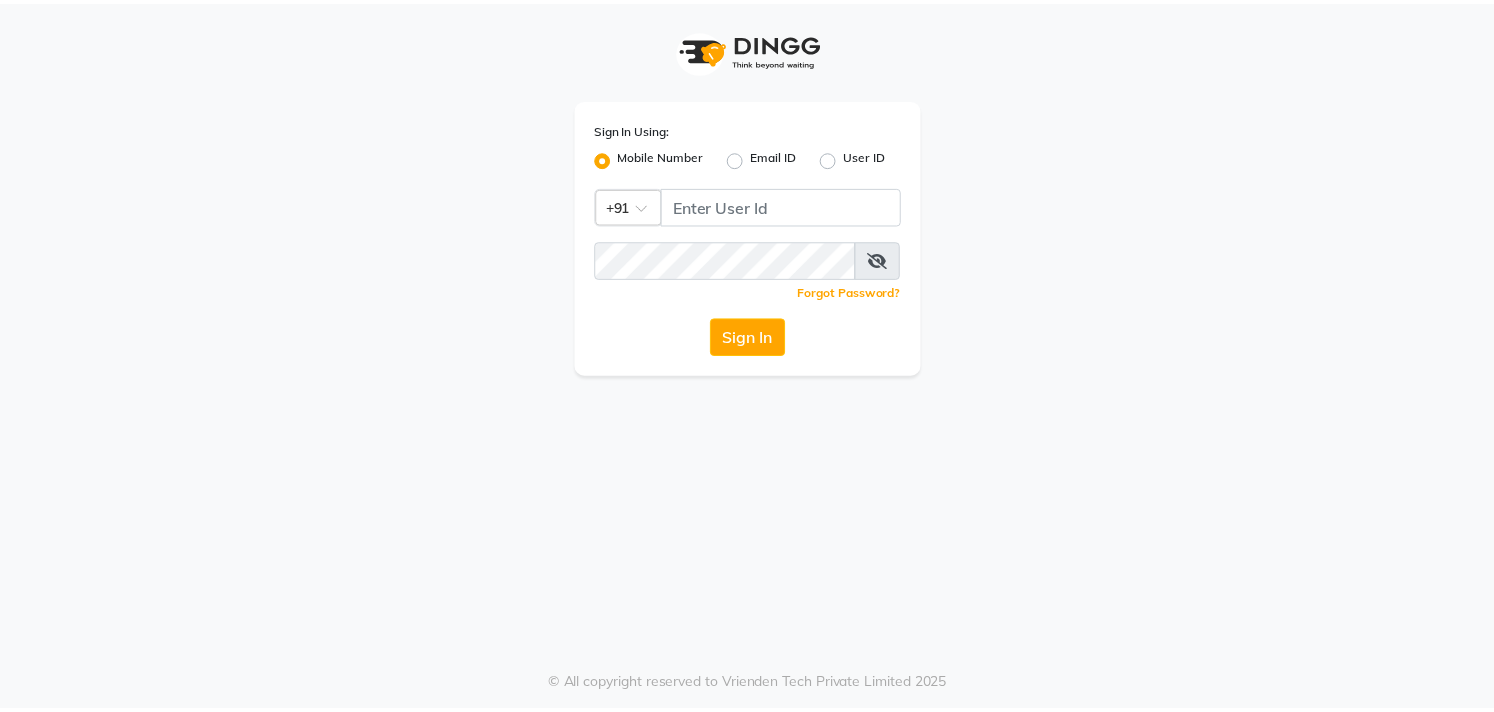 scroll, scrollTop: 0, scrollLeft: 0, axis: both 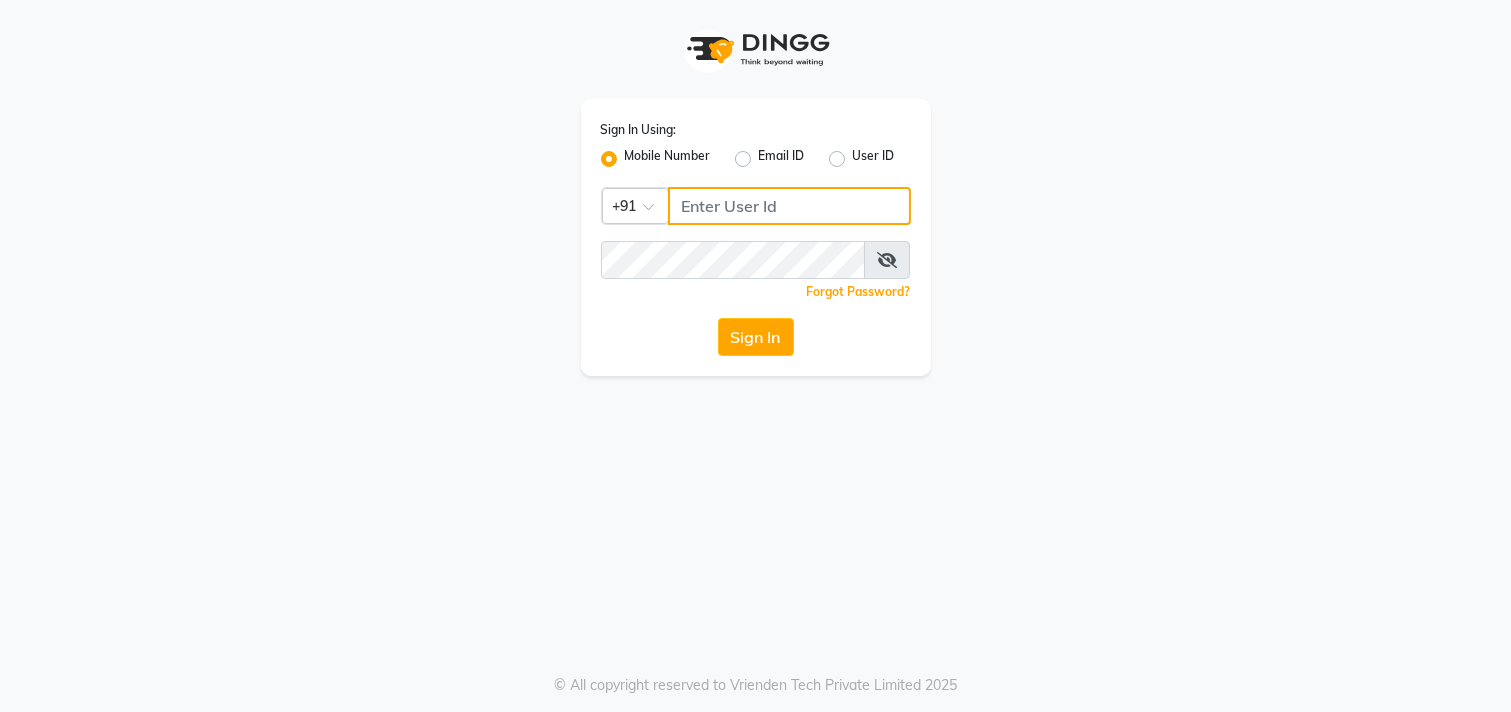 click 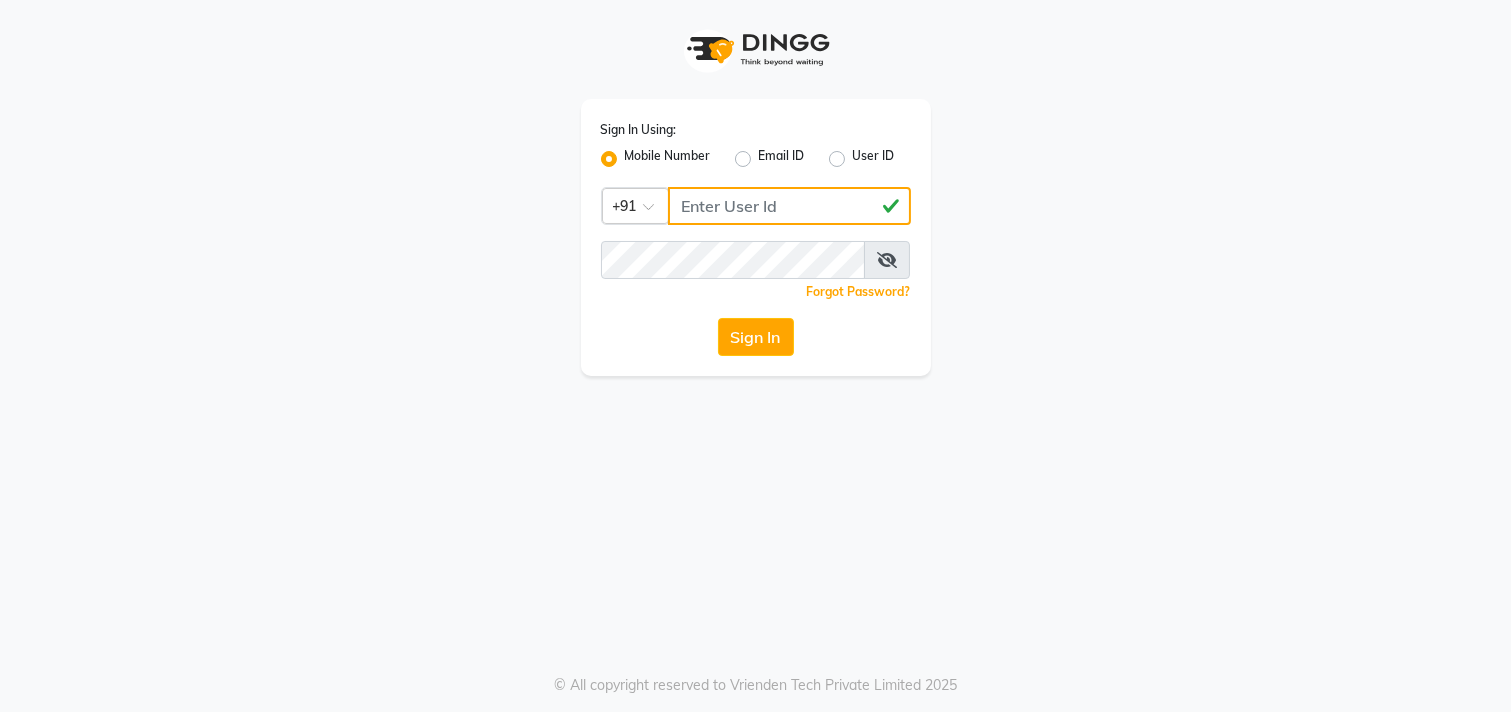 type on "[PHONE]" 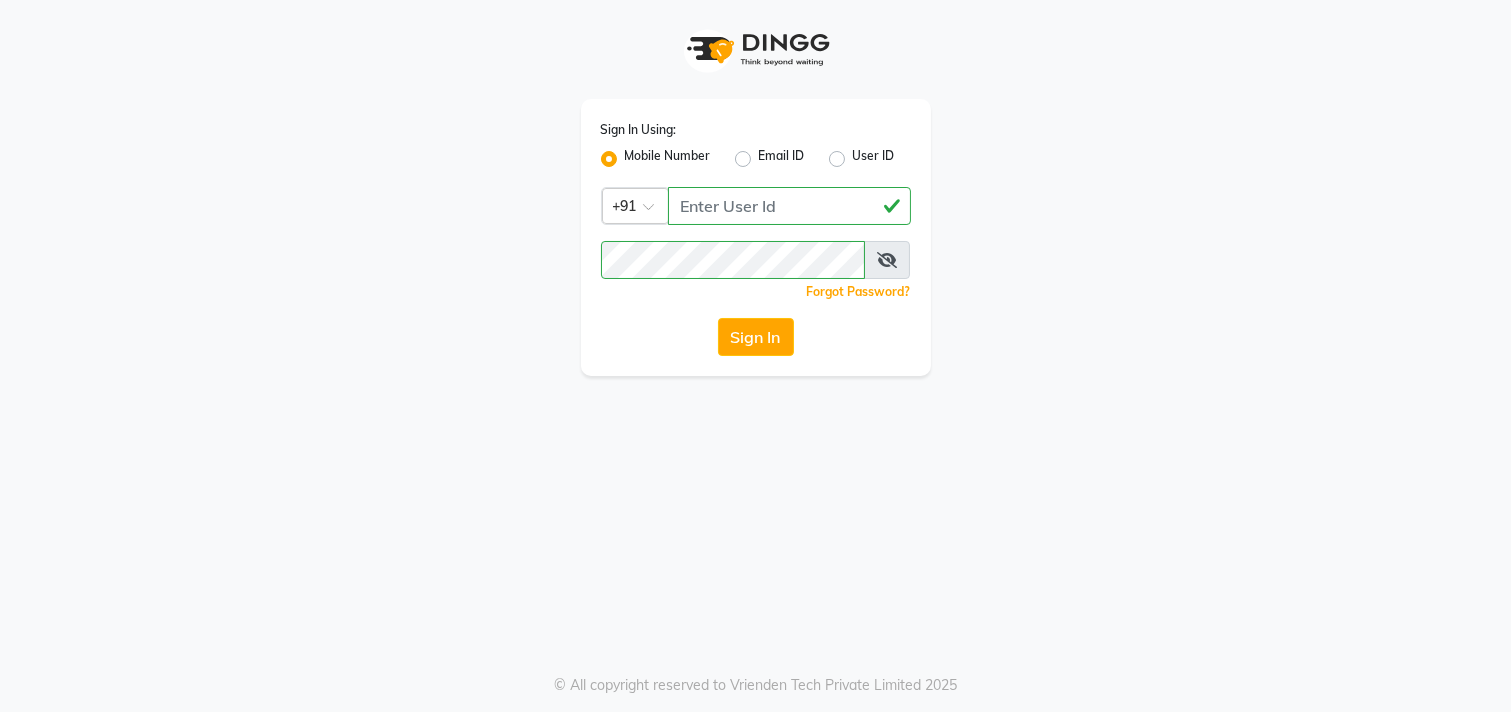 click at bounding box center [887, 260] 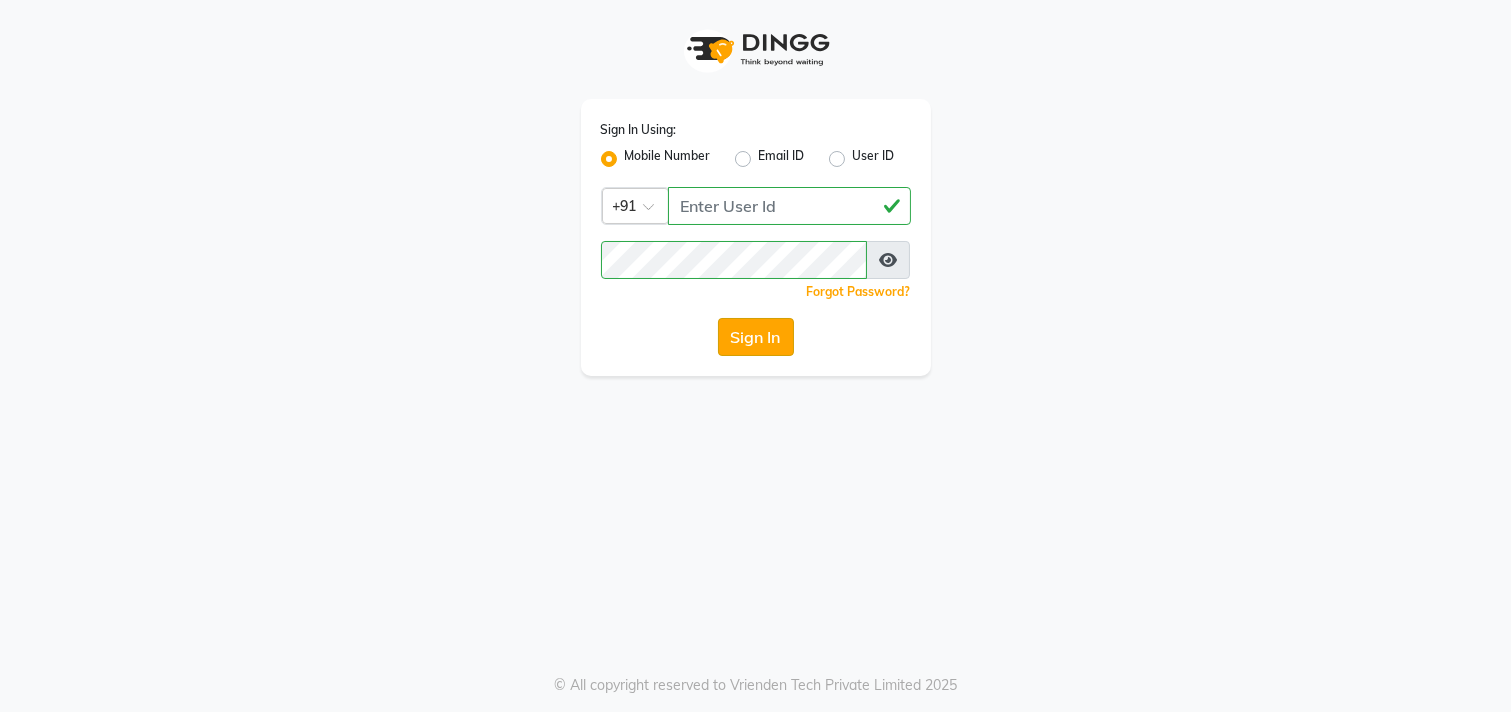 click on "Sign In" 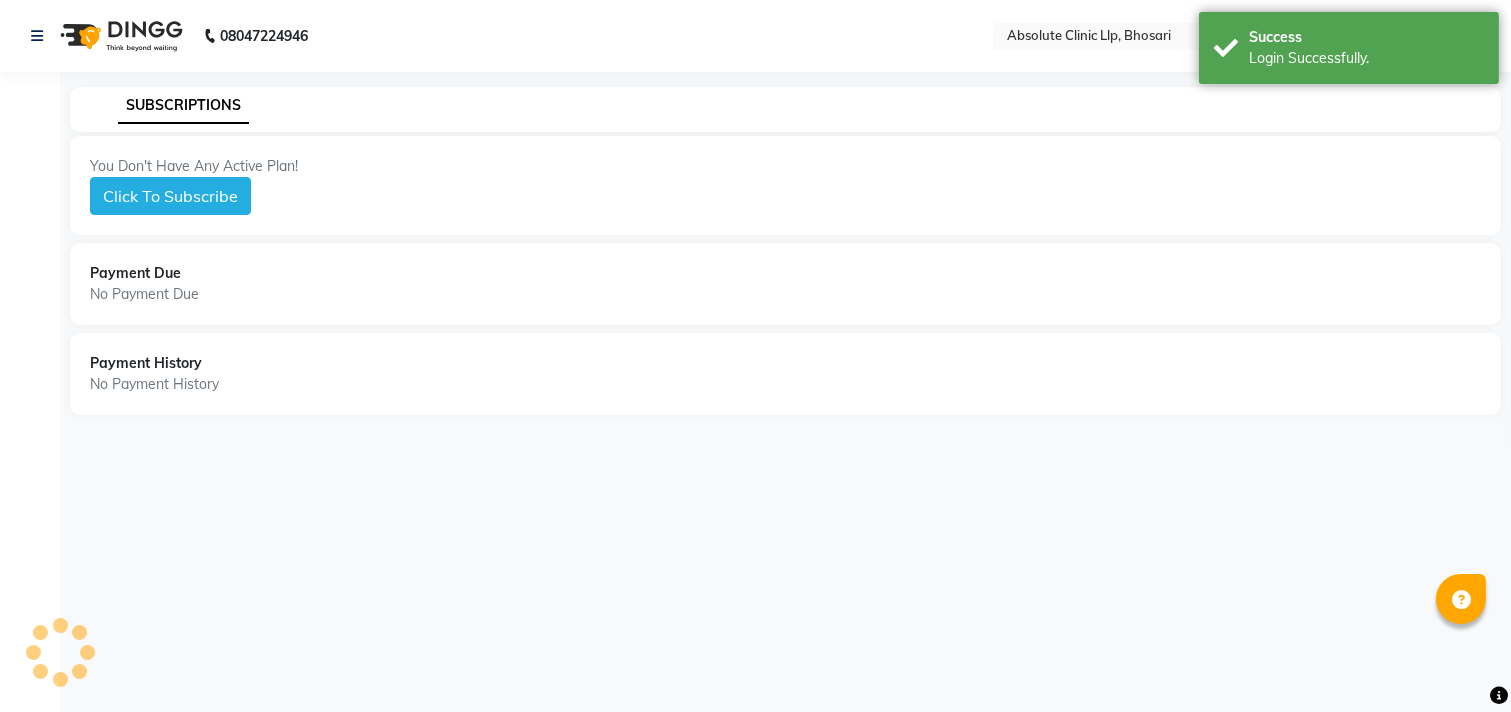 select on "en" 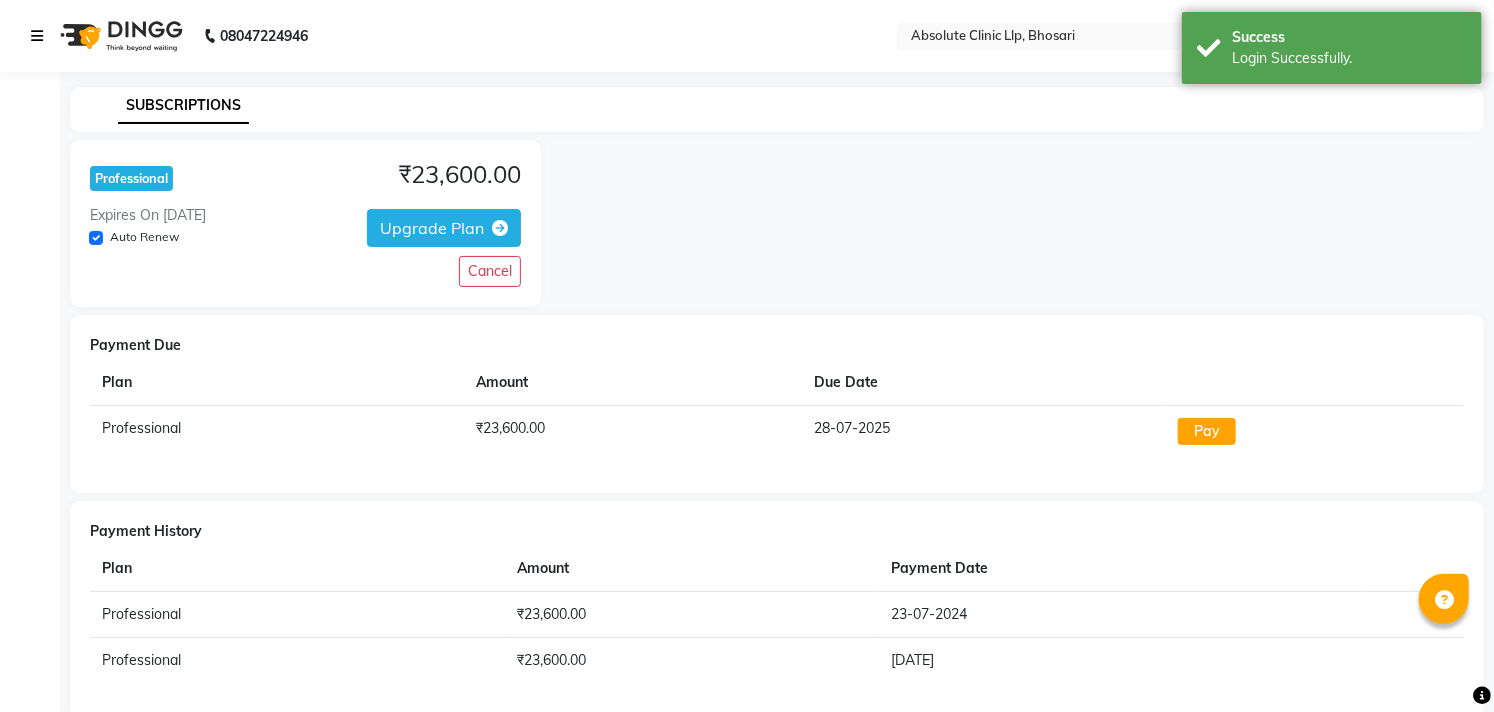 click at bounding box center (37, 36) 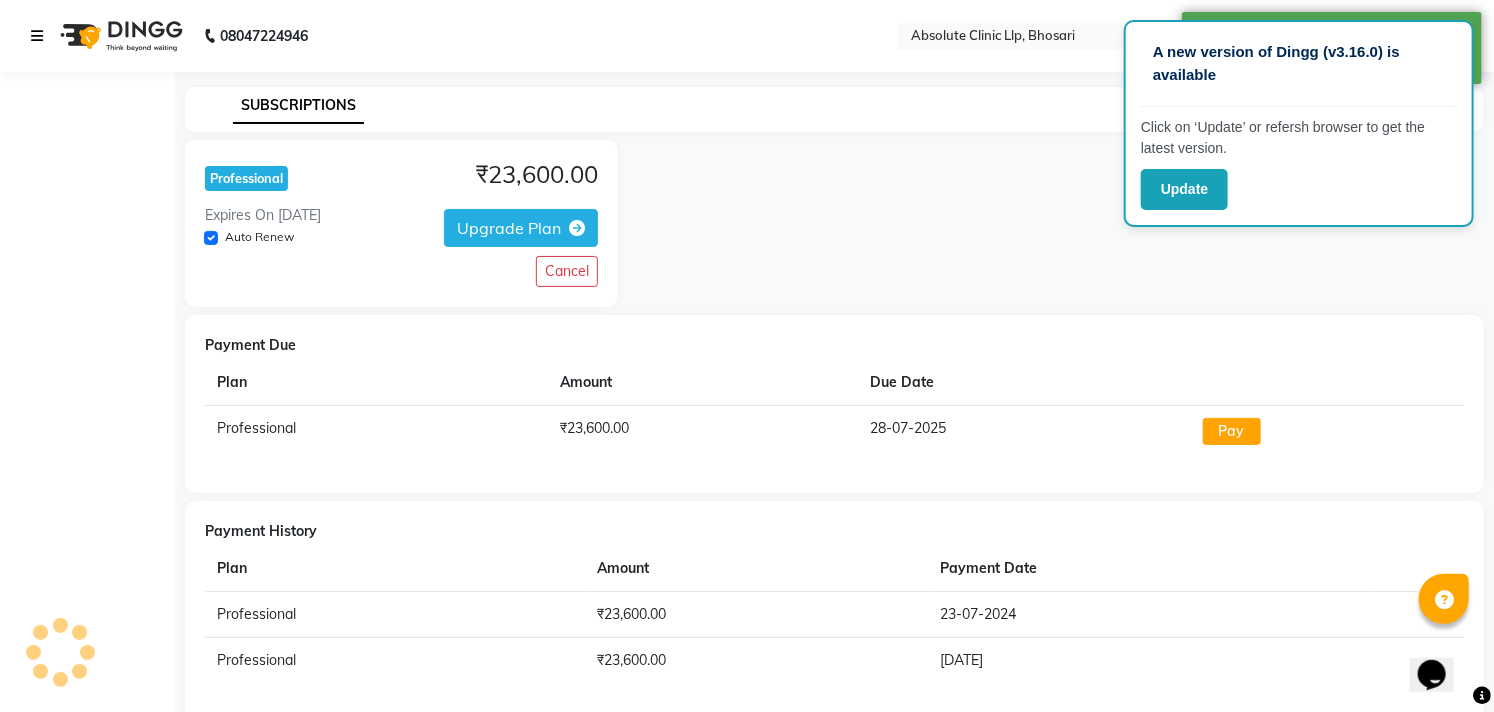 scroll, scrollTop: 0, scrollLeft: 0, axis: both 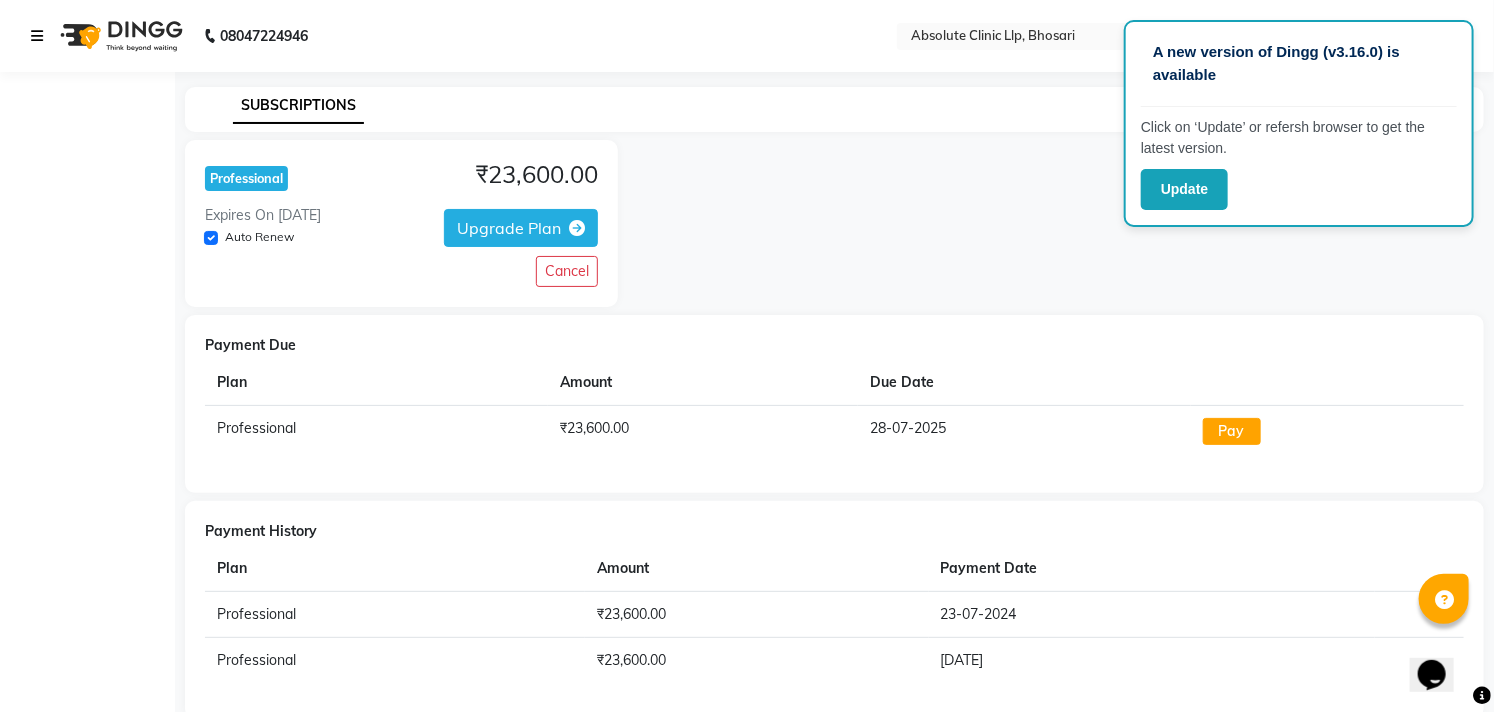 click at bounding box center (37, 36) 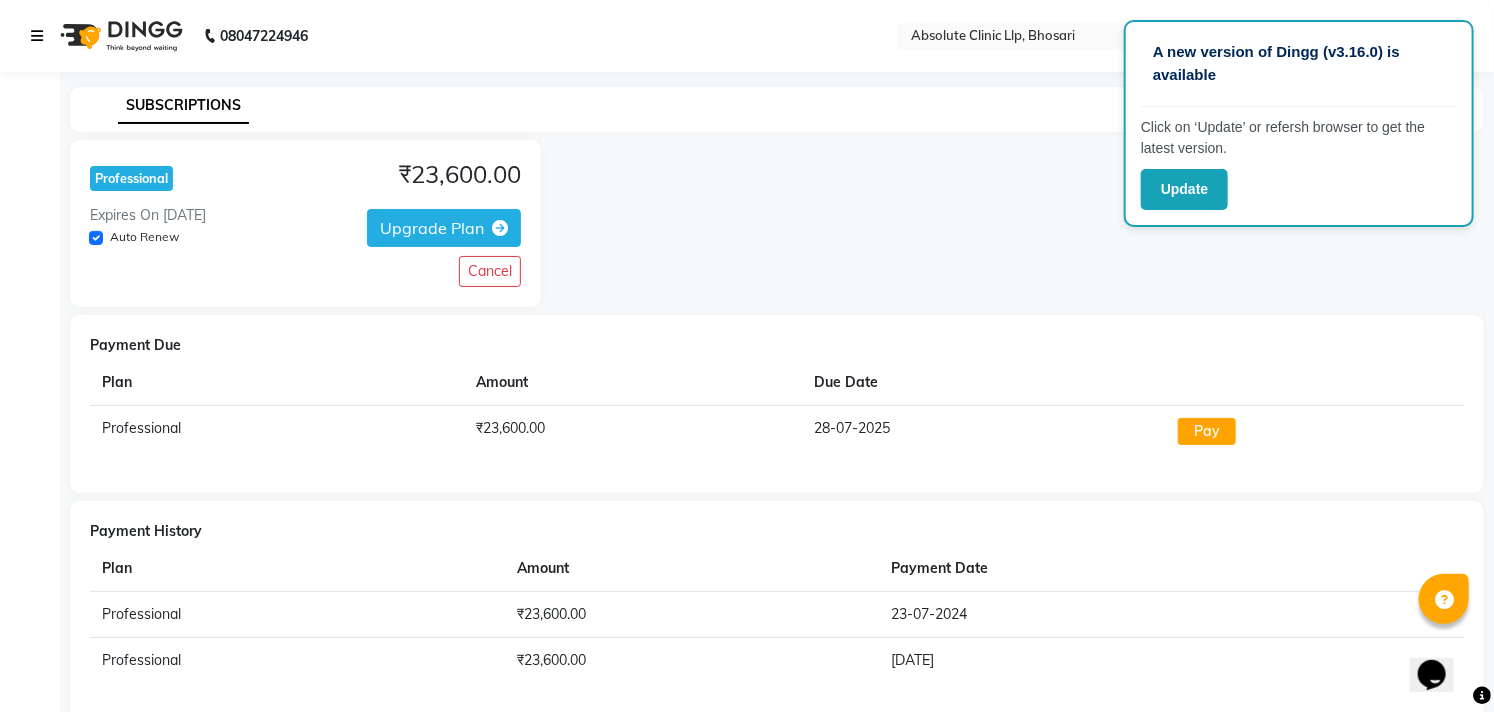 click at bounding box center (37, 36) 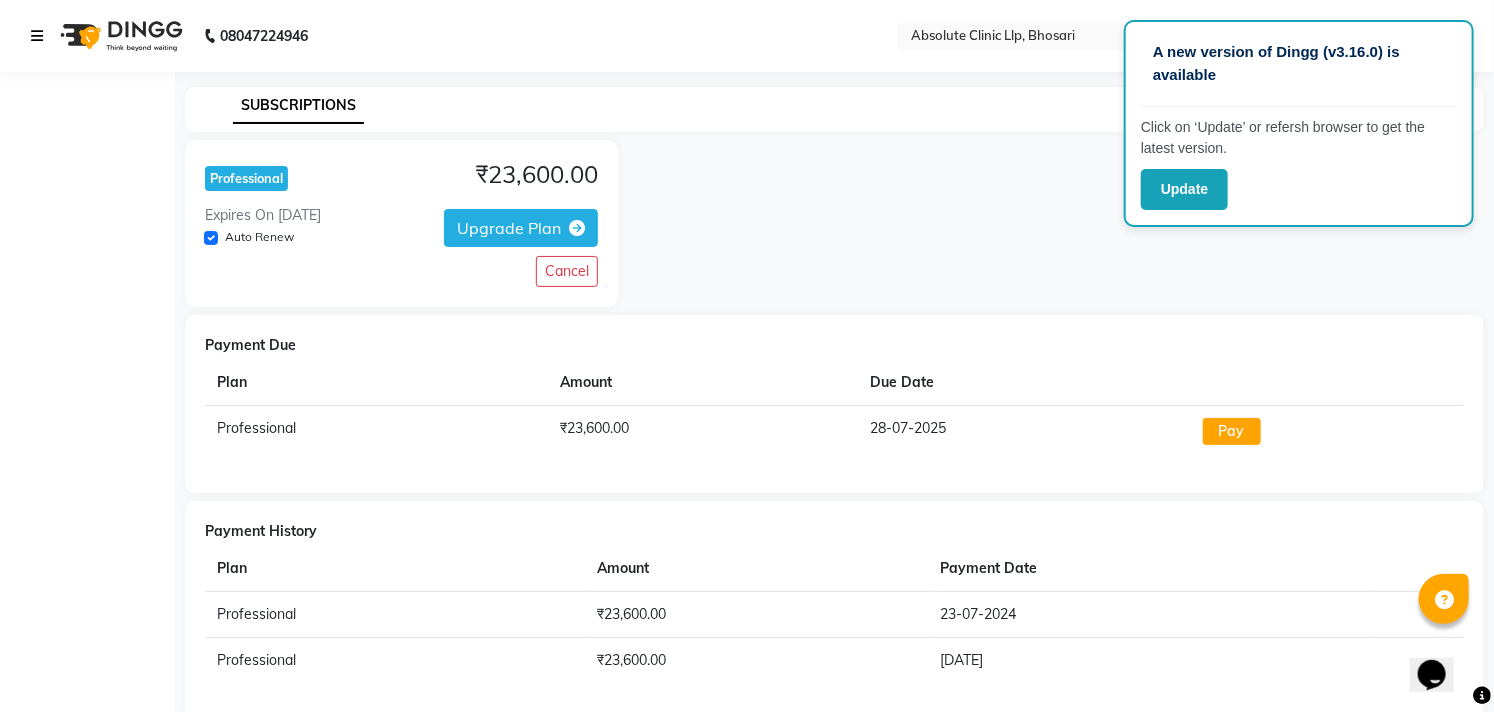 click at bounding box center [37, 36] 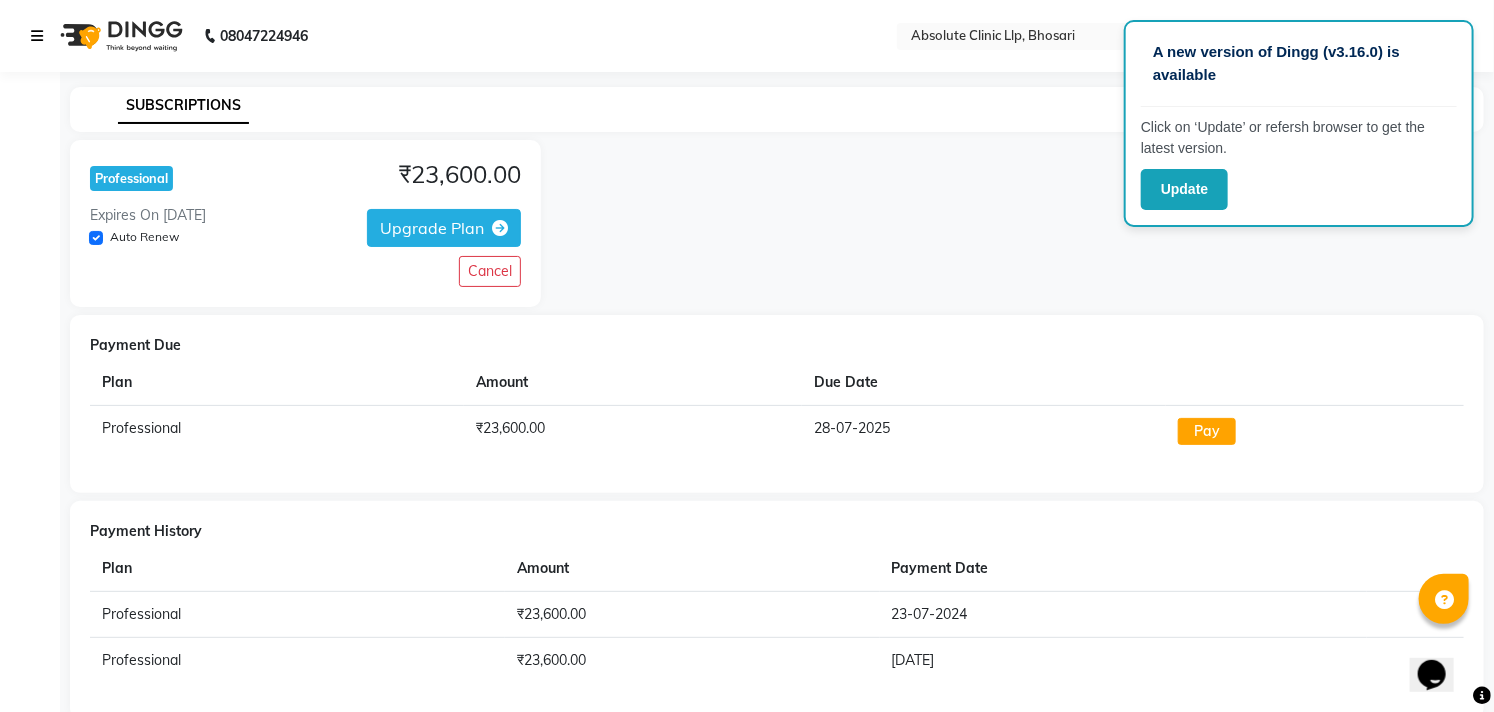 click at bounding box center [37, 36] 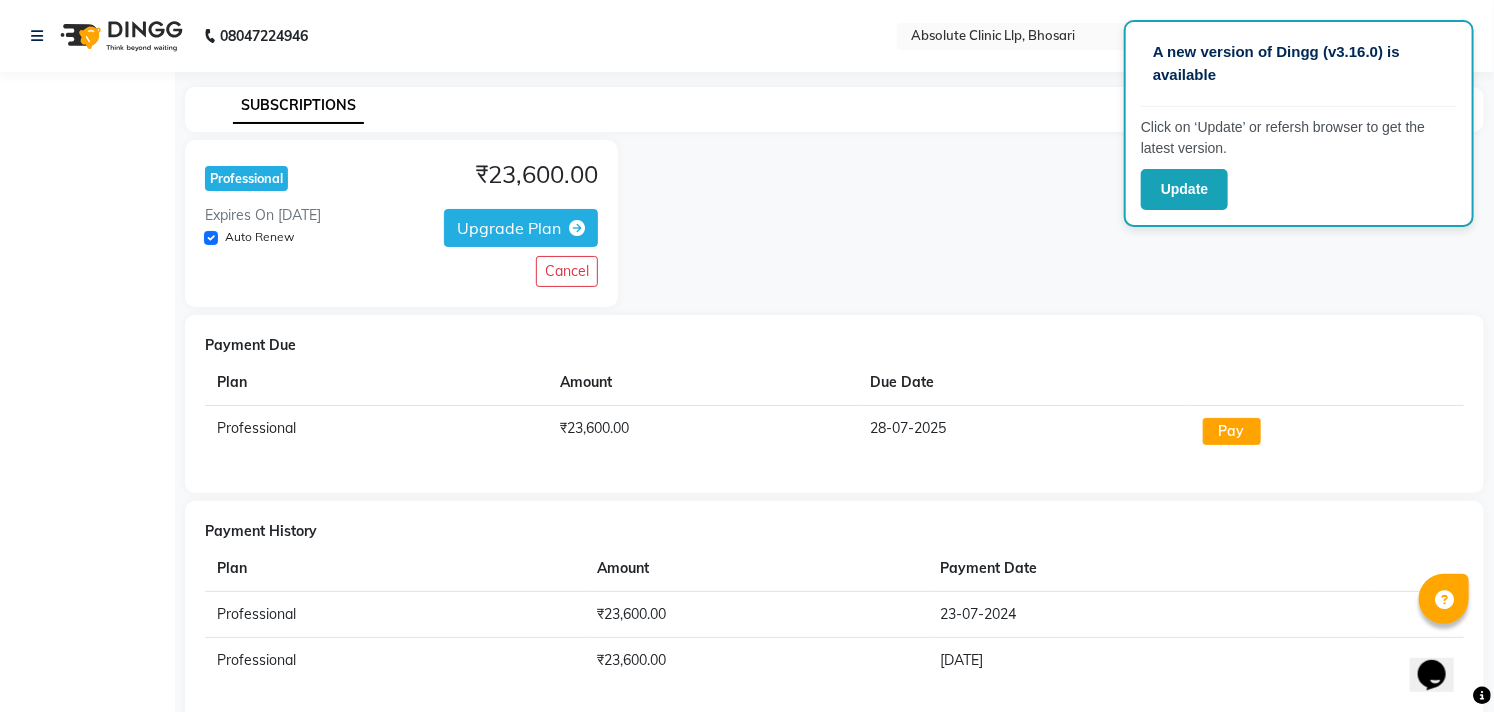 click on "SUBSCRIPTIONS" 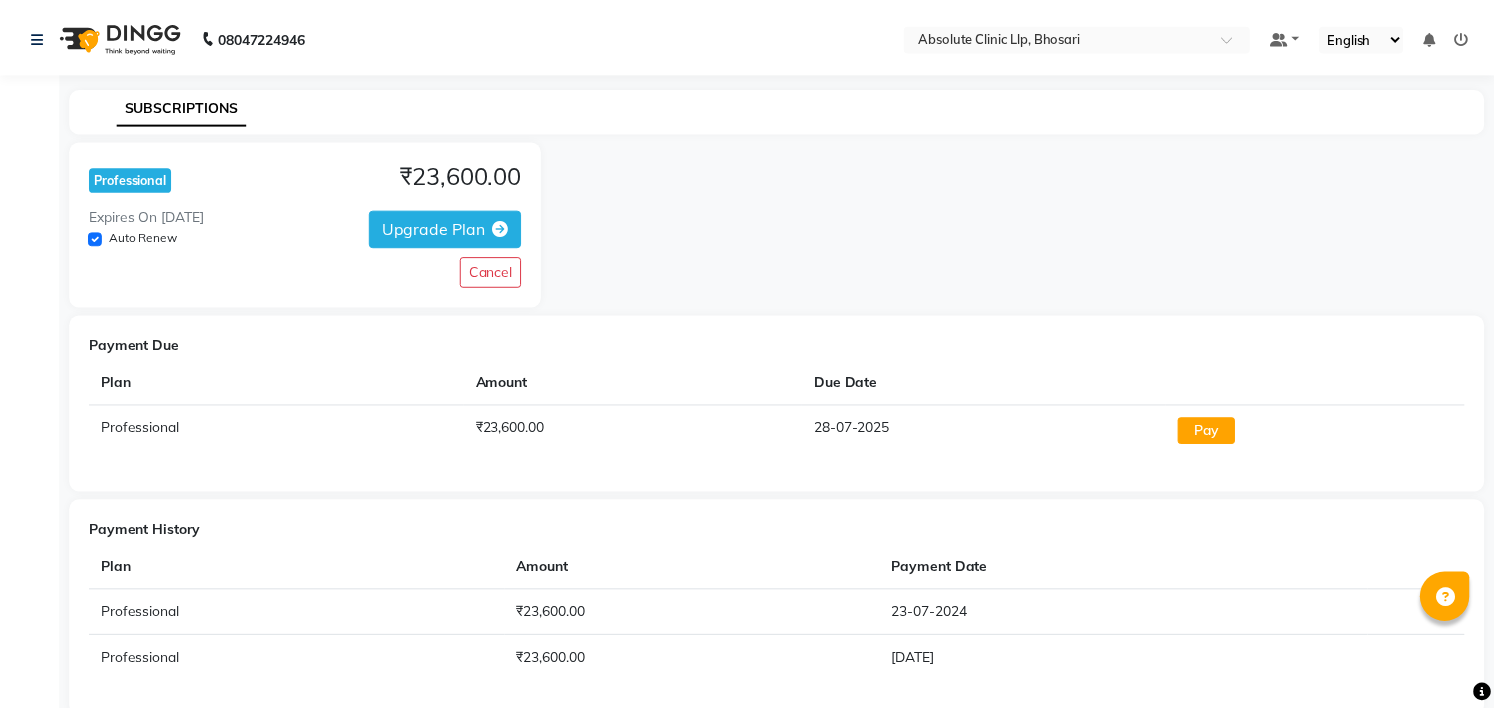 scroll, scrollTop: 0, scrollLeft: 0, axis: both 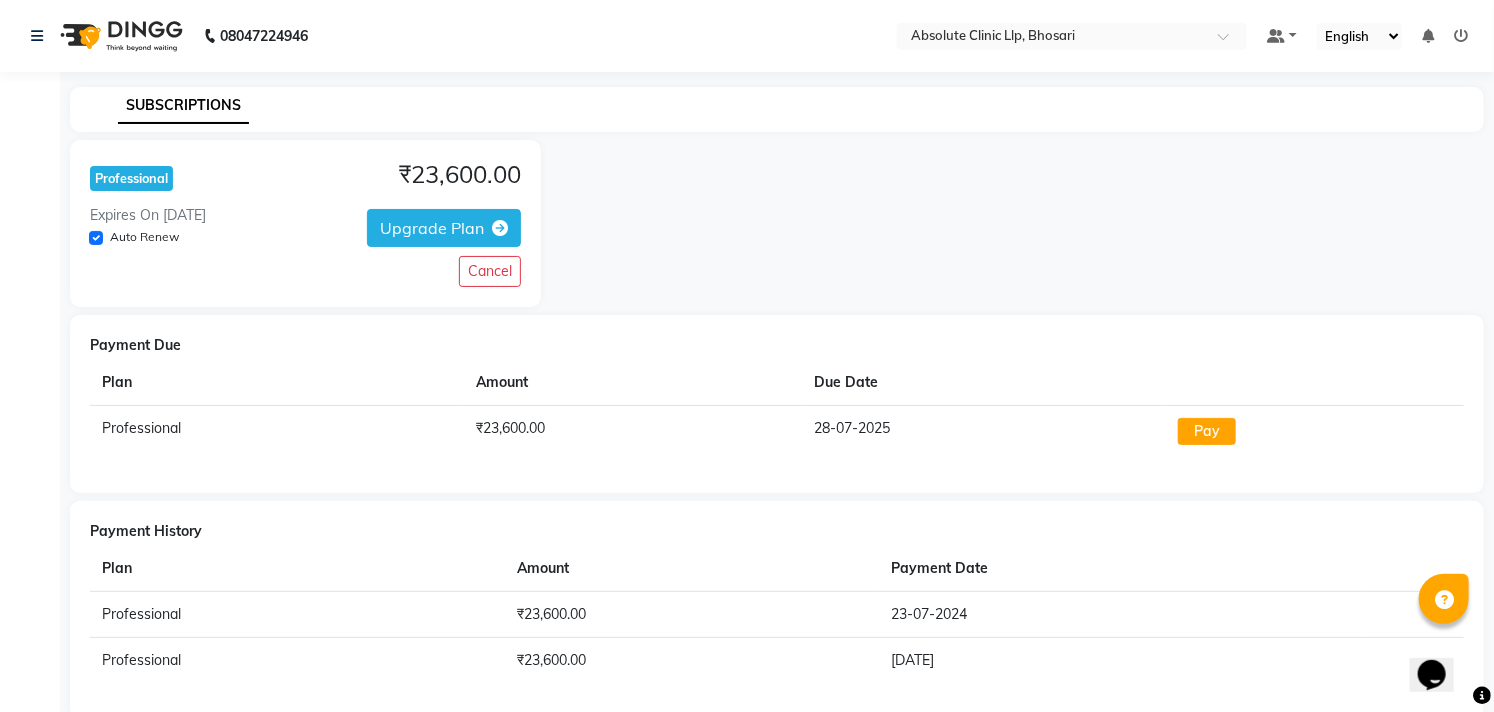 click on "SUBSCRIPTIONS" 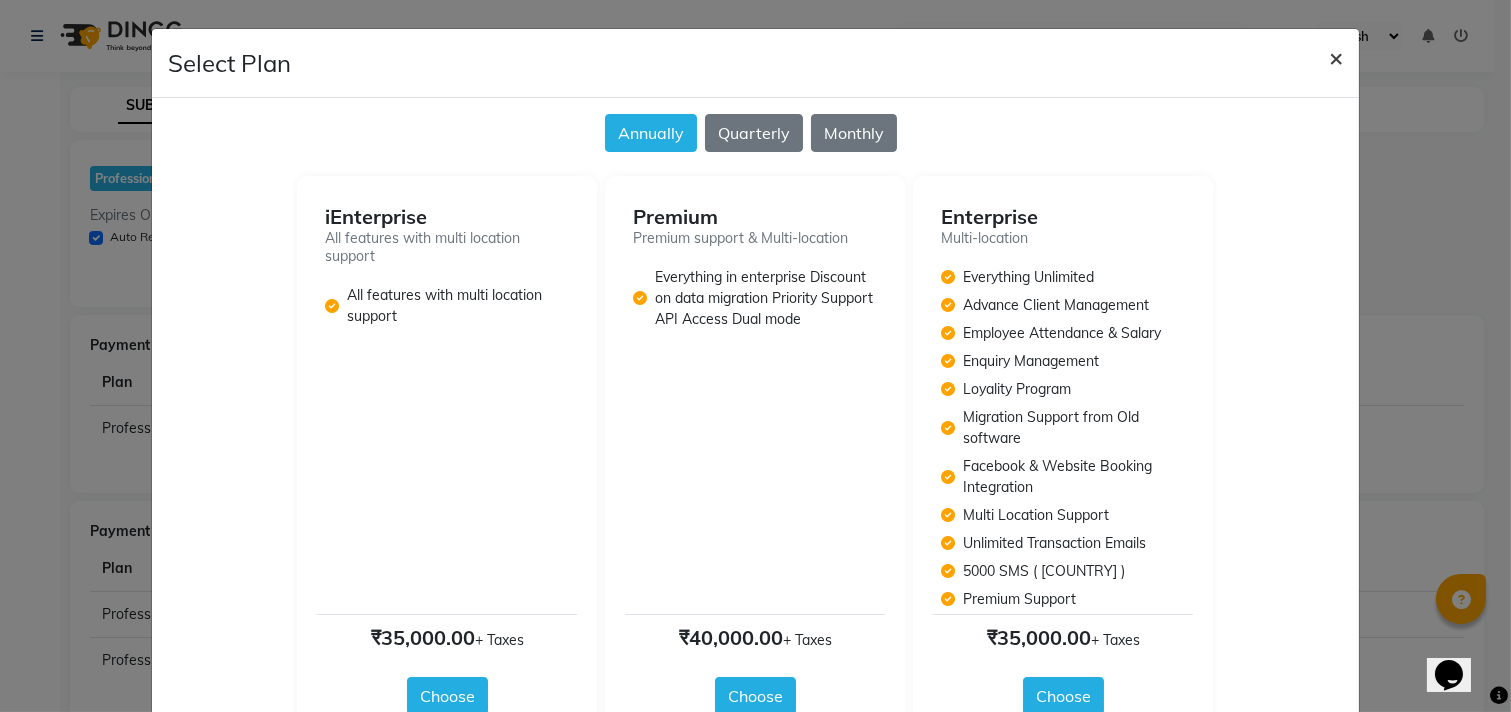 click on "×" 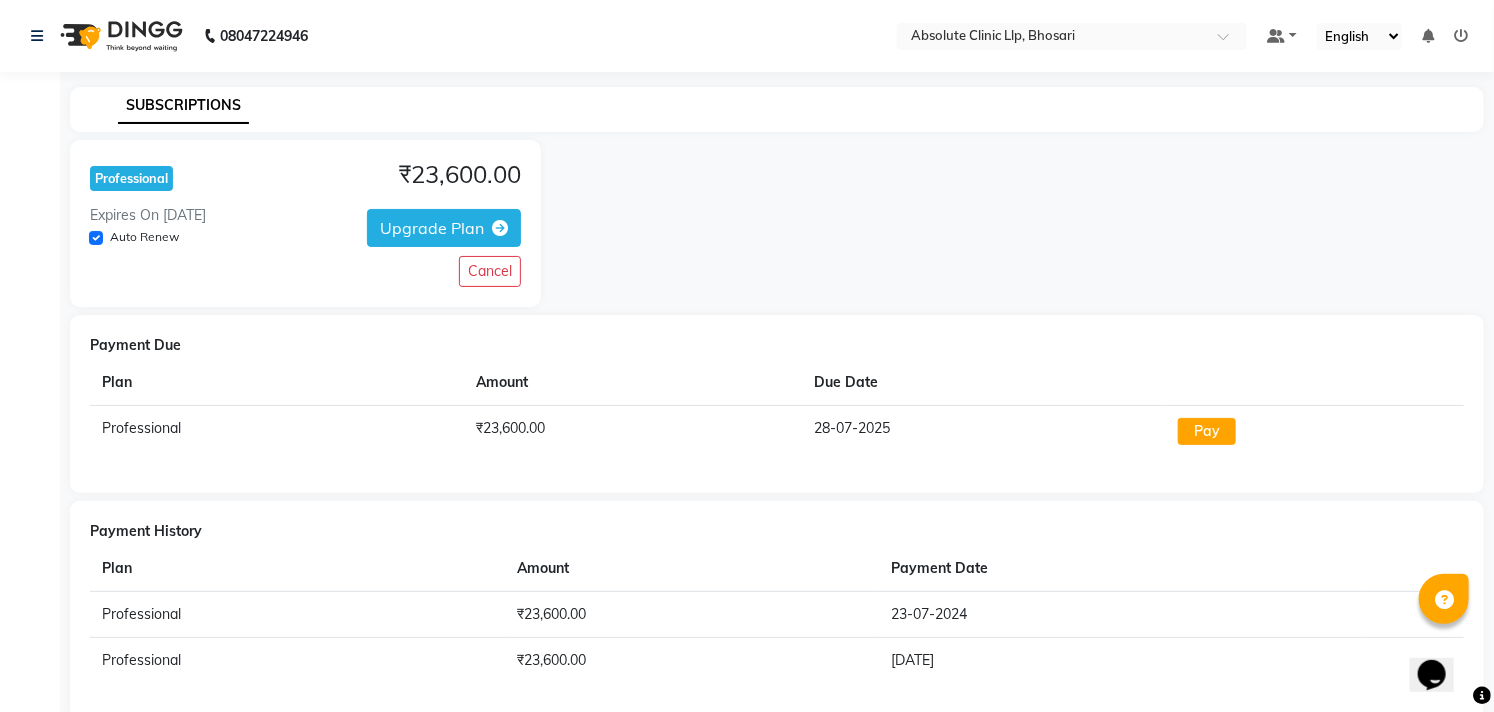 click 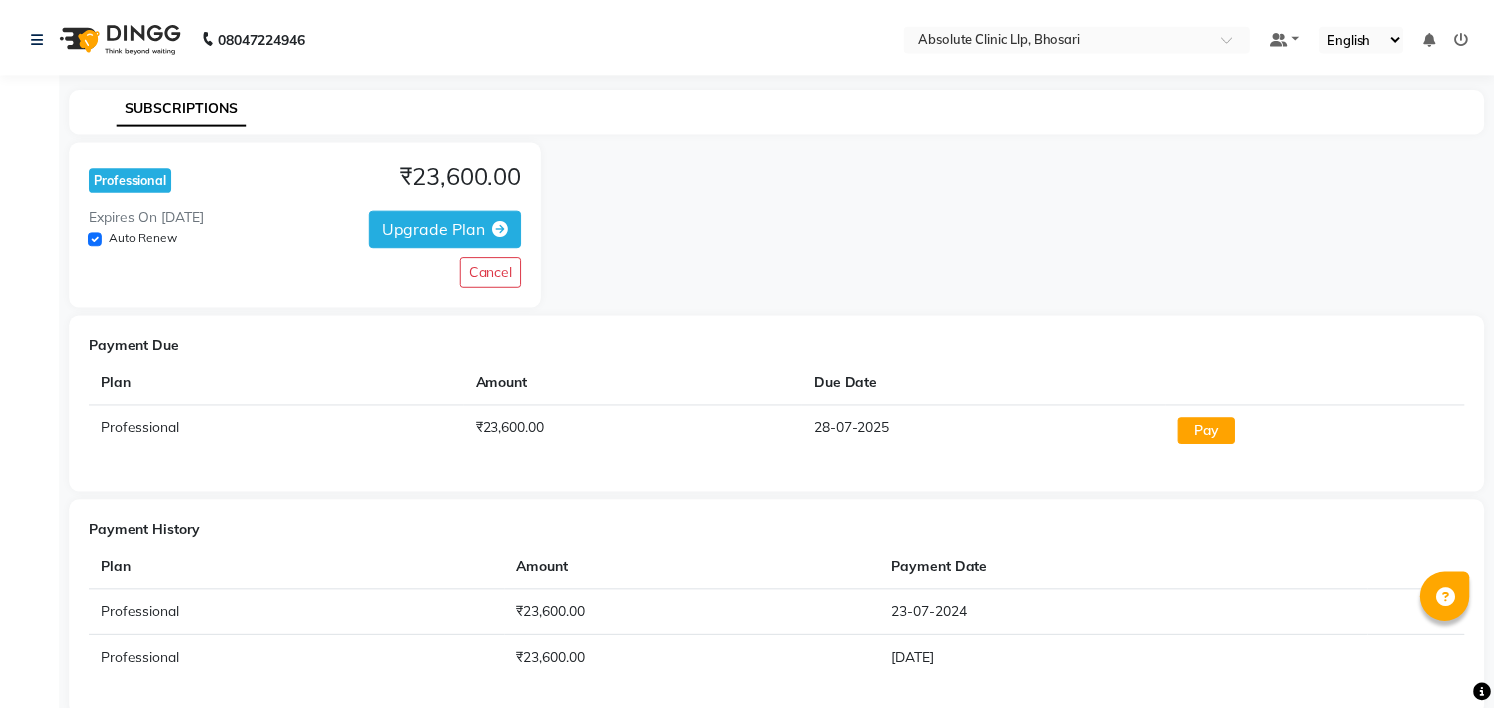 scroll, scrollTop: 0, scrollLeft: 0, axis: both 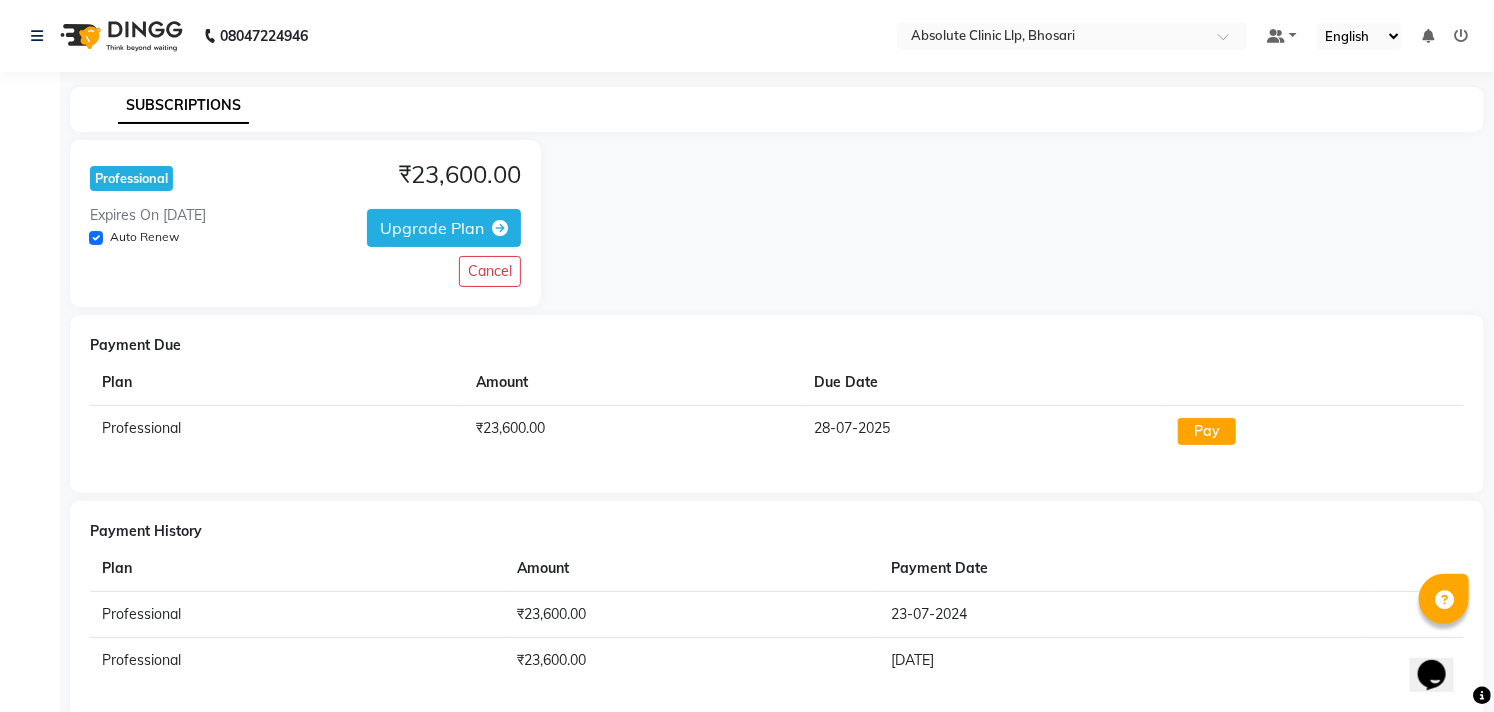 click on "Professional ₹23,600.00 Expires On 2026-07-28  Auto Renew  Upgrade Plan Cancel" 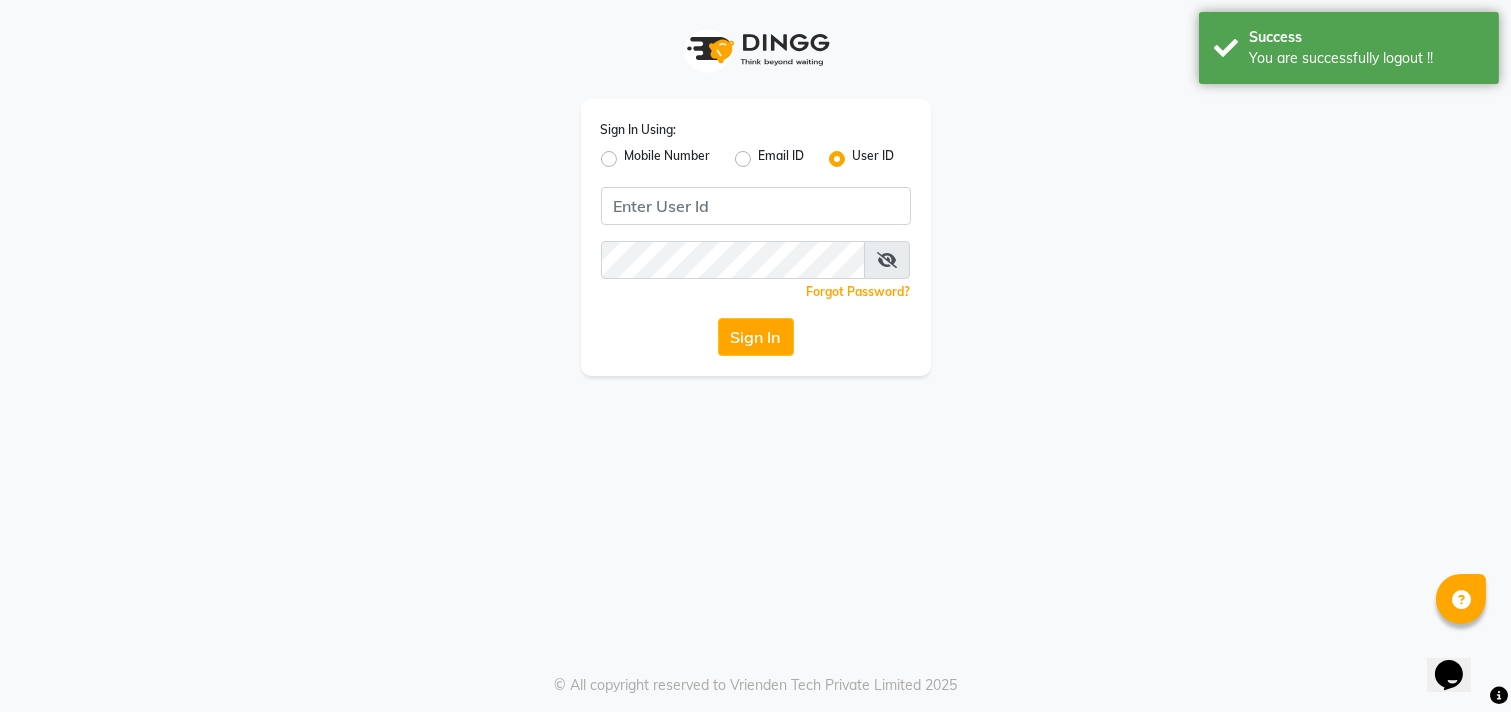 click on "Mobile Number" 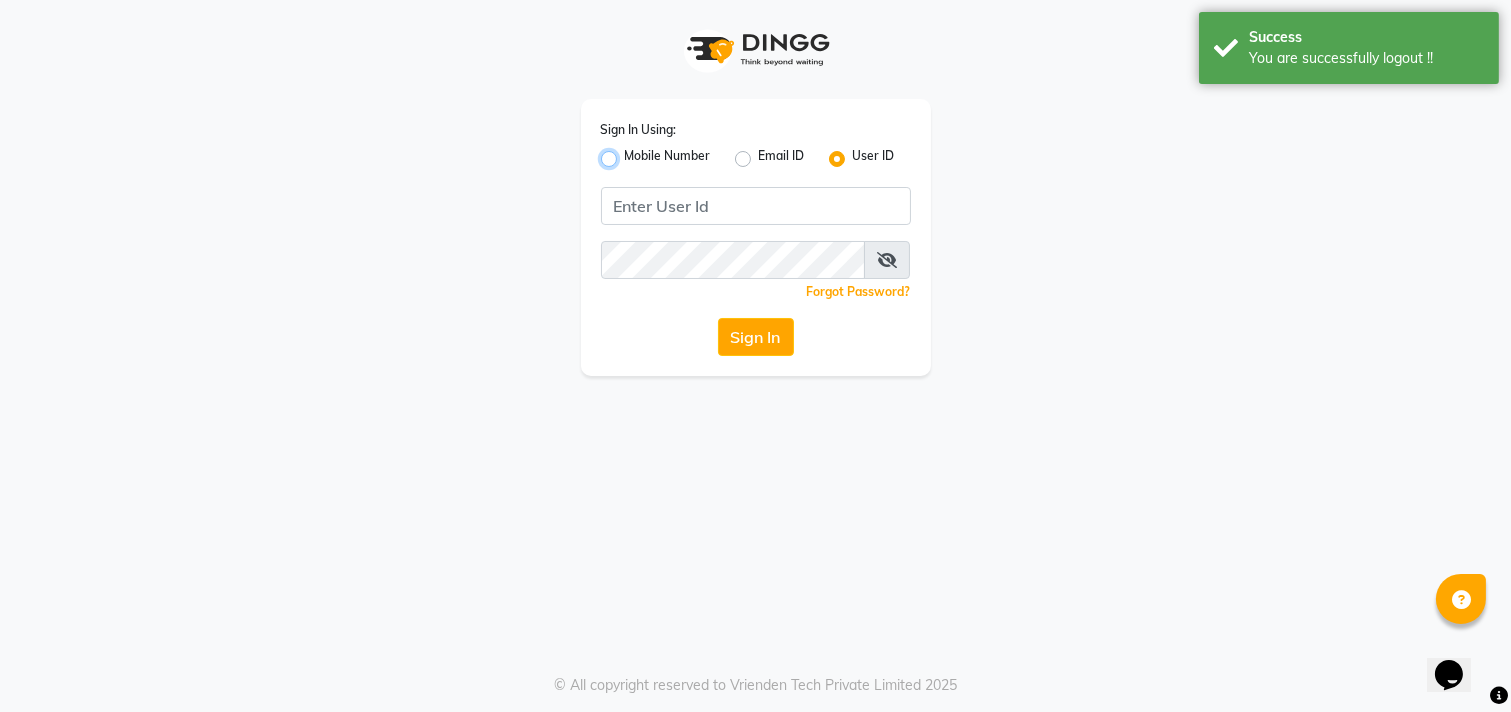 click on "Mobile Number" at bounding box center (631, 153) 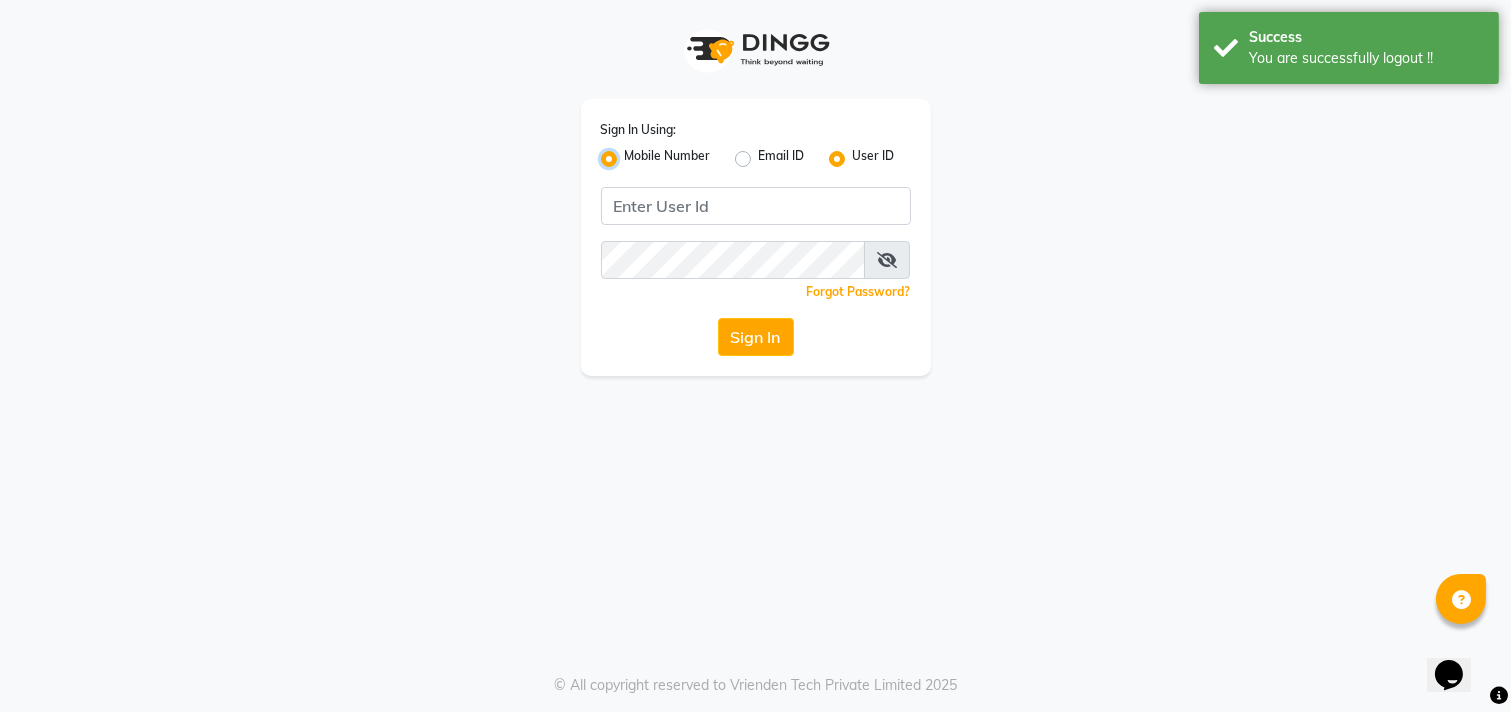 radio on "false" 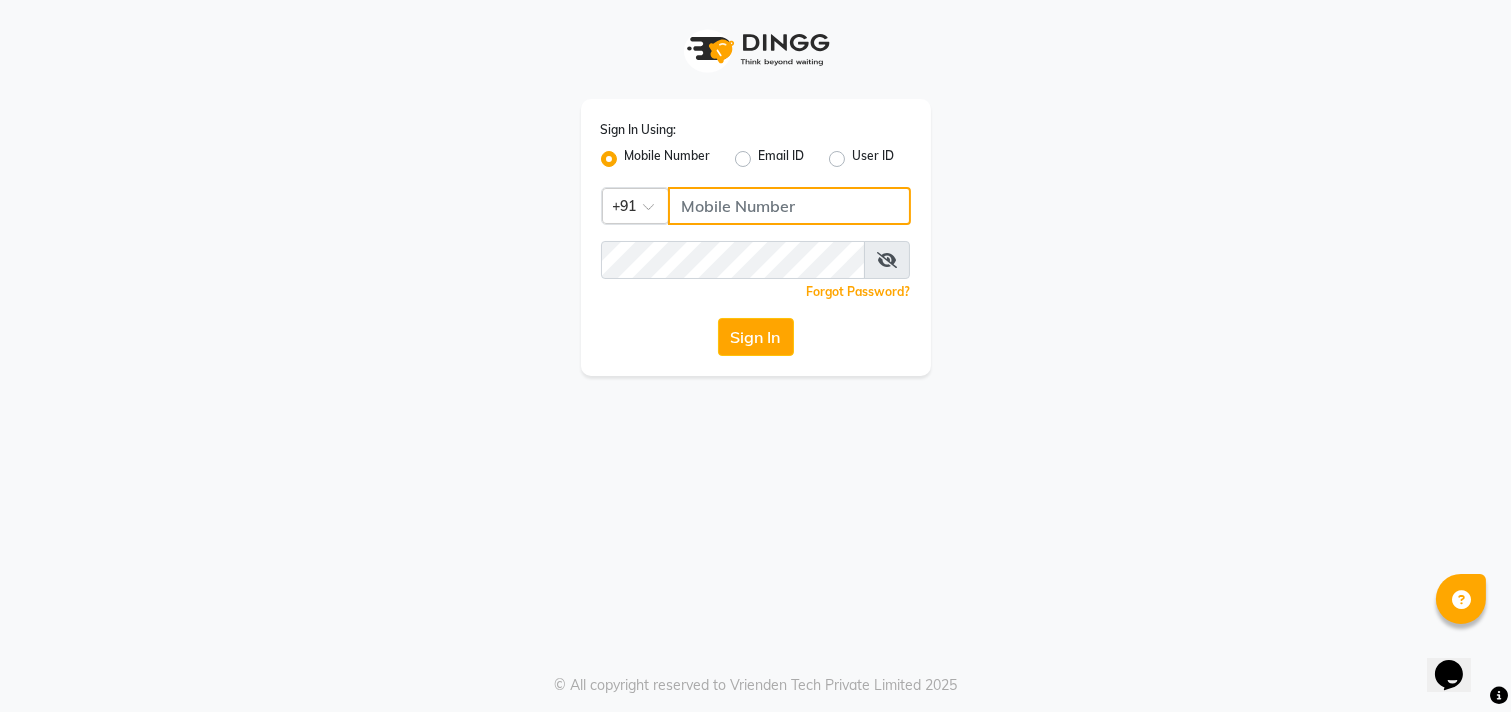 click 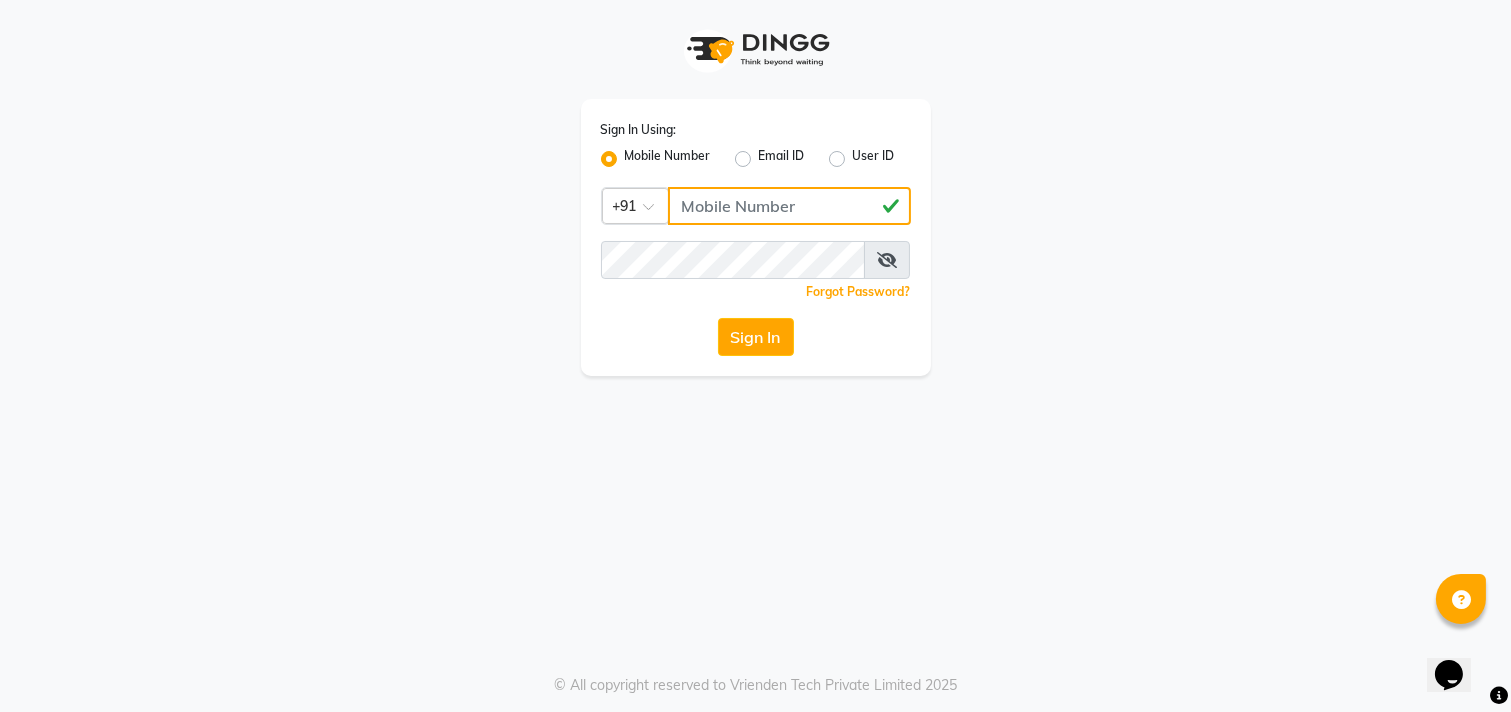 type on "9156651369" 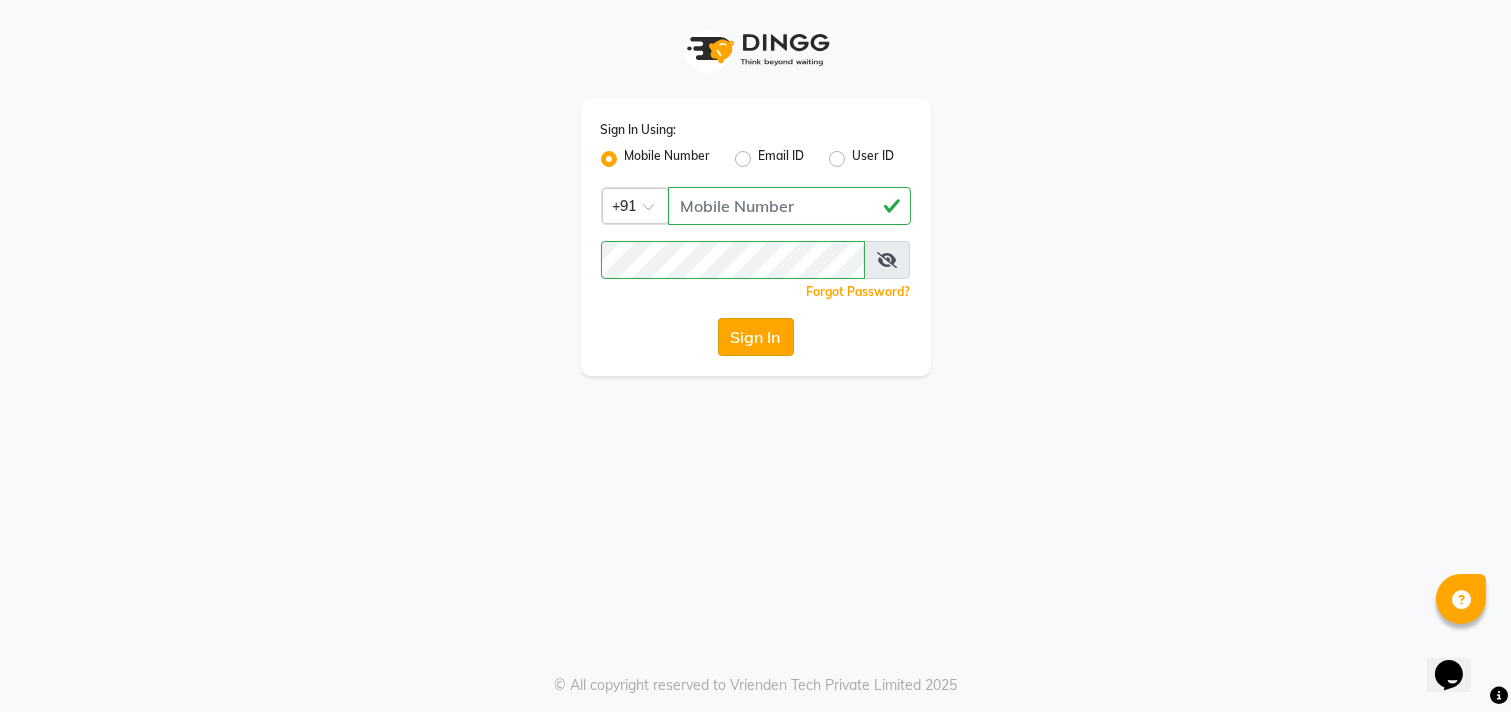 click on "Sign In" 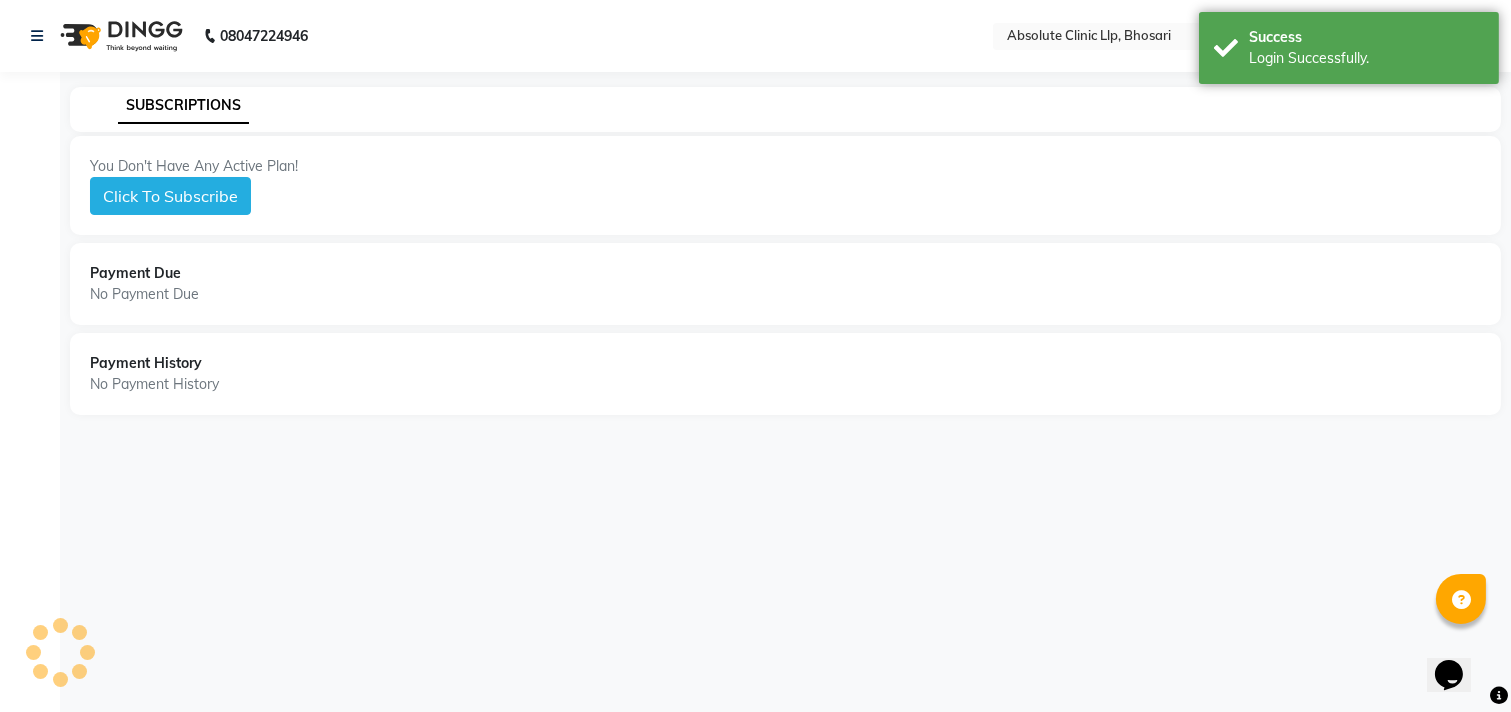 select on "en" 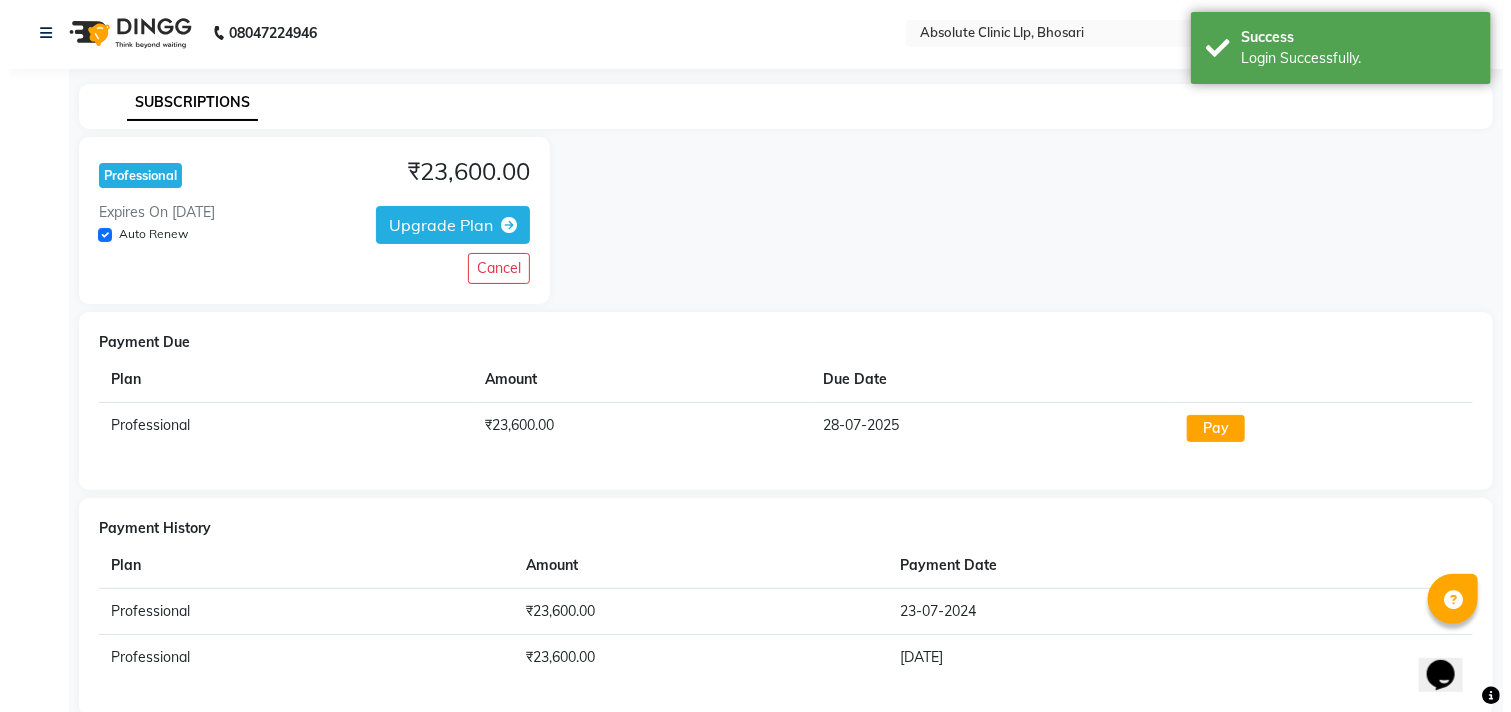 scroll, scrollTop: 0, scrollLeft: 0, axis: both 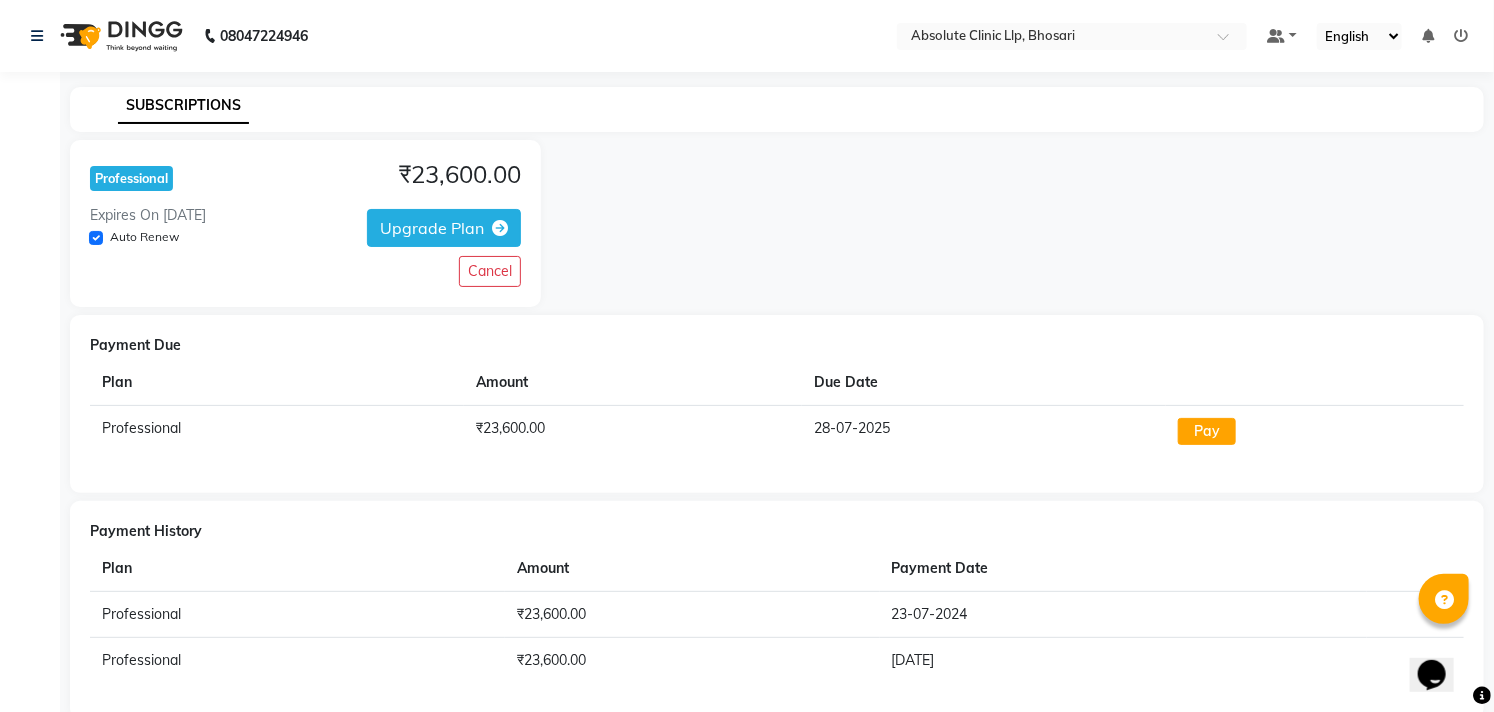 click on "Upgrade Plan" 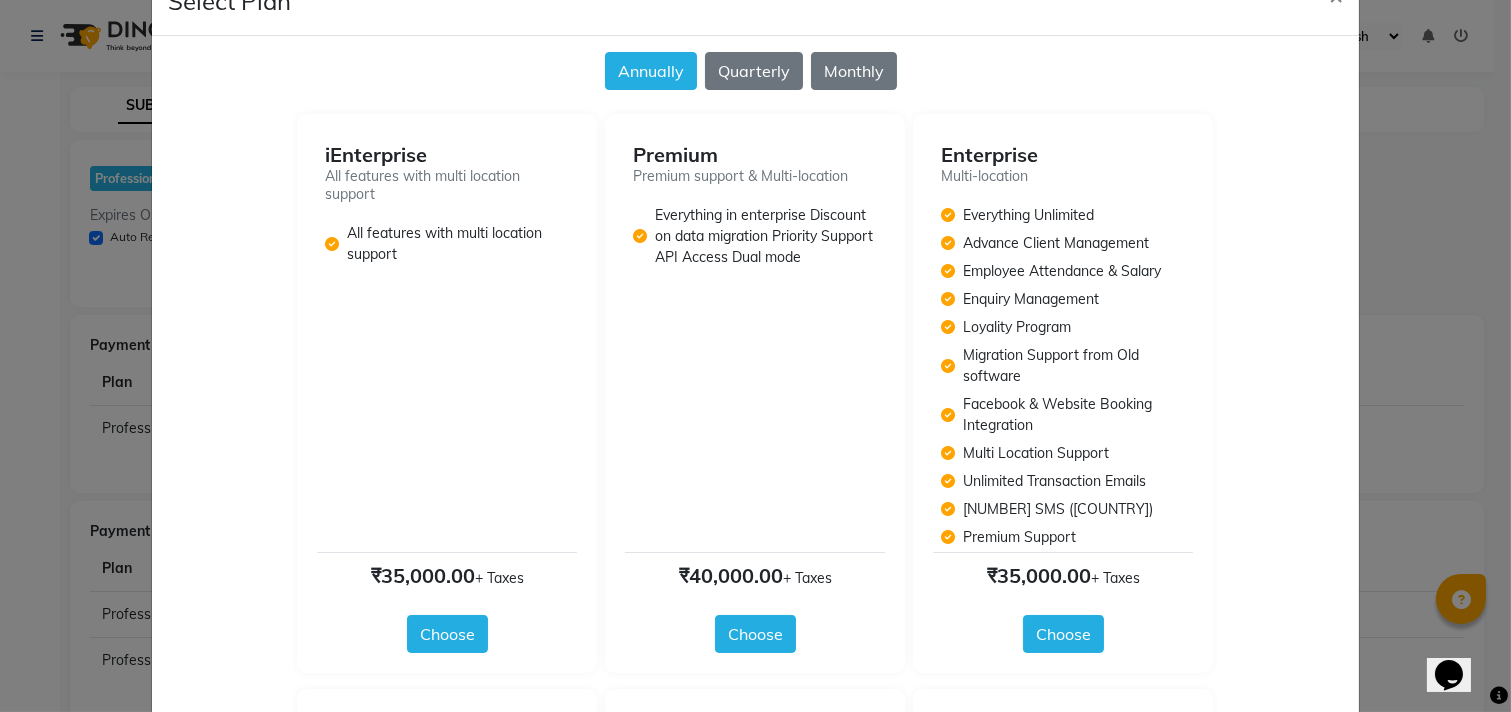 scroll, scrollTop: 0, scrollLeft: 0, axis: both 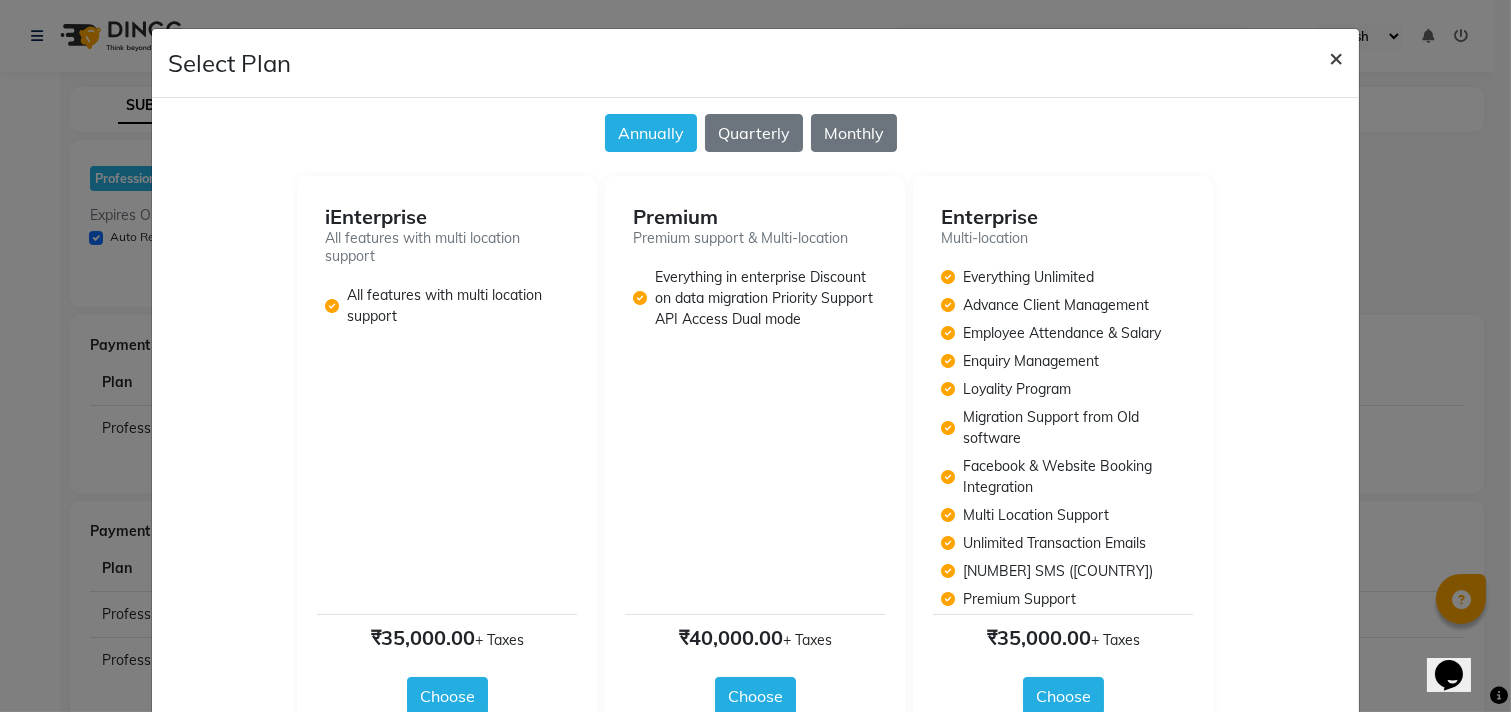 click on "×" 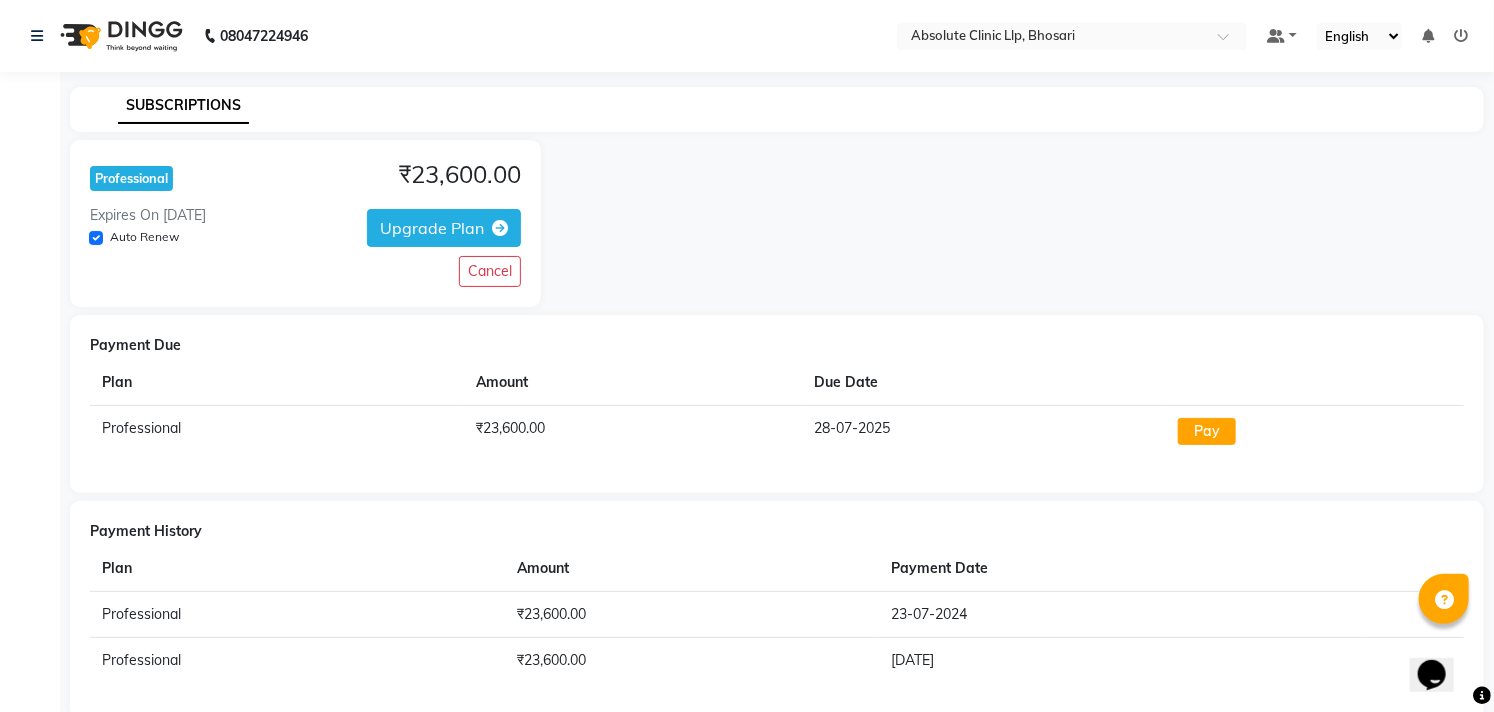 click 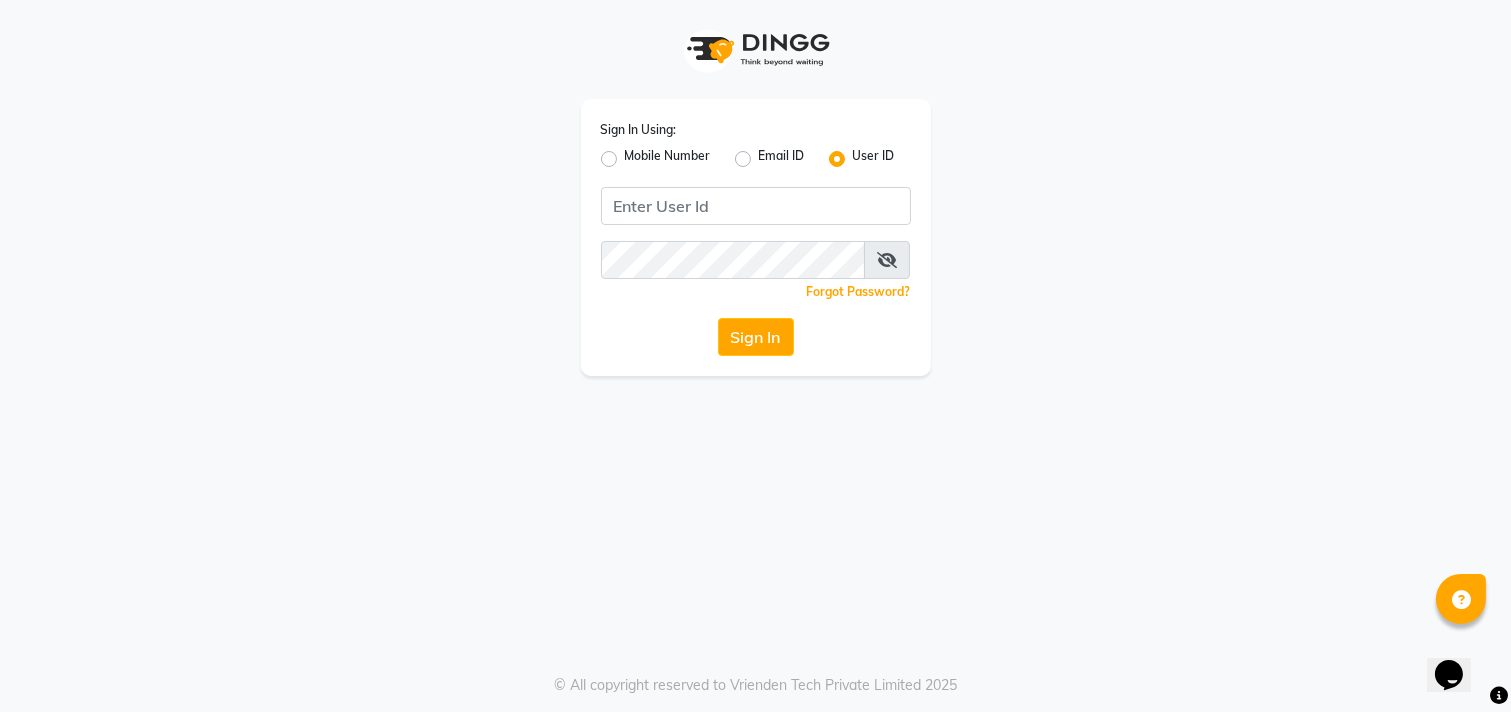 click on "Mobile Number" 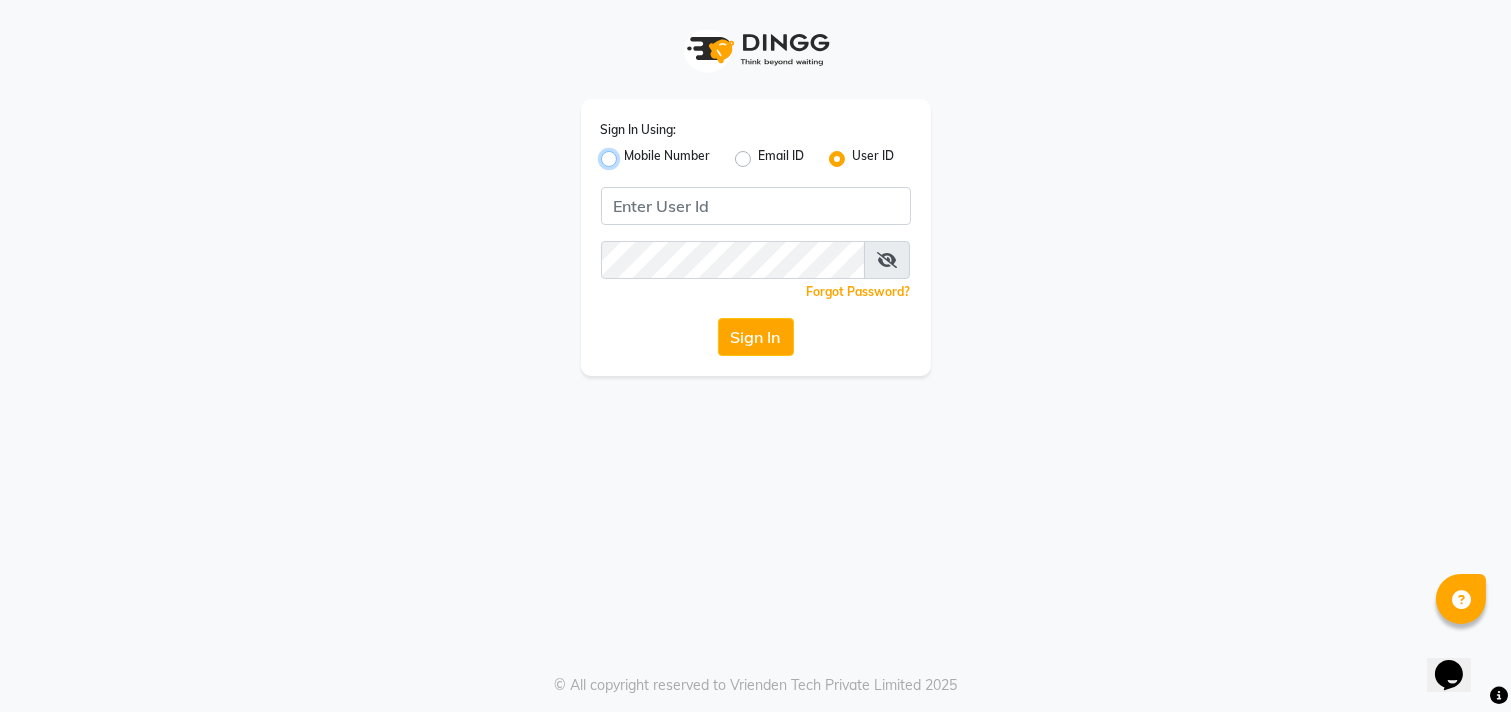 click on "Mobile Number" at bounding box center [631, 153] 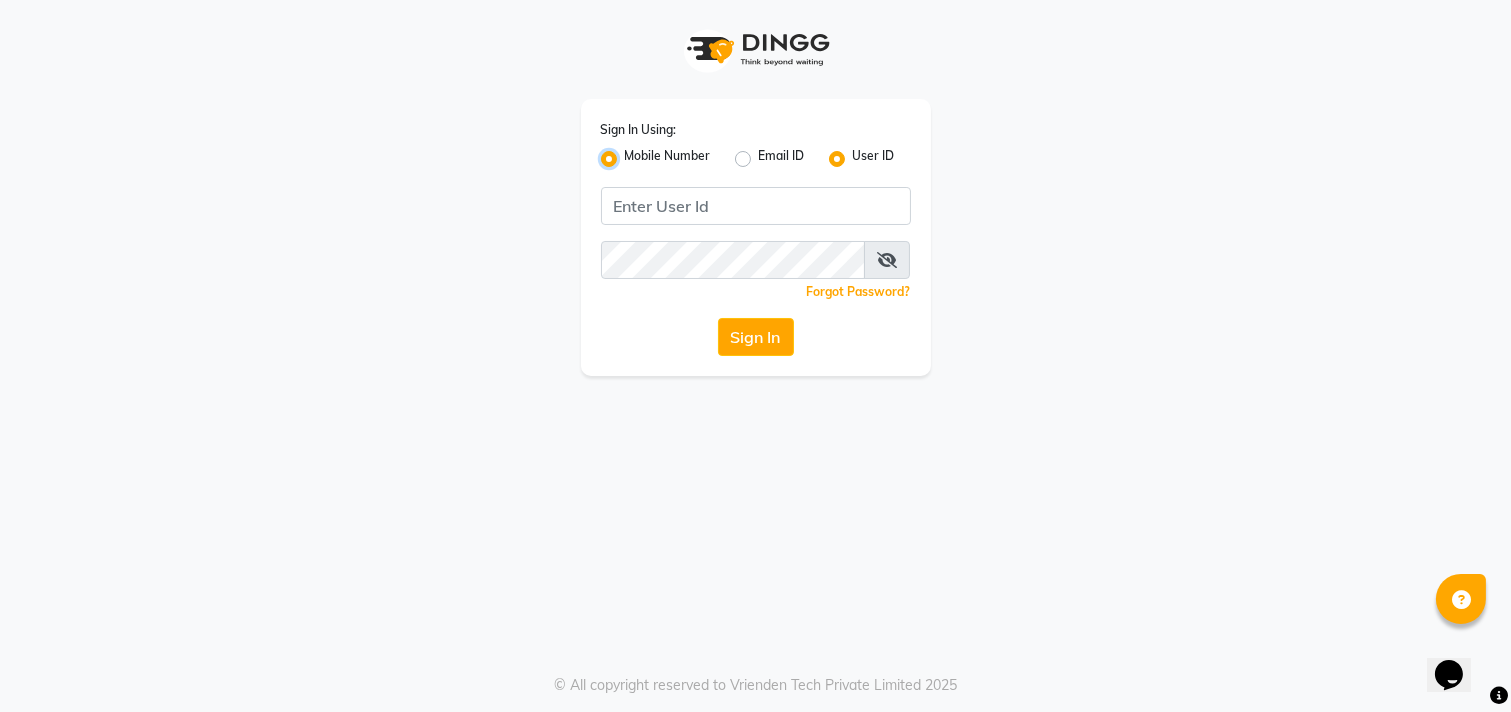 radio on "false" 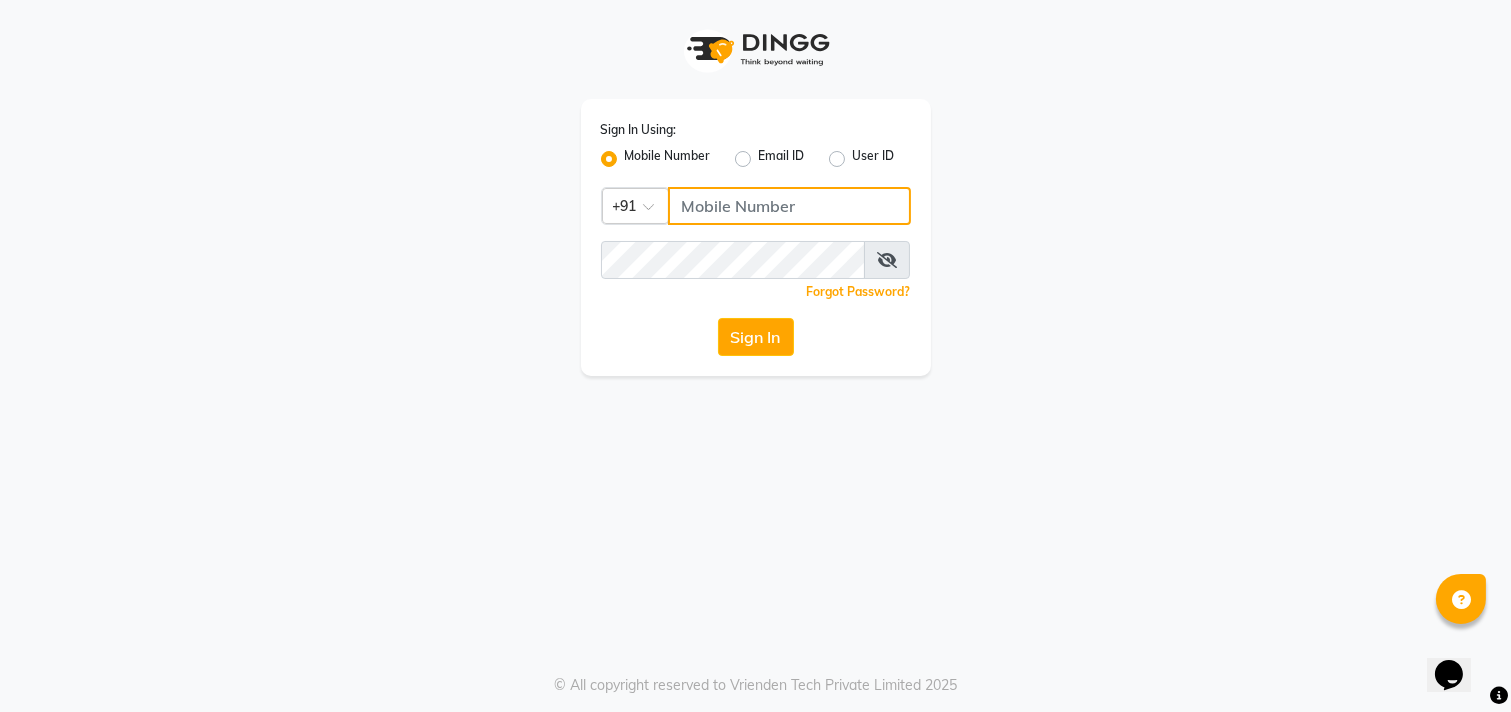 click 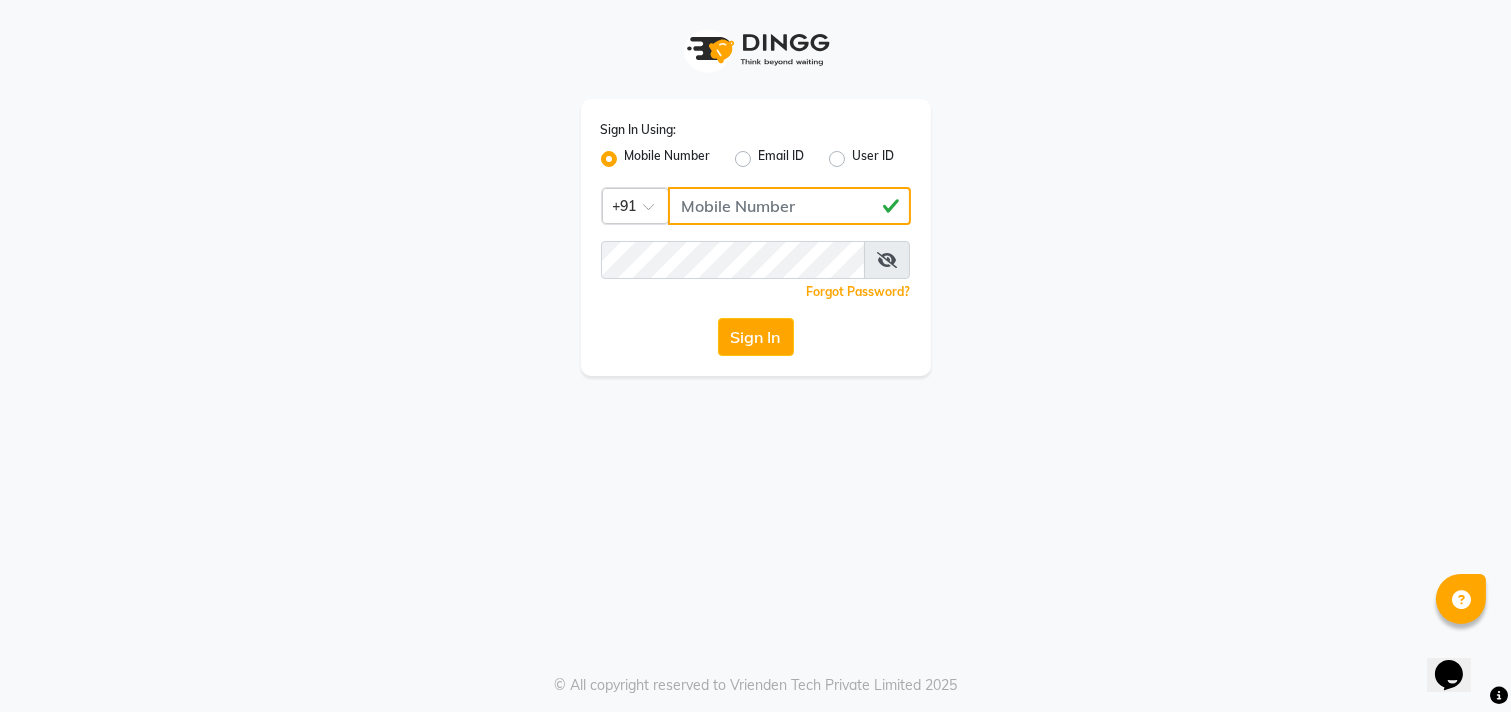 type on "[PHONE]" 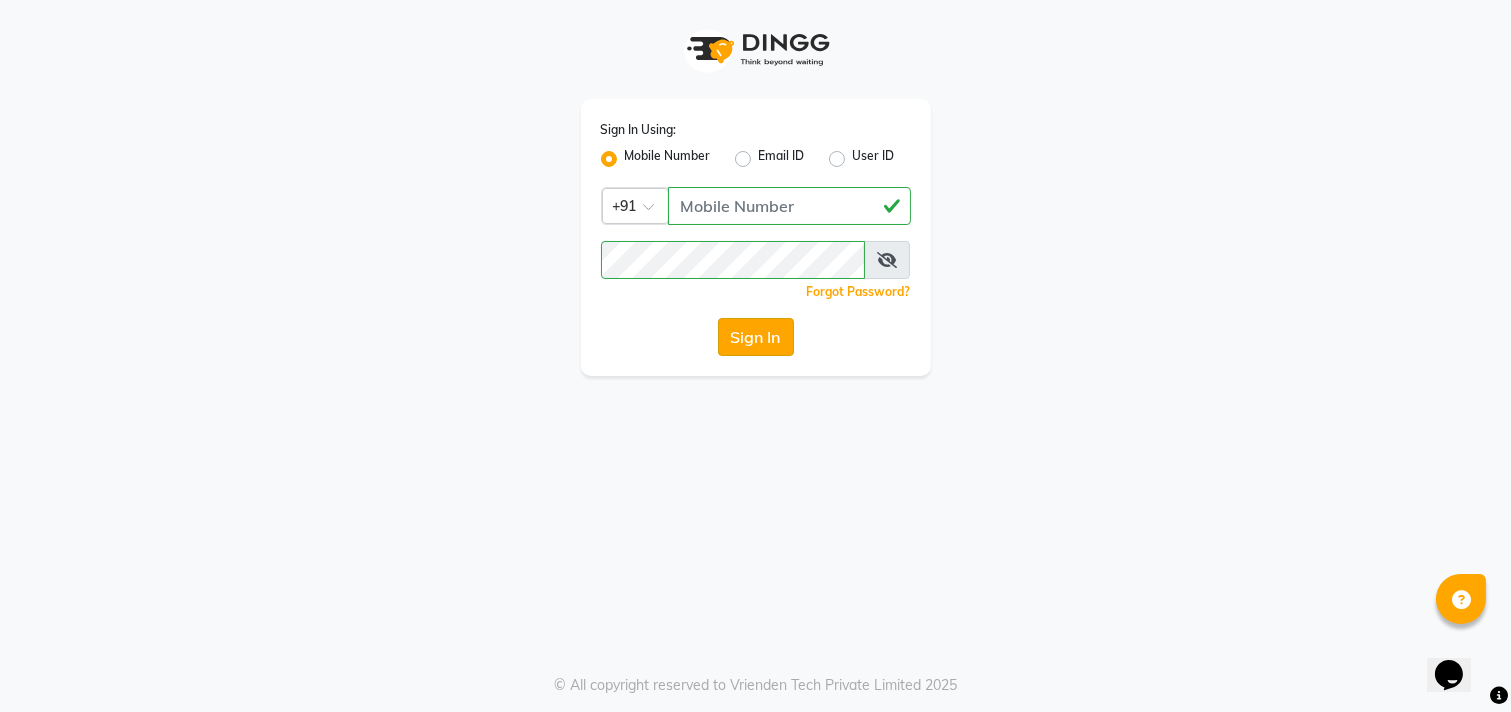 click on "Sign In" 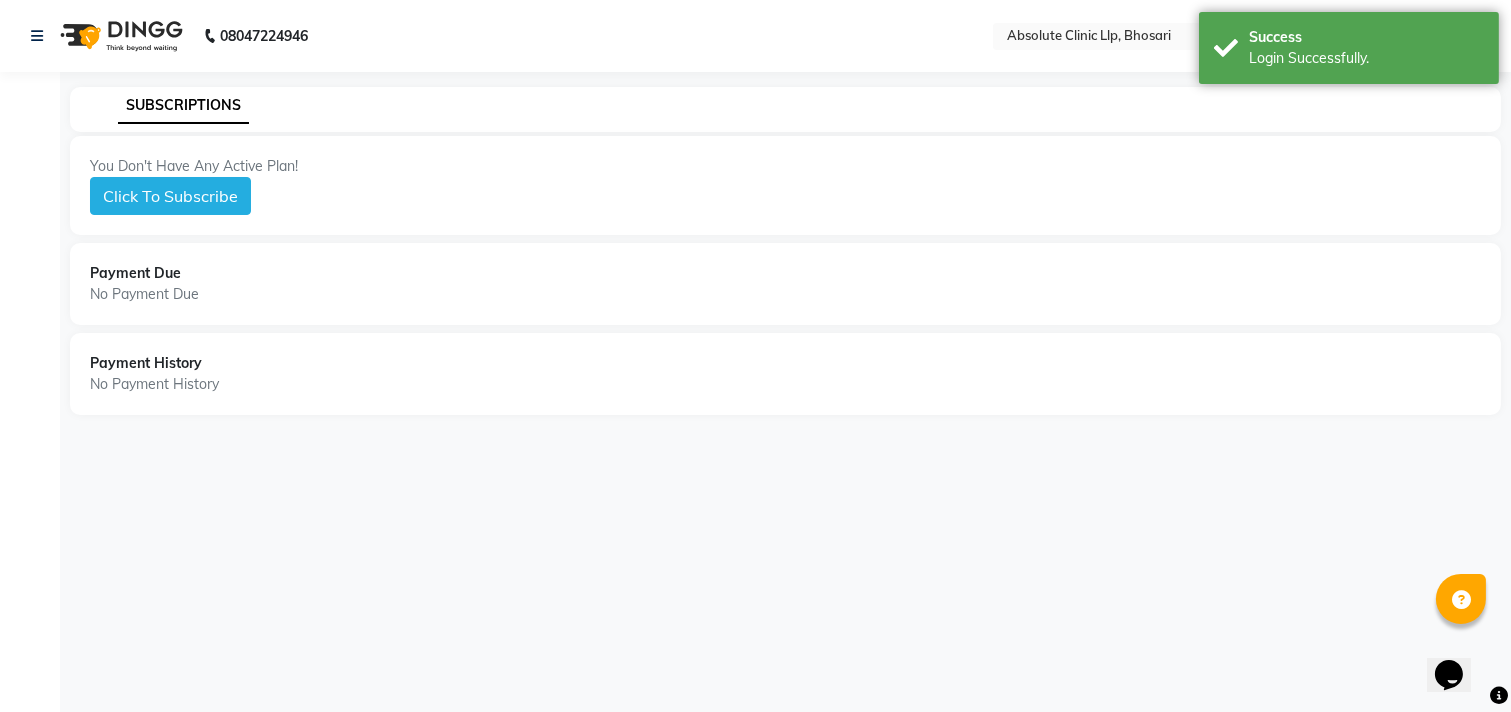 select on "en" 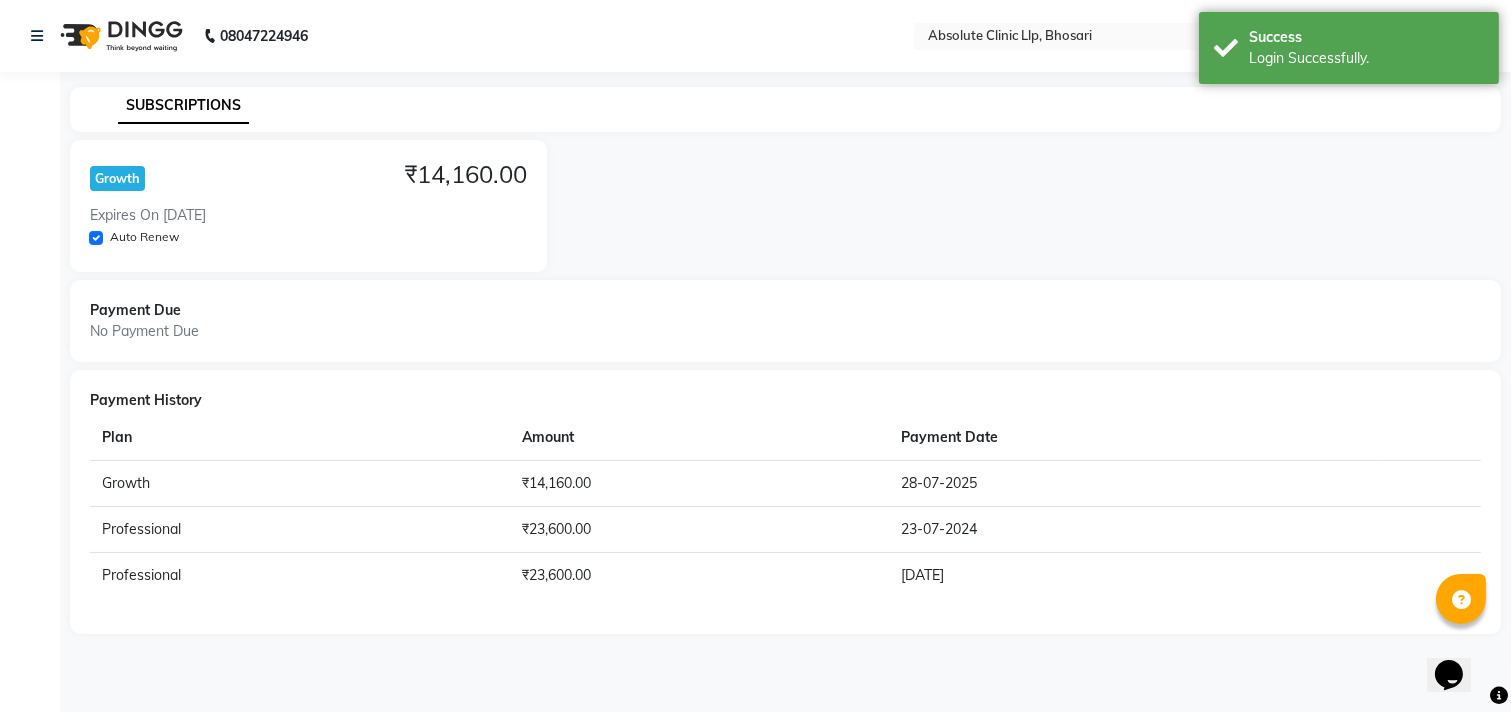 click 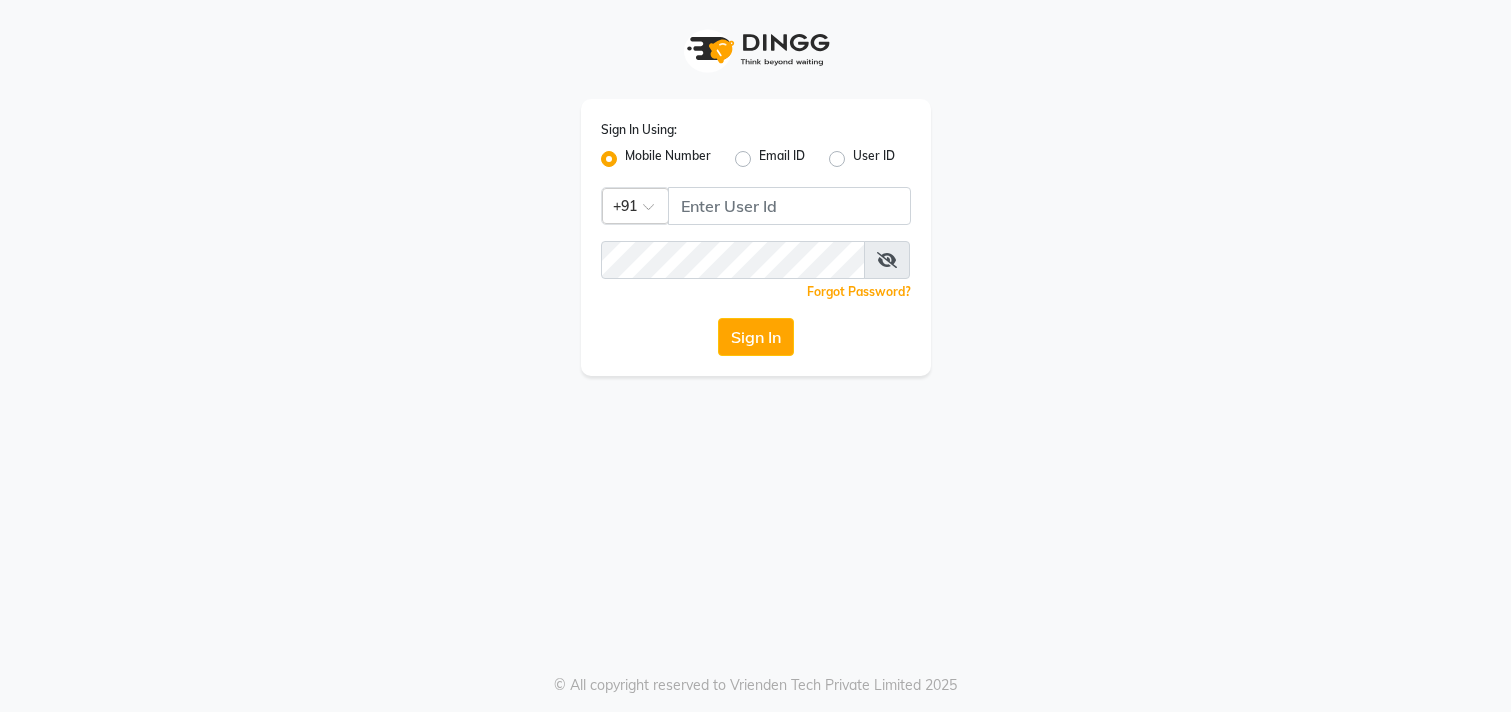 scroll, scrollTop: 0, scrollLeft: 0, axis: both 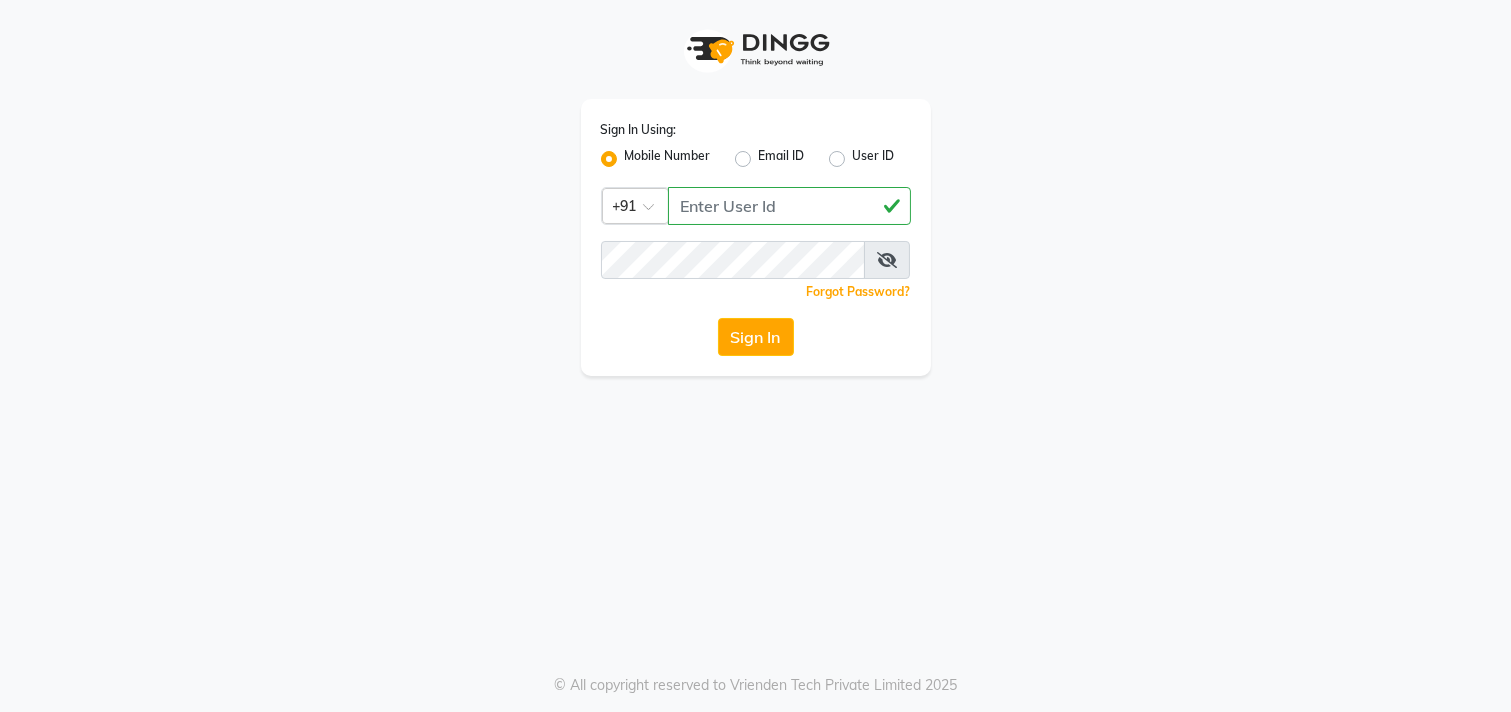 type on "[PHONE]" 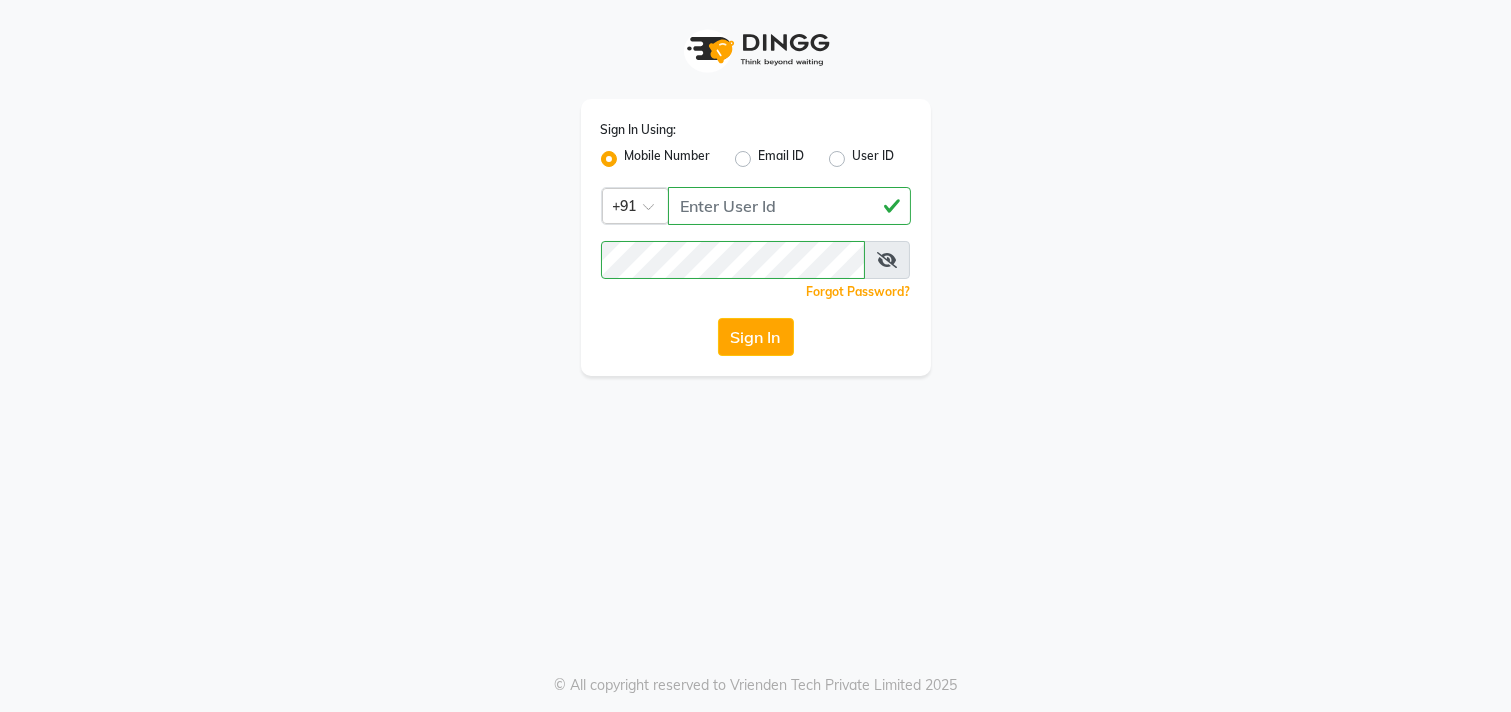 click on "Sign In" 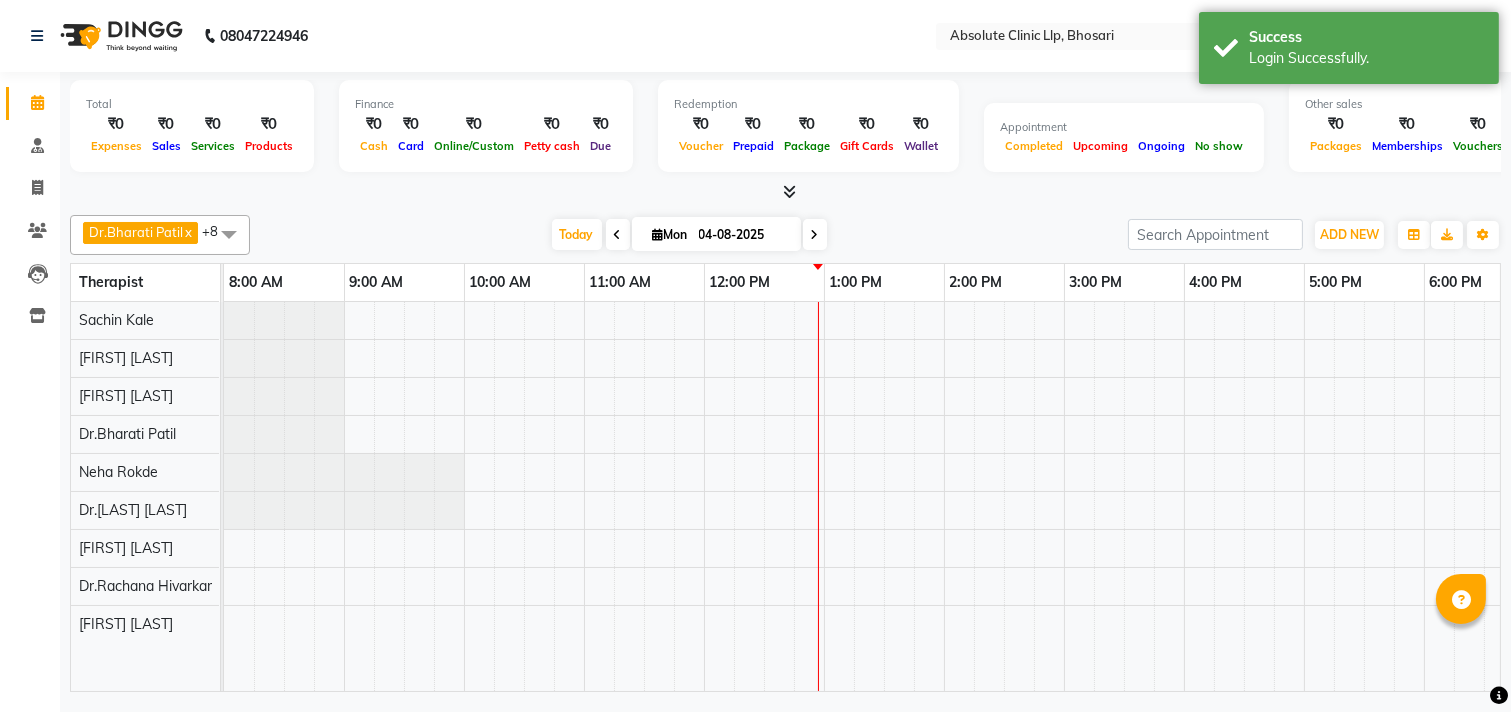 select on "en" 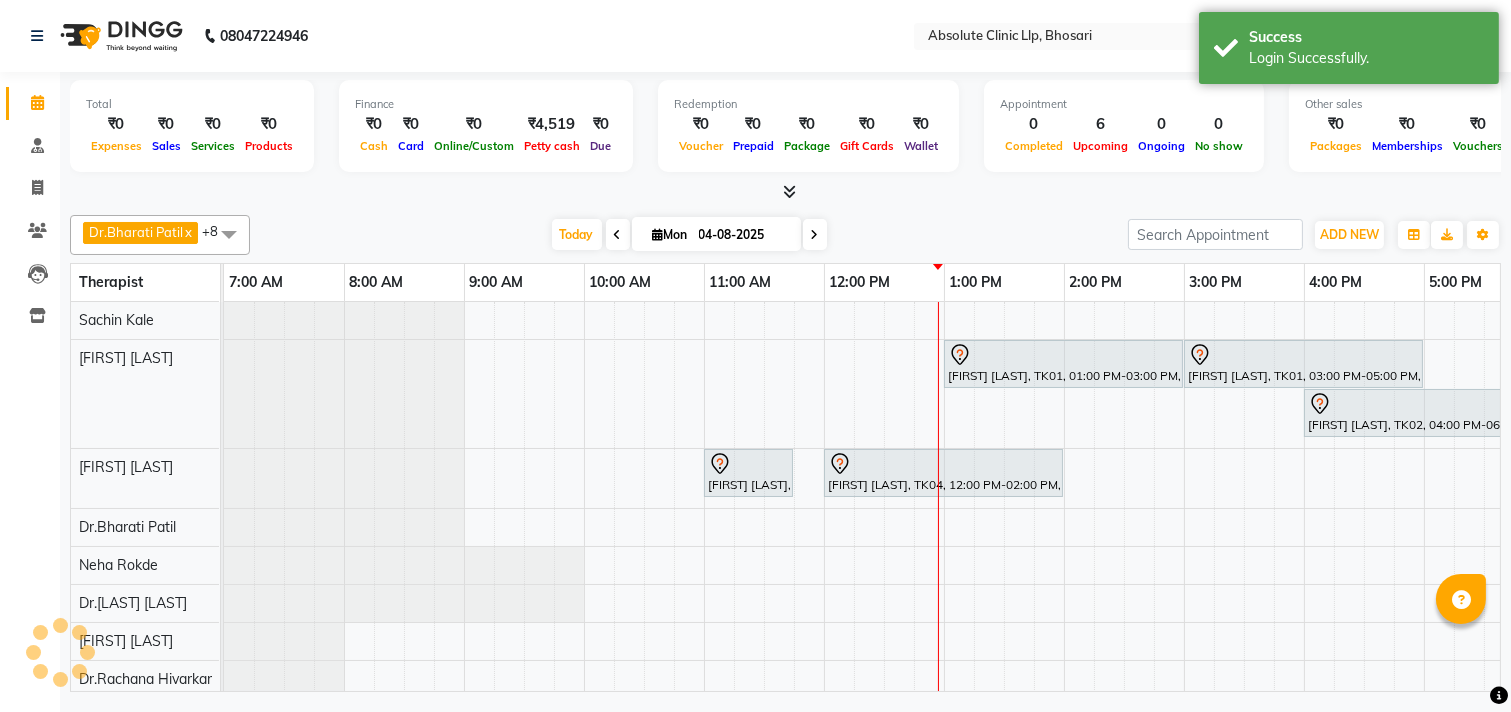 scroll, scrollTop: 0, scrollLeft: 0, axis: both 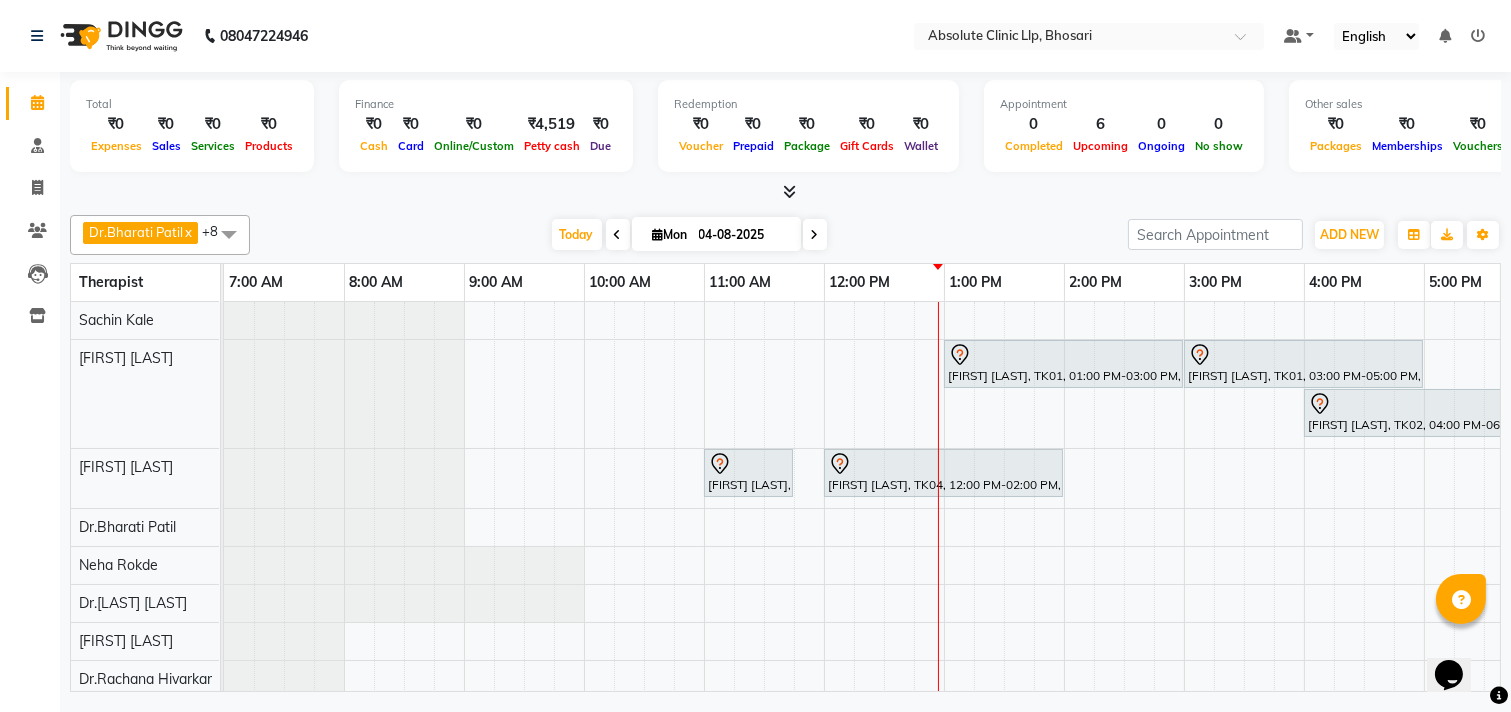 click on "[FIRST] [LAST], TK01, 01:00 PM-03:00 PM, Skin Treatment - Medicine Insertion             [FIRST] [LAST], TK01, 03:00 PM-05:00 PM, Skin Treatment - Derma Needling             [FIRST] [LAST], TK02, 04:00 PM-06:00 PM, Skin Treatment - Medicine Insertion             [FIRST] [LAST], TK03, 11:00 AM-11:45 AM, Skin Treatment- EYE CELL Treatment             [FIRST] [LAST], TK04, 12:00 PM-02:00 PM, Skin Treatment - Ipl Laser             [FIRST] [LAST], TK03, 11:00 AM-01:00 PM, Slimmimng Treatment - 4D Tummy Treatment" at bounding box center (1124, 530) 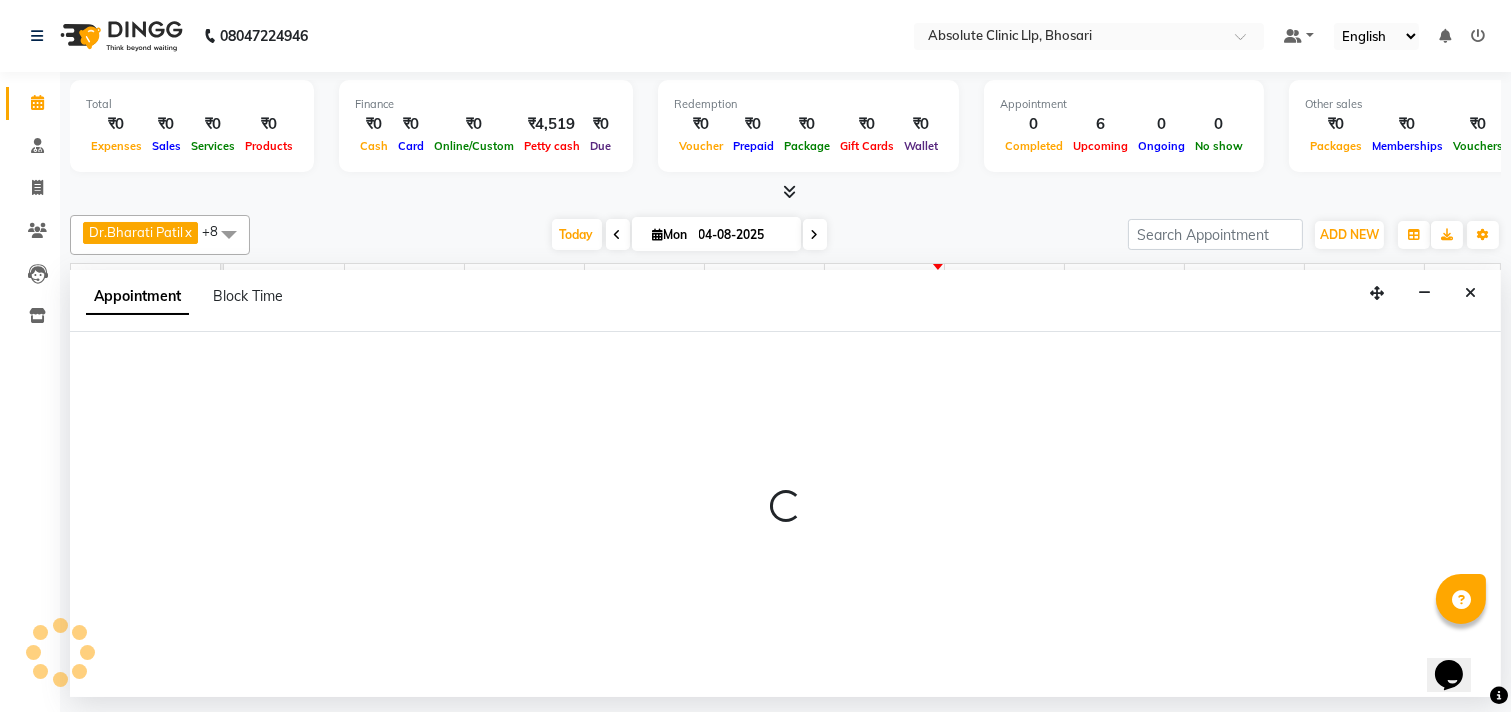 select on "27983" 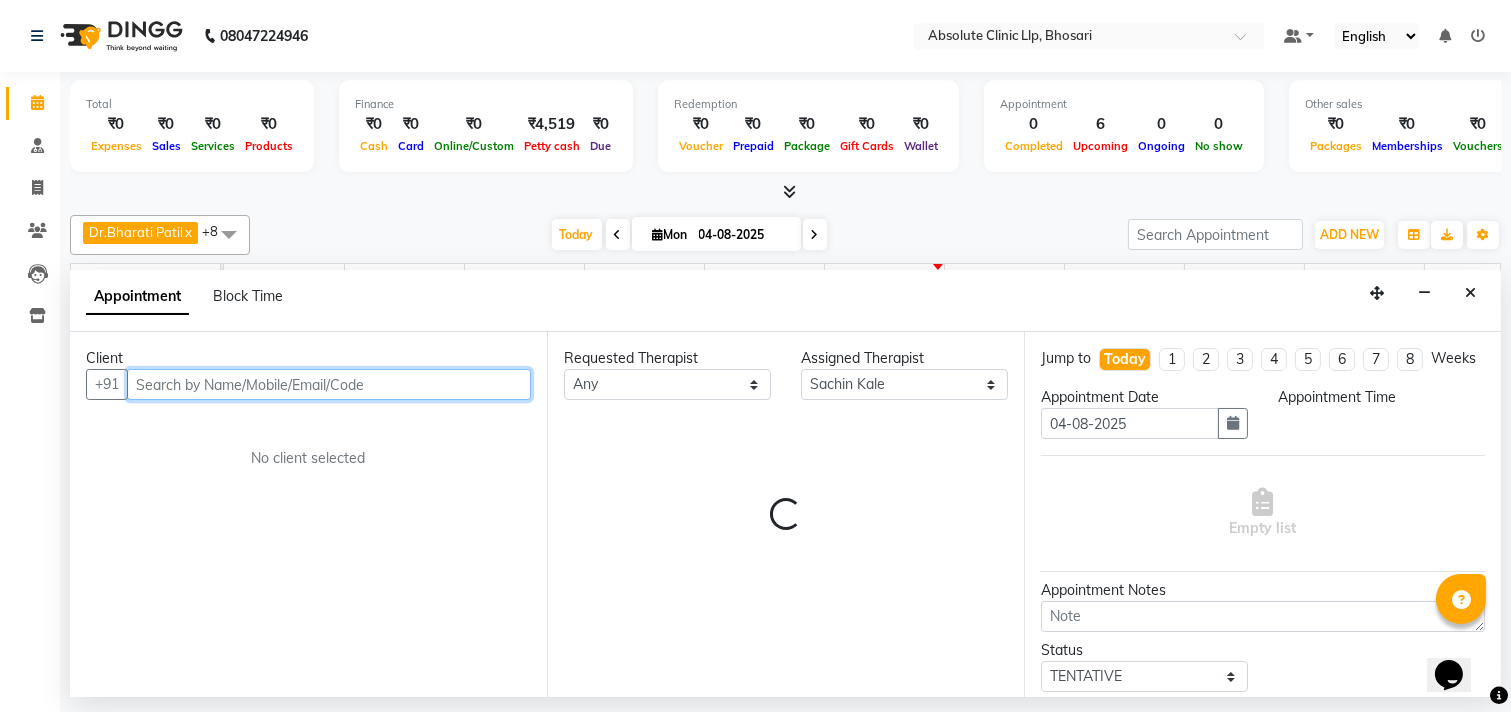 type on "B" 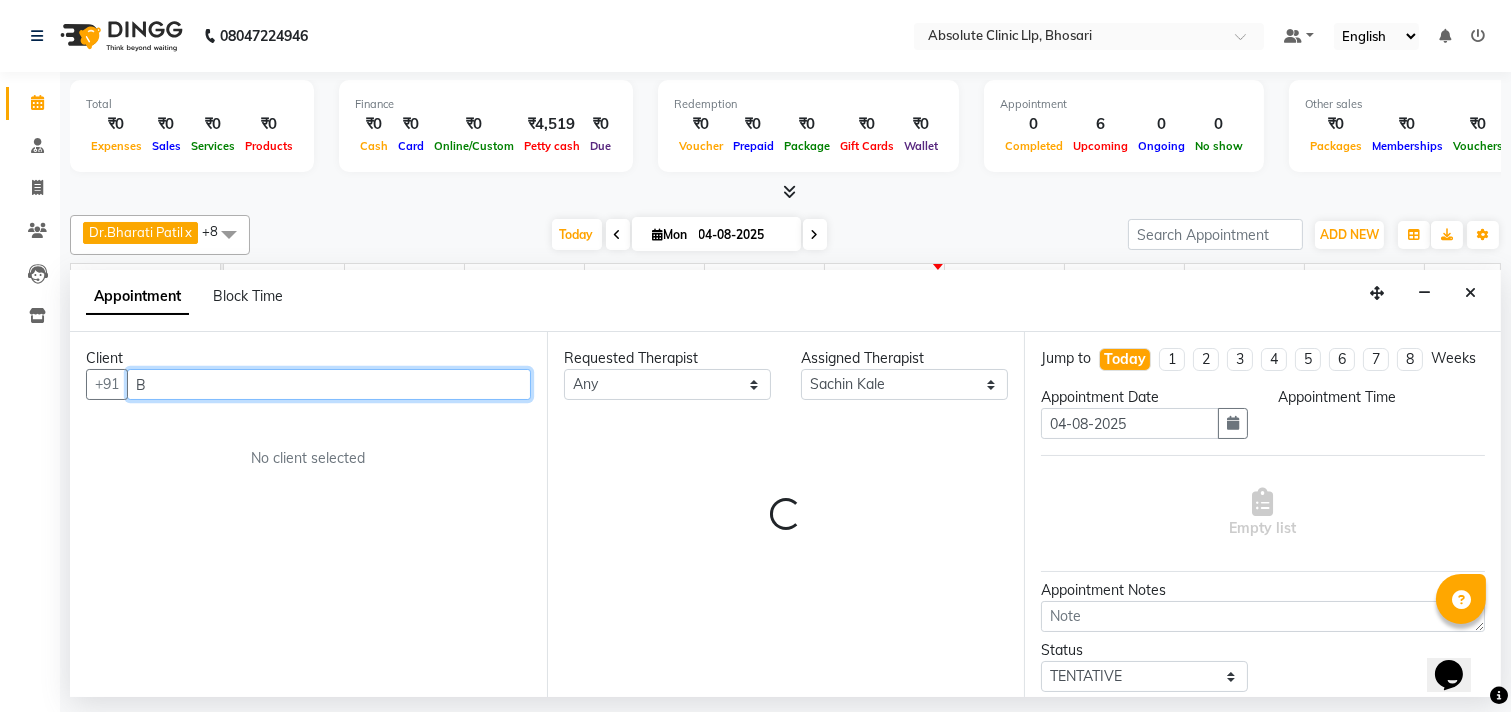 select on "780" 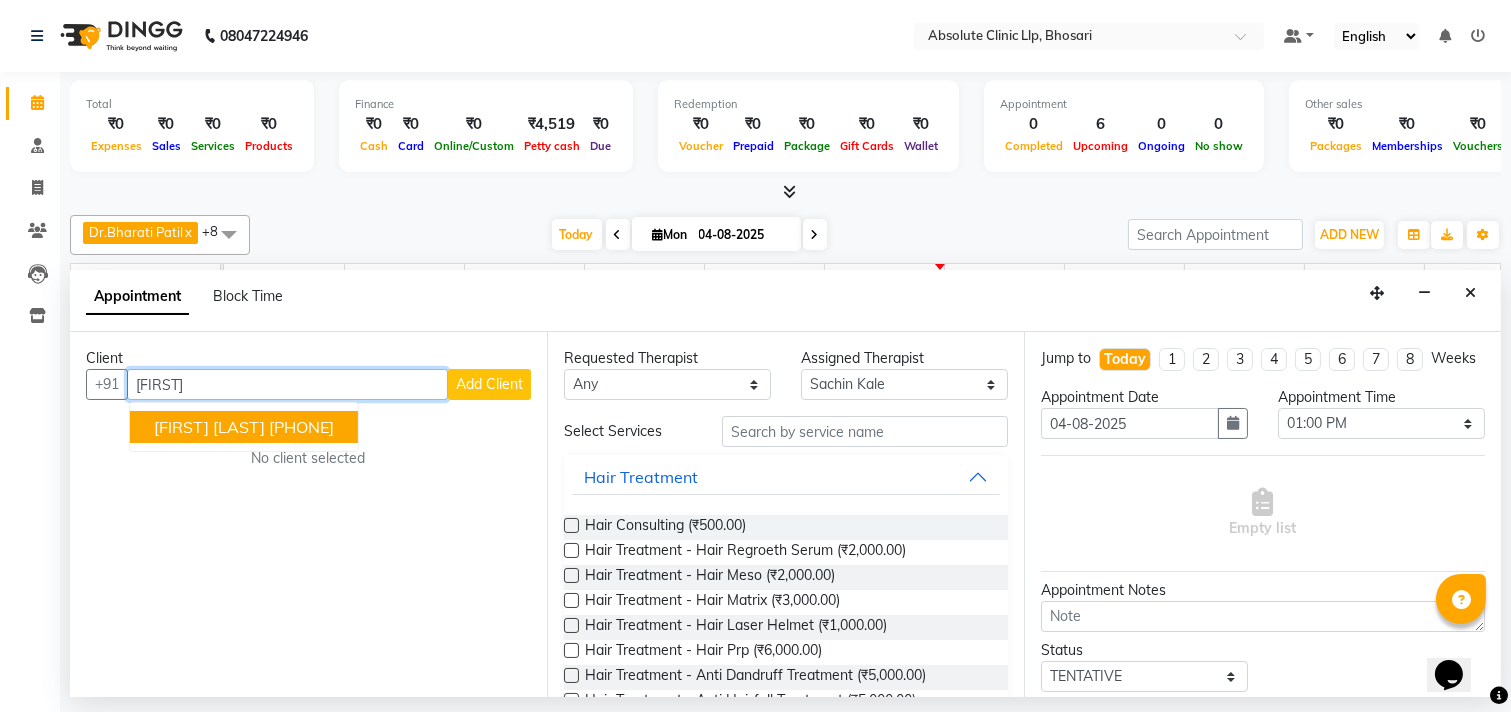 click on "[PHONE]" at bounding box center (301, 427) 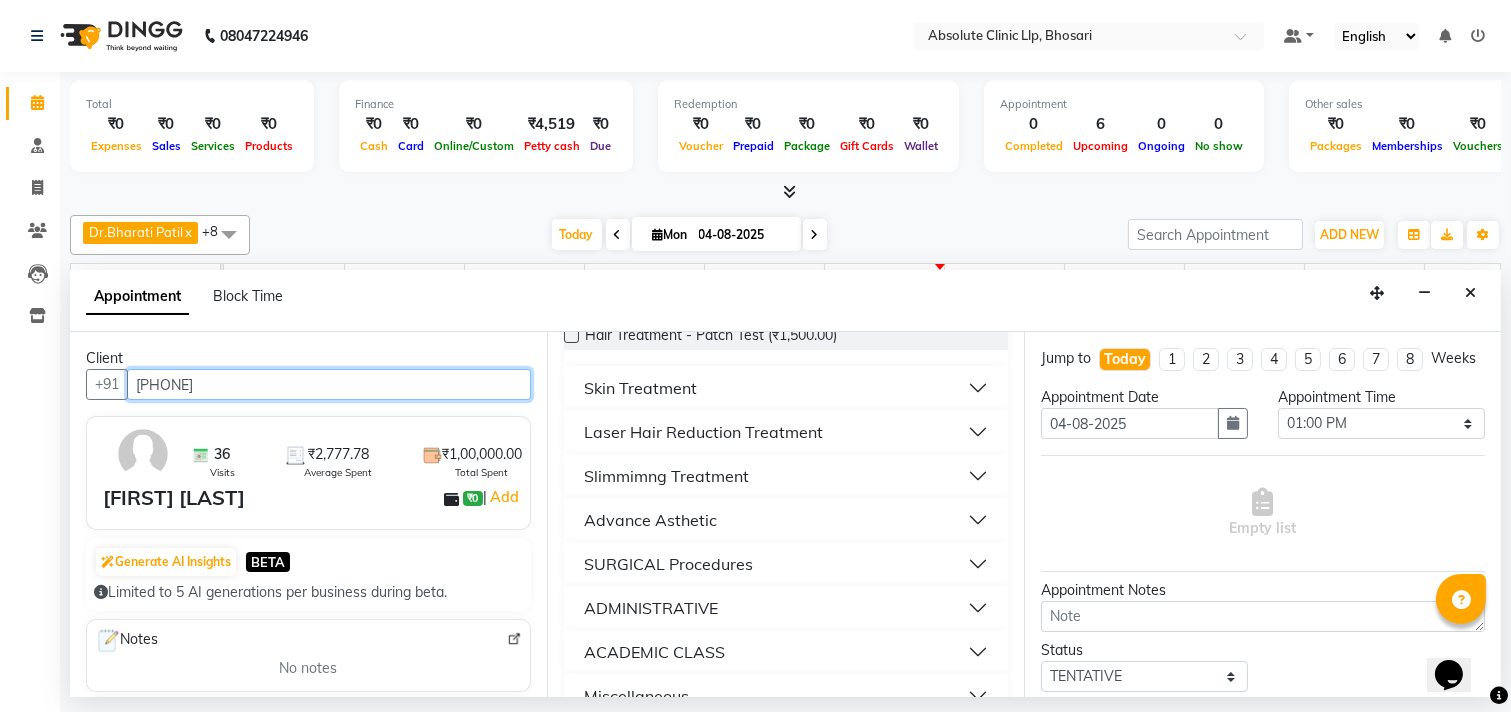 scroll, scrollTop: 555, scrollLeft: 0, axis: vertical 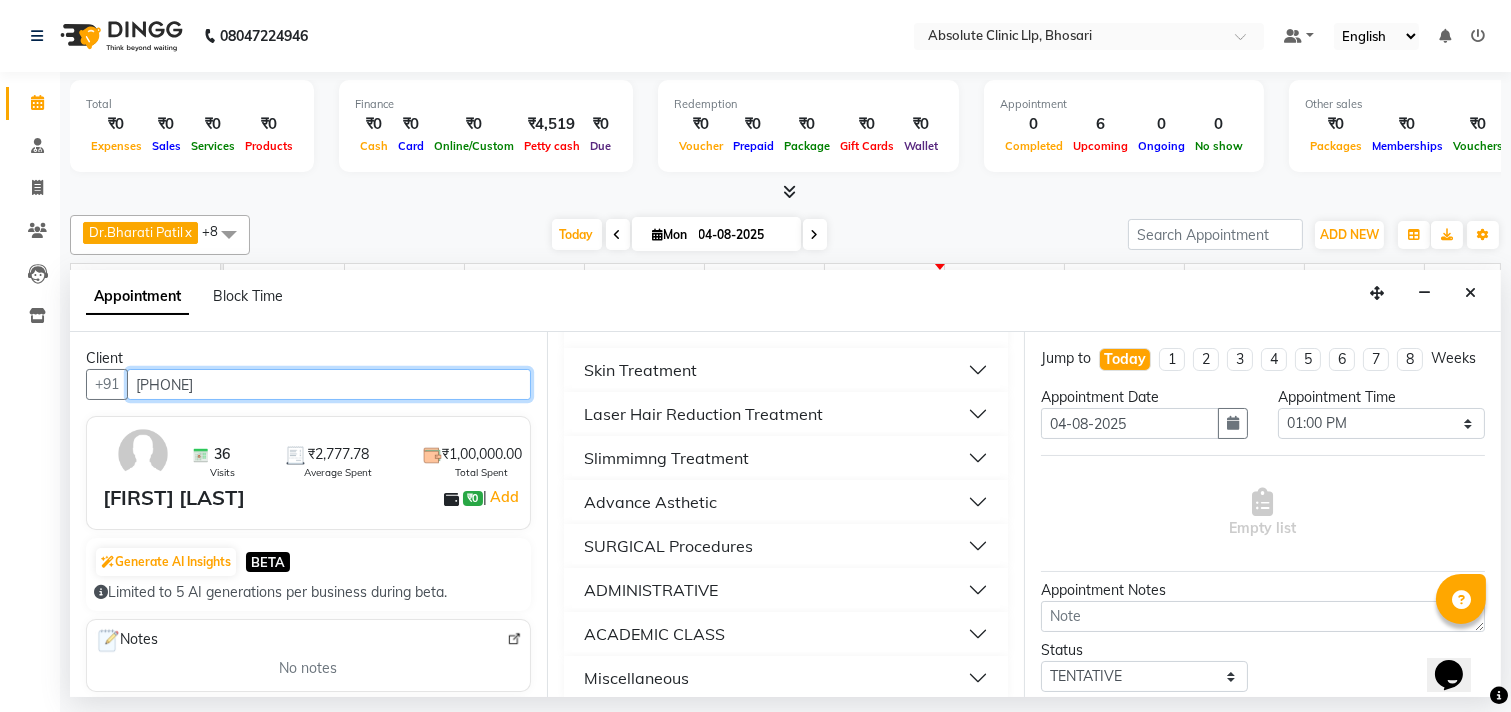 type on "[PHONE]" 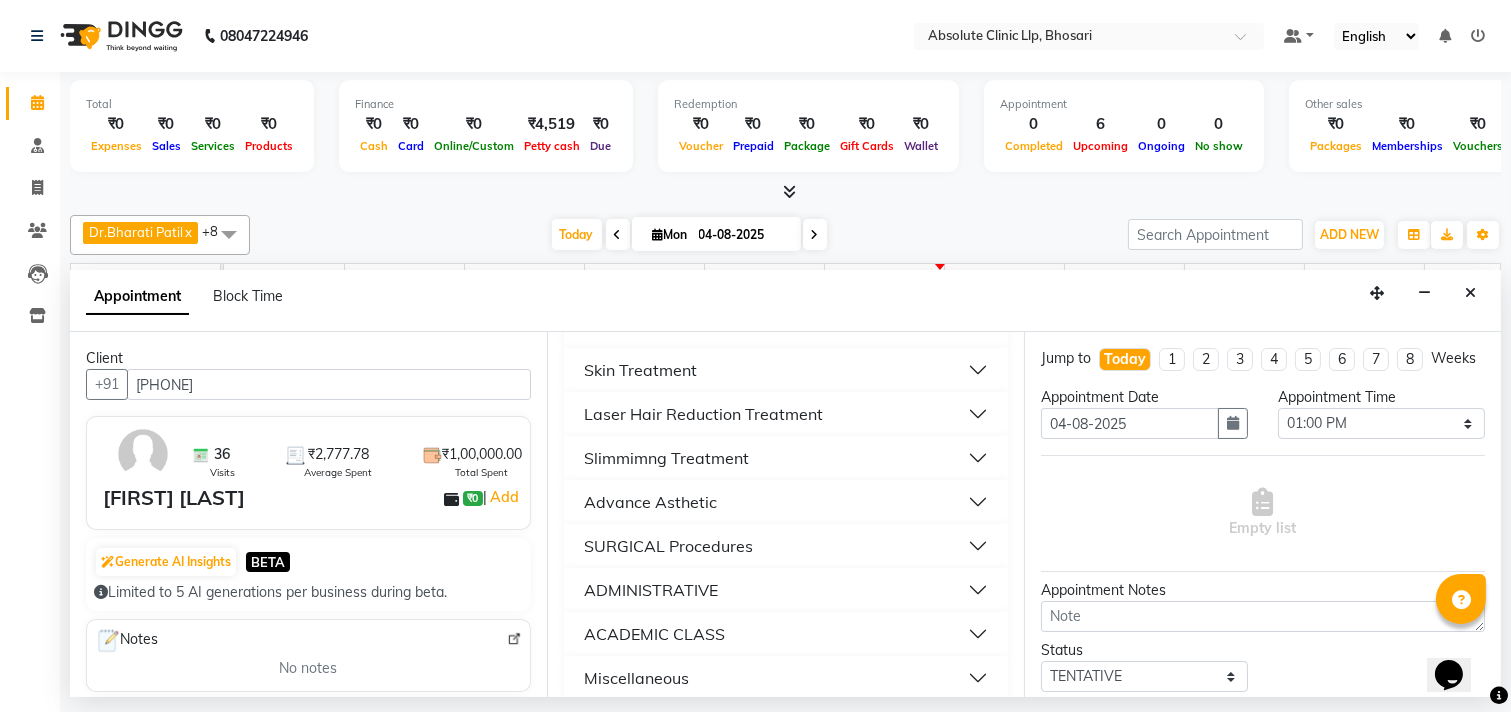 click on "Slimmimng Treatment" at bounding box center [666, 458] 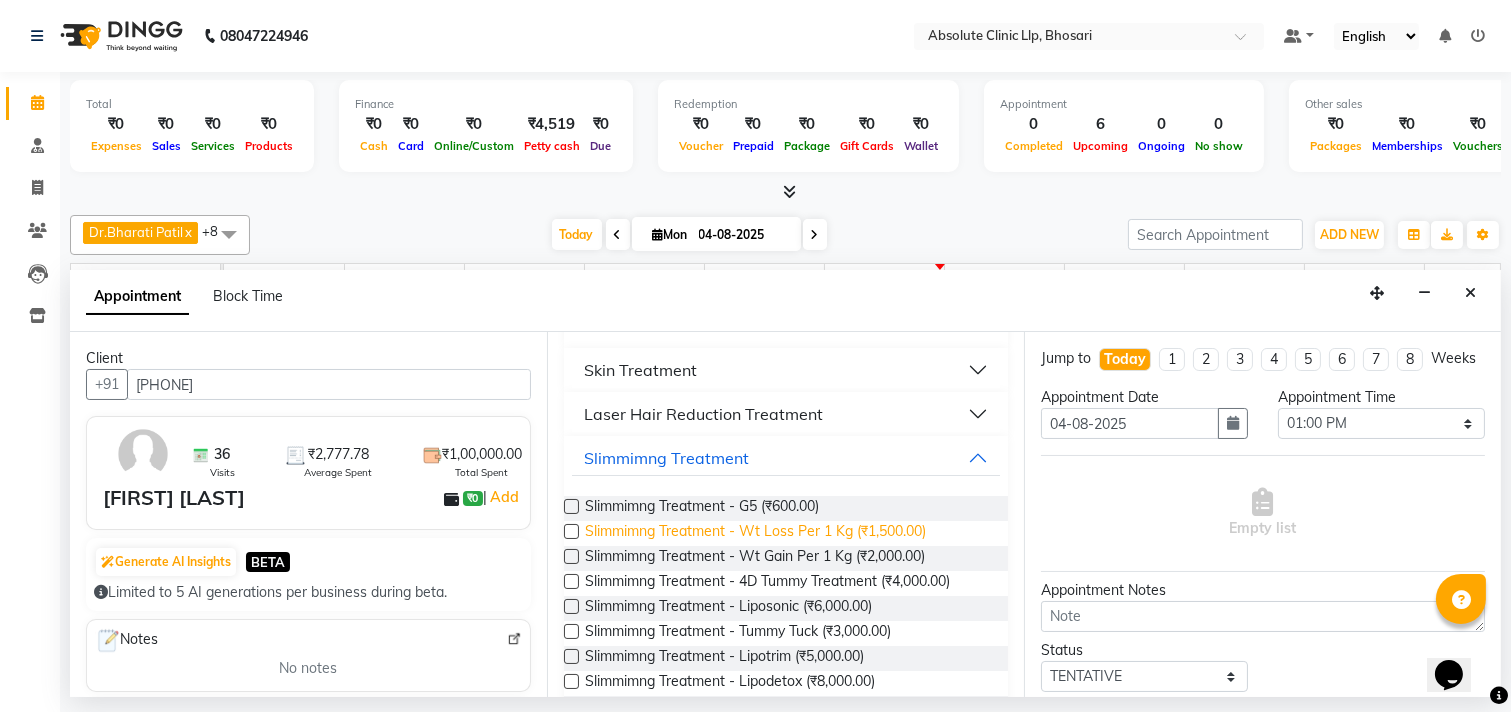 click on "Slimmimng Treatment - Wt Loss Per 1 Kg (₹1,500.00)" at bounding box center [755, 533] 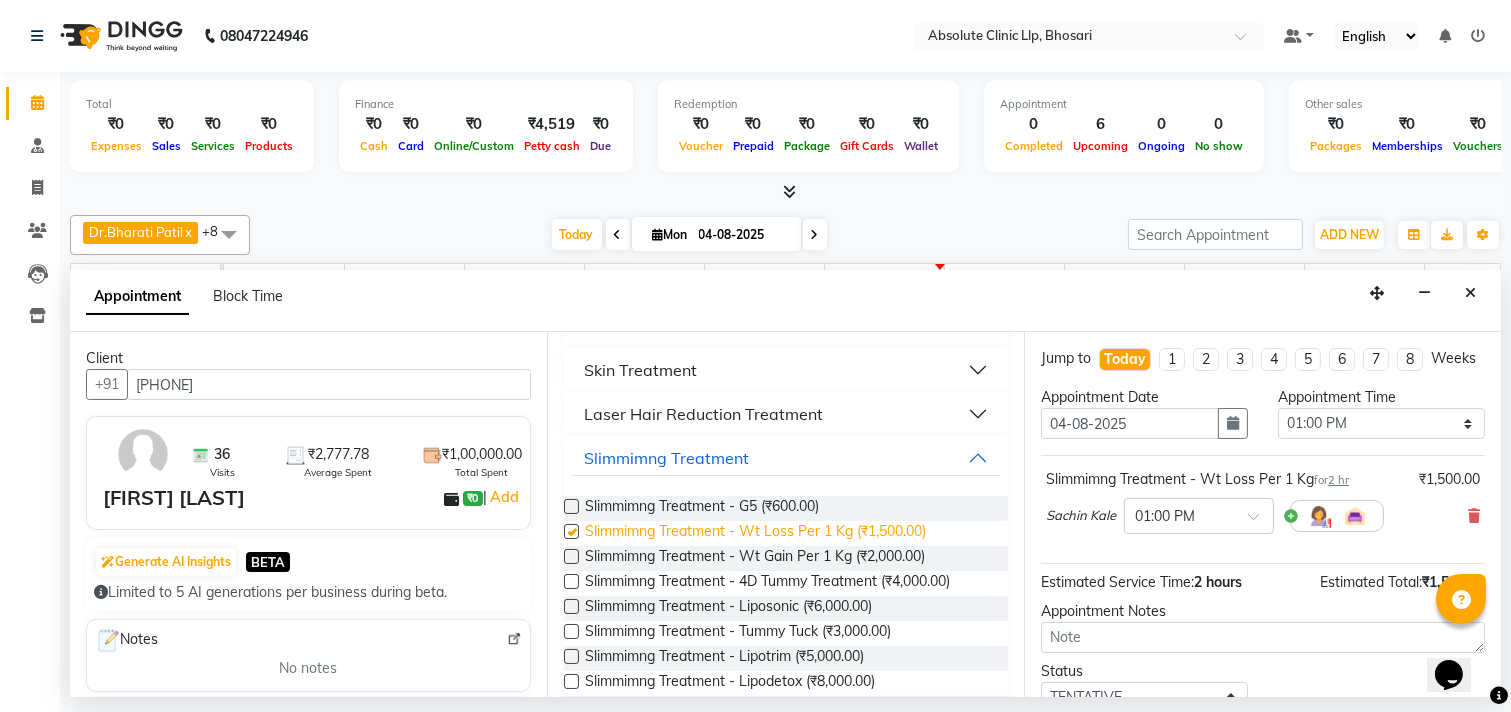 checkbox on "false" 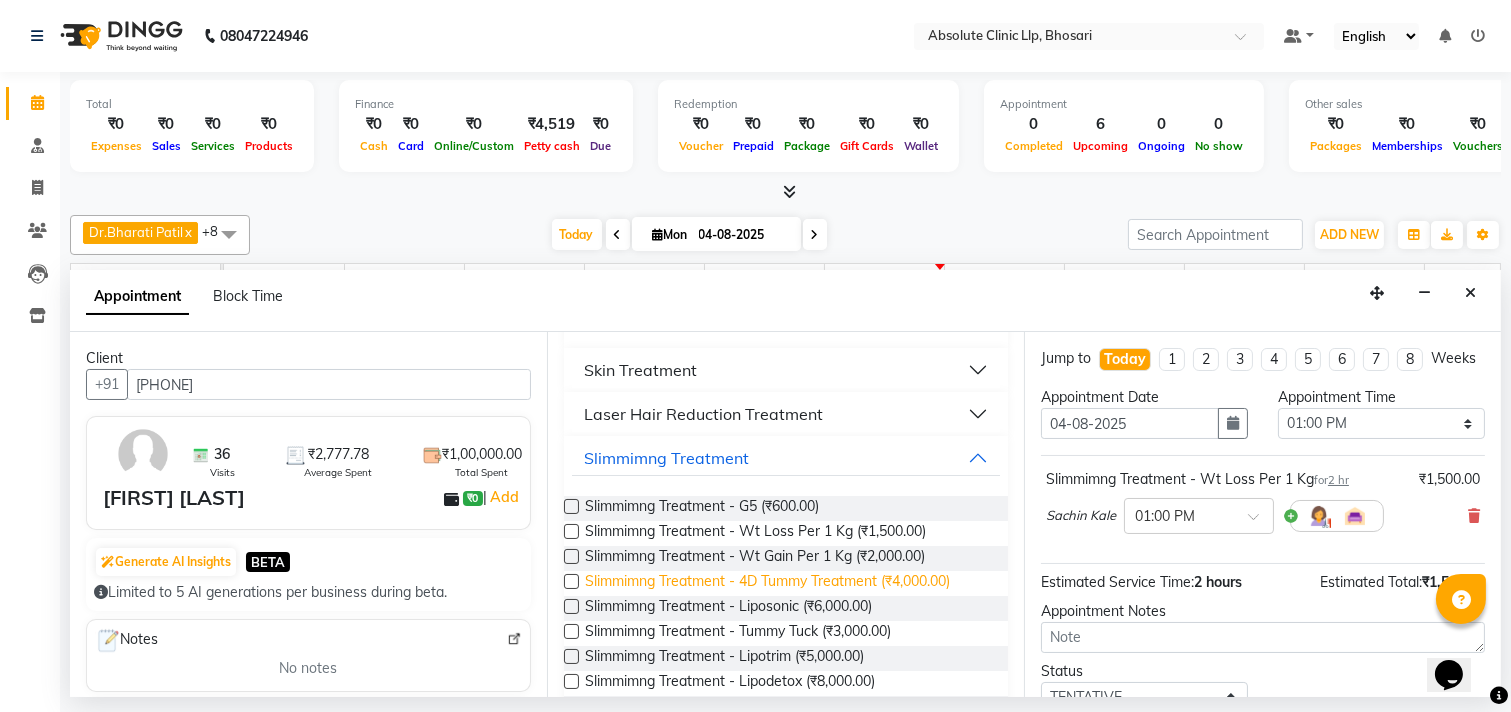 click on "Slimmimng Treatment - 4D Tummy Treatment (₹4,000.00)" at bounding box center [767, 583] 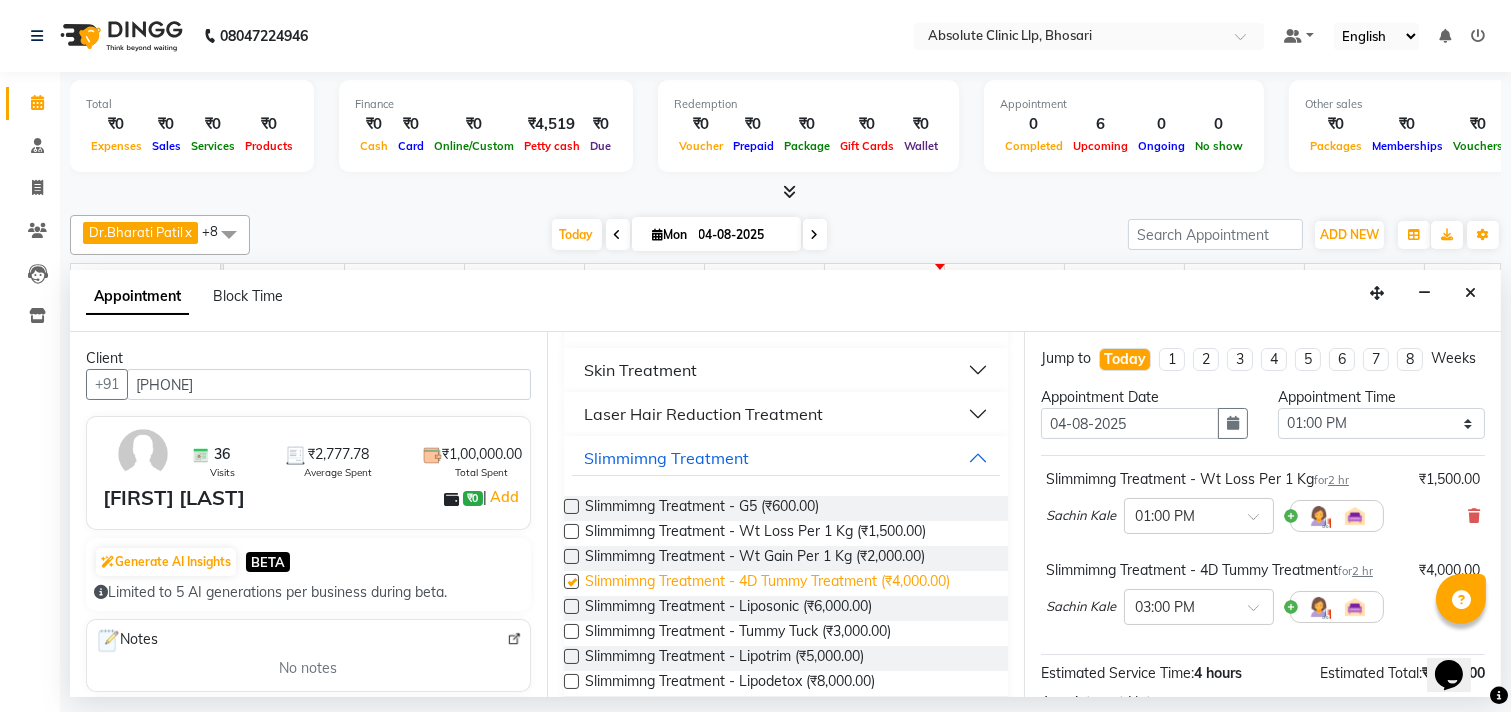 checkbox on "false" 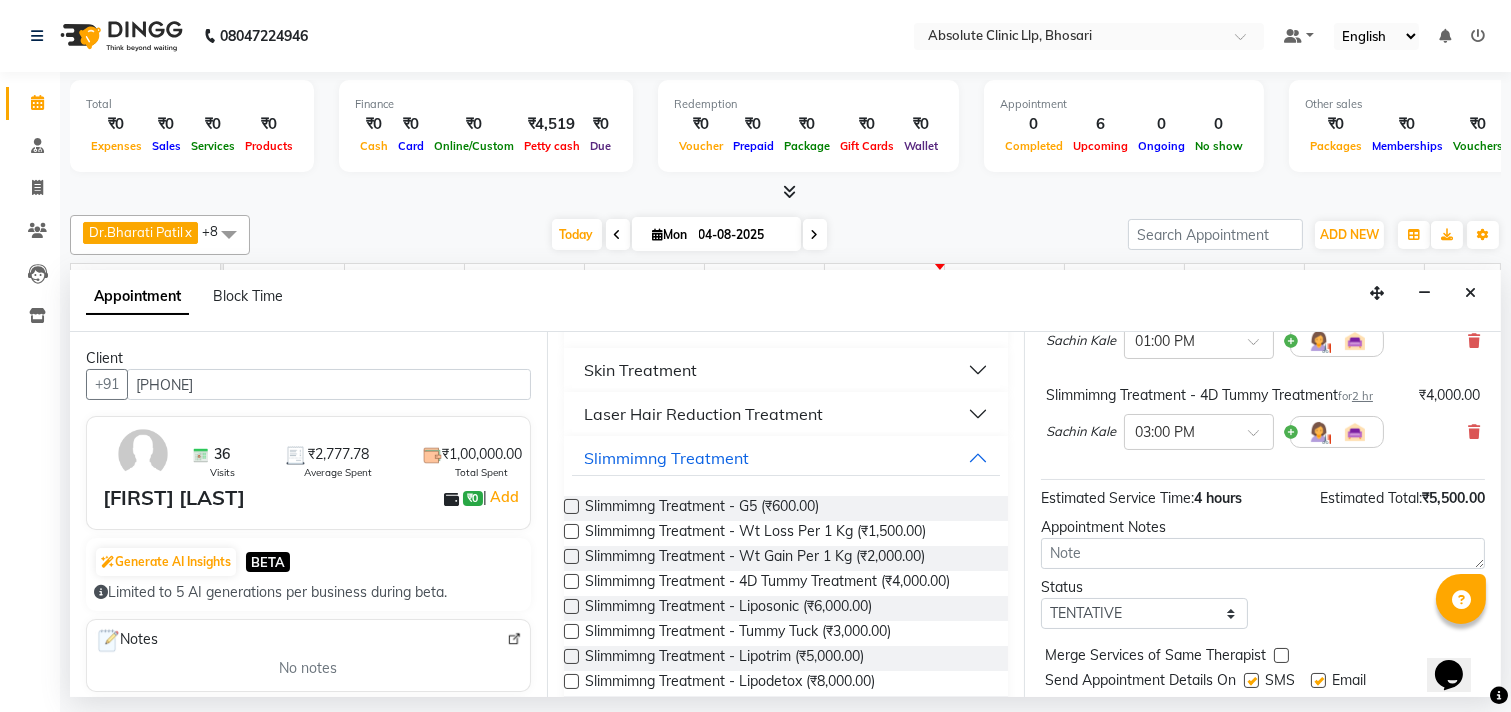 scroll, scrollTop: 252, scrollLeft: 0, axis: vertical 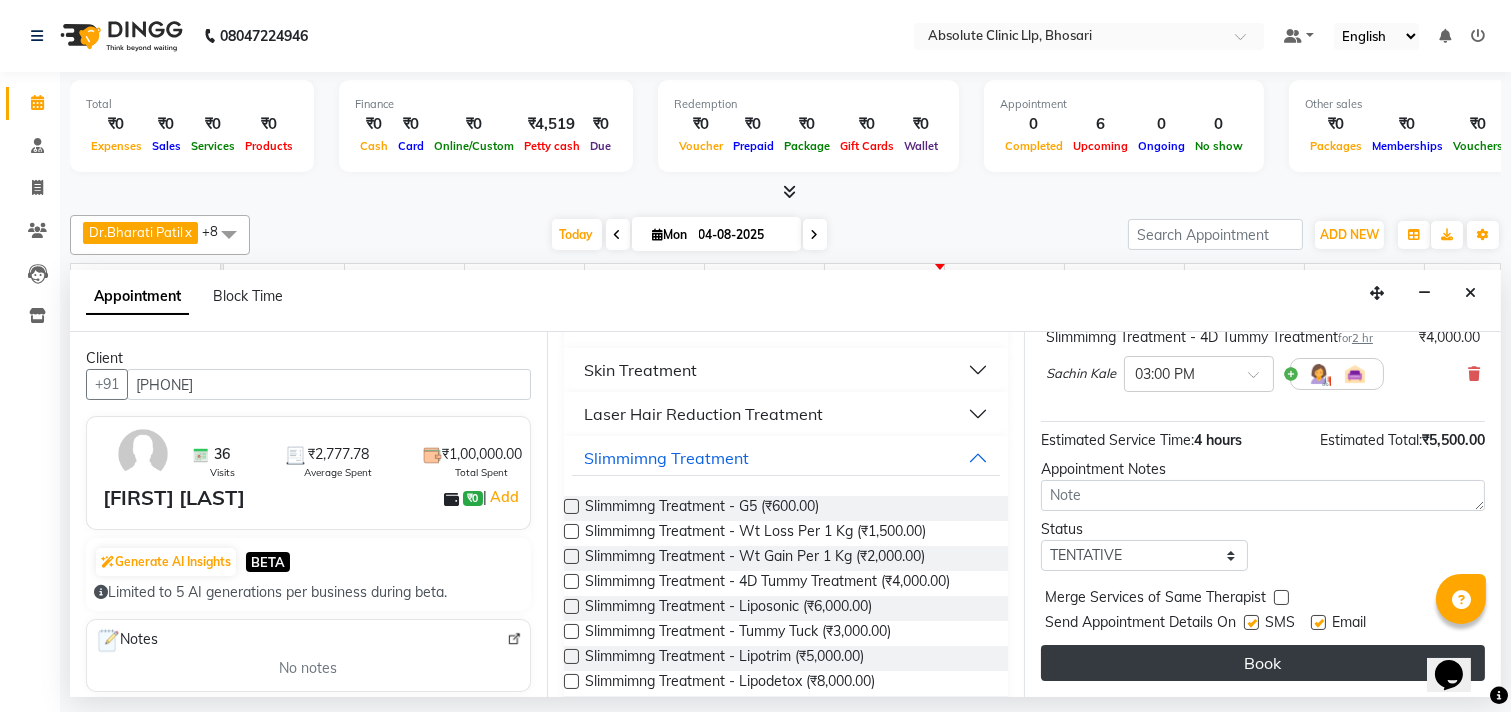 click on "Book" at bounding box center (1263, 663) 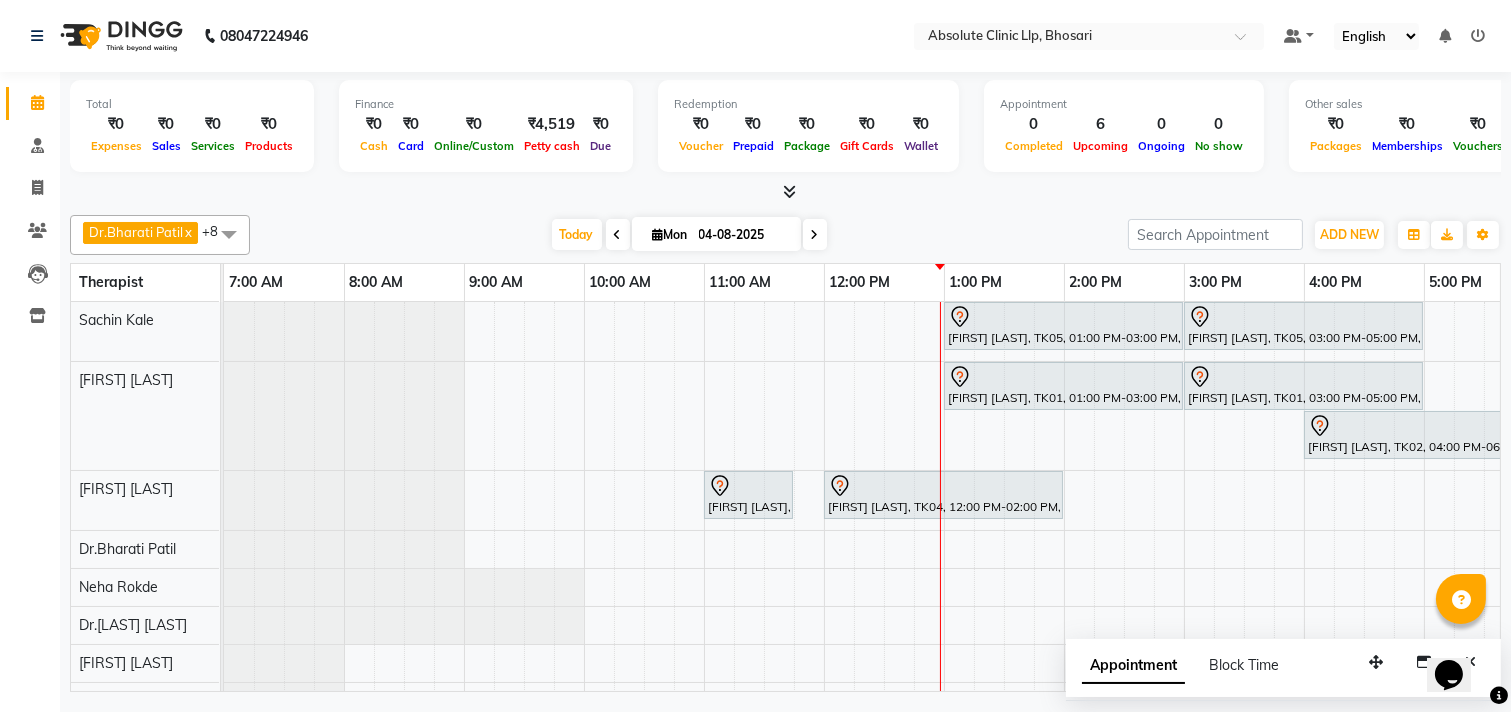 scroll, scrollTop: 0, scrollLeft: 162, axis: horizontal 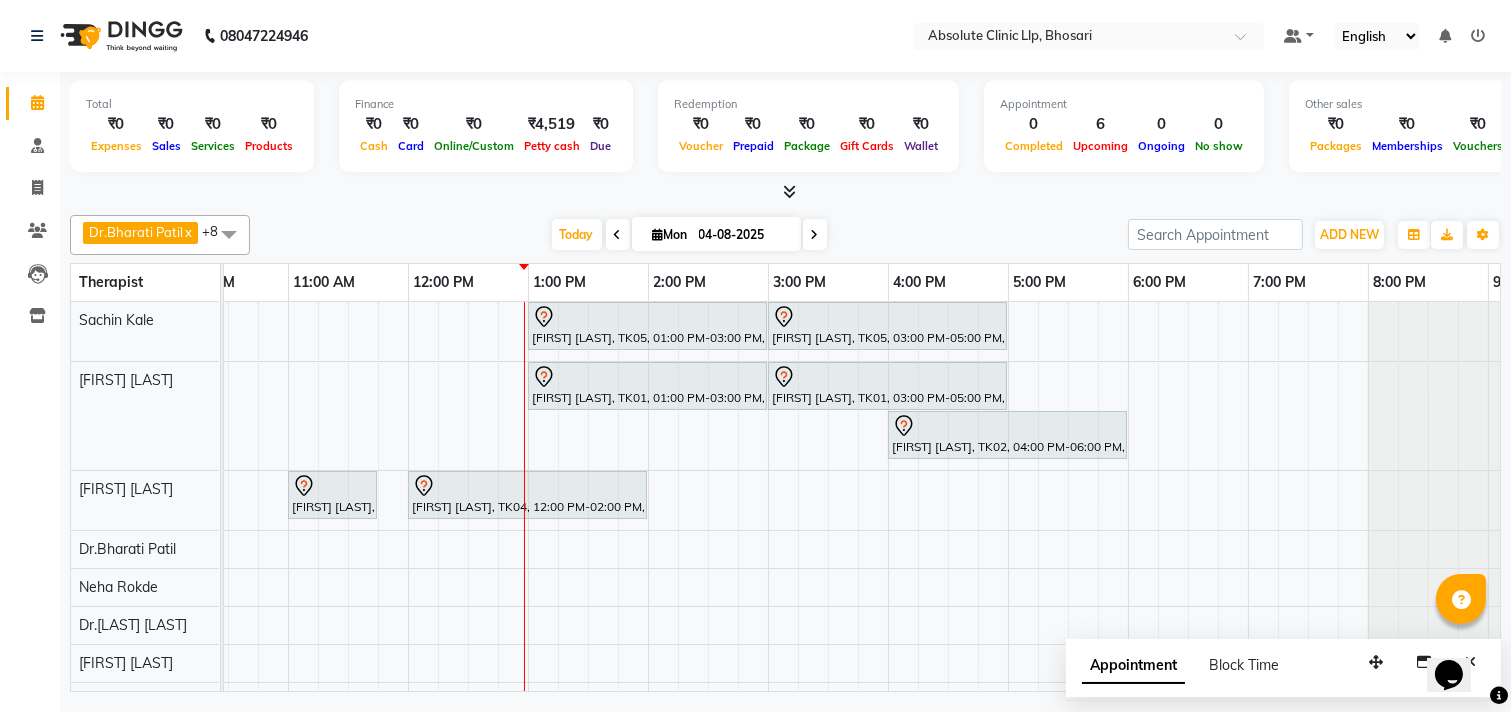 click on "[FIRST] [LAST], TK05, 01:00 PM-03:00 PM, Slimmimng Treatment - Wt Loss Per 1 Kg             [FIRST] [LAST], TK05, 03:00 PM-05:00 PM, Slimmimng Treatment - 4D Tummy Treatment             [FIRST] [LAST], TK01, 01:00 PM-03:00 PM, Skin Treatment - Medicine Insertion             [FIRST] [LAST], TK01, 03:00 PM-05:00 PM, Skin Treatment - Derma Needling             [FIRST] [LAST], TK02, 04:00 PM-06:00 PM, Skin Treatment - Medicine Insertion             [FIRST] [LAST], TK03, 11:00 AM-11:45 AM, Skin Treatment- EYE CELL Treatment             [FIRST] [LAST], TK04, 12:00 PM-02:00 PM, Skin Treatment - Ipl Laser             [FIRST] [LAST], TK03, 11:00 AM-01:00 PM, Slimmimng Treatment - 4D Tummy Treatment" at bounding box center (708, 541) 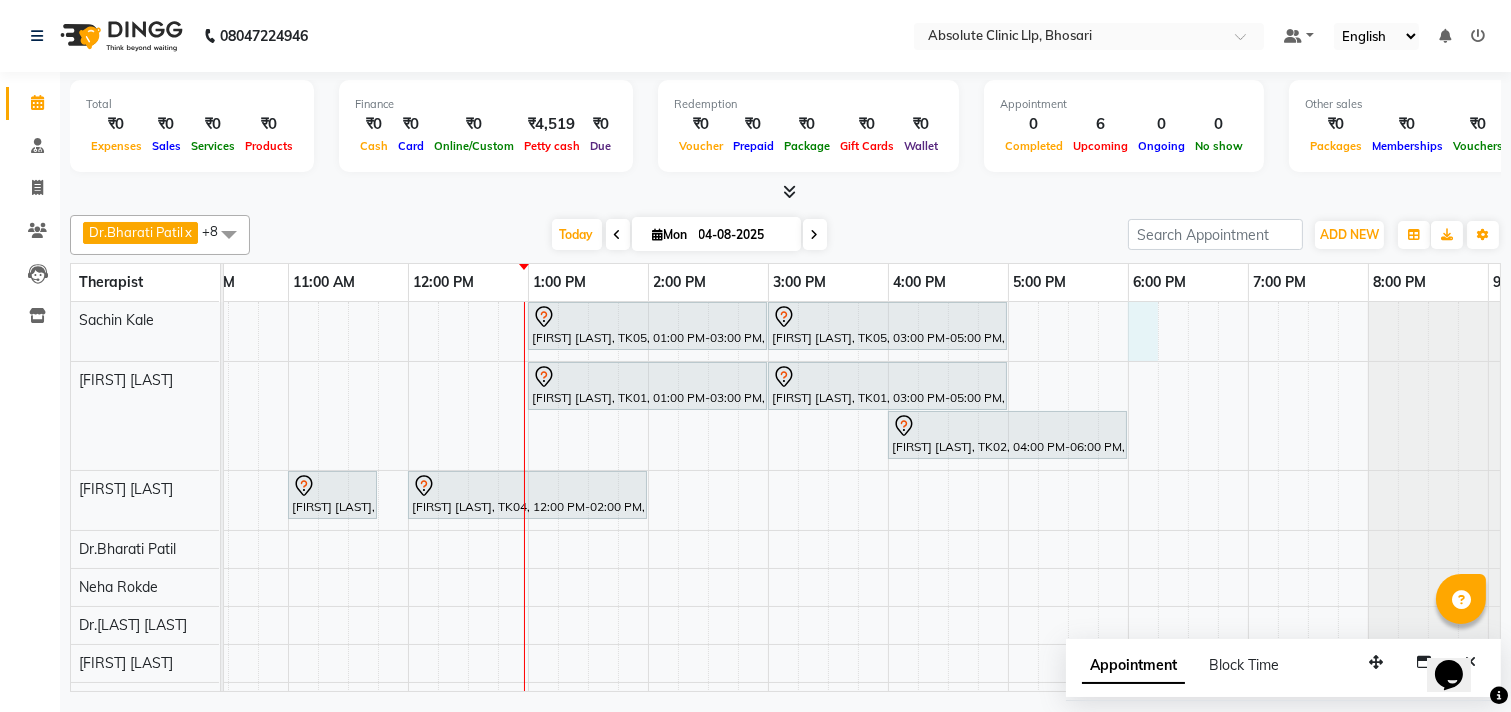 select on "27983" 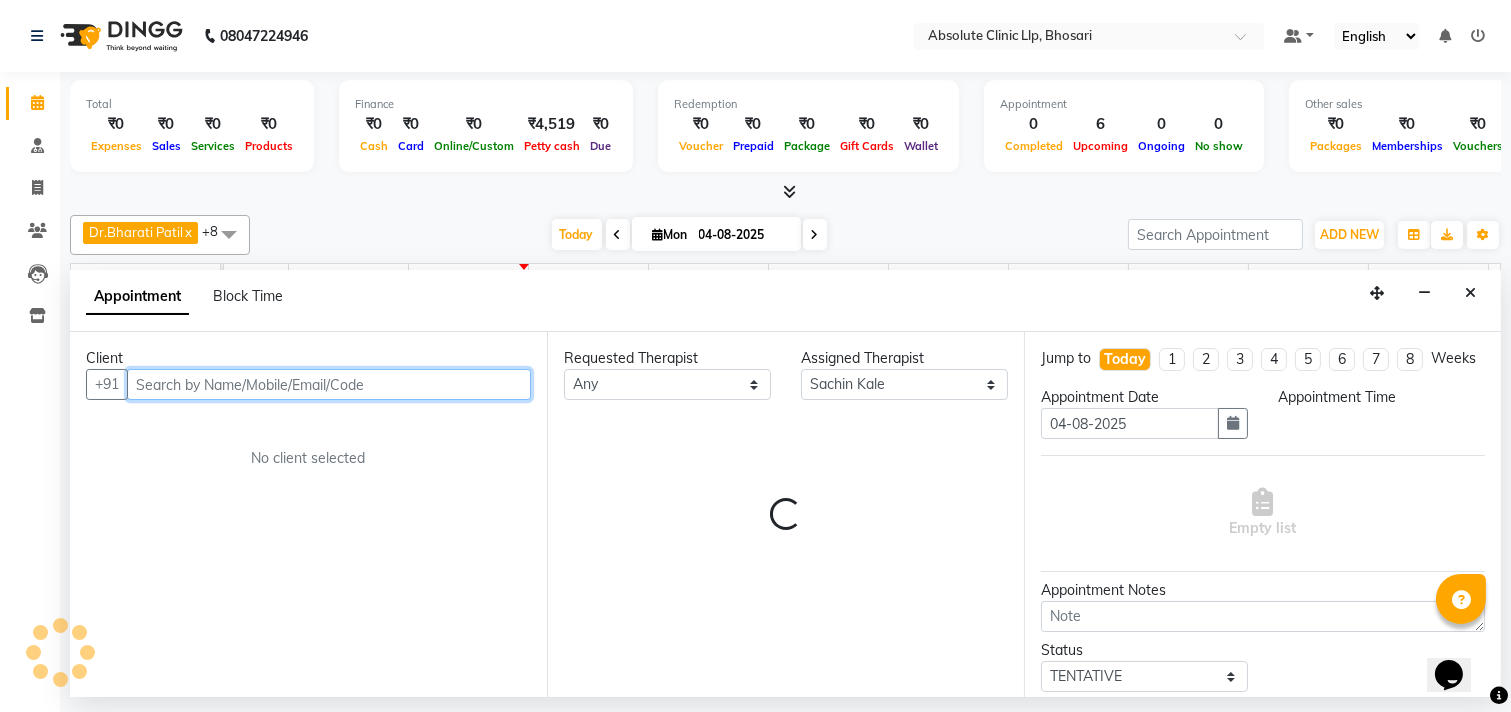 select on "1080" 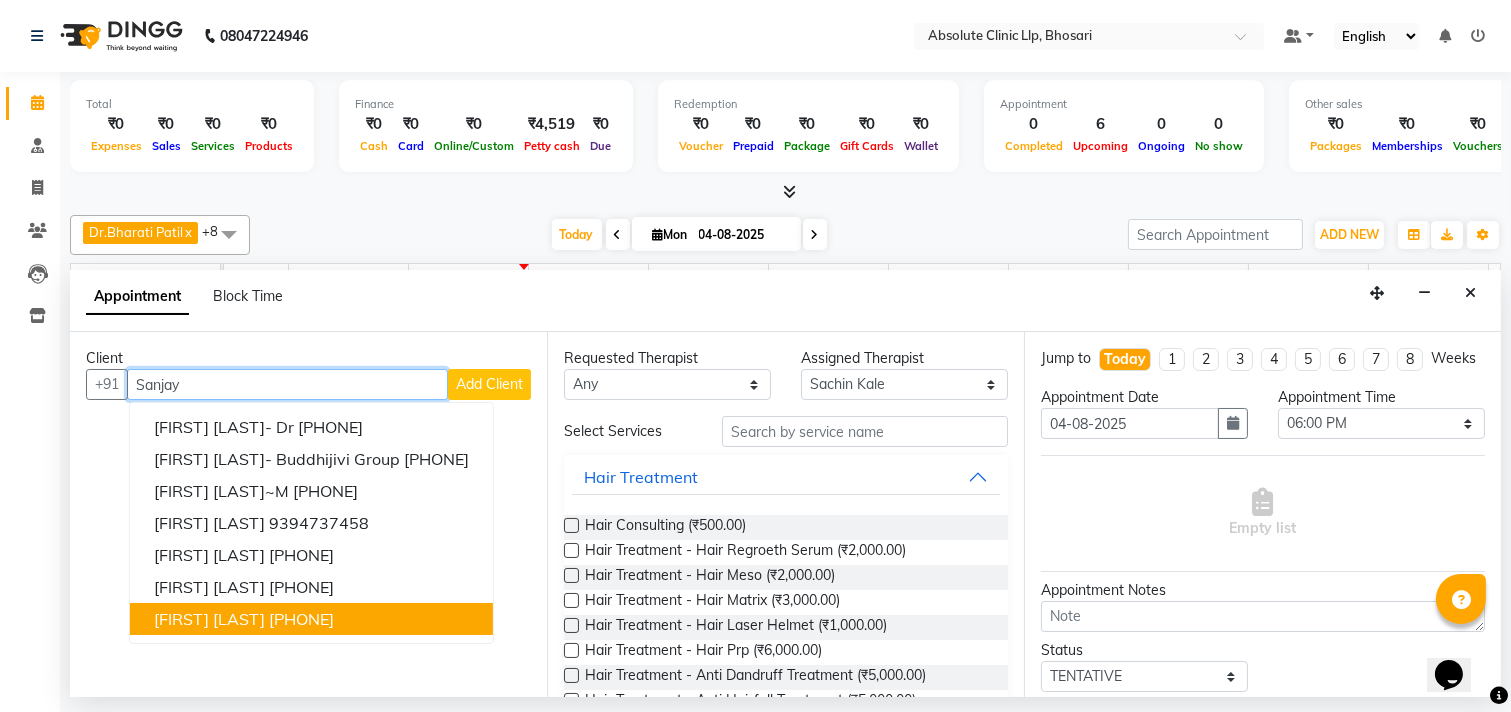 click on "[PHONE]" at bounding box center (301, 619) 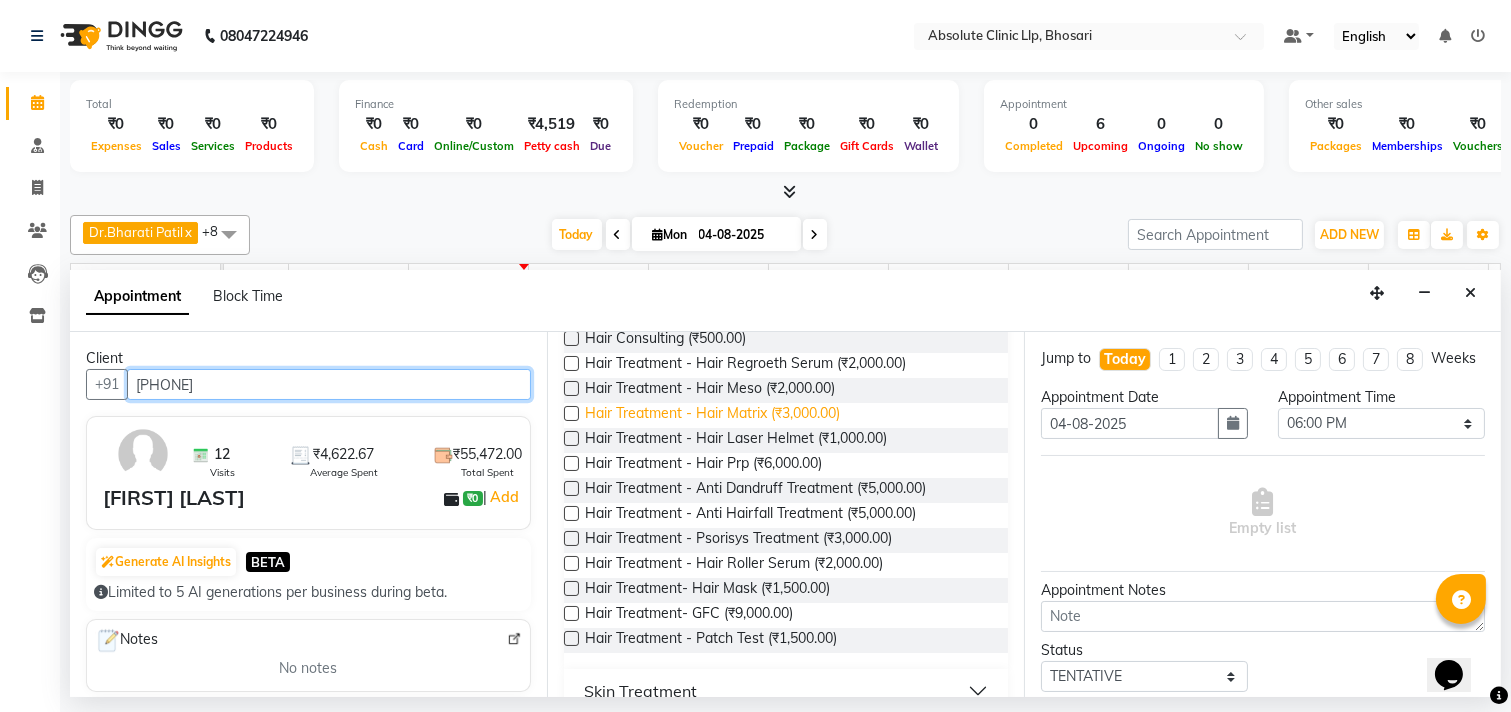 scroll, scrollTop: 525, scrollLeft: 0, axis: vertical 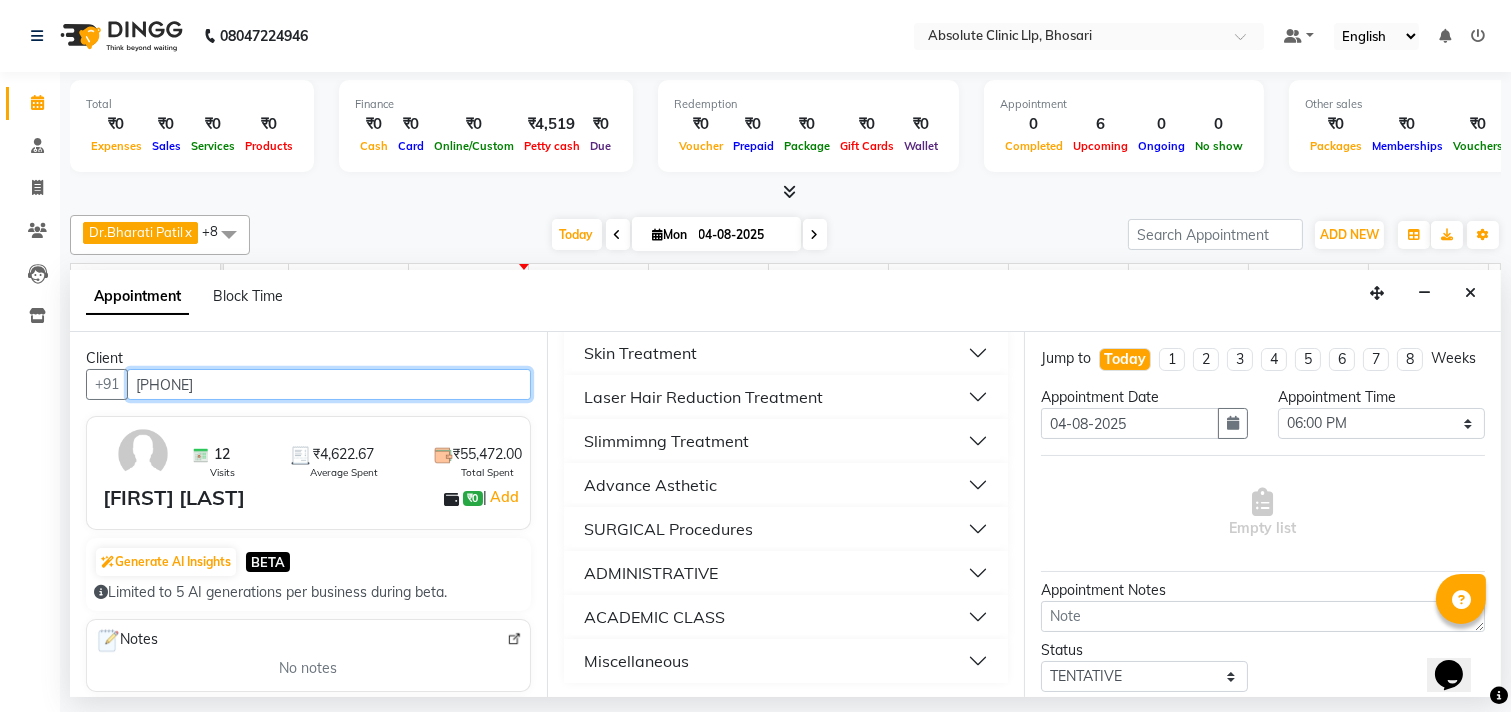 type on "[PHONE]" 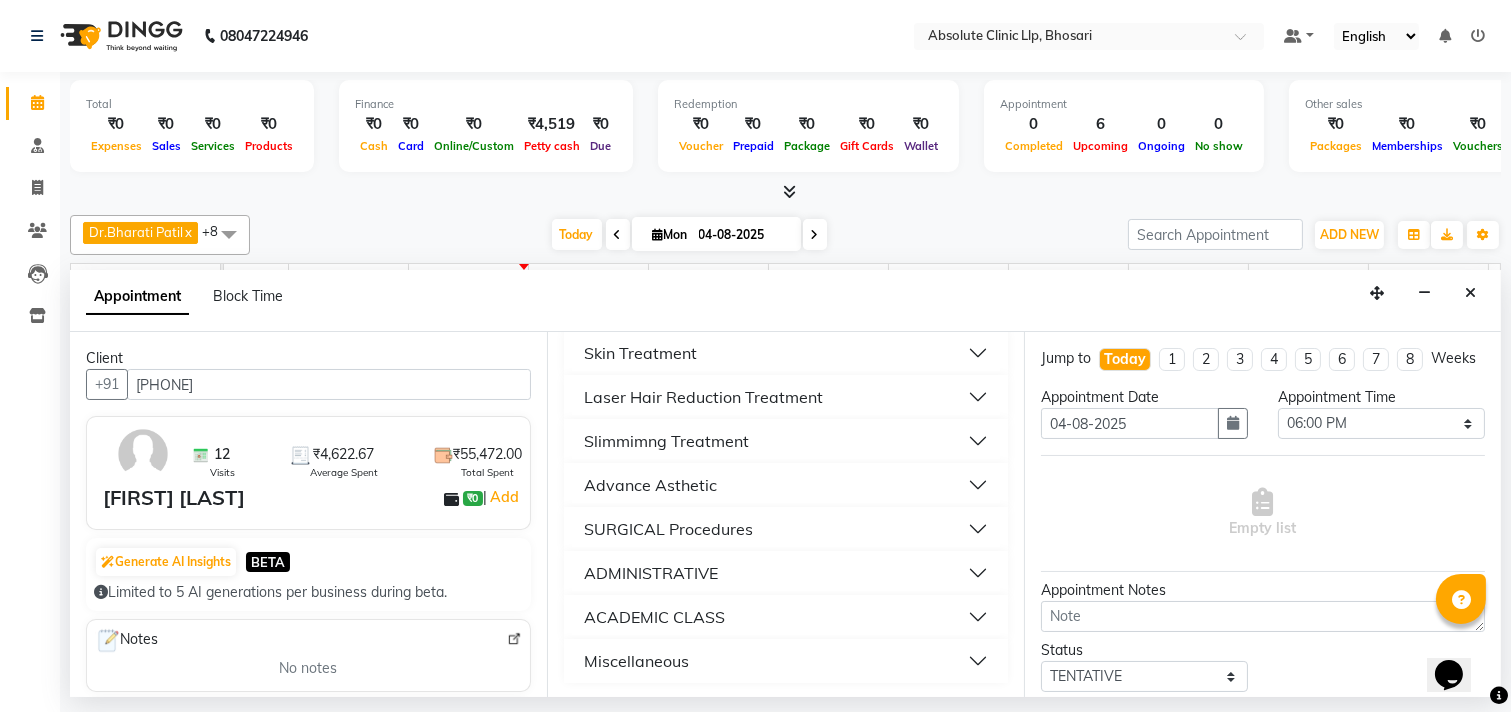 click on "Slimmimng Treatment" at bounding box center (786, 441) 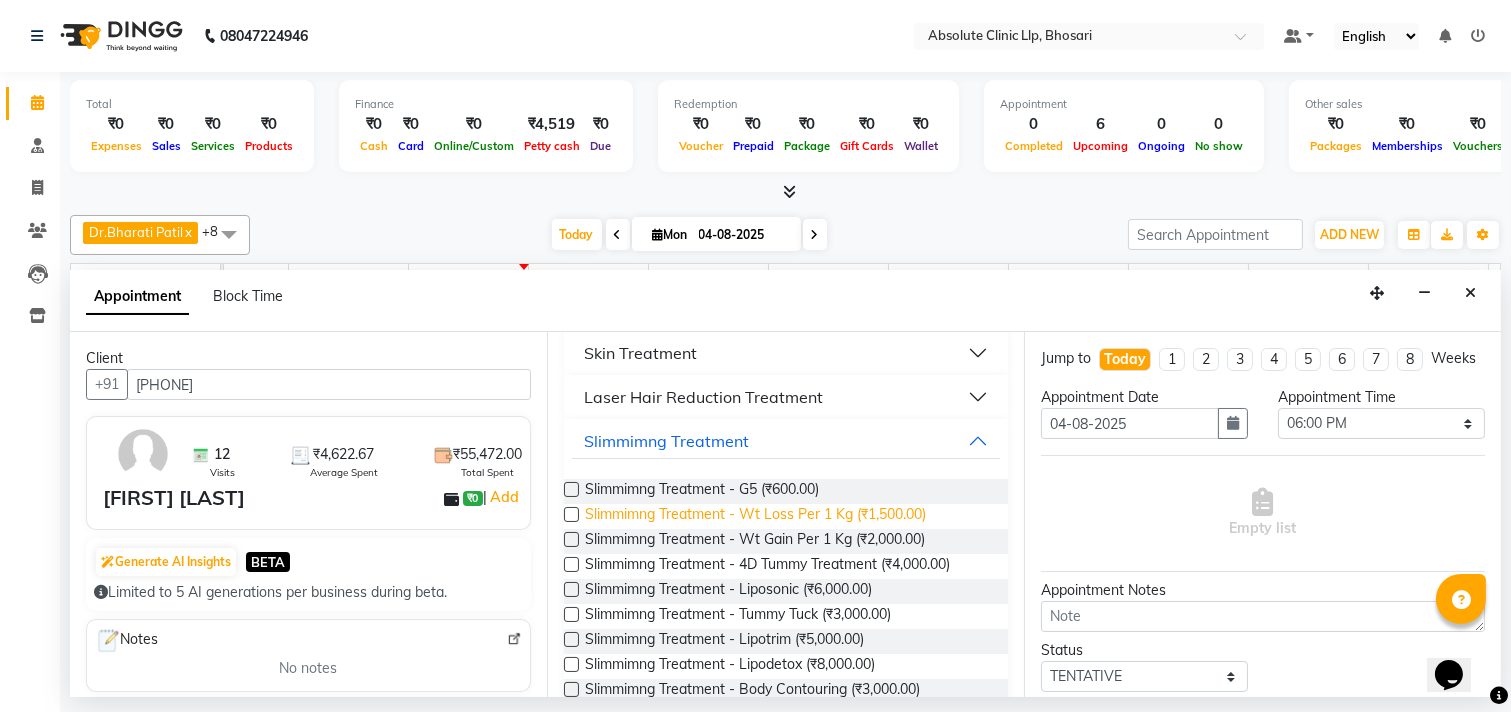 click on "Slimmimng Treatment - Wt Loss Per 1 Kg (₹1,500.00)" at bounding box center (755, 516) 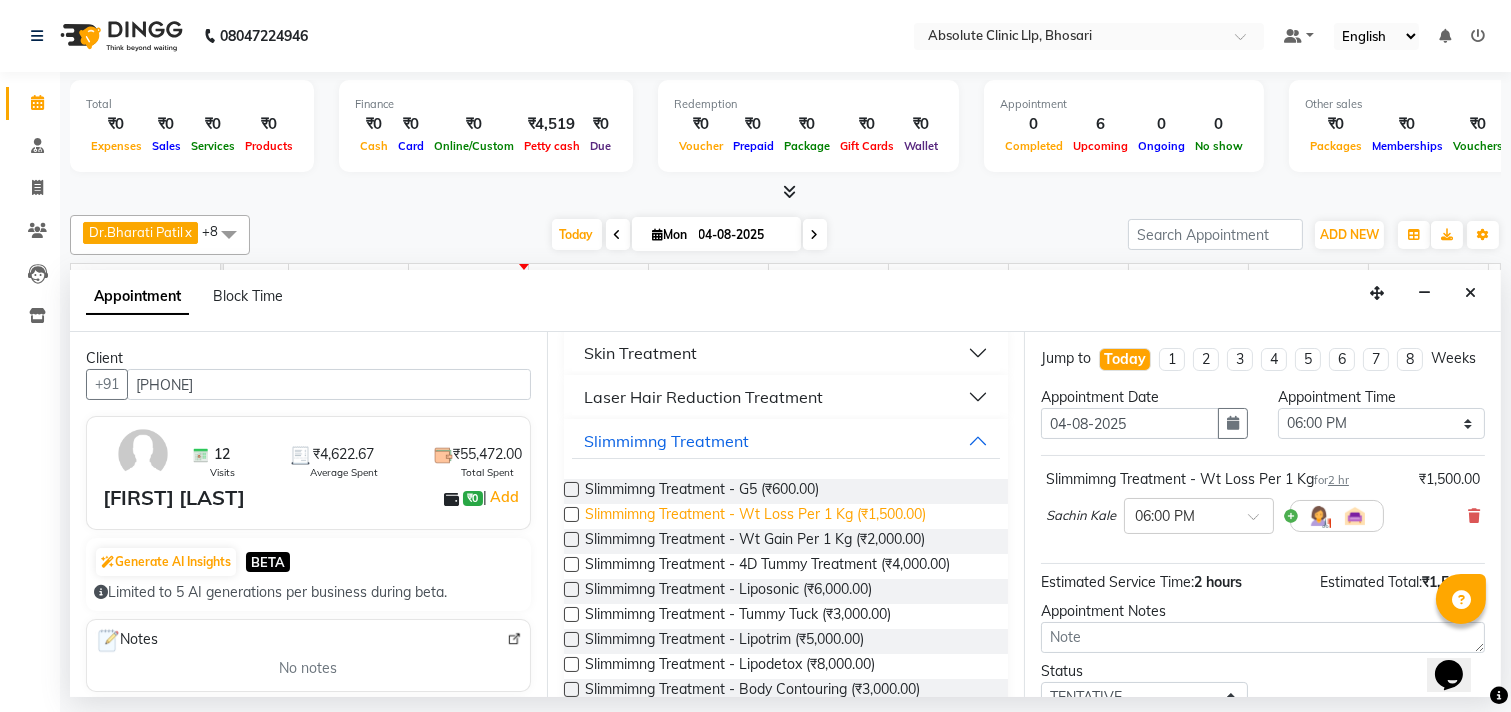 click on "Slimmimng Treatment - Wt Loss Per 1 Kg (₹1,500.00)" at bounding box center [755, 516] 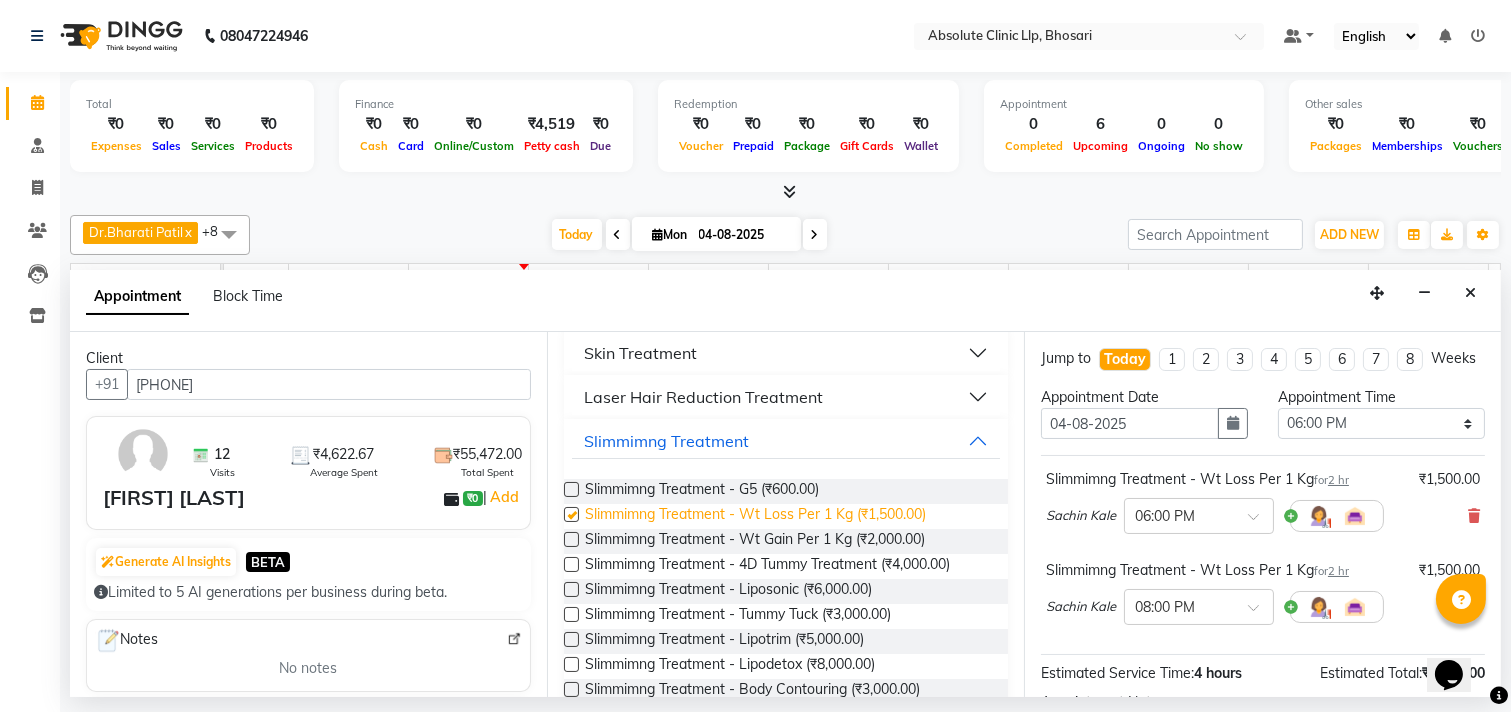 checkbox on "false" 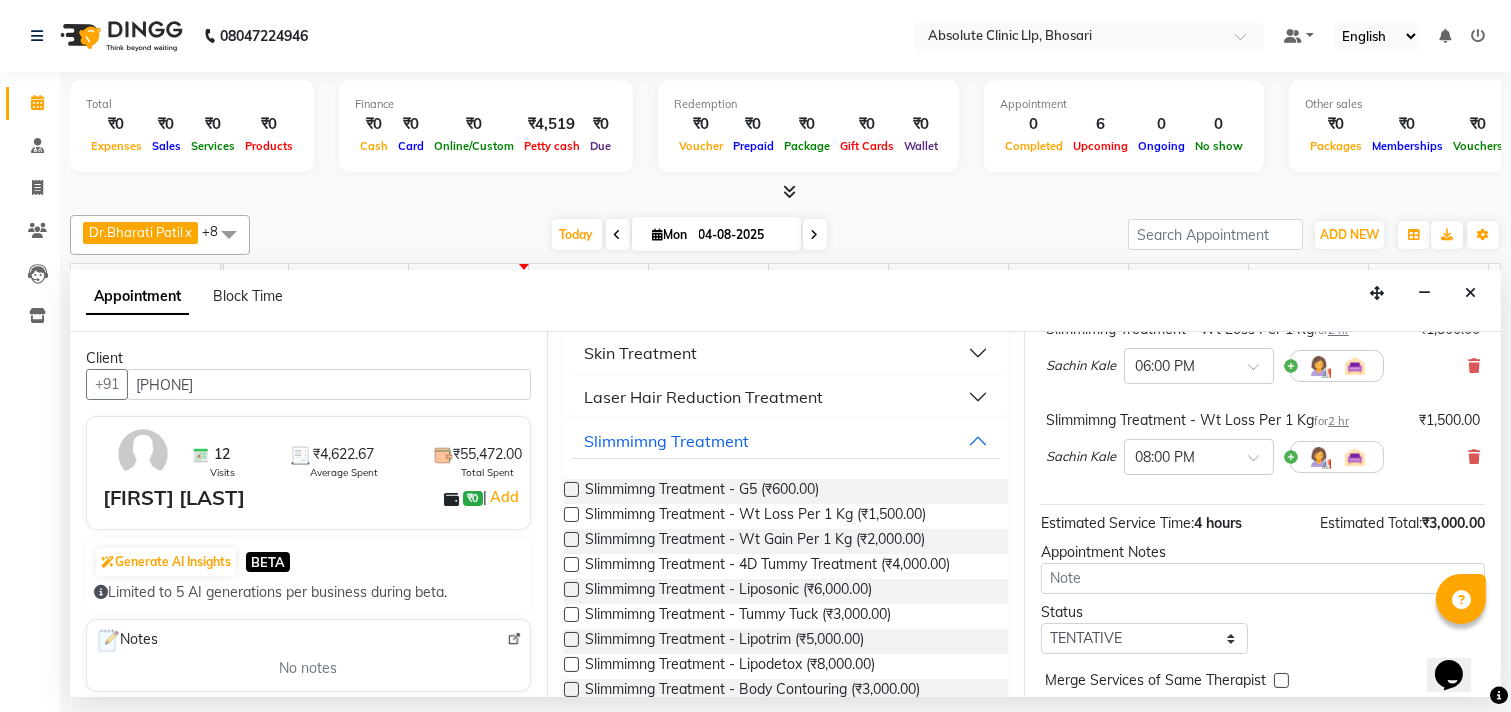 scroll, scrollTop: 252, scrollLeft: 0, axis: vertical 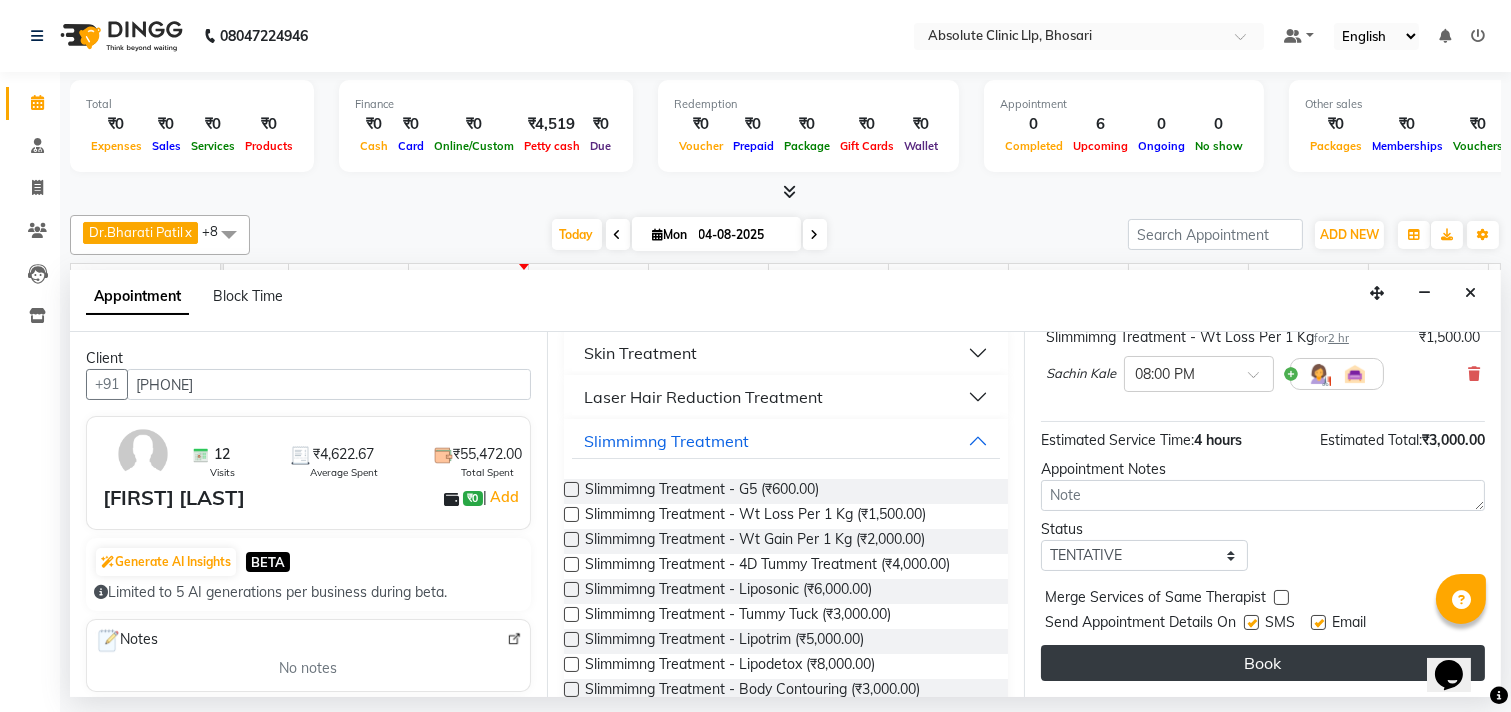 click on "Book" at bounding box center [1263, 663] 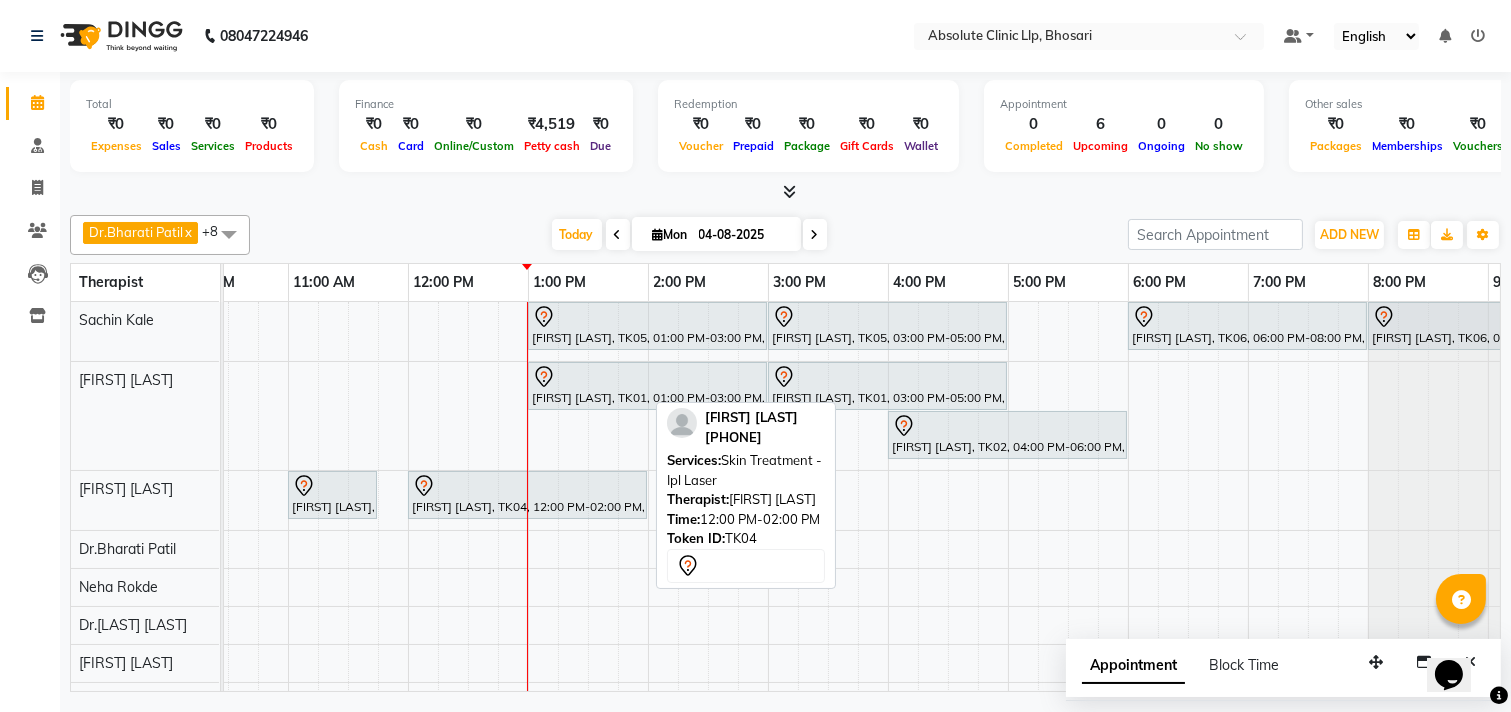scroll, scrollTop: 106, scrollLeft: 416, axis: both 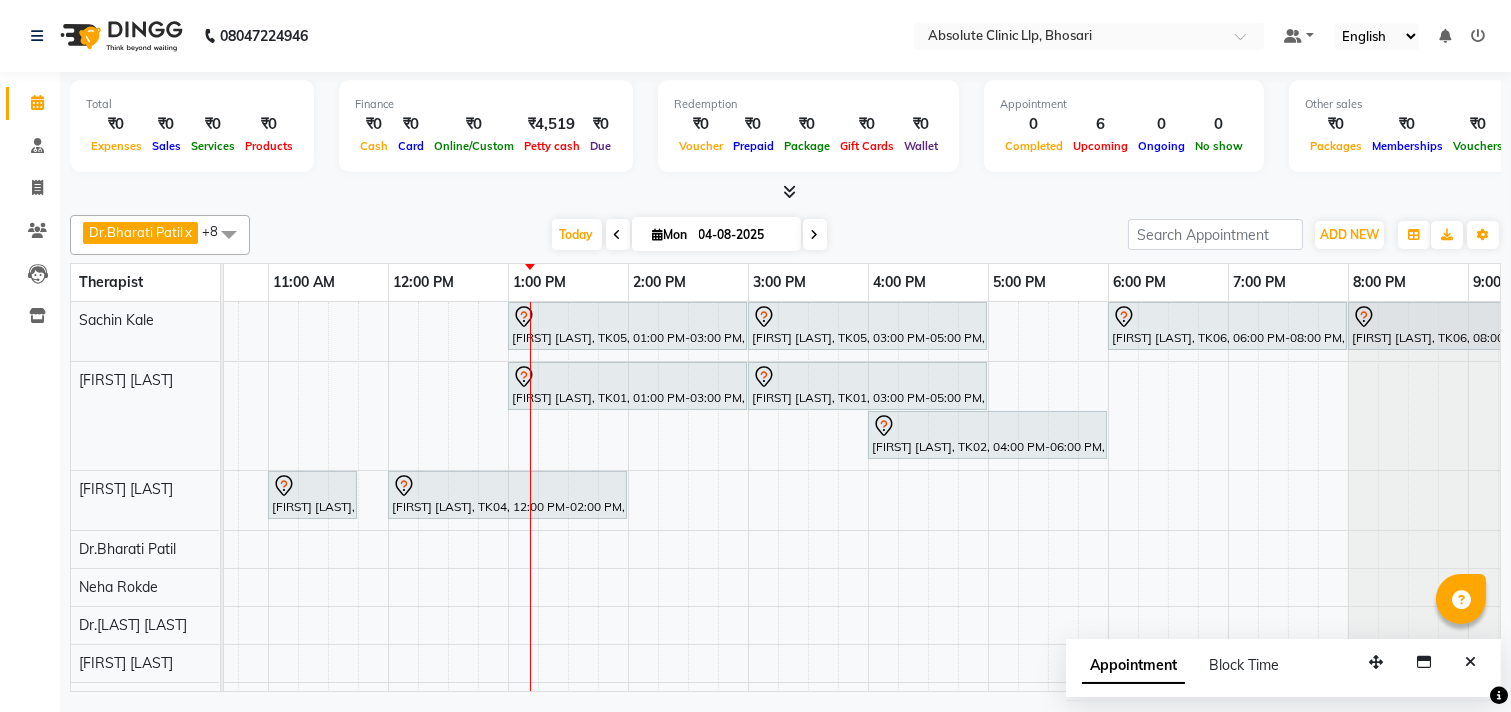 click on "[FIRST] [LAST], TK05, 01:00 PM-03:00 PM, Slimmimng Treatment - Wt Loss Per 1 Kg             [FIRST] [LAST], TK05, 03:00 PM-05:00 PM, Slimmimng Treatment - 4D Tummy Treatment             [FIRST] [LAST], TK06, 06:00 PM-08:00 PM, Slimmimng Treatment - Wt Loss Per 1 Kg             [FIRST] [LAST], TK06, 08:00 PM-10:00 PM, Slimmimng Treatment - Wt Loss Per 1 Kg             [FIRST] [LAST], TK01, 01:00 PM-03:00 PM, Skin Treatment - Medicine Insertion             [FIRST] [LAST], TK01, 03:00 PM-05:00 PM, Skin Treatment - Derma Needling             [FIRST] [LAST], TK02, 04:00 PM-06:00 PM, Skin Treatment - Medicine Insertion             [FIRST] [LAST], TK03, 11:00 AM-11:45 AM, Skin Treatment- EYE CELL Treatment             [FIRST] [LAST], TK04, 12:00 PM-02:00 PM, Skin Treatment - Ipl Laser             [FIRST] [LAST], TK03, 11:00 AM-01:00 PM, Slimmimng Treatment - 4D Tummy Treatment" at bounding box center (688, 541) 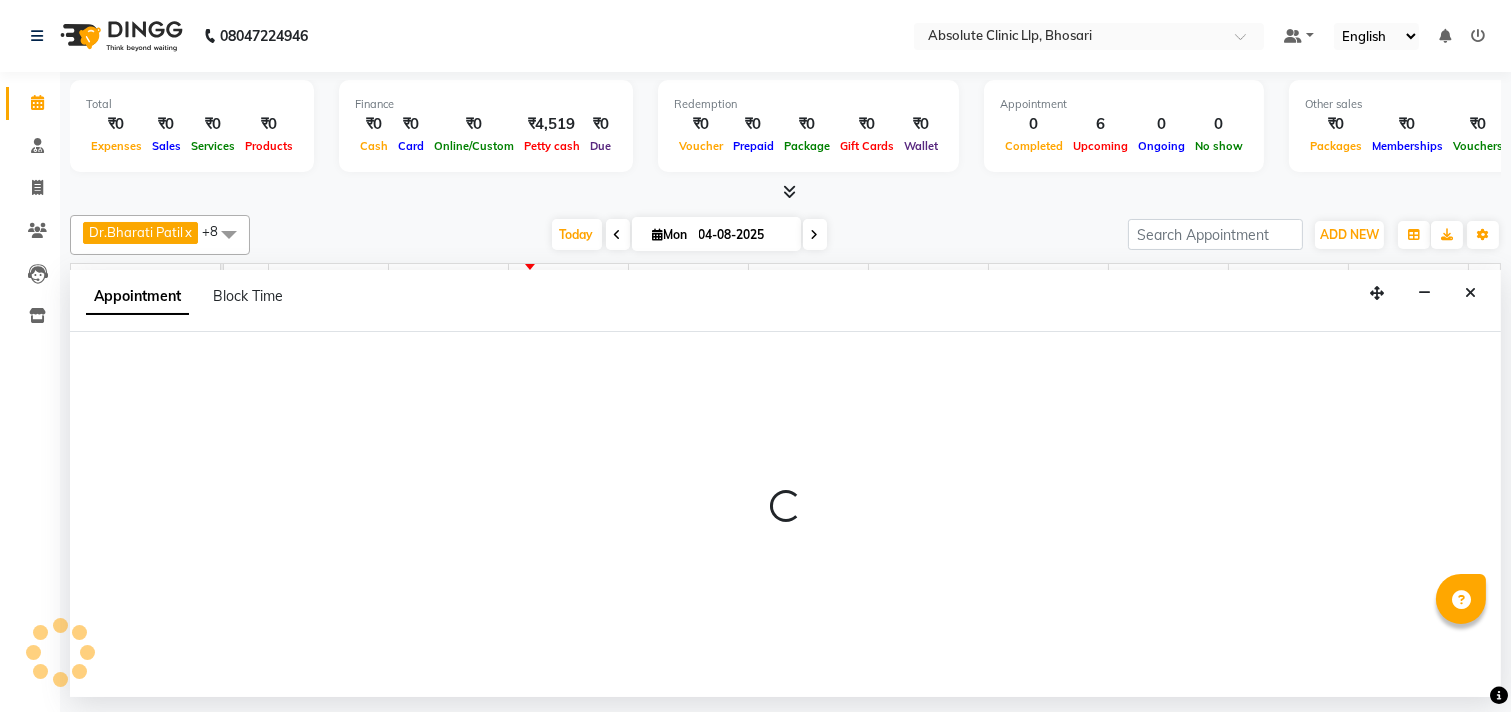 select on "27987" 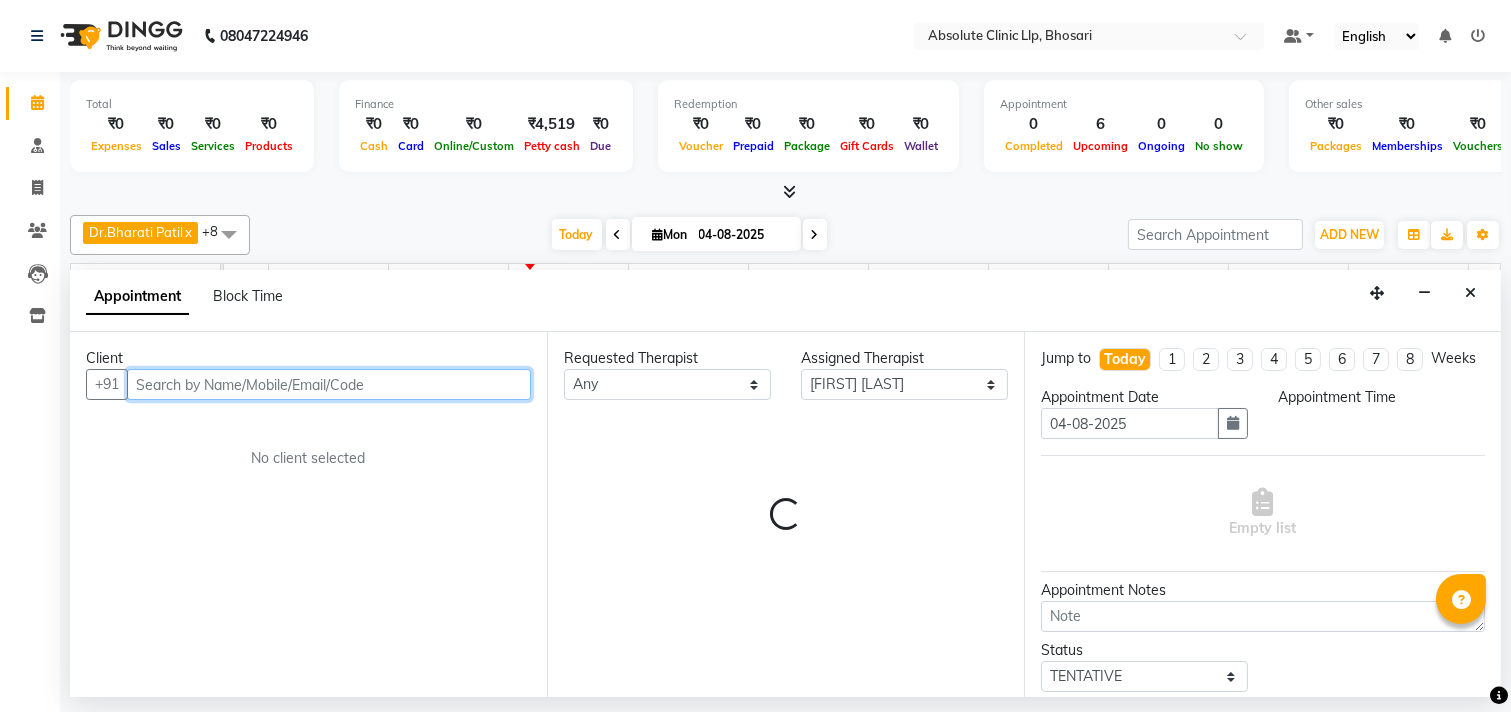 select on "930" 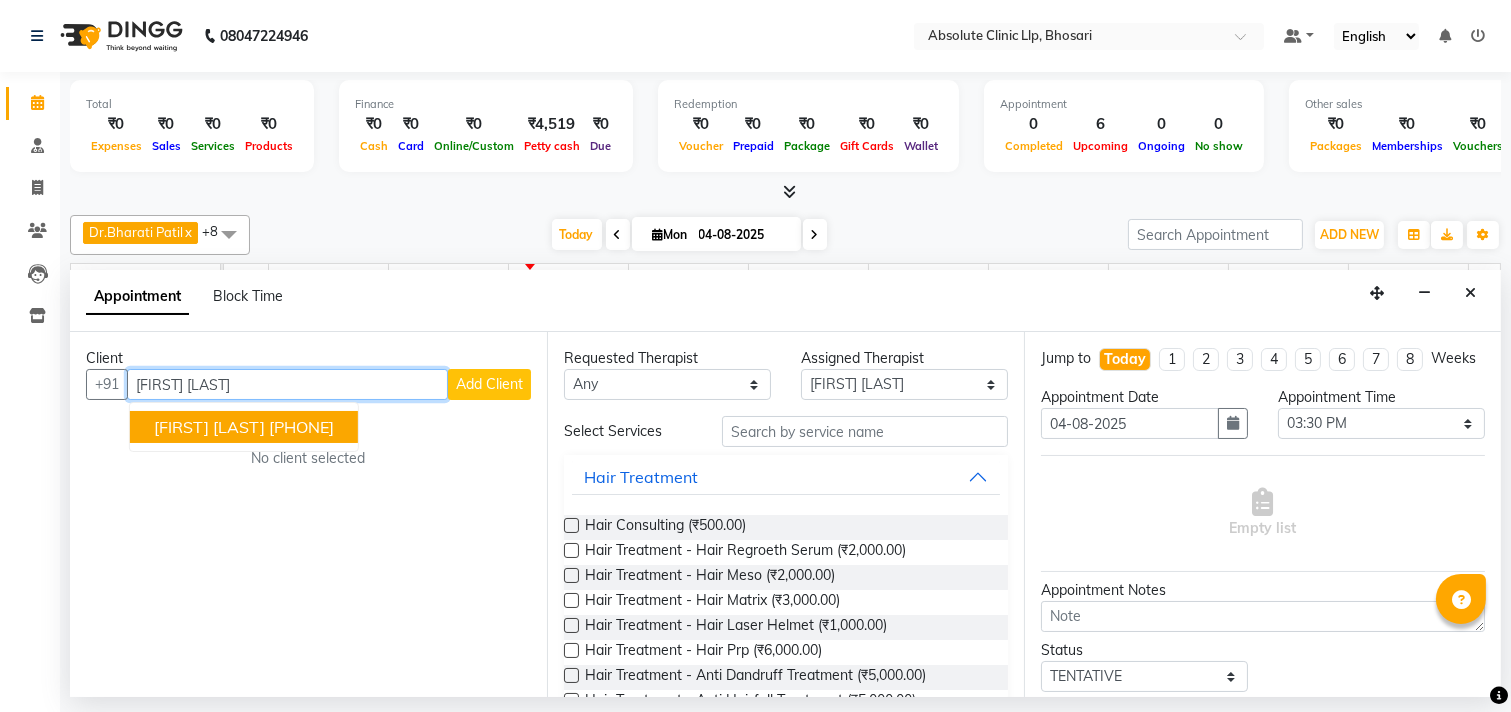 click on "[FIRST] [LAST] [PHONE]" at bounding box center [244, 427] 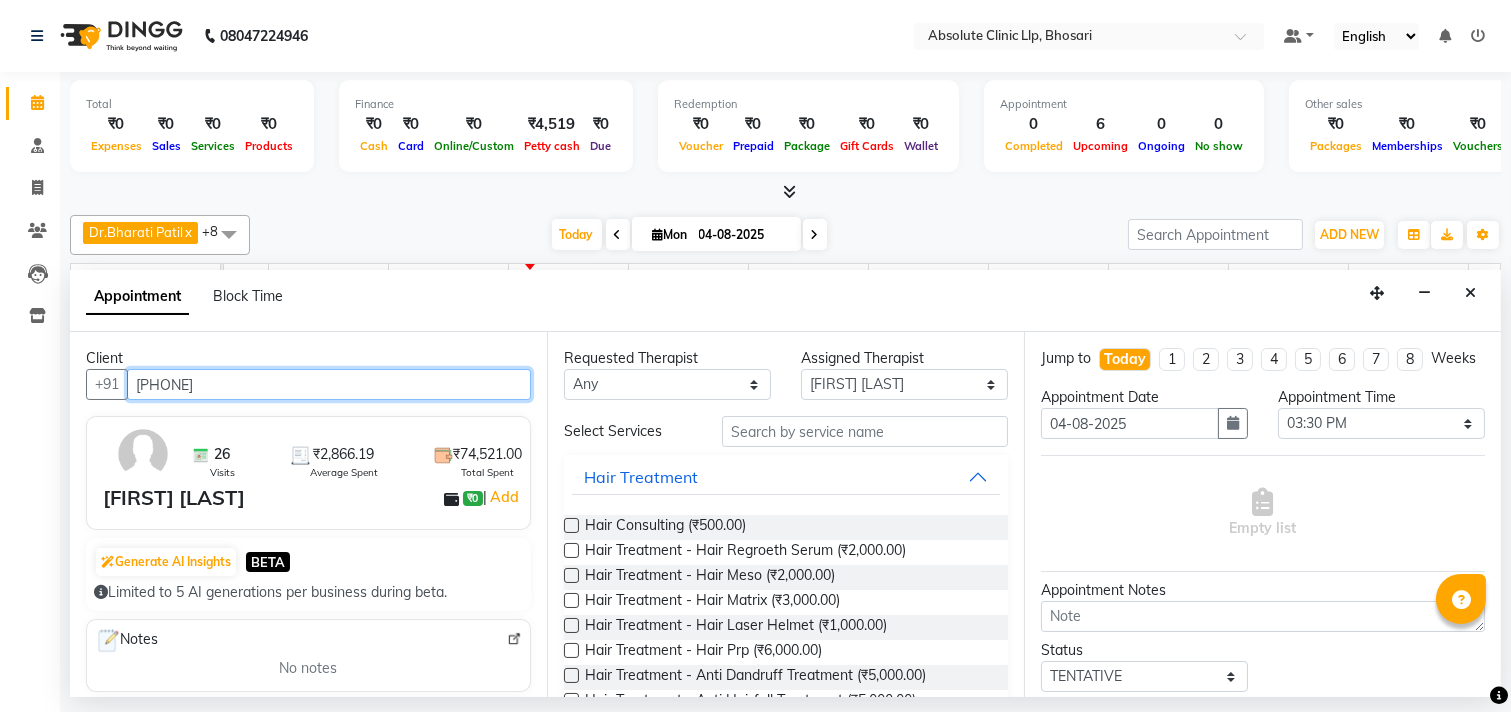 type on "[PHONE]" 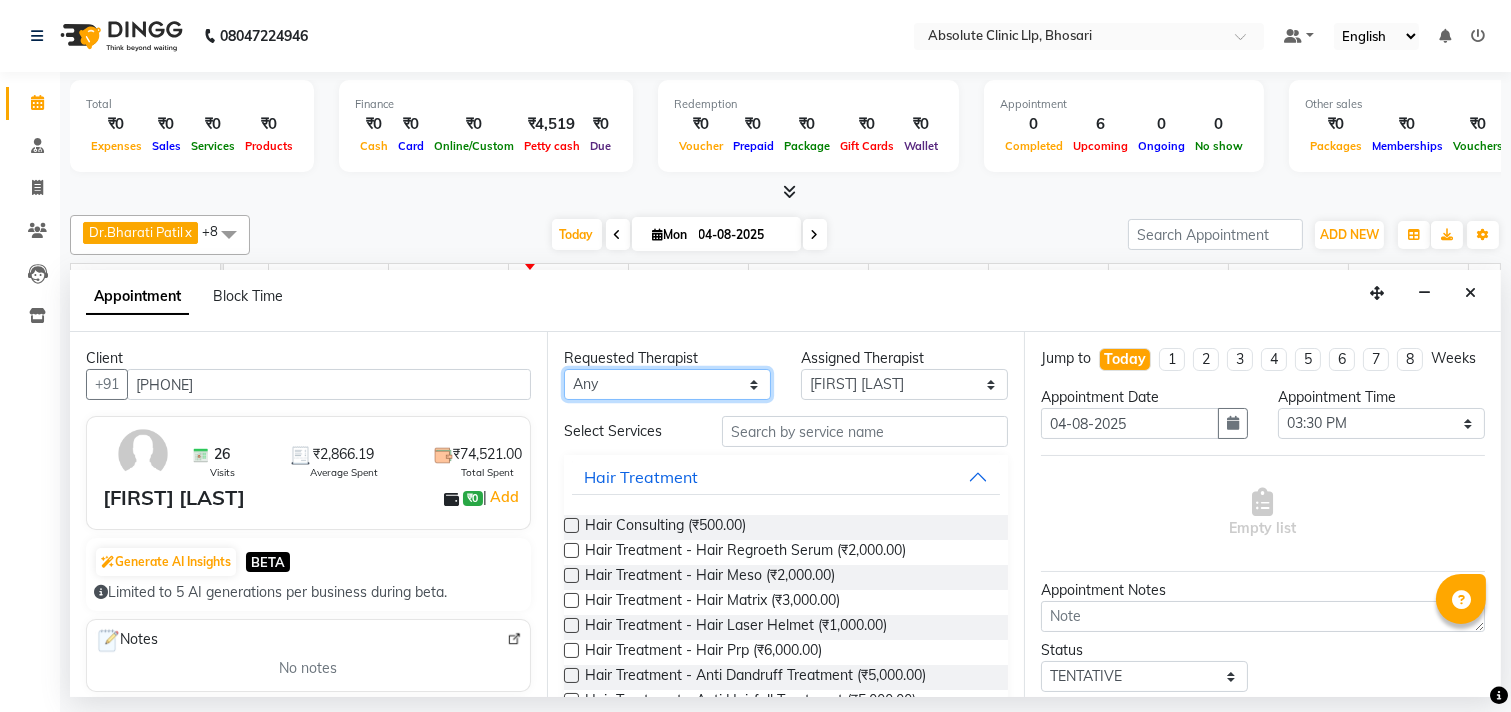 click on "Any Anita Gawli	 Dr.Bharati Patil Dr.Dhananjay Patil Dr.Rachana Hivarkar Neha Rokde Priyanka  More Sachin Kale	 Sanjivni Kale	 Sonali Naikre	 Vaishali Chowgule" at bounding box center (667, 384) 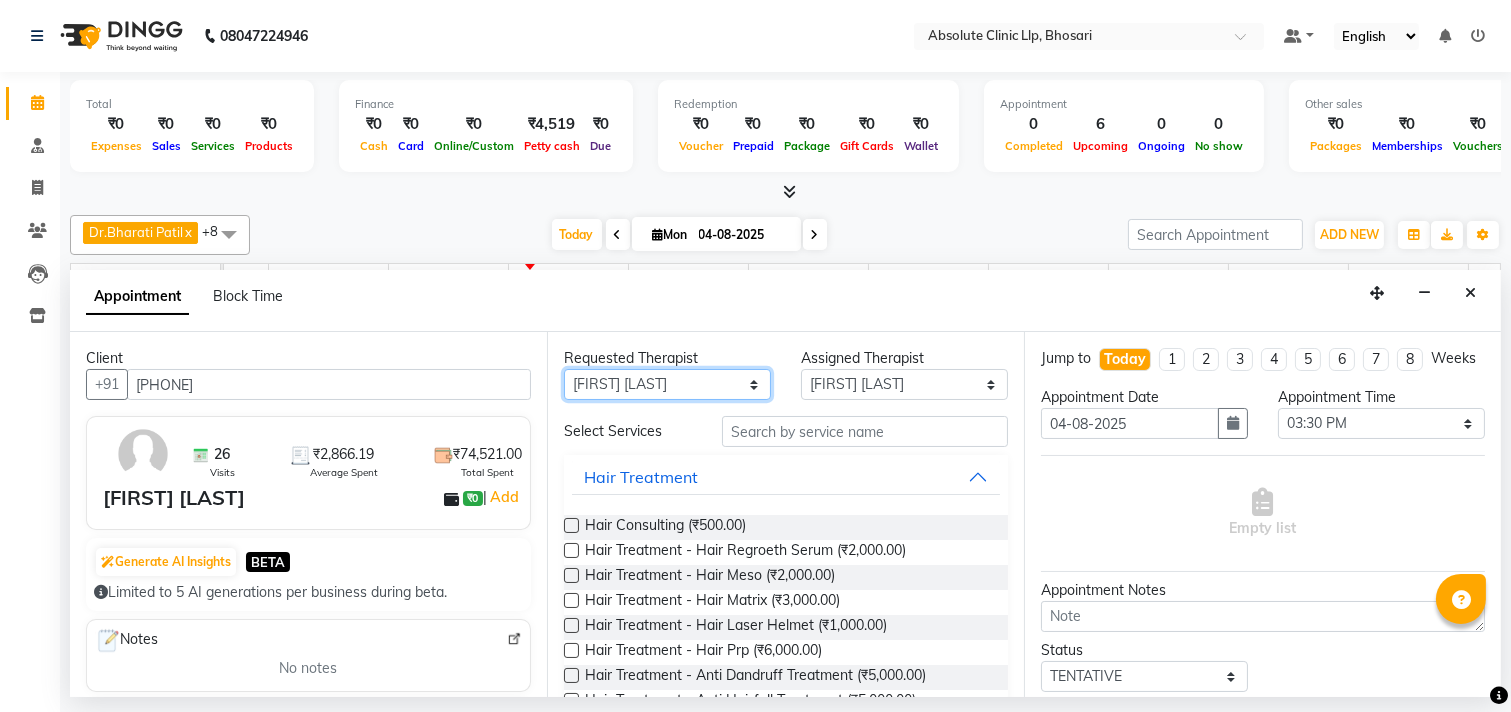 click on "Any Anita Gawli	 Dr.Bharati Patil Dr.Dhananjay Patil Dr.Rachana Hivarkar Neha Rokde Priyanka  More Sachin Kale	 Sanjivni Kale	 Sonali Naikre	 Vaishali Chowgule" at bounding box center [667, 384] 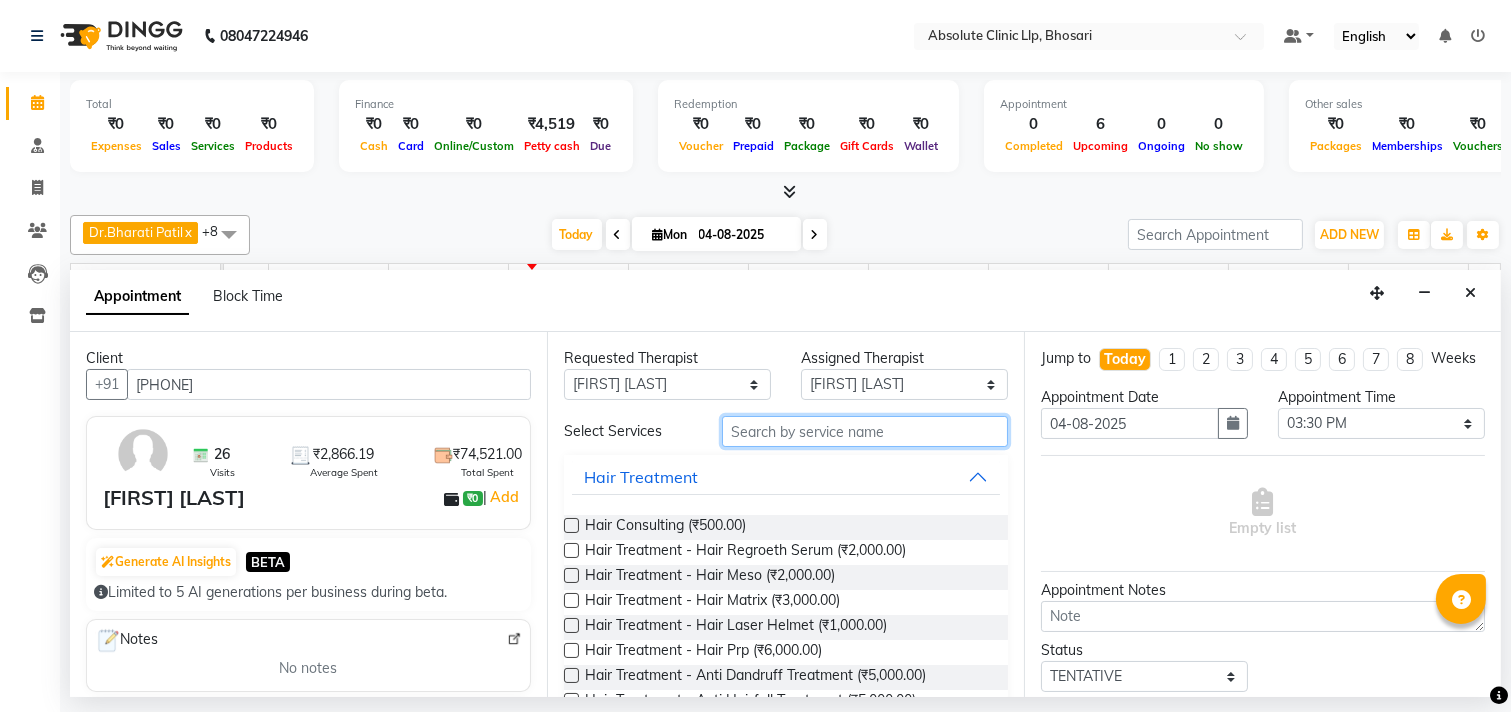 click at bounding box center [865, 431] 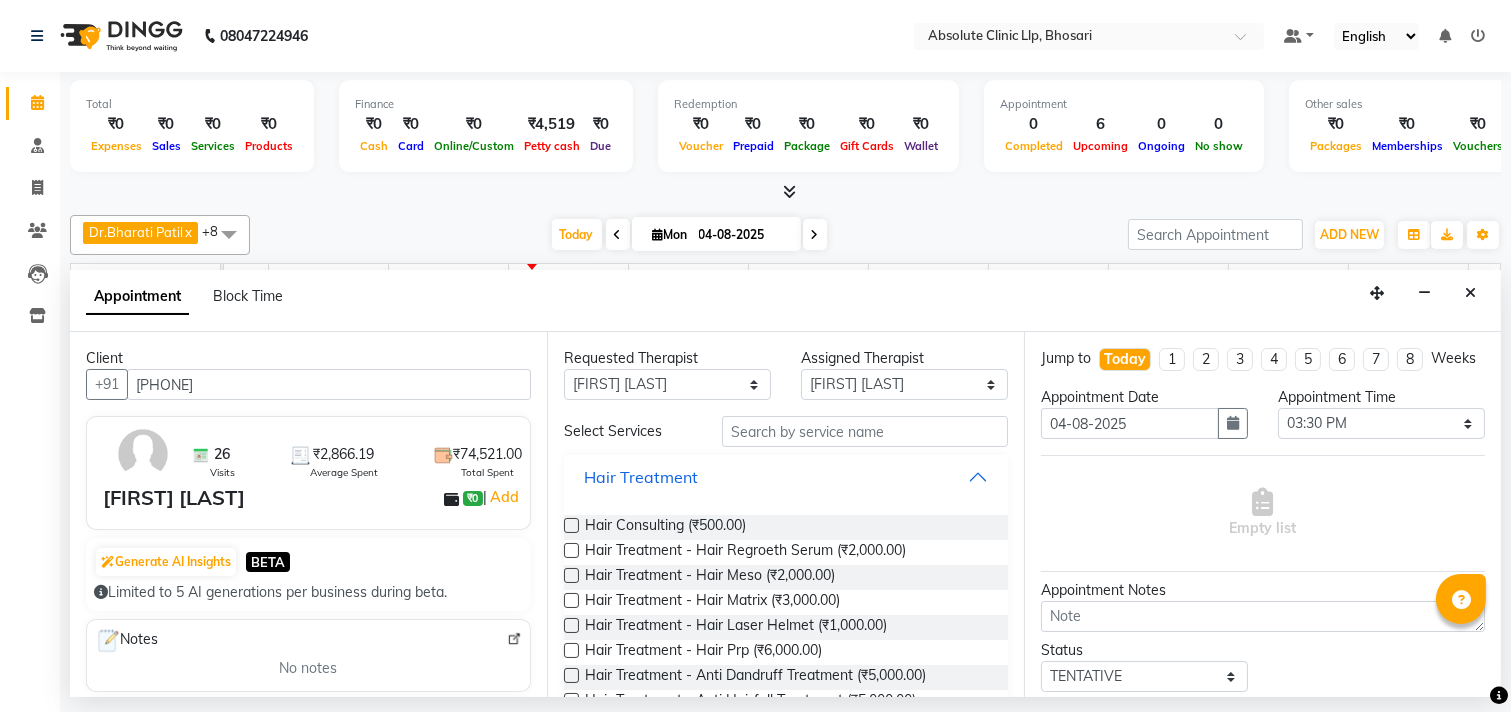 click on "Hair Treatment" at bounding box center [641, 477] 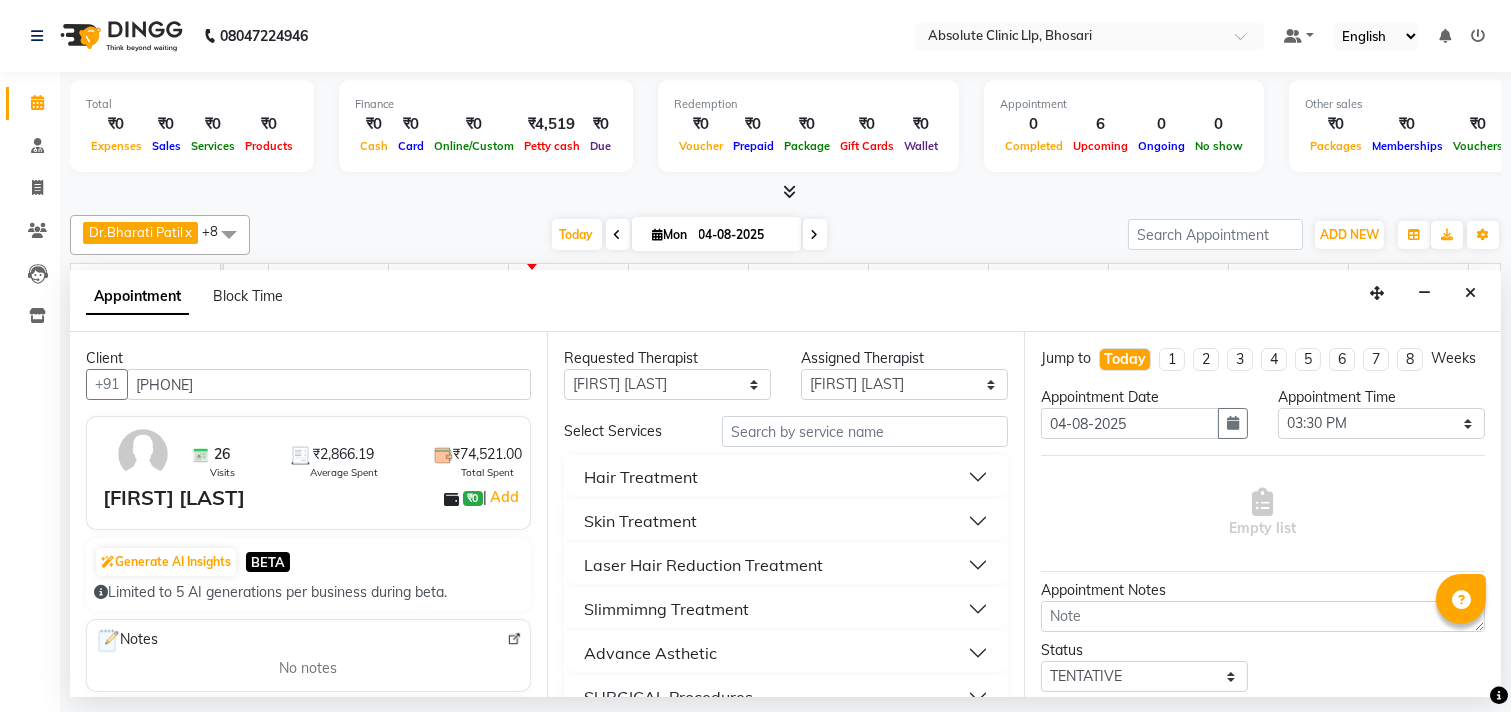 click on "Hair Treatment" at bounding box center (641, 477) 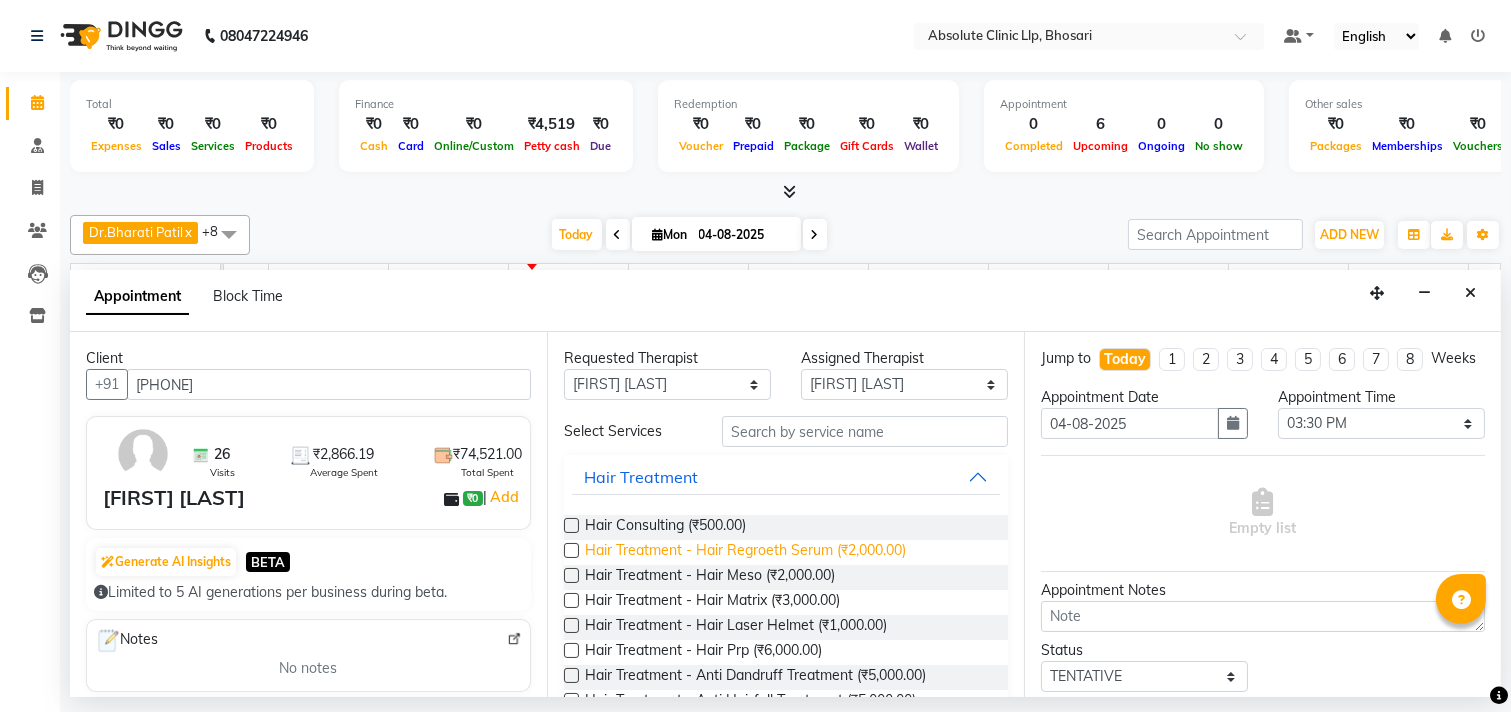 click on "Hair Treatment - Hair Regroeth Serum (₹2,000.00)" at bounding box center (745, 552) 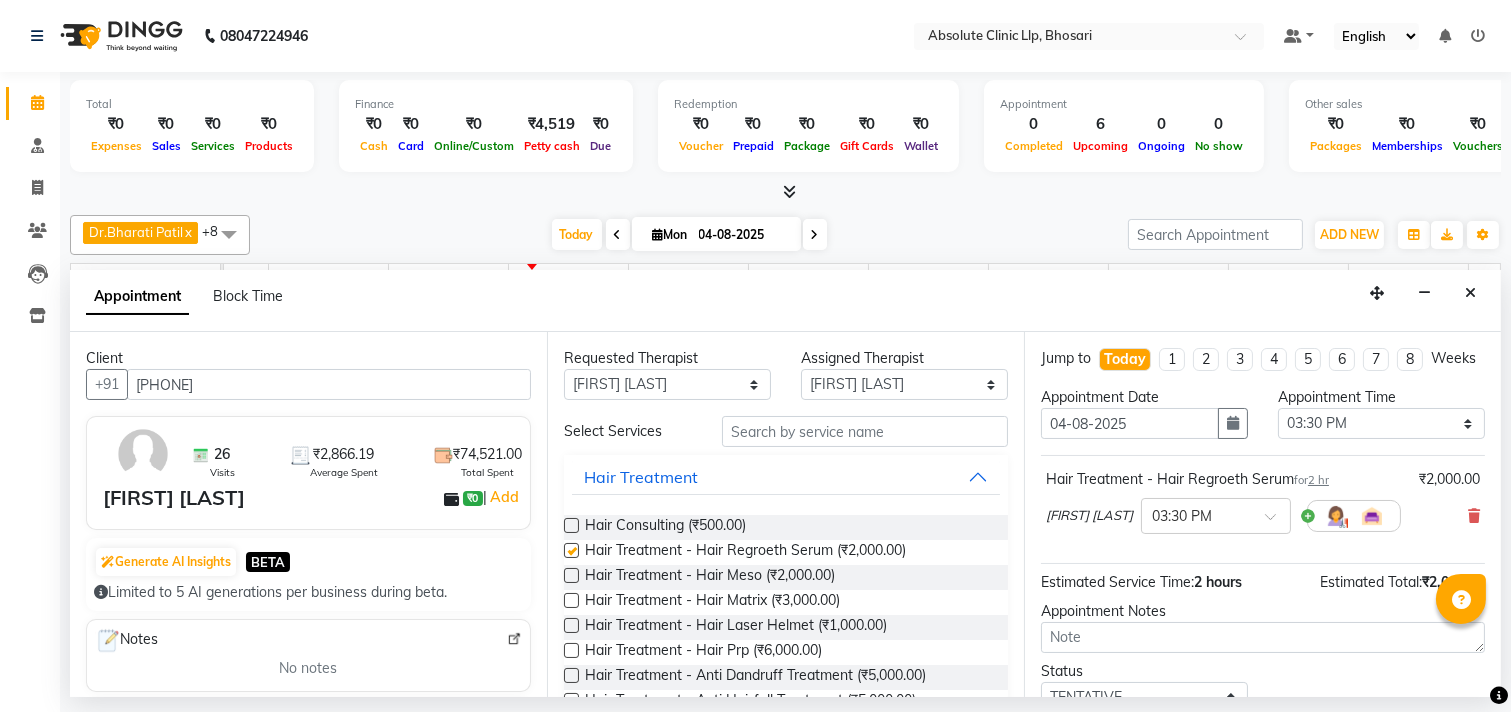 checkbox on "false" 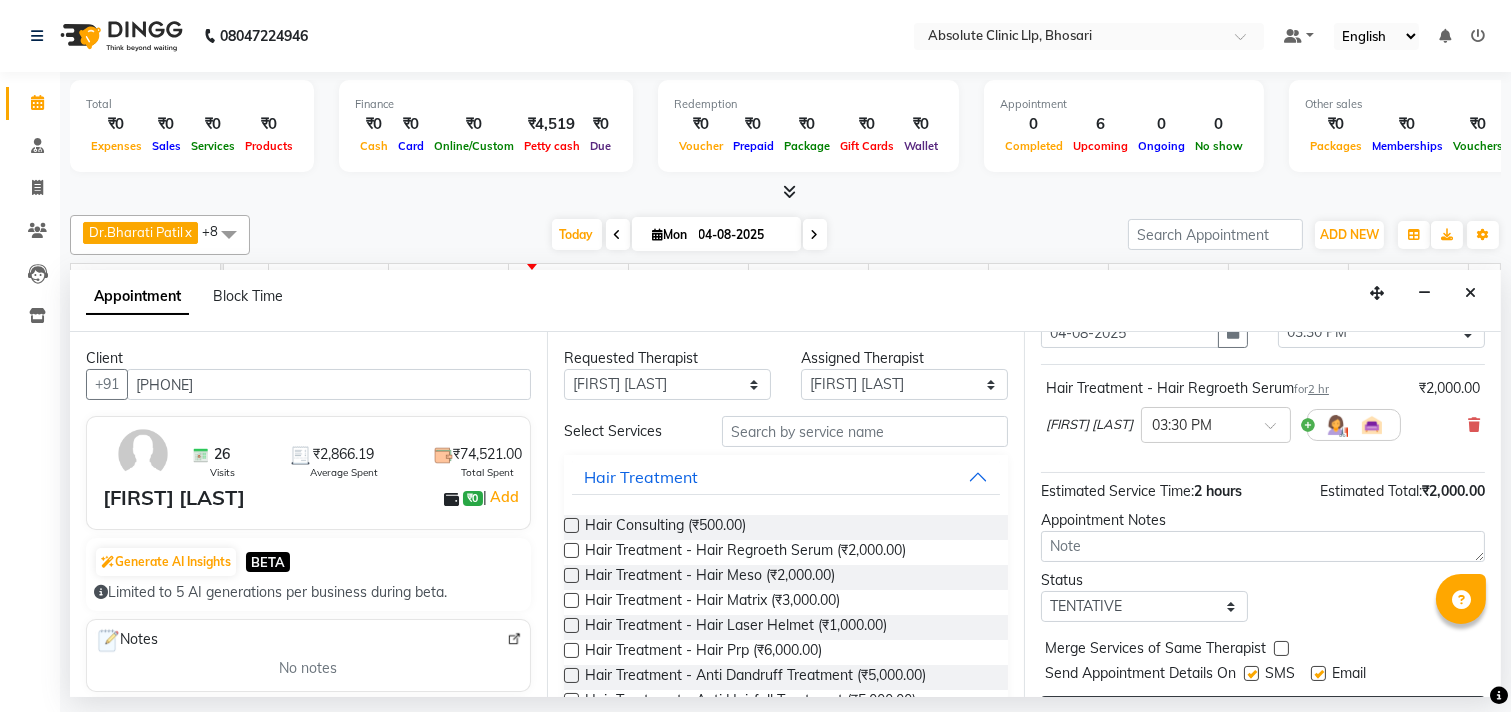 scroll, scrollTop: 161, scrollLeft: 0, axis: vertical 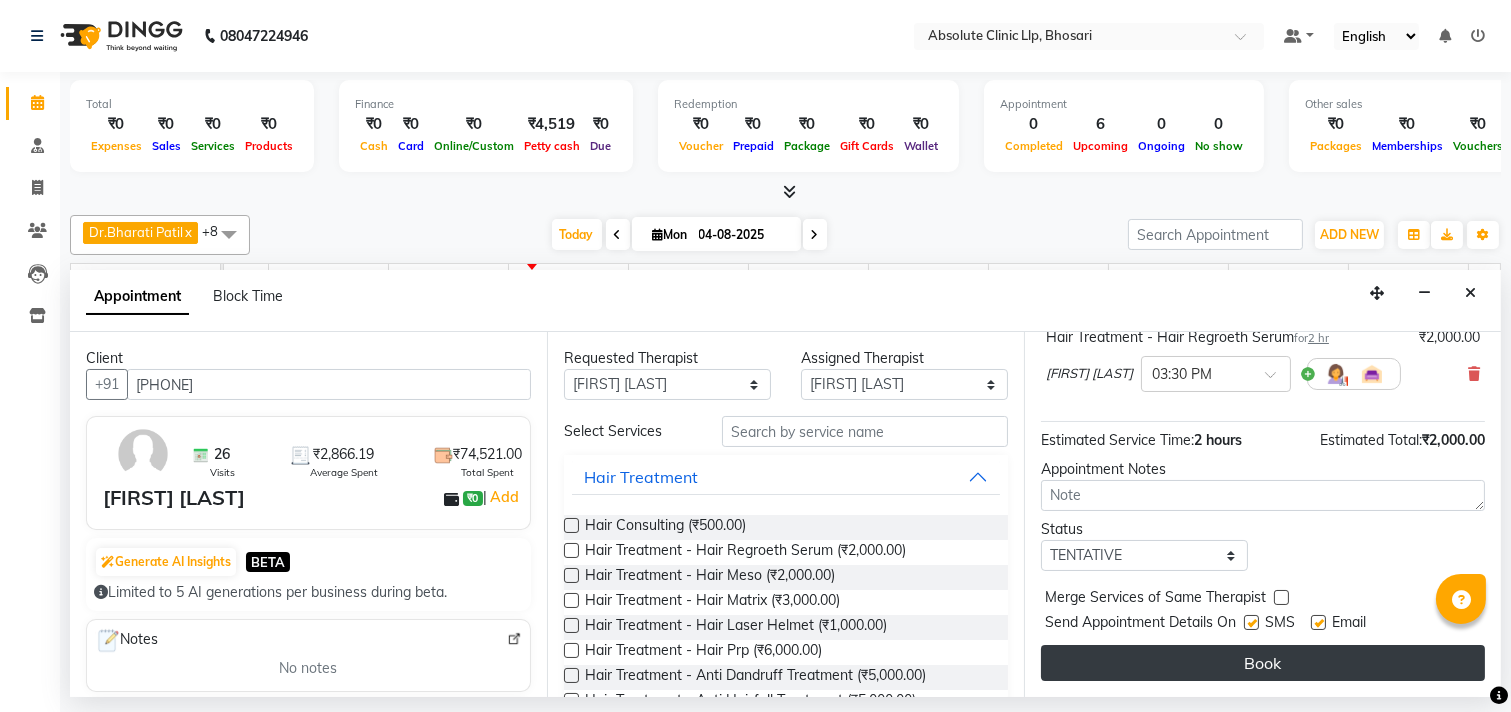 click on "Book" at bounding box center (1263, 663) 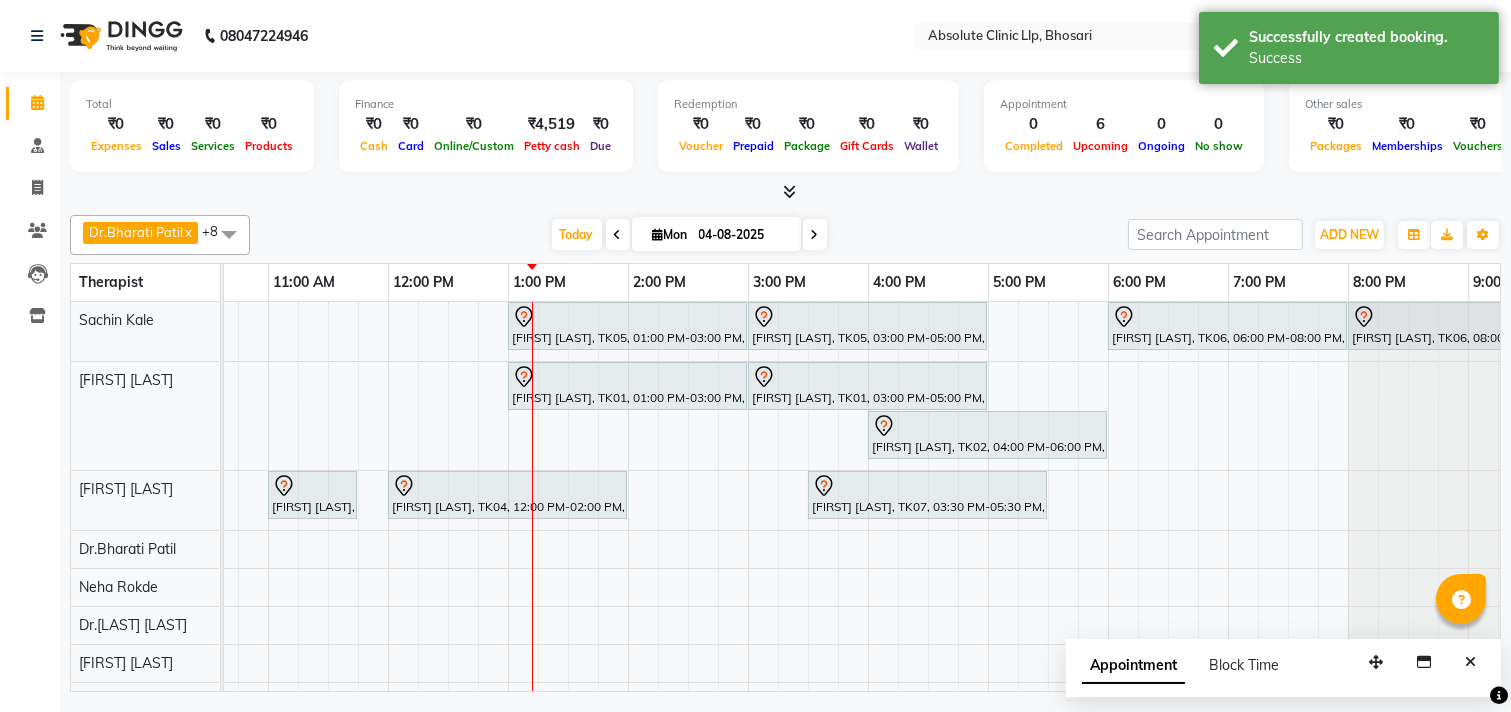click on "[FIRST] [LAST], TK05, 01:00 PM-03:00 PM, Slimmimng Treatment - Wt Loss Per 1 Kg             [FIRST] [LAST], TK05, 03:00 PM-05:00 PM, Slimmimng Treatment - 4D Tummy Treatment             [FIRST] [LAST], TK06, 06:00 PM-08:00 PM, Slimmimng Treatment - Wt Loss Per 1 Kg             [FIRST] [LAST], TK06, 08:00 PM-10:00 PM, Slimmimng Treatment - Wt Loss Per 1 Kg             [FIRST] [LAST], TK01, 01:00 PM-03:00 PM, Skin Treatment - Medicine Insertion             [FIRST] [LAST], TK01, 03:00 PM-05:00 PM, Skin Treatment - Derma Needling             [FIRST] [LAST], TK02, 04:00 PM-06:00 PM, Skin Treatment - Medicine Insertion             [FIRST] [LAST], TK03, 11:00 AM-11:45 AM, Skin Treatment- EYE CELL Treatment             [FIRST] [LAST], TK04, 12:00 PM-02:00 PM, Skin Treatment - Ipl Laser             [FIRST] [LAST], TK07, 03:30 PM-05:30 PM, Hair Treatment - Hair Regroeth Serum             [FIRST] [LAST], TK03, 11:00 AM-01:00 PM, Slimmimng Treatment - 4D Tummy Treatment" at bounding box center [688, 541] 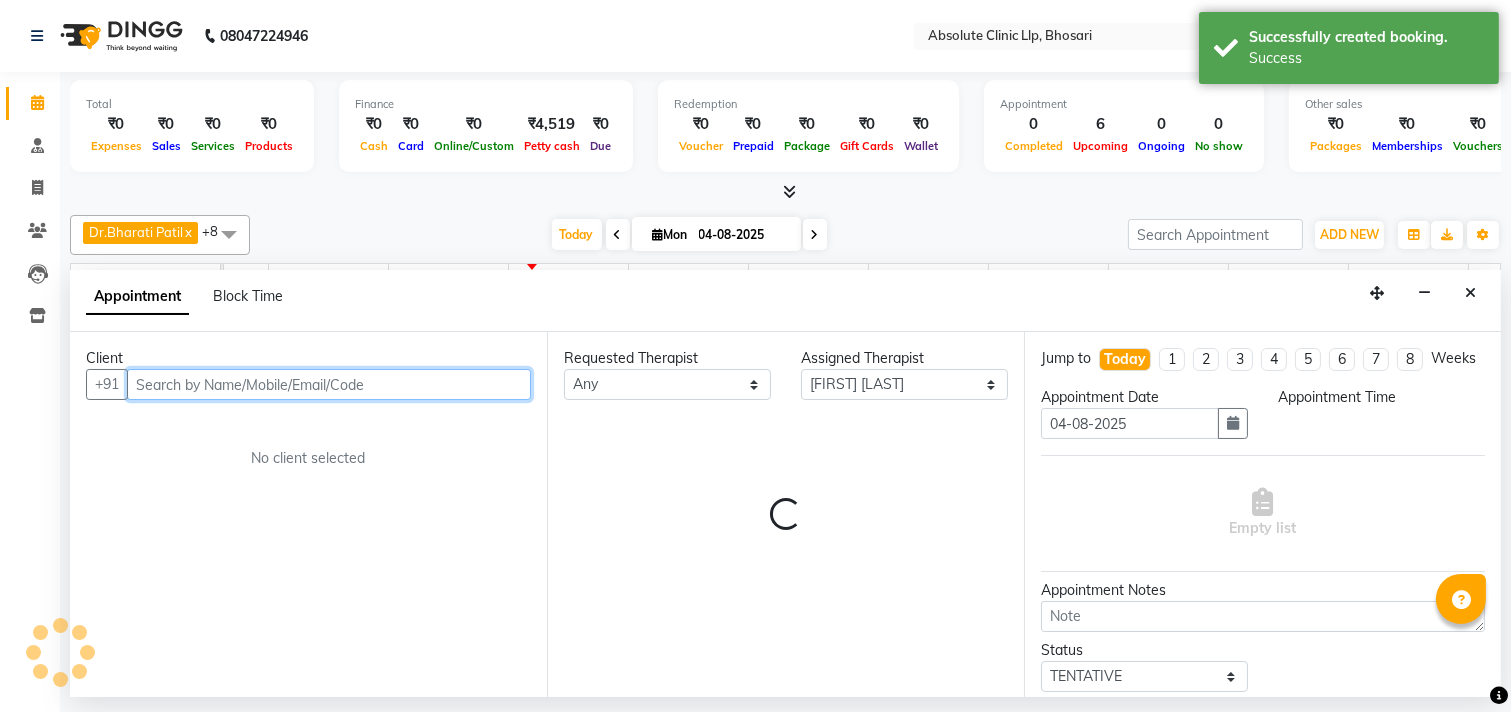 select on "960" 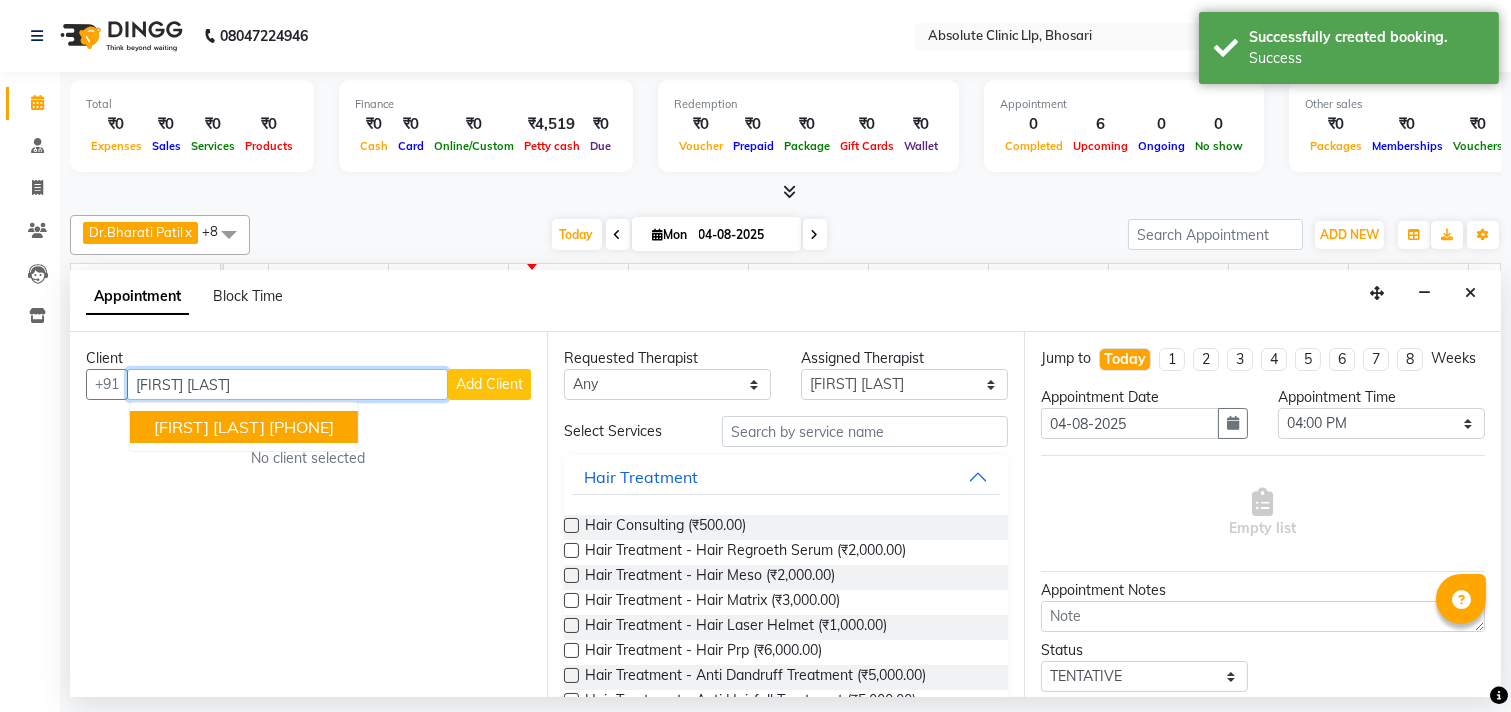 click on "[PHONE]" at bounding box center [301, 427] 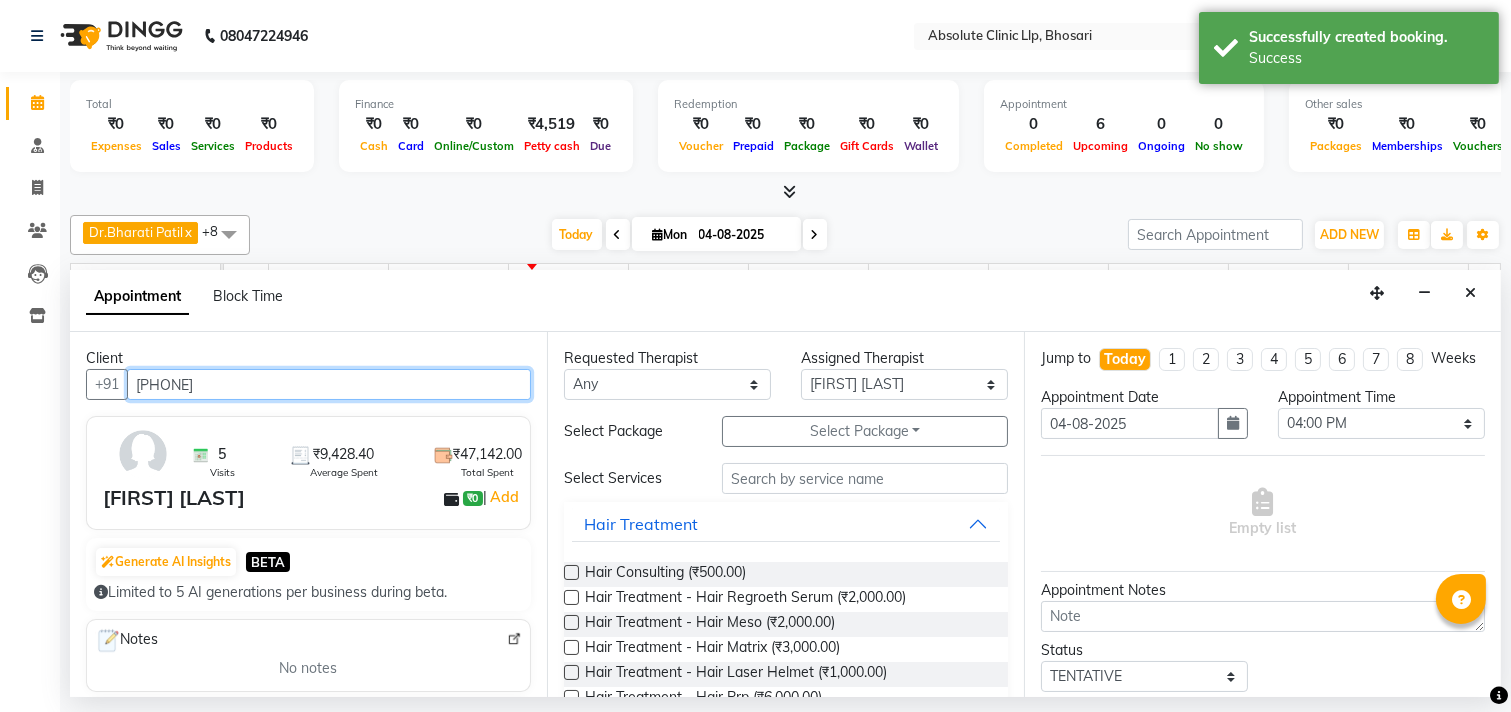 type on "[PHONE]" 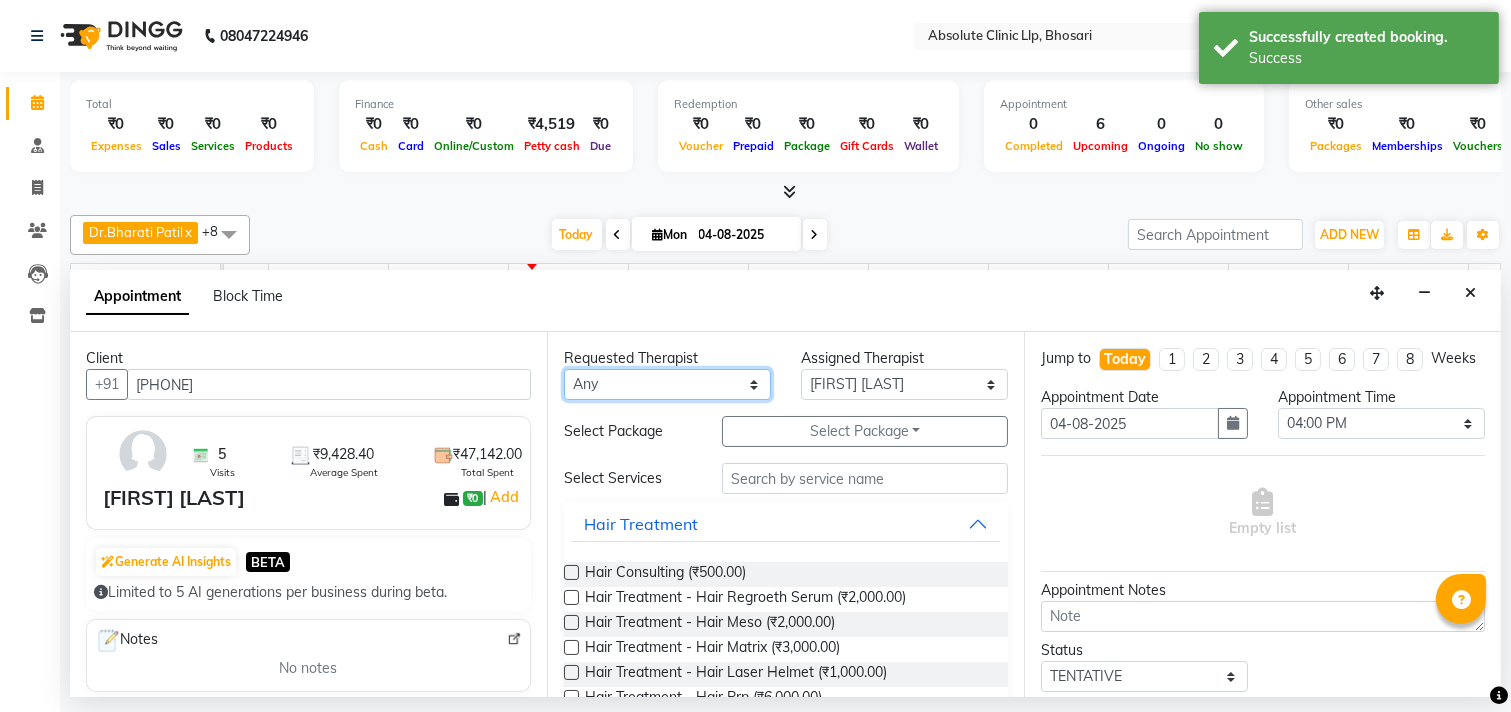 click on "Any Anita Gawli	 Dr.Bharati Patil Dr.Dhananjay Patil Dr.Rachana Hivarkar Neha Rokde Priyanka  More Sachin Kale	 Sanjivni Kale	 Sonali Naikre	 Vaishali Chowgule" at bounding box center [667, 384] 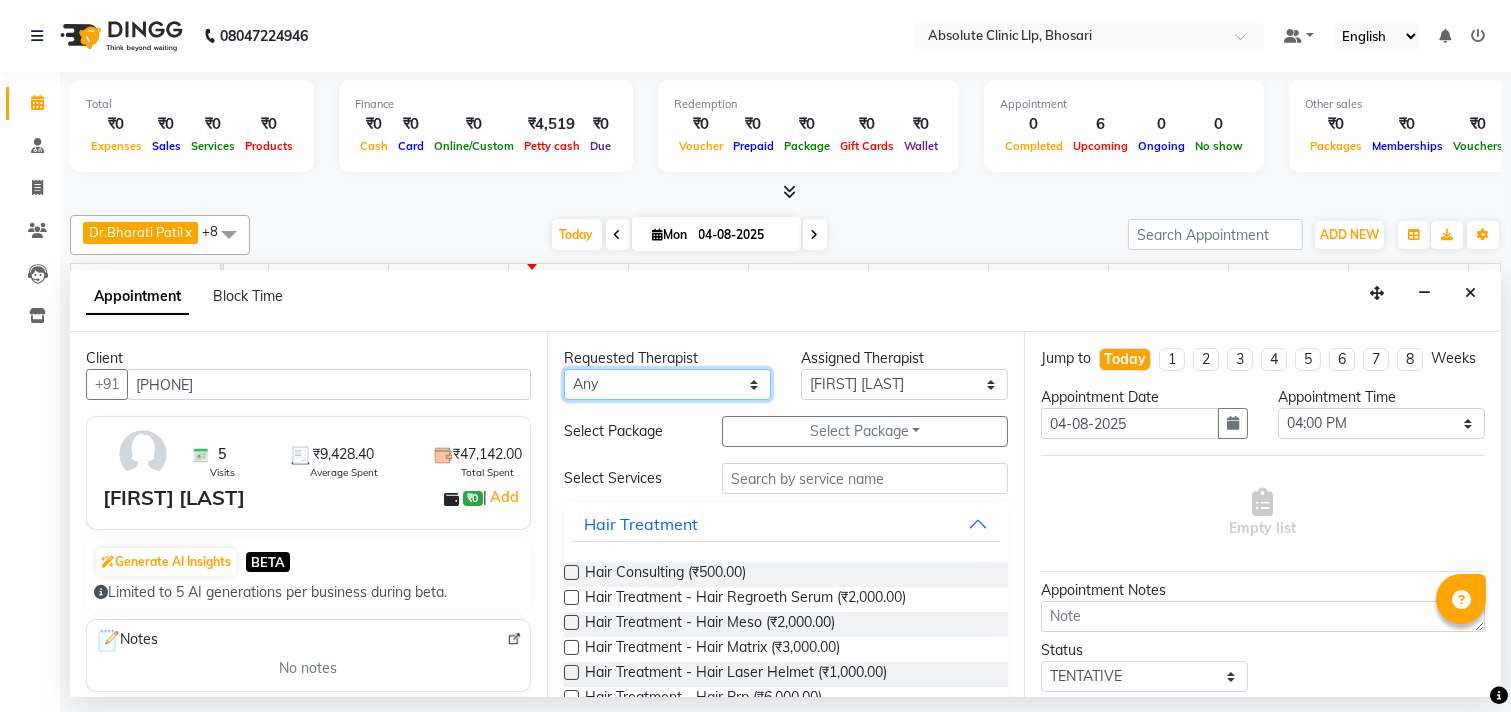 select on "27987" 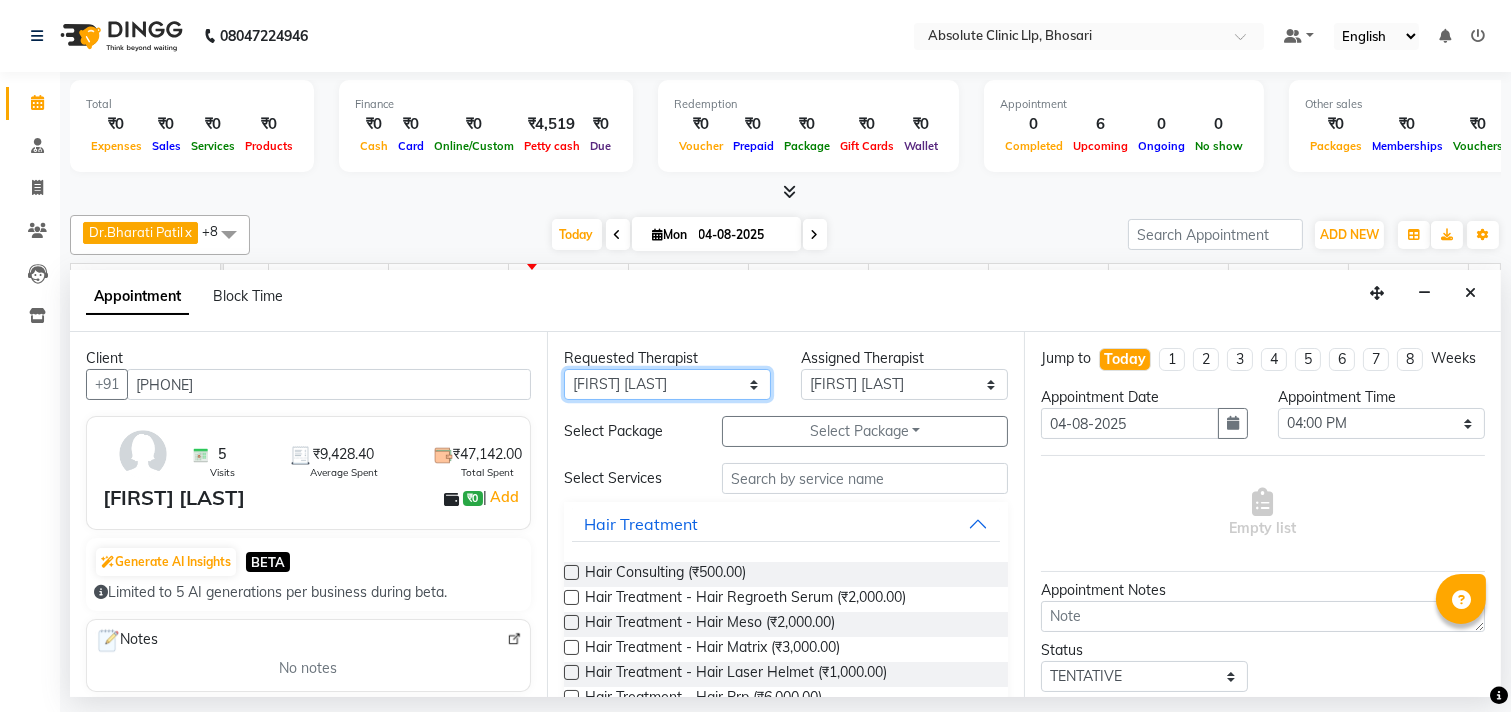 click on "Any Anita Gawli	 Dr.Bharati Patil Dr.Dhananjay Patil Dr.Rachana Hivarkar Neha Rokde Priyanka  More Sachin Kale	 Sanjivni Kale	 Sonali Naikre	 Vaishali Chowgule" at bounding box center (667, 384) 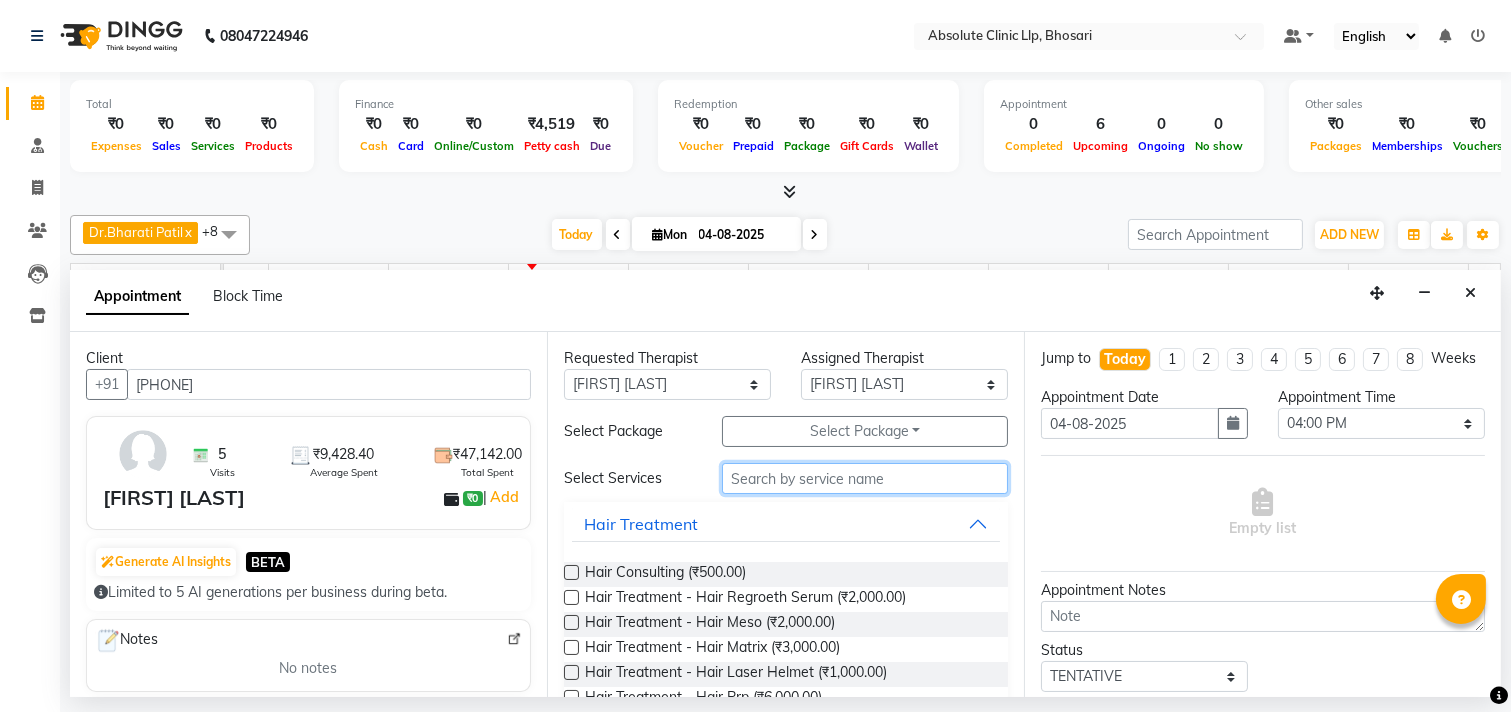 click at bounding box center [865, 478] 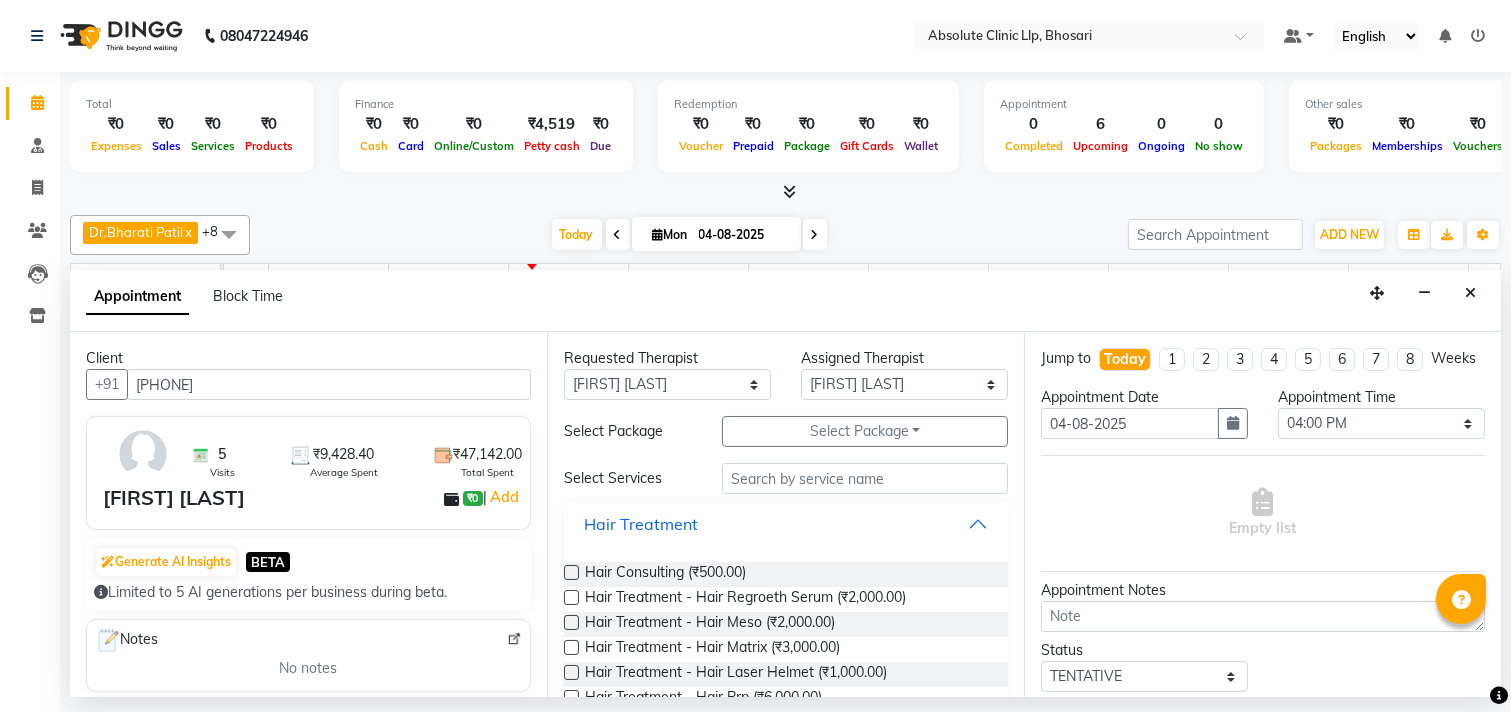 click on "Hair Treatment" at bounding box center [641, 524] 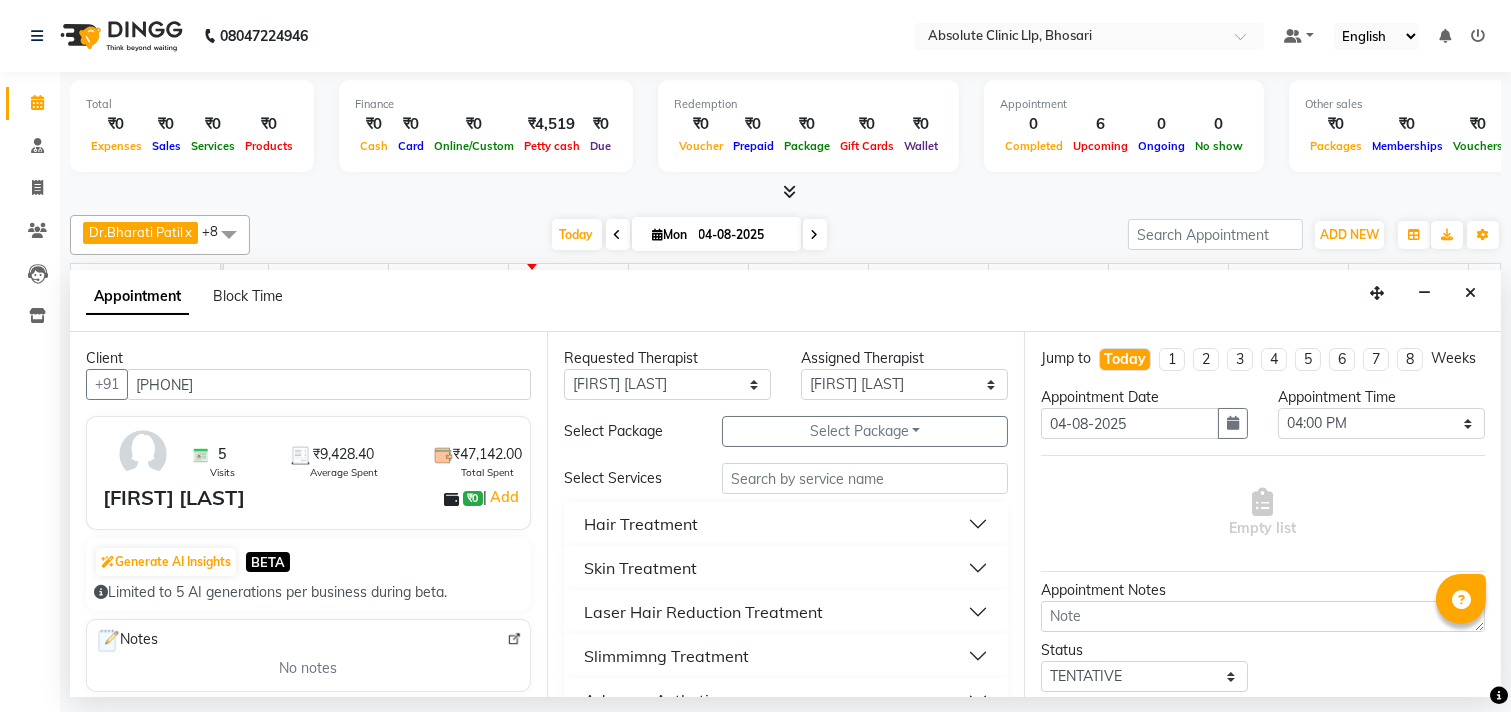 click on "Skin Treatment" at bounding box center (640, 568) 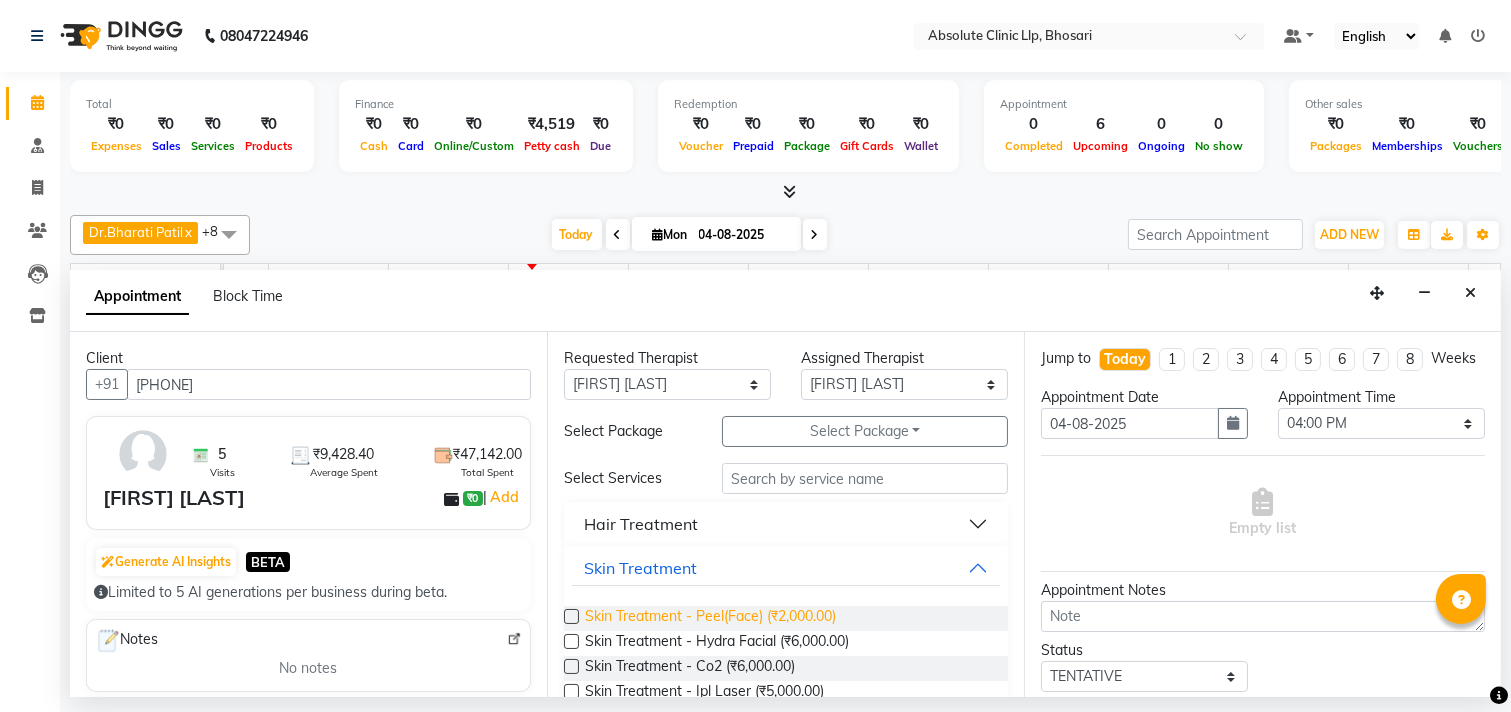 click on "Skin Treatment - Peel(Face) (₹2,000.00)" at bounding box center [710, 618] 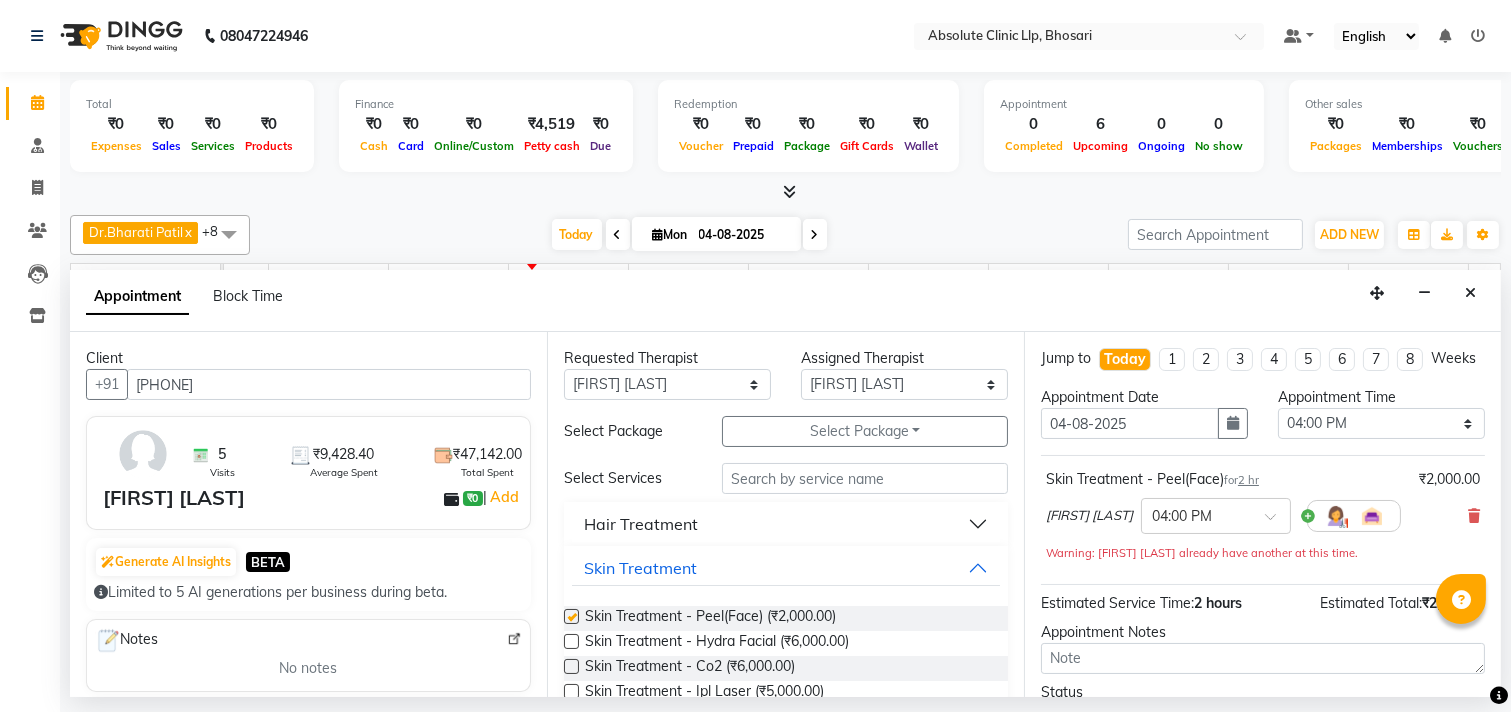 checkbox on "false" 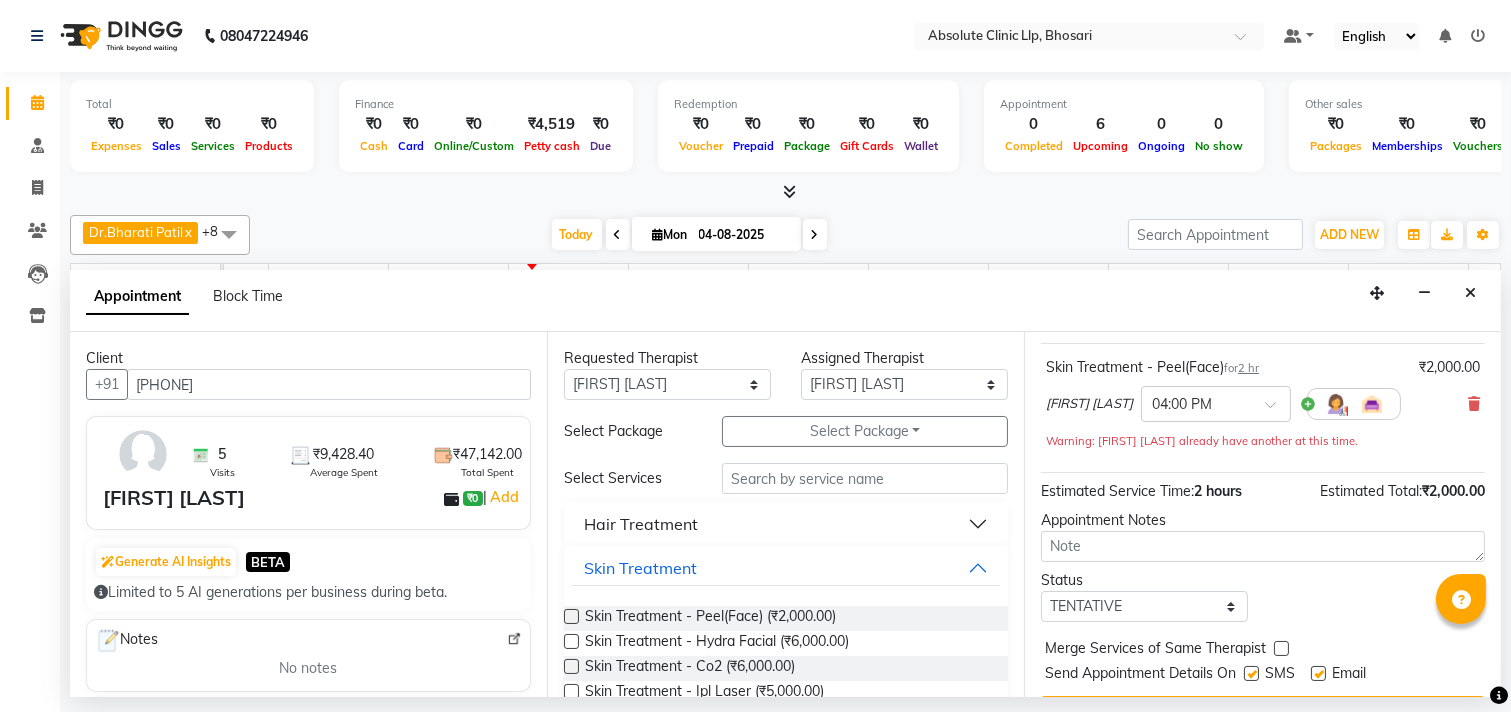 scroll, scrollTop: 182, scrollLeft: 0, axis: vertical 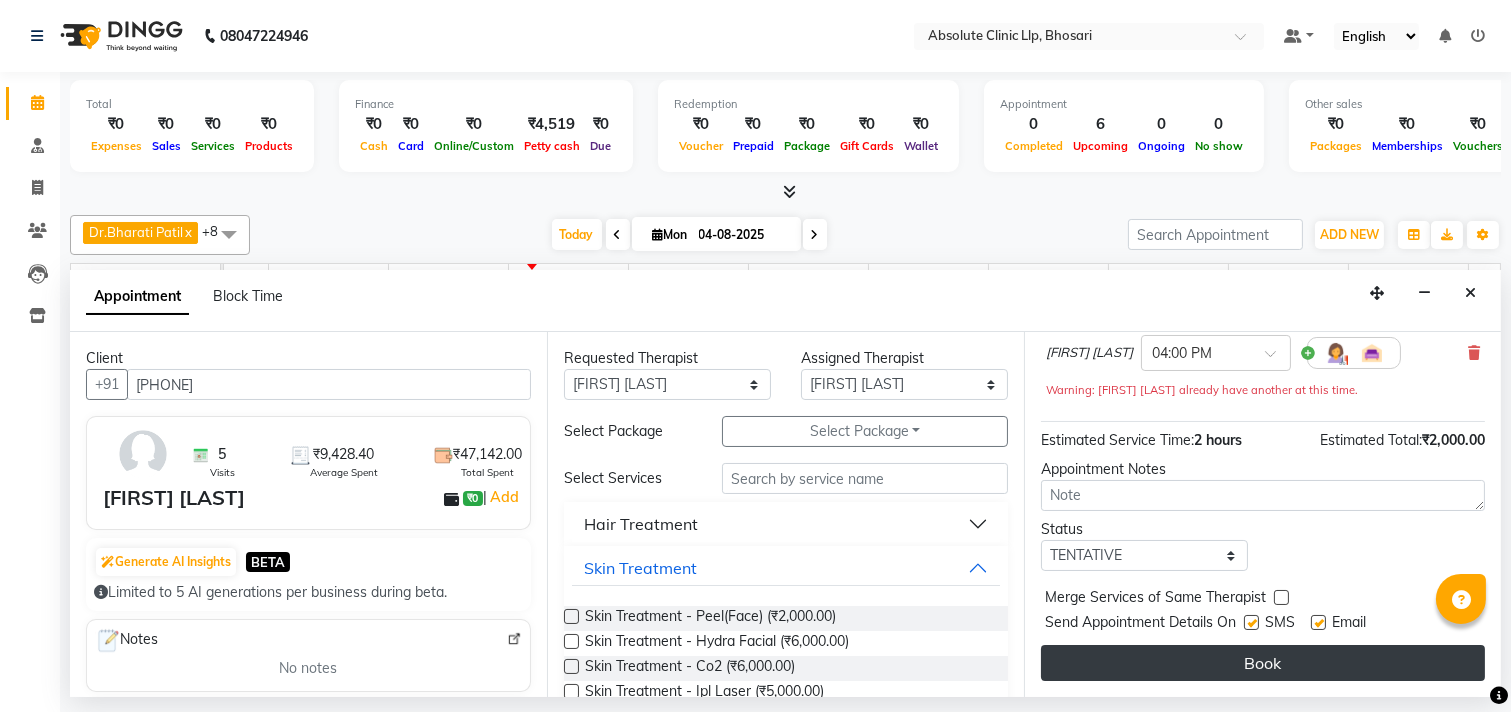 click on "Book" at bounding box center (1263, 663) 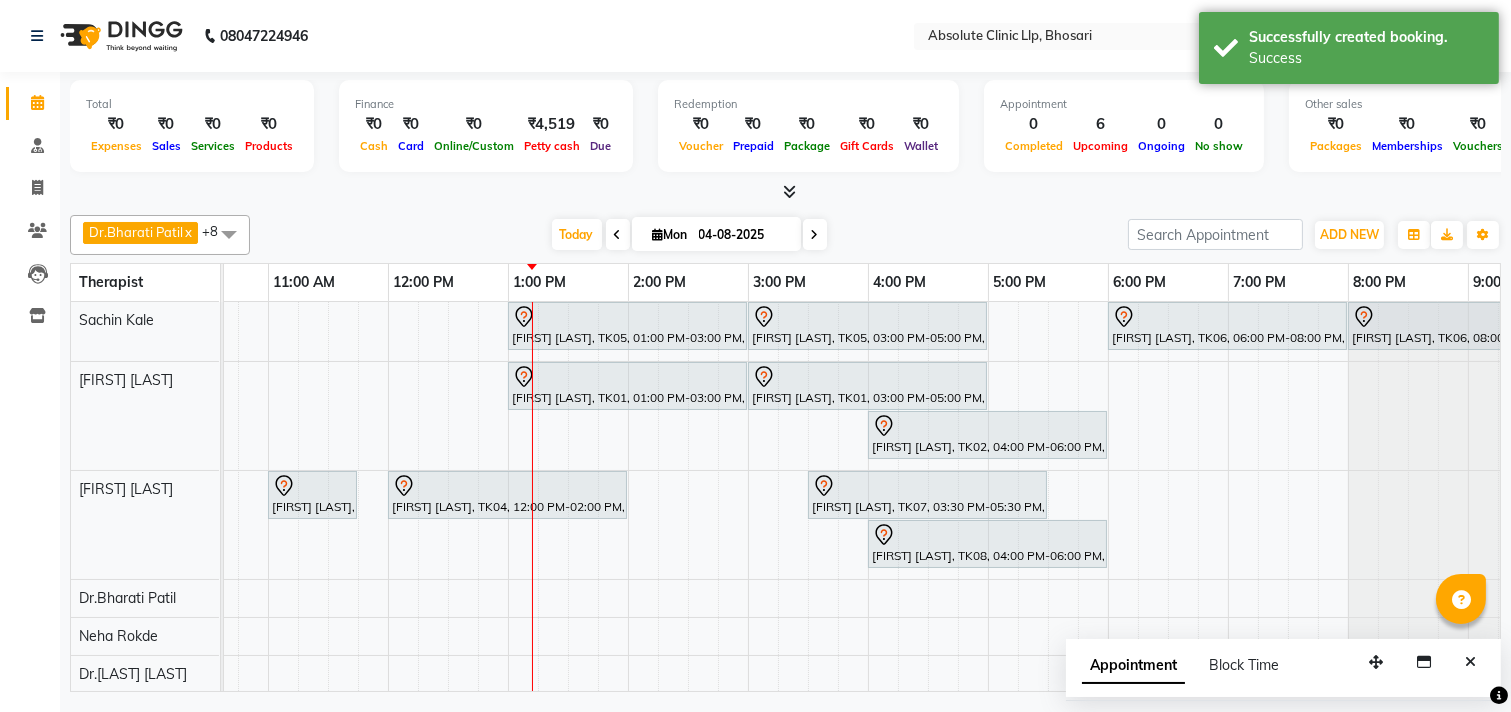 click on "[FIRST] [LAST], TK05, 01:00 PM-03:00 PM, Slimmimng Treatment - Wt Loss Per 1 Kg             [FIRST] [LAST], TK05, 03:00 PM-05:00 PM, Slimmimng Treatment - 4D Tummy Treatment             [FIRST] [LAST], TK06, 06:00 PM-08:00 PM, Slimmimng Treatment - Wt Loss Per 1 Kg             [FIRST] [LAST], TK06, 08:00 PM-10:00 PM, Slimmimng Treatment - Wt Loss Per 1 Kg             [FIRST] [LAST], TK01, 01:00 PM-03:00 PM, Skin Treatment - Medicine Insertion             [FIRST] [LAST], TK01, 03:00 PM-05:00 PM, Skin Treatment - Derma Needling             [FIRST] [LAST], TK02, 04:00 PM-06:00 PM, Skin Treatment - Medicine Insertion             [FIRST] [LAST], TK03, 11:00 AM-11:45 AM, Skin Treatment- EYE CELL Treatment             [FIRST] [LAST], TK04, 12:00 PM-02:00 PM, Skin Treatment - Ipl Laser             [FIRST] [LAST], TK07, 03:30 PM-05:30 PM, Hair Treatment - Hair Regroeth Serum             [FIRST] [LAST], TK08, 04:00 PM-06:00 PM, Skin Treatment - Peel(Face)" at bounding box center (688, 565) 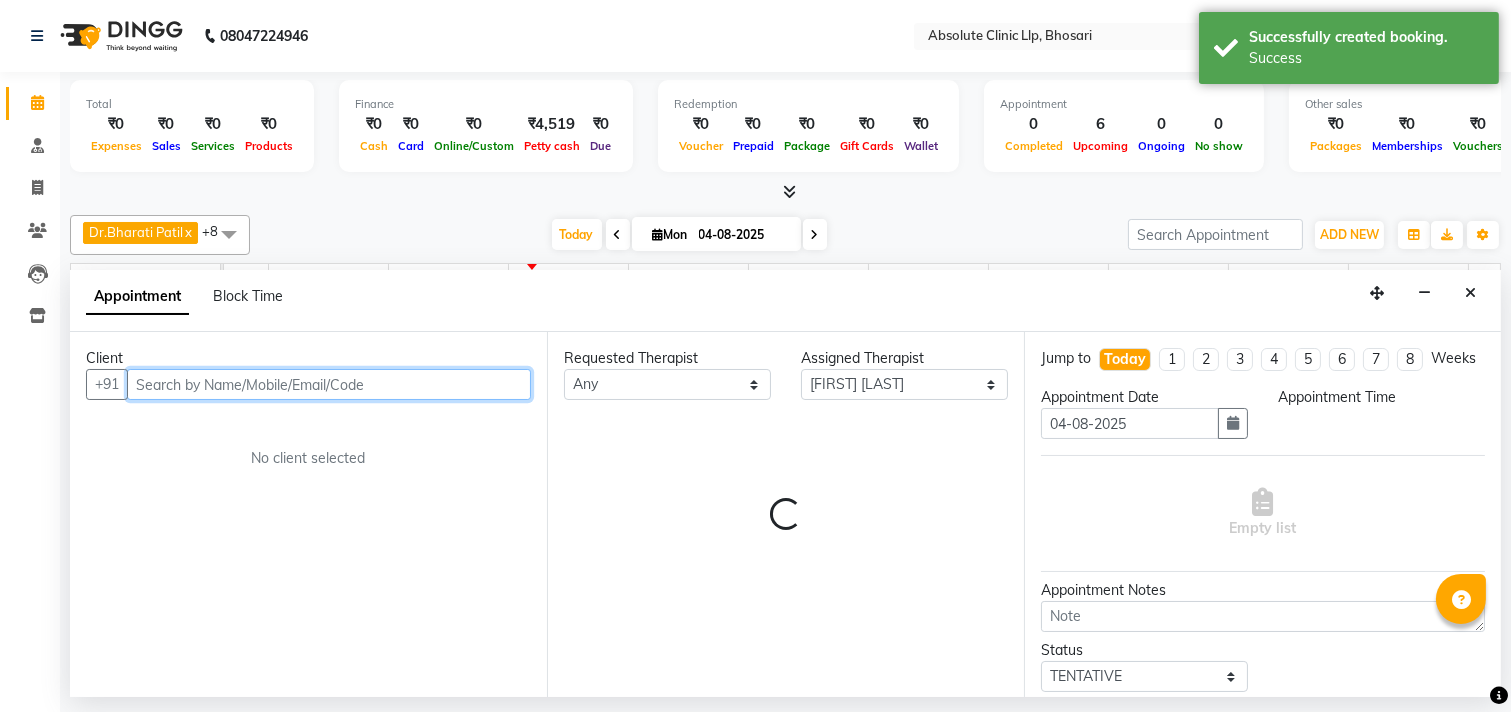 select on "990" 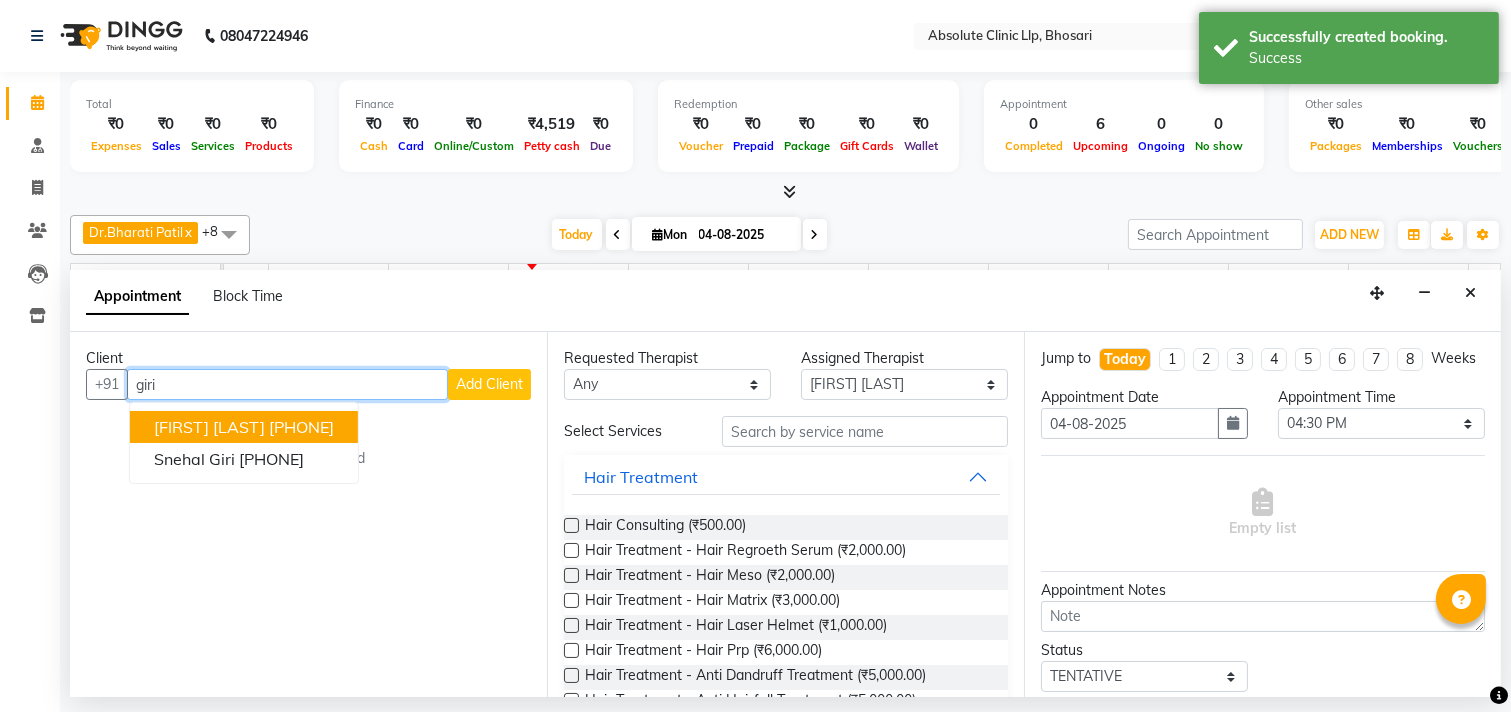 click on "[FIRST] [LAST] [PHONE]" at bounding box center [244, 427] 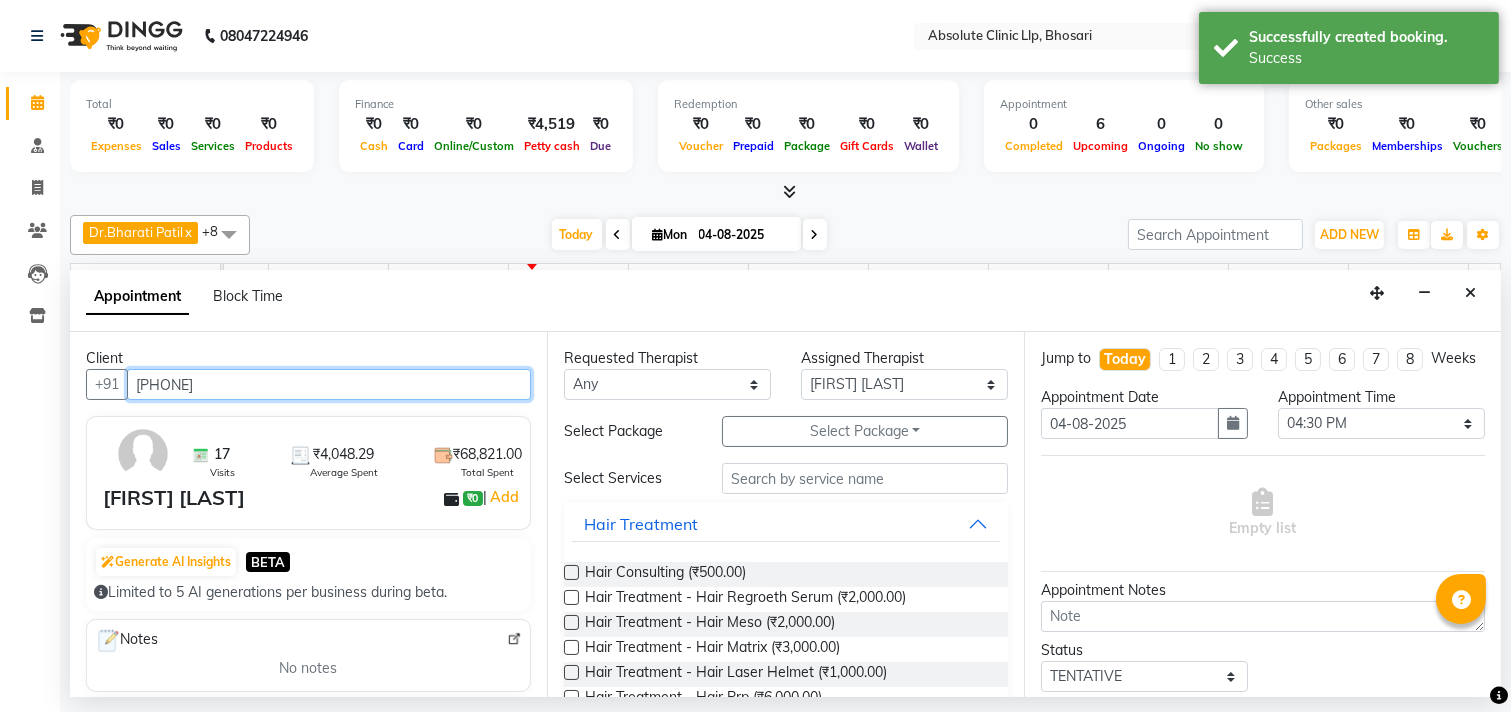 type on "[PHONE]" 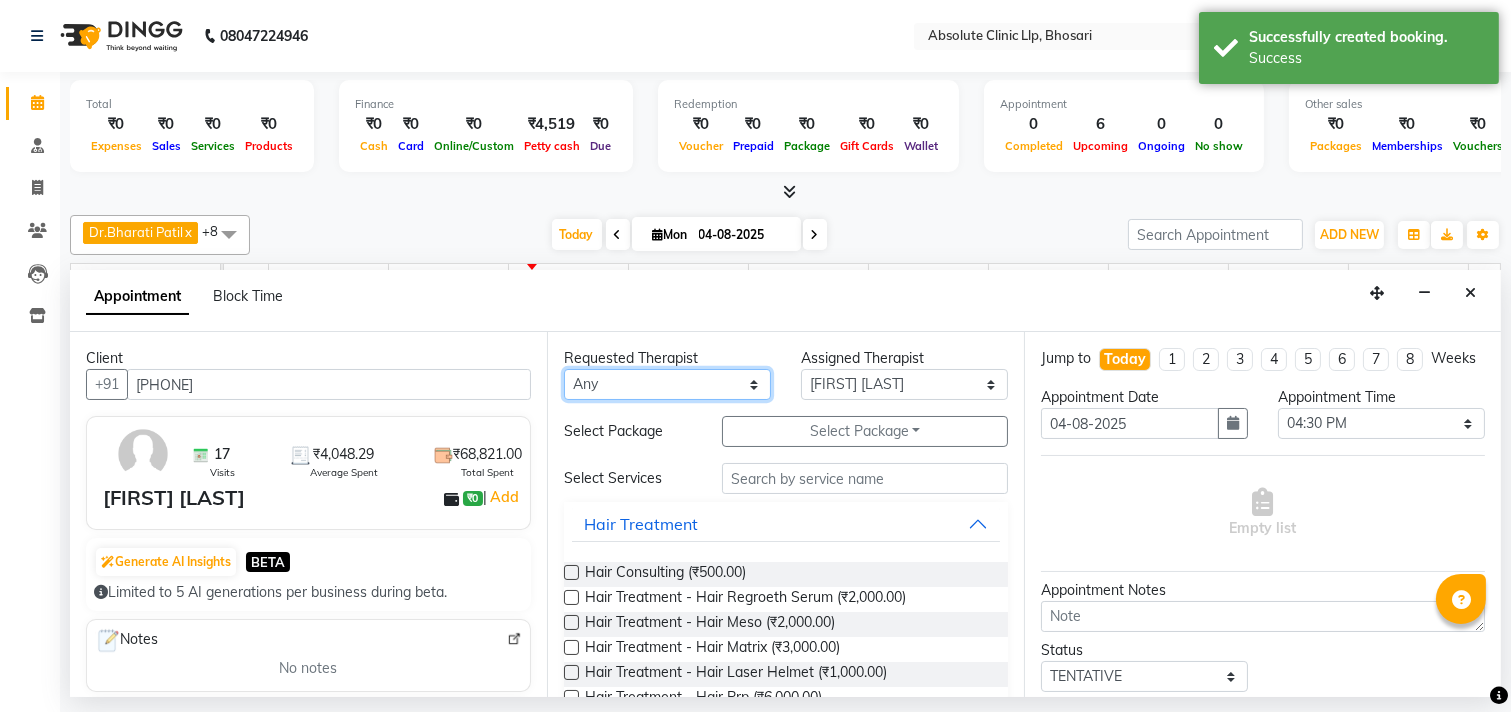 click on "Any Anita Gawli	 Dr.Bharati Patil Dr.Dhananjay Patil Dr.Rachana Hivarkar Neha Rokde Priyanka  More Sachin Kale	 Sanjivni Kale	 Sonali Naikre	 Vaishali Chowgule" at bounding box center [667, 384] 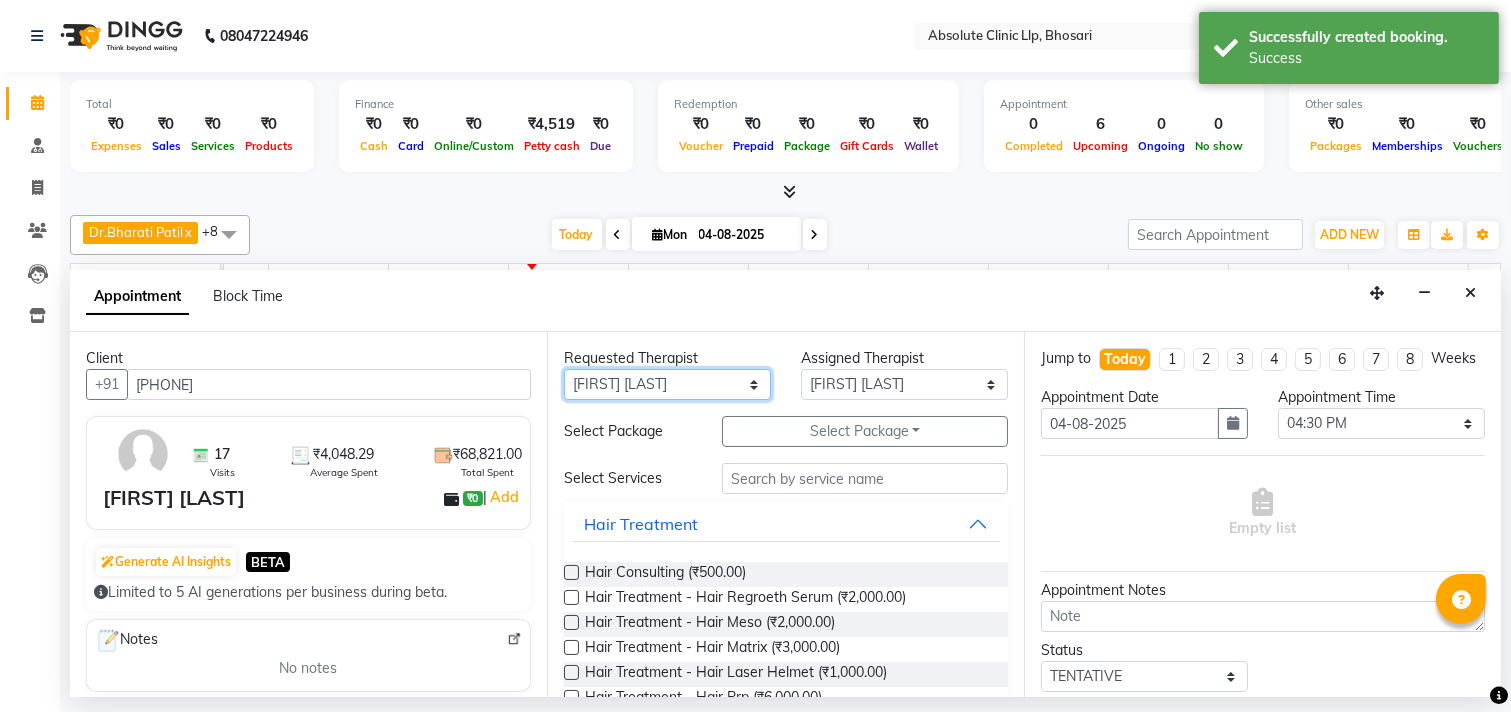 click on "Any Anita Gawli	 Dr.Bharati Patil Dr.Dhananjay Patil Dr.Rachana Hivarkar Neha Rokde Priyanka  More Sachin Kale	 Sanjivni Kale	 Sonali Naikre	 Vaishali Chowgule" at bounding box center (667, 384) 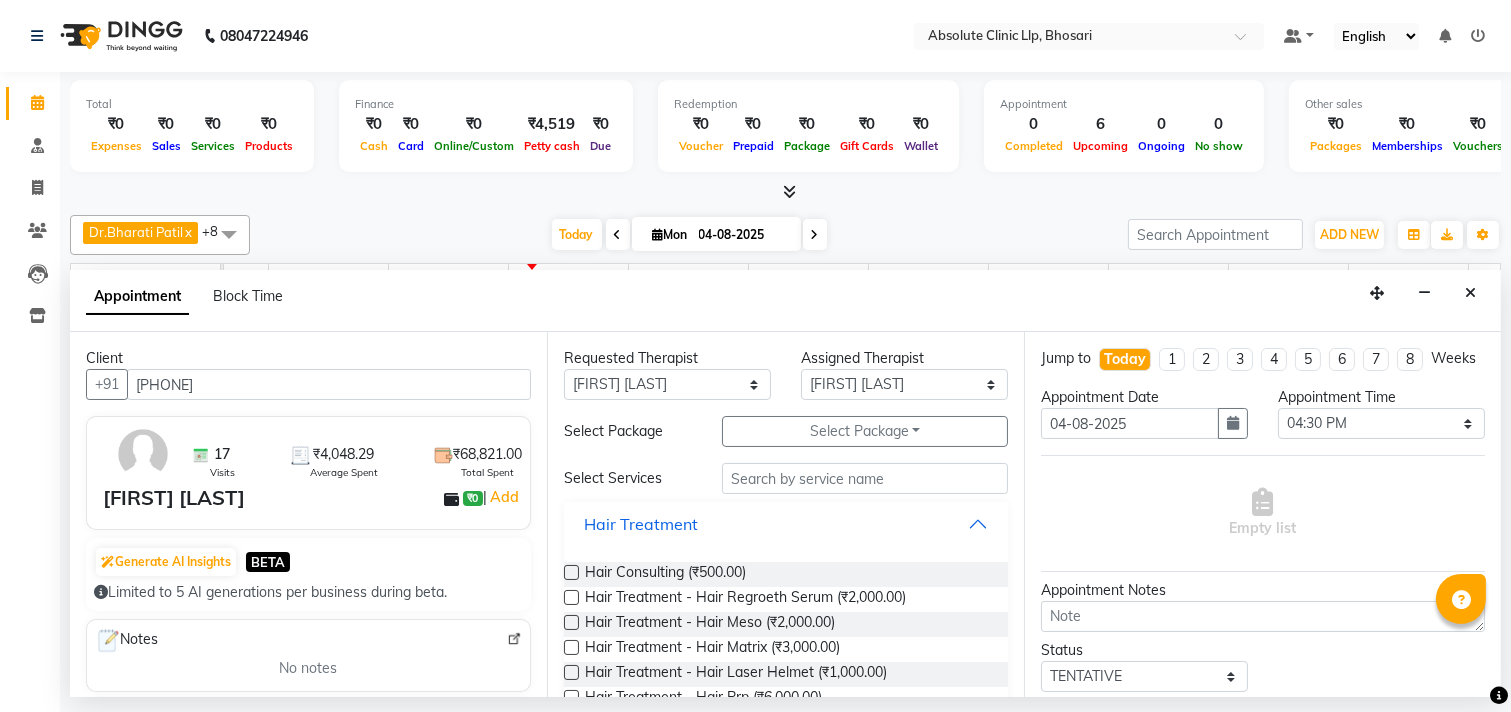 click on "Hair Treatment" at bounding box center [641, 524] 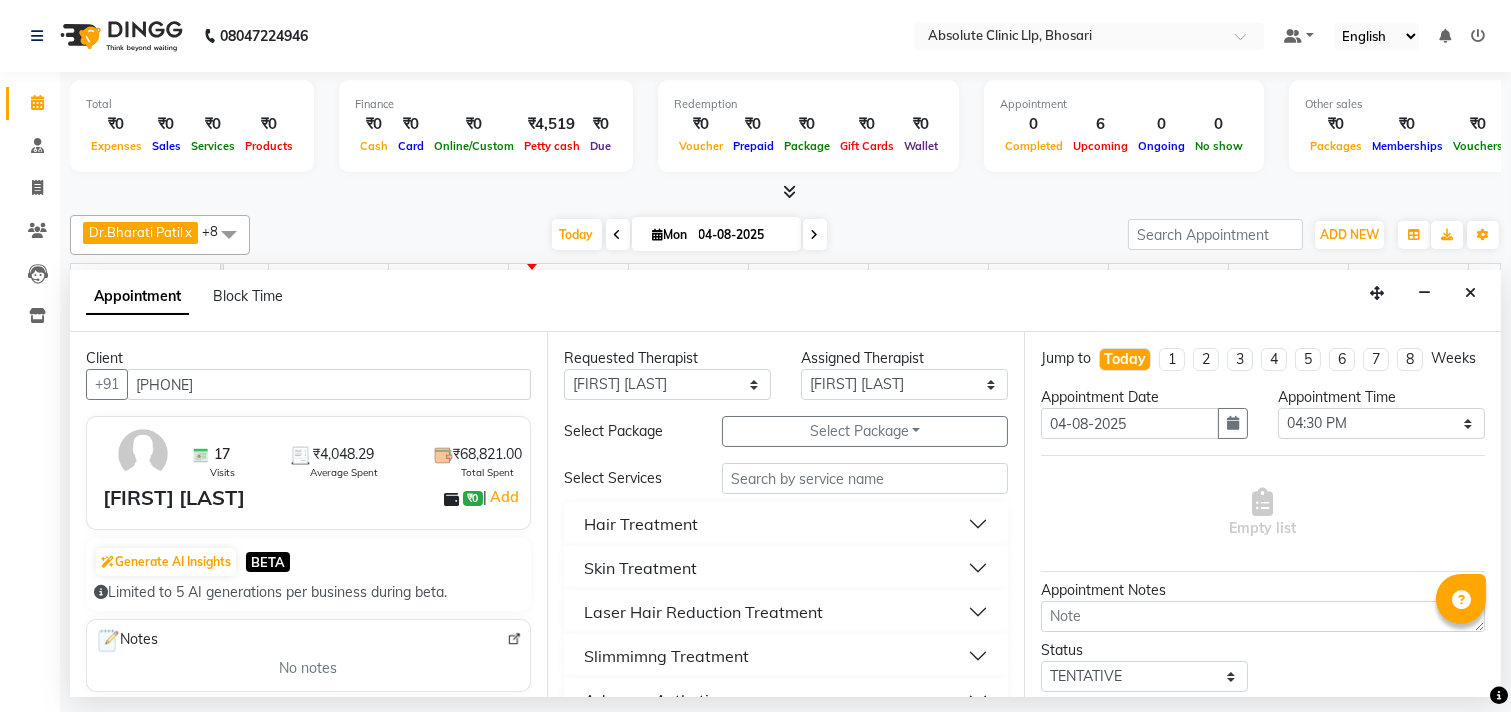 click on "Skin Treatment" at bounding box center [786, 568] 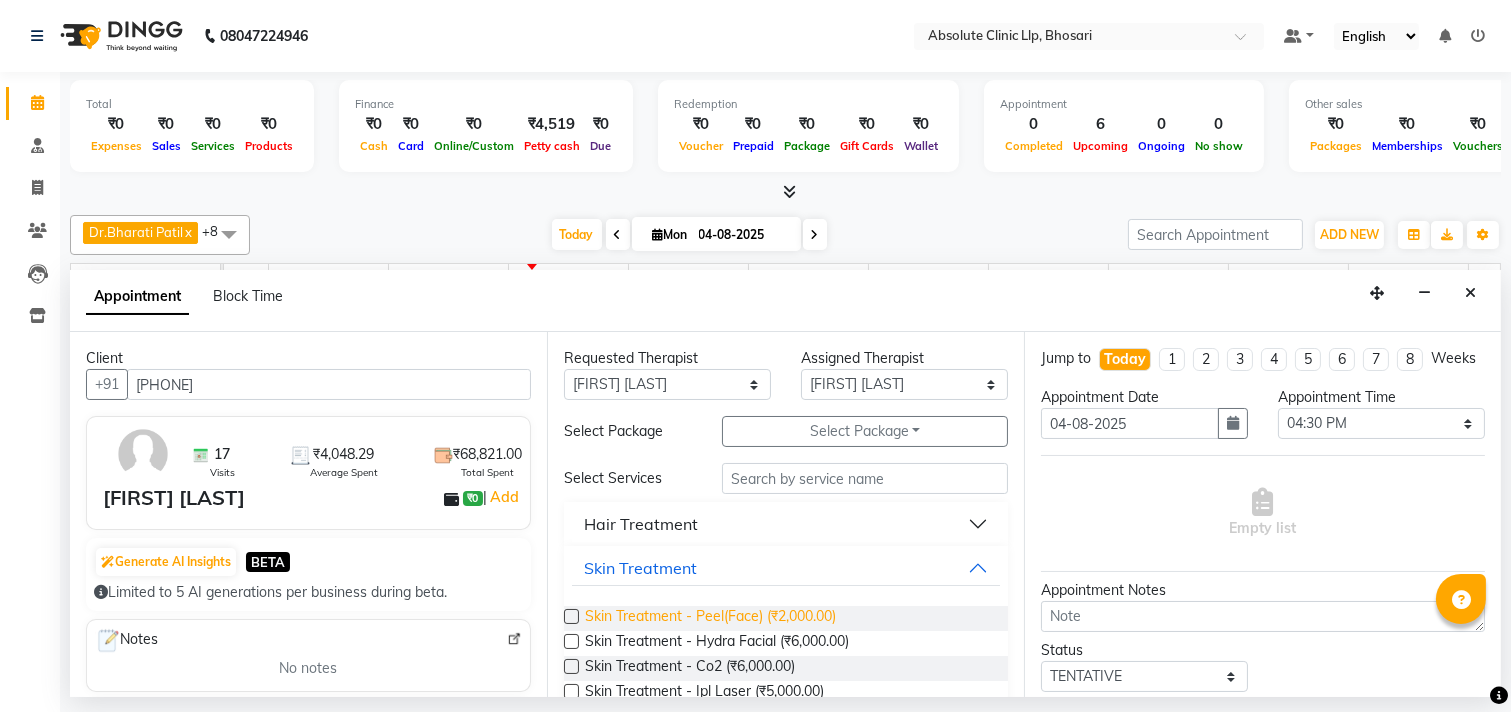 click on "Skin Treatment - Peel(Face) (₹2,000.00)" at bounding box center [710, 618] 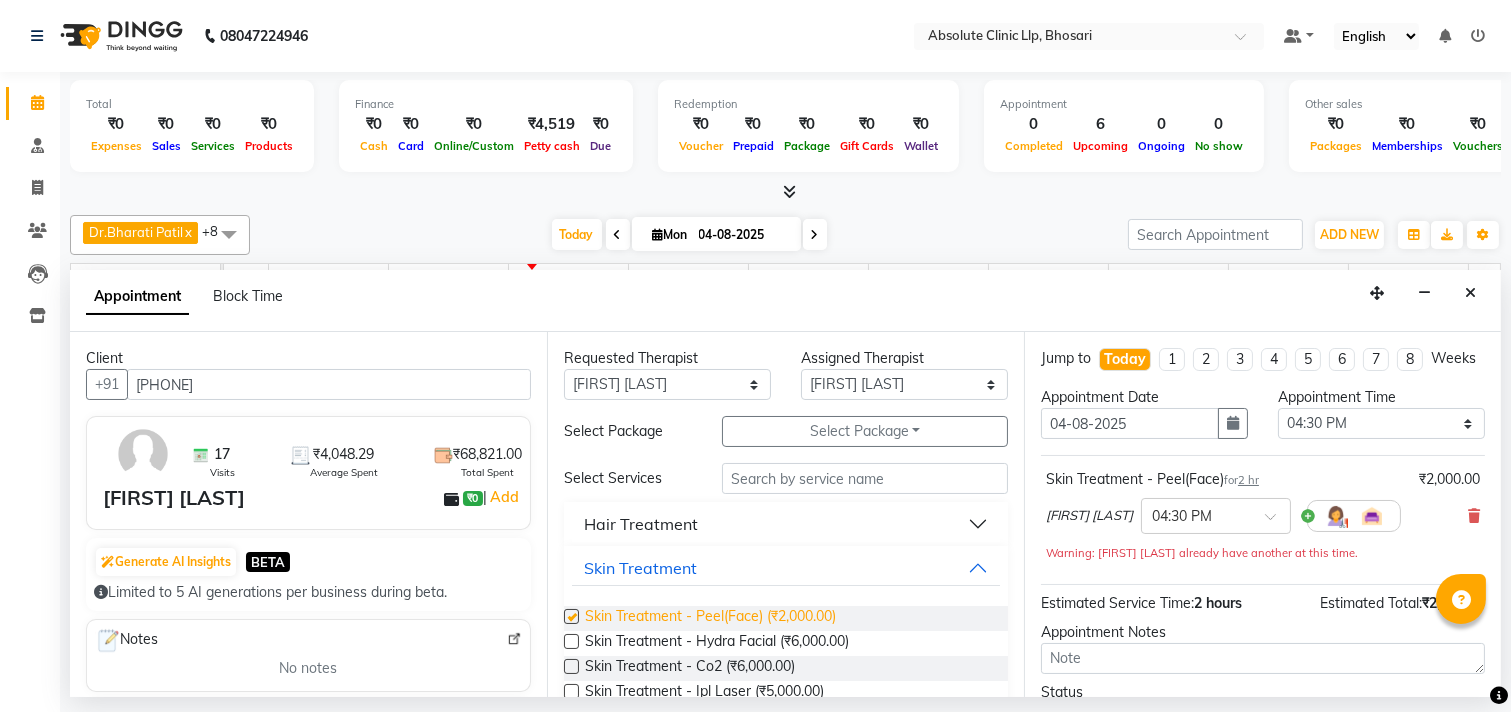 checkbox on "false" 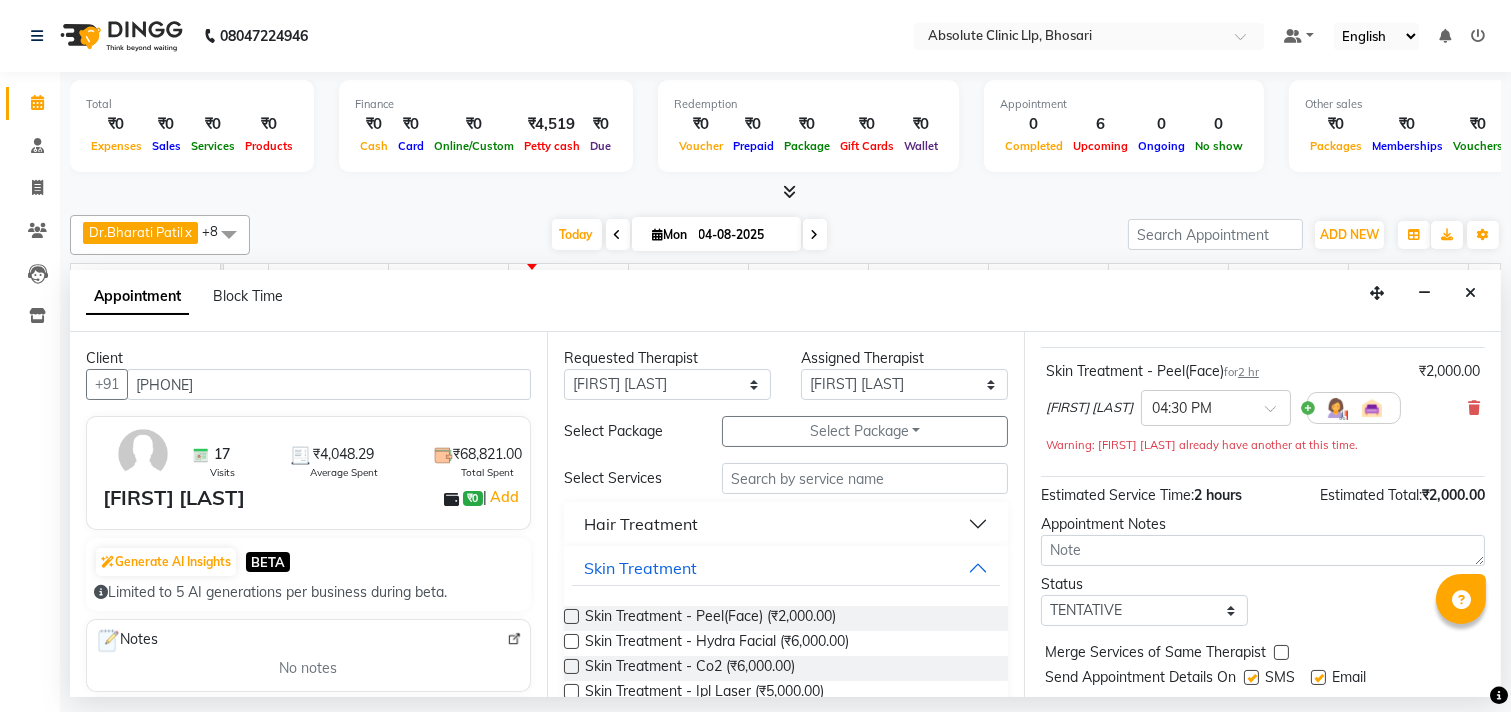 scroll, scrollTop: 182, scrollLeft: 0, axis: vertical 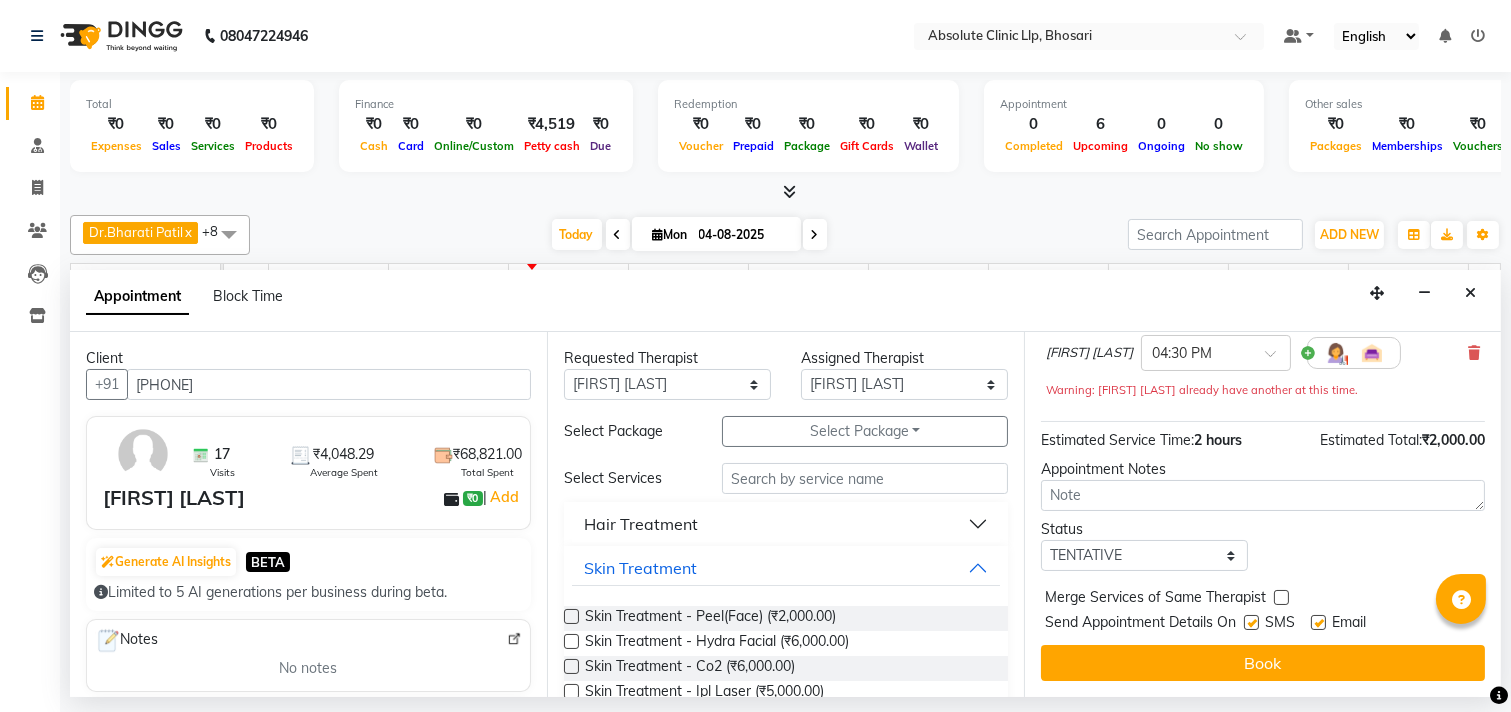 click on "Jump to Today 1 2 3 4 5 6 7 8 Weeks Appointment Date 04-08-2025 Appointment Time Select 08:00 AM 08:15 AM 08:30 AM 08:45 AM 09:00 AM 09:15 AM 09:30 AM 09:45 AM 10:00 AM 10:15 AM 10:30 AM 10:45 AM 11:00 AM 11:15 AM 11:30 AM 11:45 AM 12:00 PM 12:15 PM 12:30 PM 12:45 PM 01:00 PM 01:15 PM 01:30 PM 01:45 PM 02:00 PM 02:15 PM 02:30 PM 02:45 PM 03:00 PM 03:15 PM 03:30 PM 03:45 PM 04:00 PM 04:15 PM 04:30 PM 04:45 PM 05:00 PM 05:15 PM 05:30 PM 05:45 PM 06:00 PM 06:15 PM 06:30 PM 06:45 PM 07:00 PM 07:15 PM 07:30 PM 07:45 PM 08:00 PM 08:15 PM 08:30 PM 08:45 PM 09:00 PM Skin Treatment - Peel(Face)   for  2 hr ₹2,000.00 [FIRST] [LAST]	 × 04:30 PM Warning: [FIRST] [LAST]	 already have another at this time. Estimated Service Time:  2 hours Estimated Total:  ₹2,000.00 Appointment Notes Status Select TENTATIVE CONFIRM CHECK-IN UPCOMING Merge Services of Same Therapist Send Appointment Details On SMS Email  Book" at bounding box center (1262, 514) 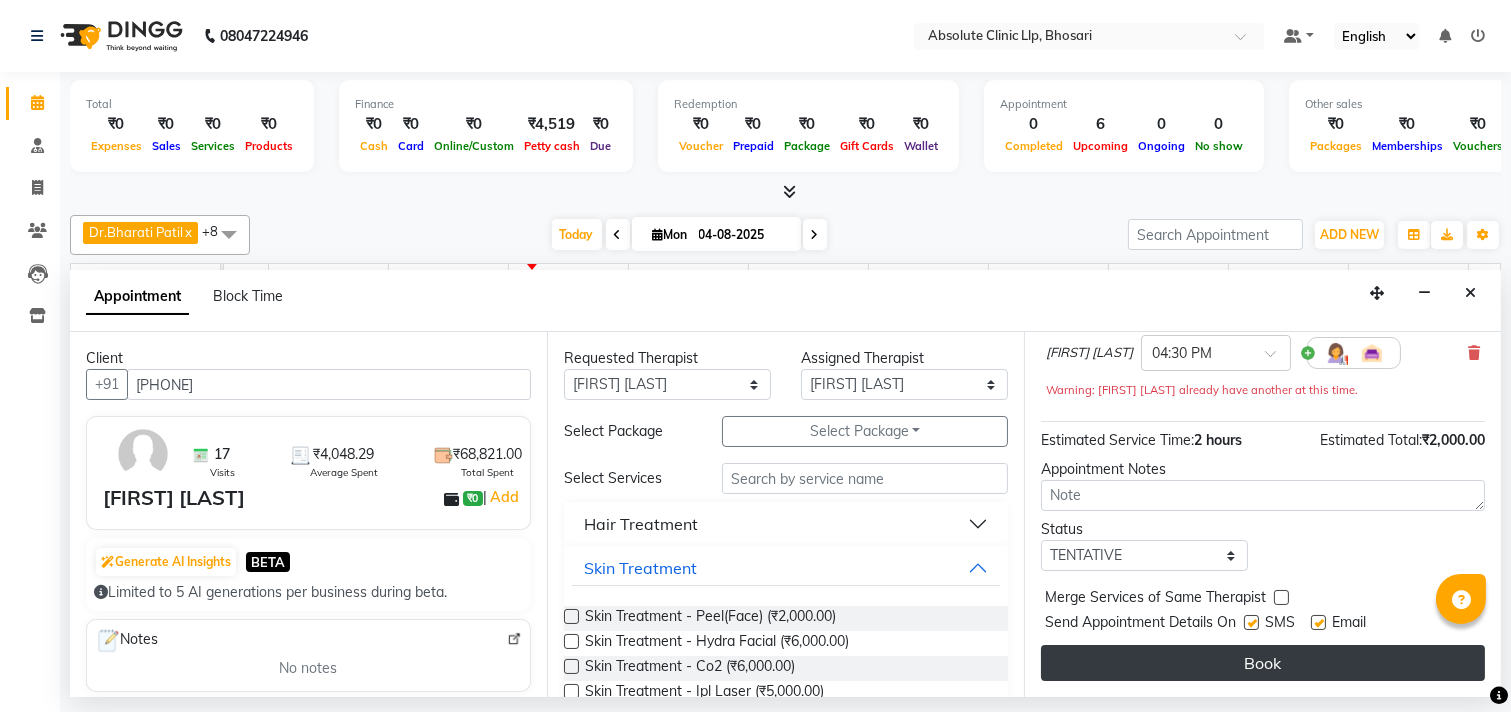 click on "Book" at bounding box center [1263, 663] 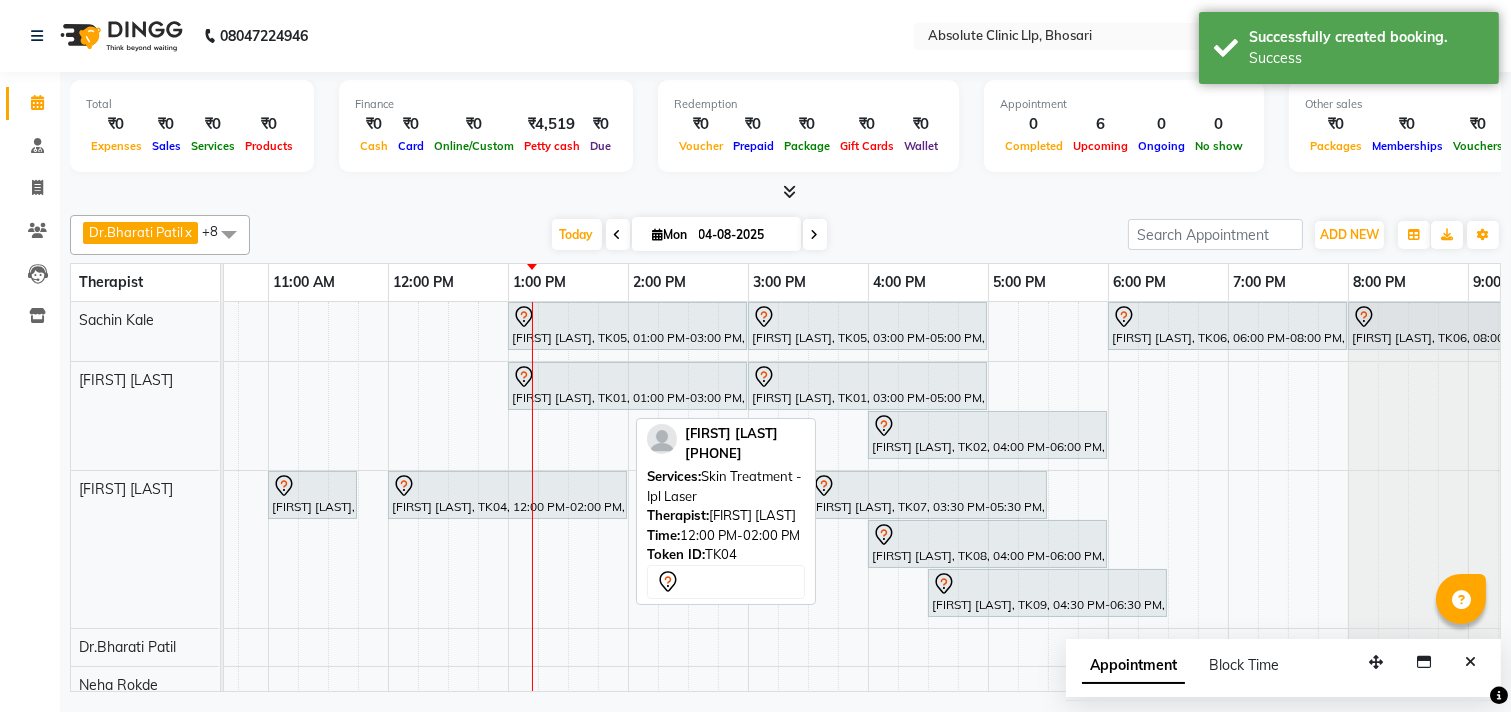 scroll, scrollTop: 204, scrollLeft: 436, axis: both 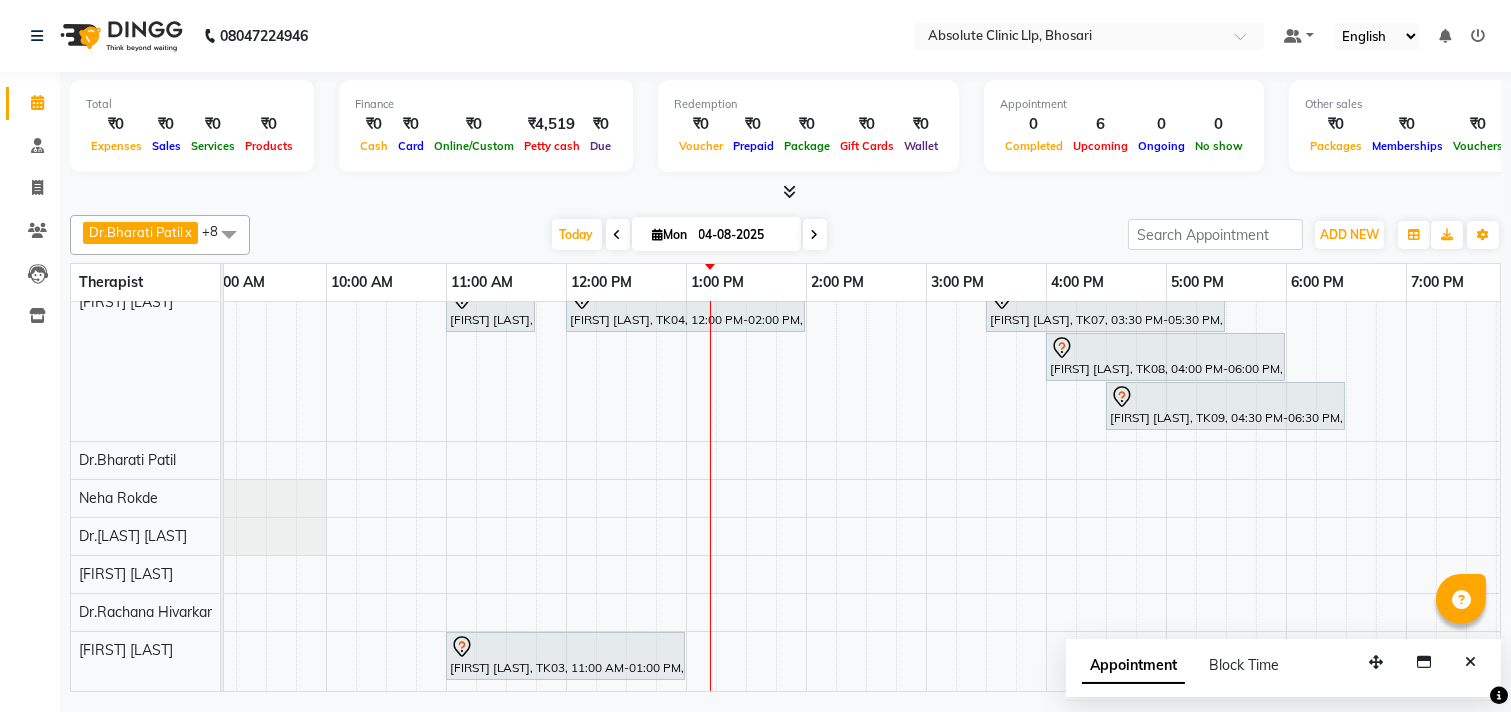 click on "[FIRST] [LAST], TK05, 01:00 PM-03:00 PM, Slimmimng Treatment - Wt Loss Per 1 Kg             [FIRST] [LAST], TK05, 03:00 PM-05:00 PM, Slimmimng Treatment - 4D Tummy Treatment             [FIRST] [LAST], TK06, 06:00 PM-08:00 PM, Slimmimng Treatment - Wt Loss Per 1 Kg             [FIRST] [LAST], TK06, 08:00 PM-10:00 PM, Slimmimng Treatment - Wt Loss Per 1 Kg             [FIRST] [LAST], TK01, 01:00 PM-03:00 PM, Skin Treatment - Medicine Insertion             [FIRST] [LAST], TK01, 03:00 PM-05:00 PM, Skin Treatment - Derma Needling             [FIRST] [LAST], TK02, 04:00 PM-06:00 PM, Skin Treatment - Medicine Insertion             [FIRST] [LAST], TK03, 11:00 AM-11:45 AM, Skin Treatment- EYE CELL Treatment             [FIRST] [LAST], TK04, 12:00 PM-02:00 PM, Skin Treatment - Ipl Laser             [FIRST] [LAST], TK07, 03:30 PM-05:30 PM, Hair Treatment - Hair Regroeth Serum             [FIRST] [LAST], TK08, 04:00 PM-06:00 PM, Skin Treatment - Peel(Face)" at bounding box center [866, 403] 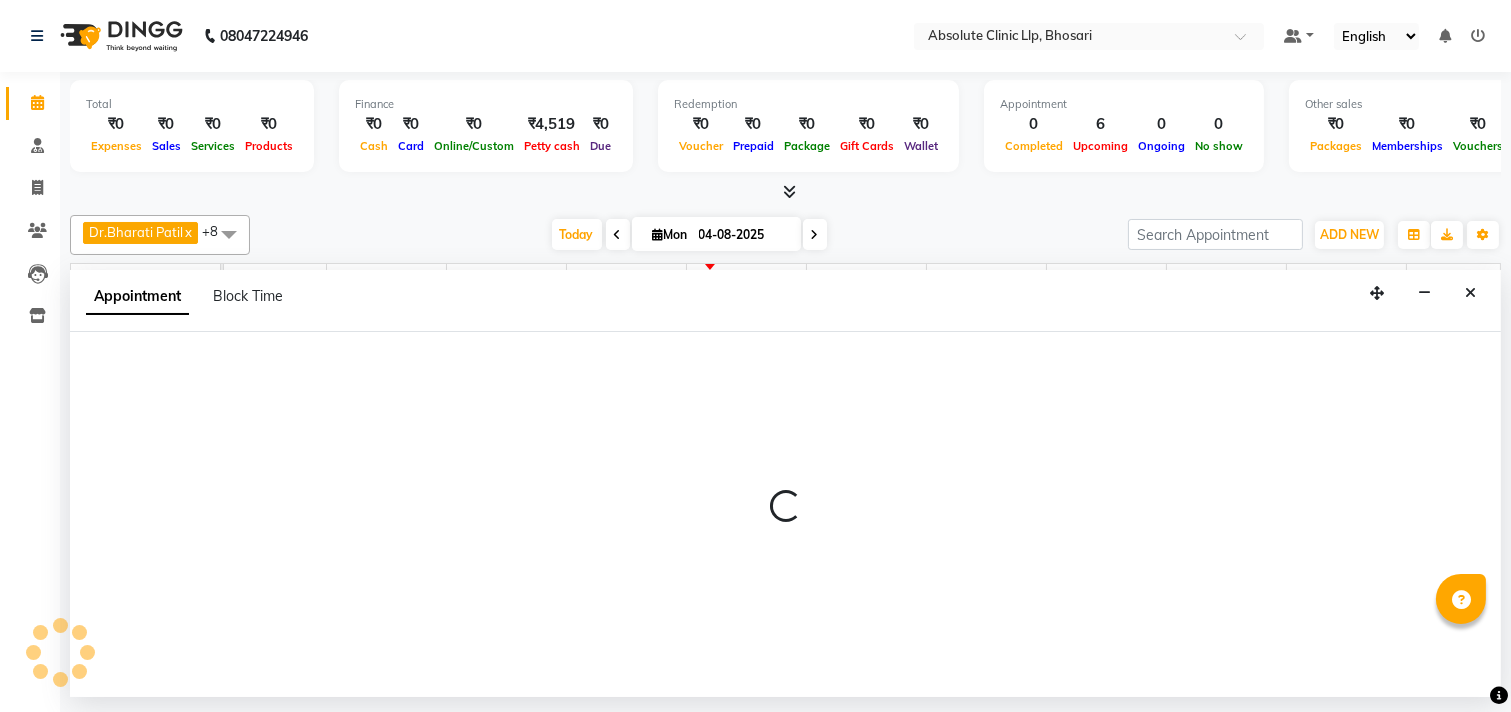 select on "70435" 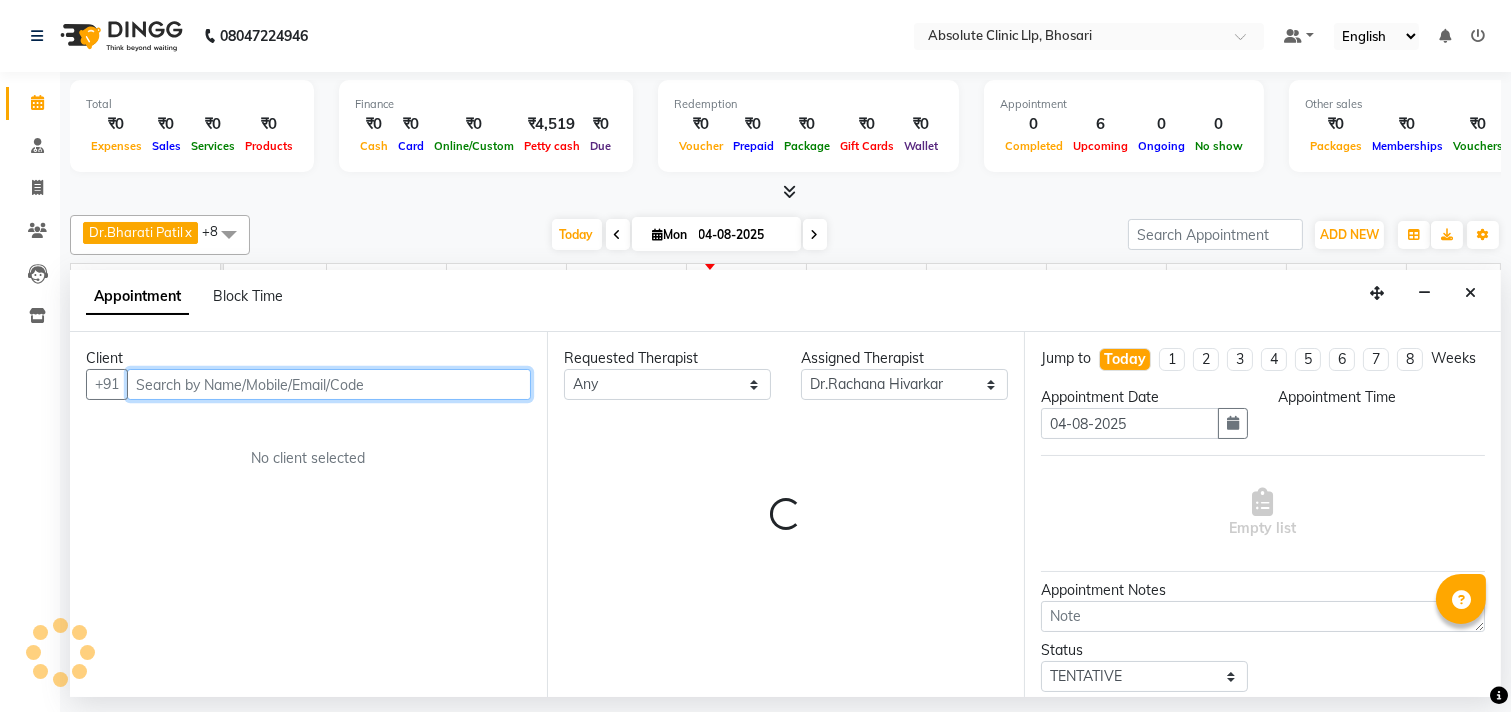 select on "720" 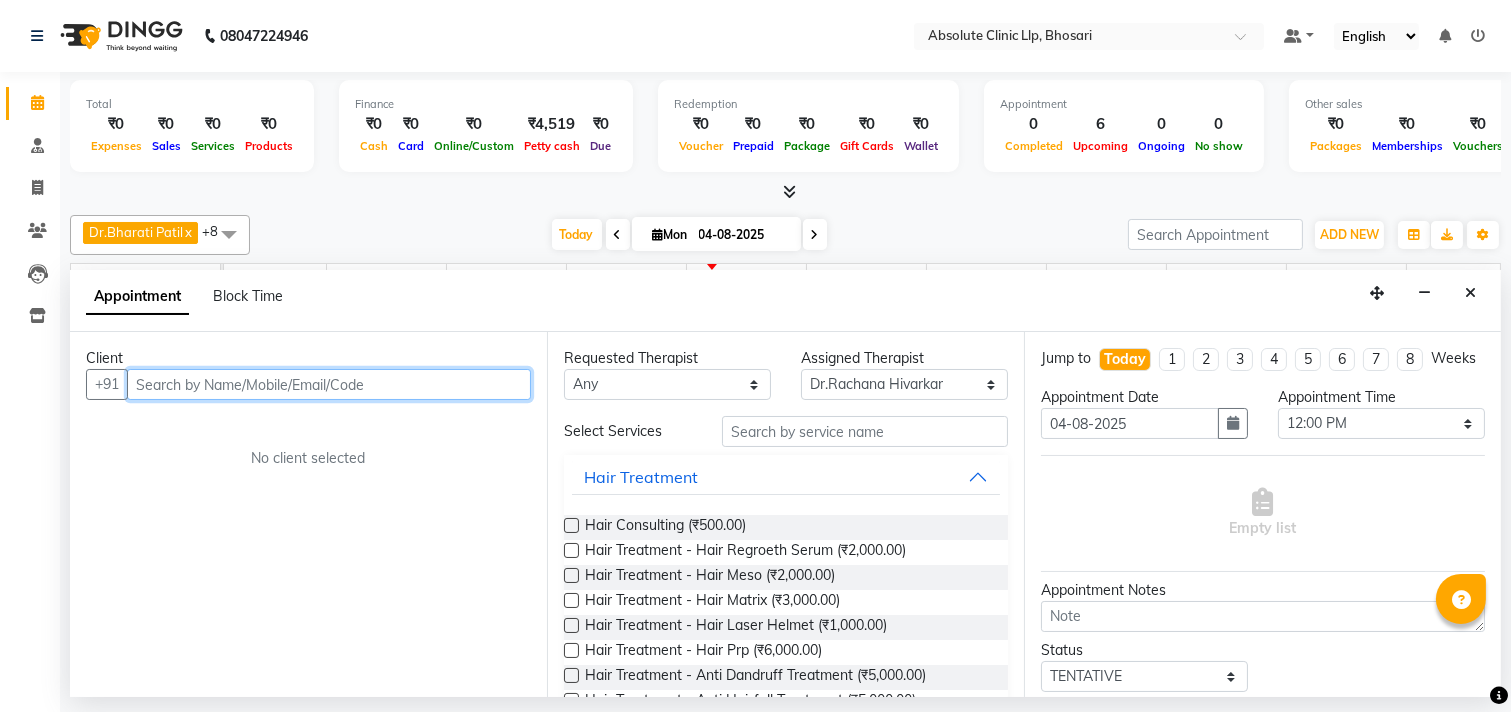 click at bounding box center [329, 384] 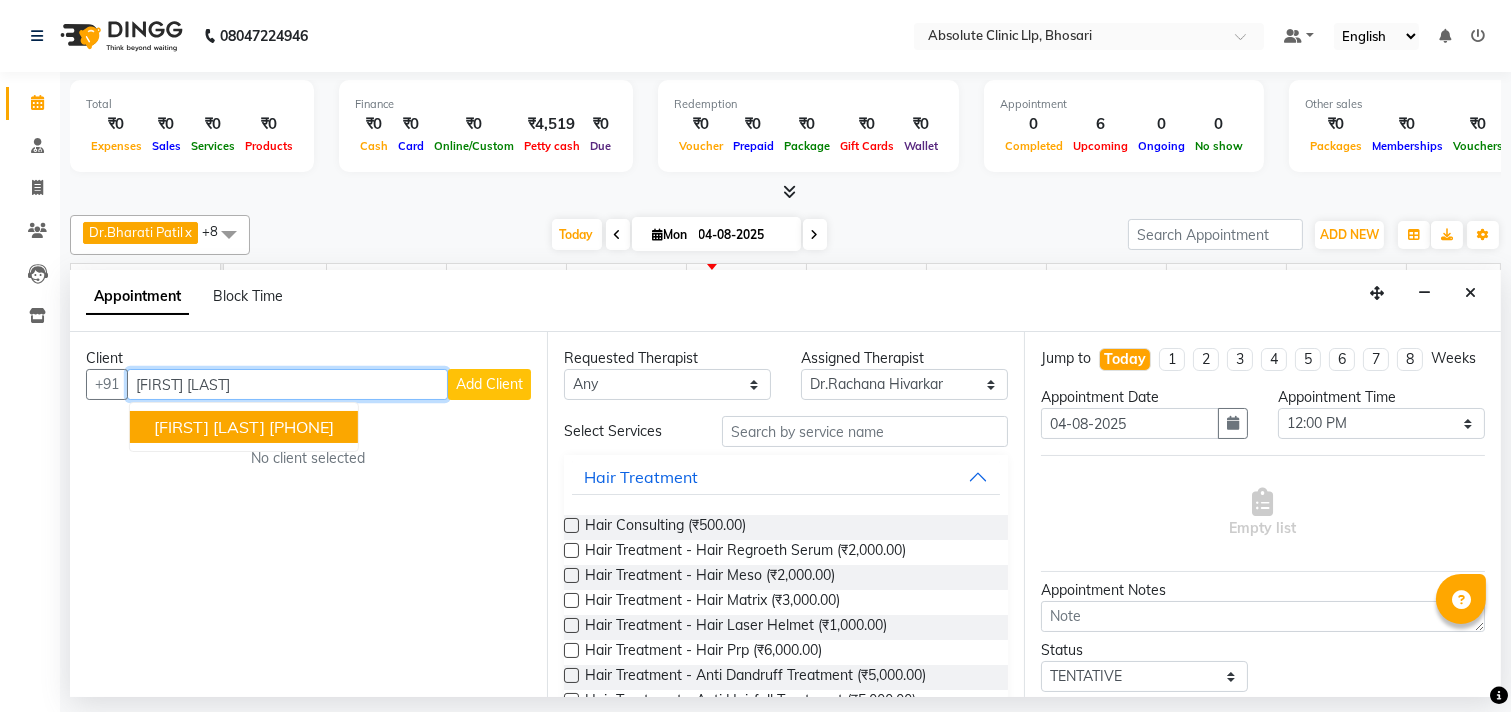 click on "[FIRST] [LAST]" at bounding box center [209, 427] 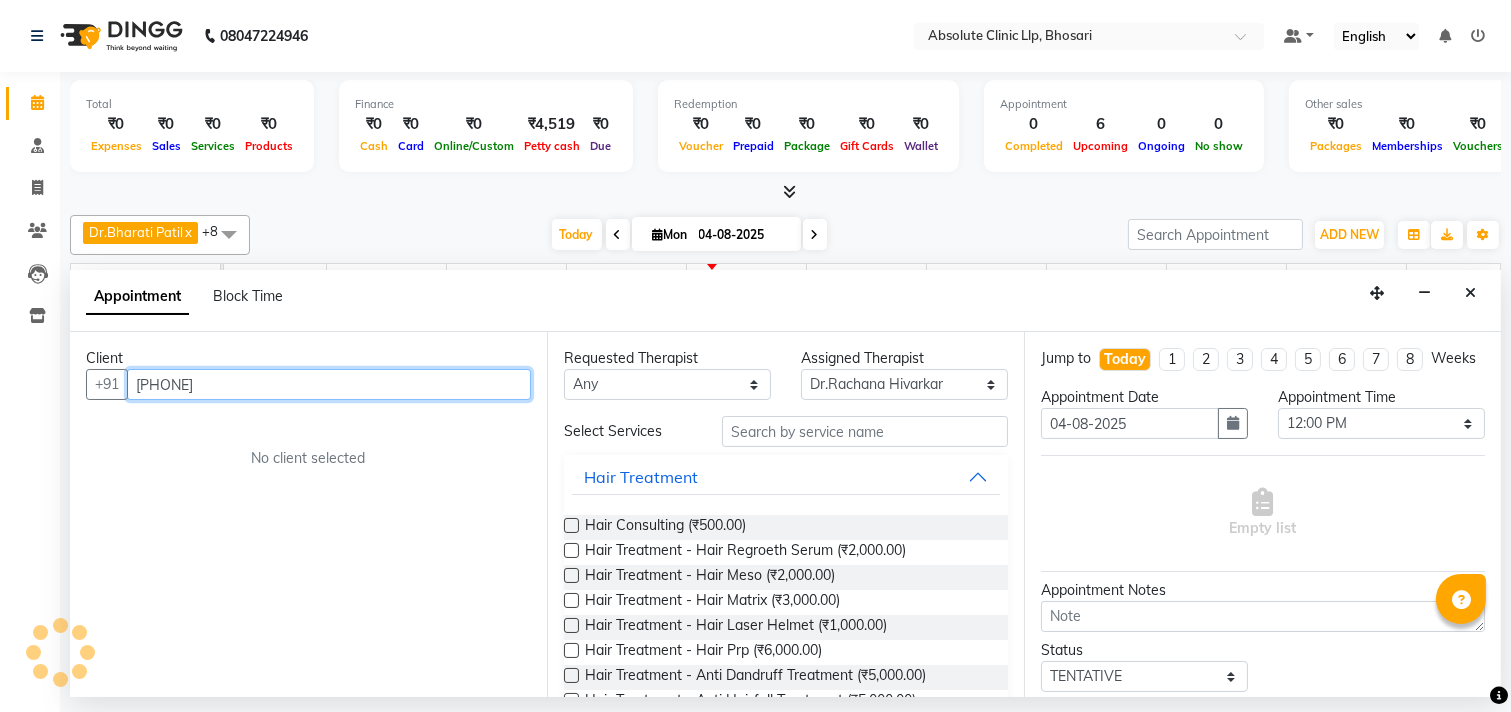 type on "[PHONE]" 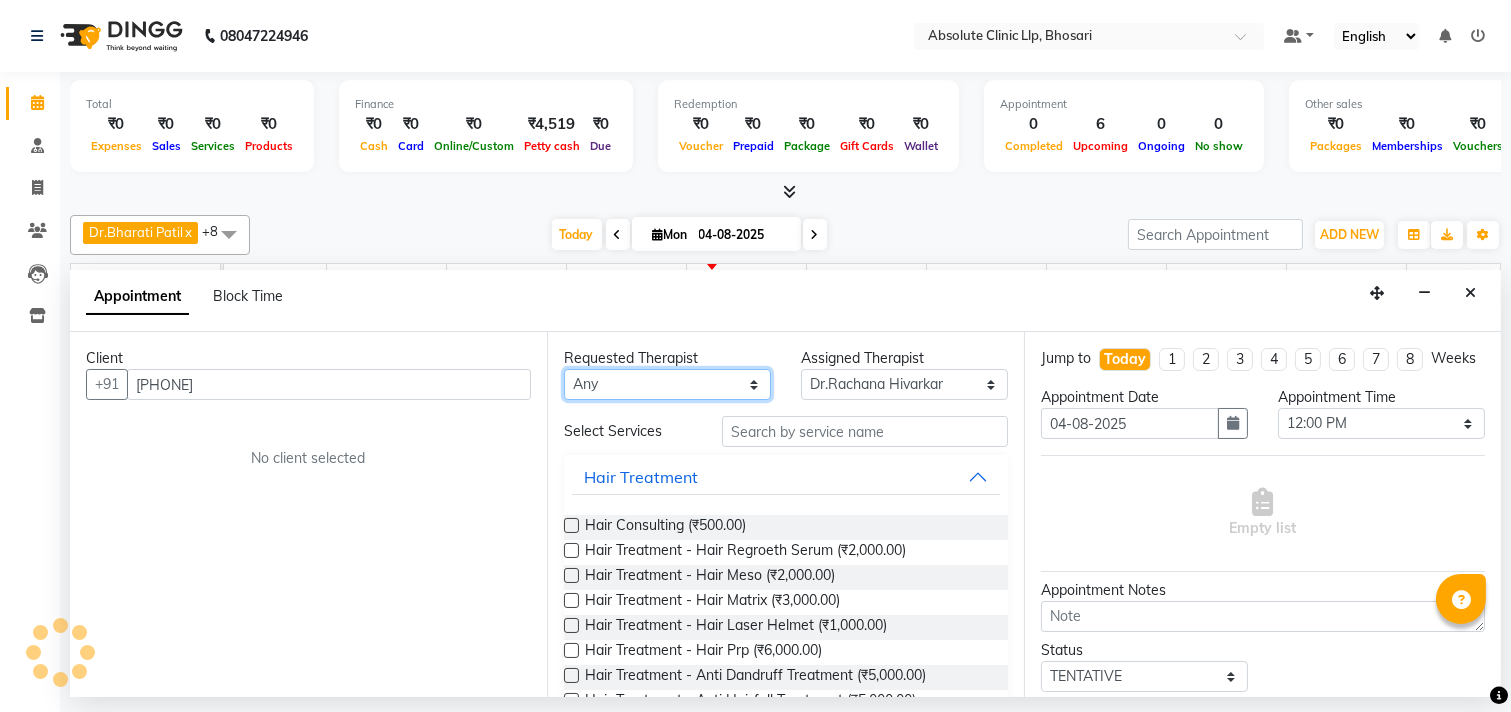 click on "Any Anita Gawli	 Dr.Bharati Patil Dr.Dhananjay Patil Dr.Rachana Hivarkar Neha Rokde Priyanka  More Sachin Kale	 Sanjivni Kale	 Sonali Naikre	 Vaishali Chowgule" at bounding box center (667, 384) 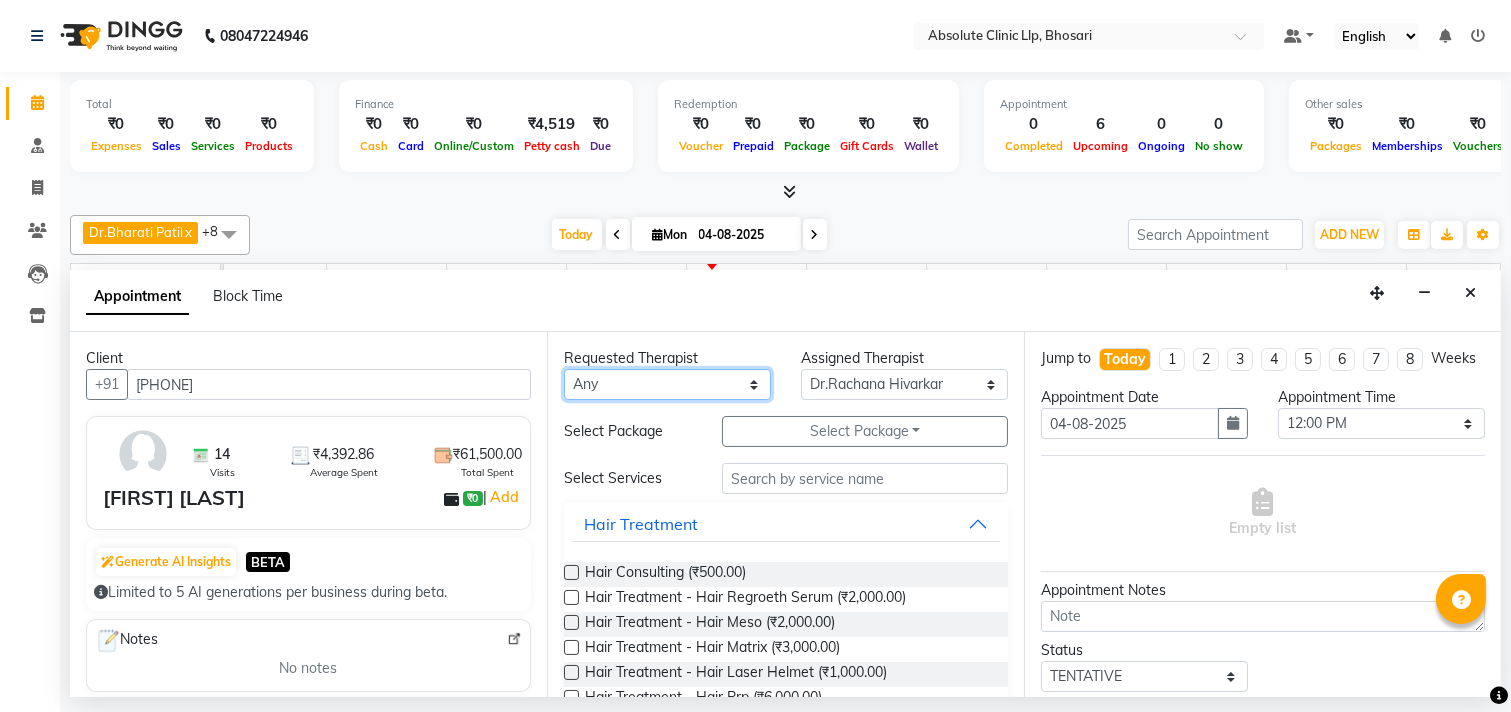 select on "70435" 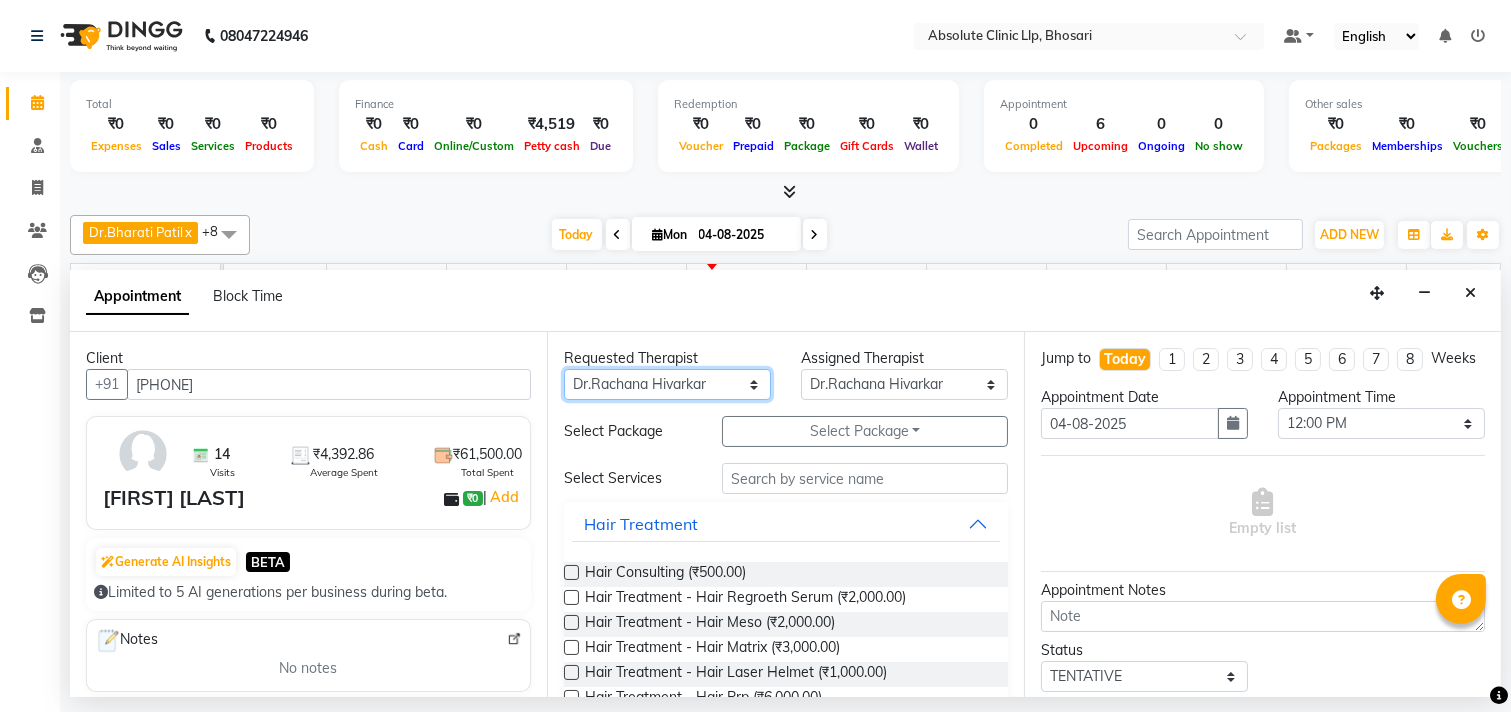 click on "Any Anita Gawli	 Dr.Bharati Patil Dr.Dhananjay Patil Dr.Rachana Hivarkar Neha Rokde Priyanka  More Sachin Kale	 Sanjivni Kale	 Sonali Naikre	 Vaishali Chowgule" at bounding box center (667, 384) 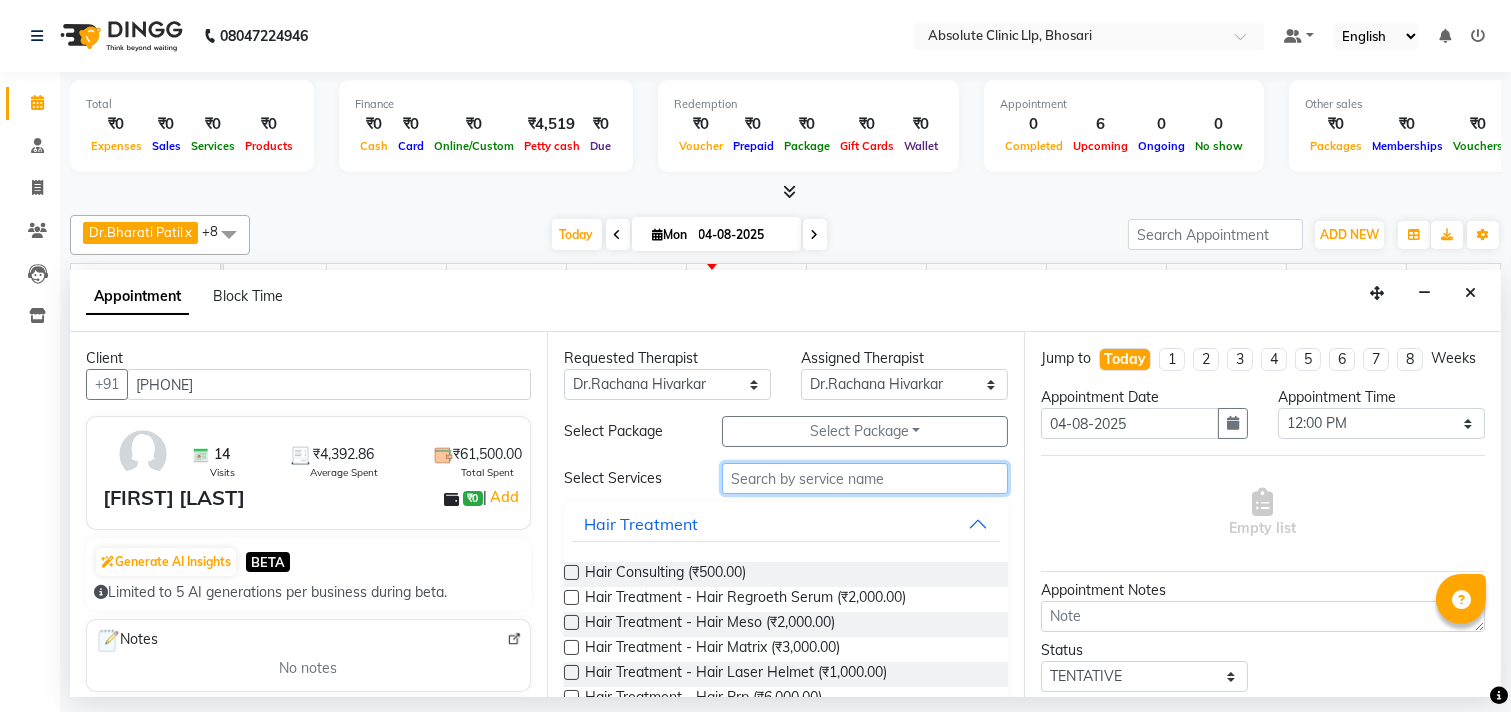 click at bounding box center (865, 478) 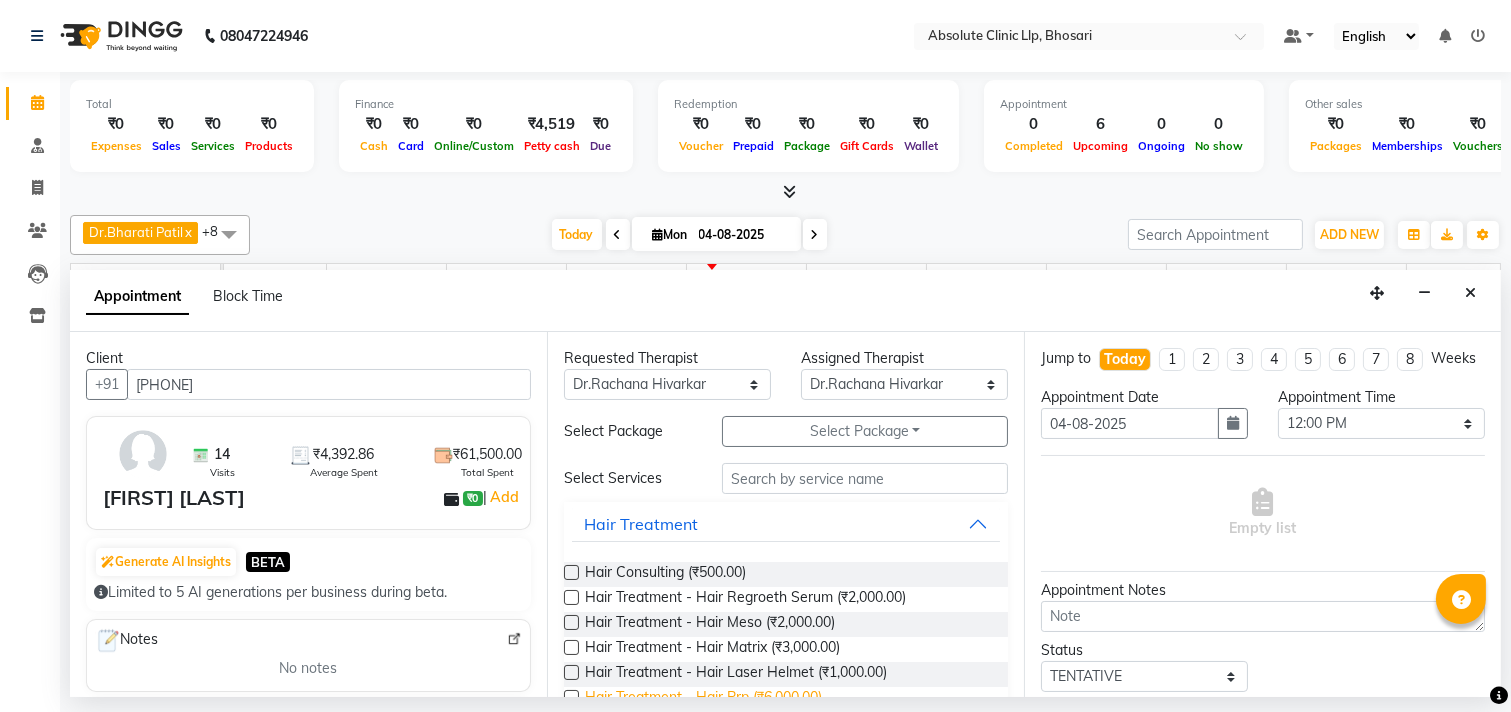 click on "Hair Treatment - Hair Prp (₹6,000.00)" at bounding box center [703, 699] 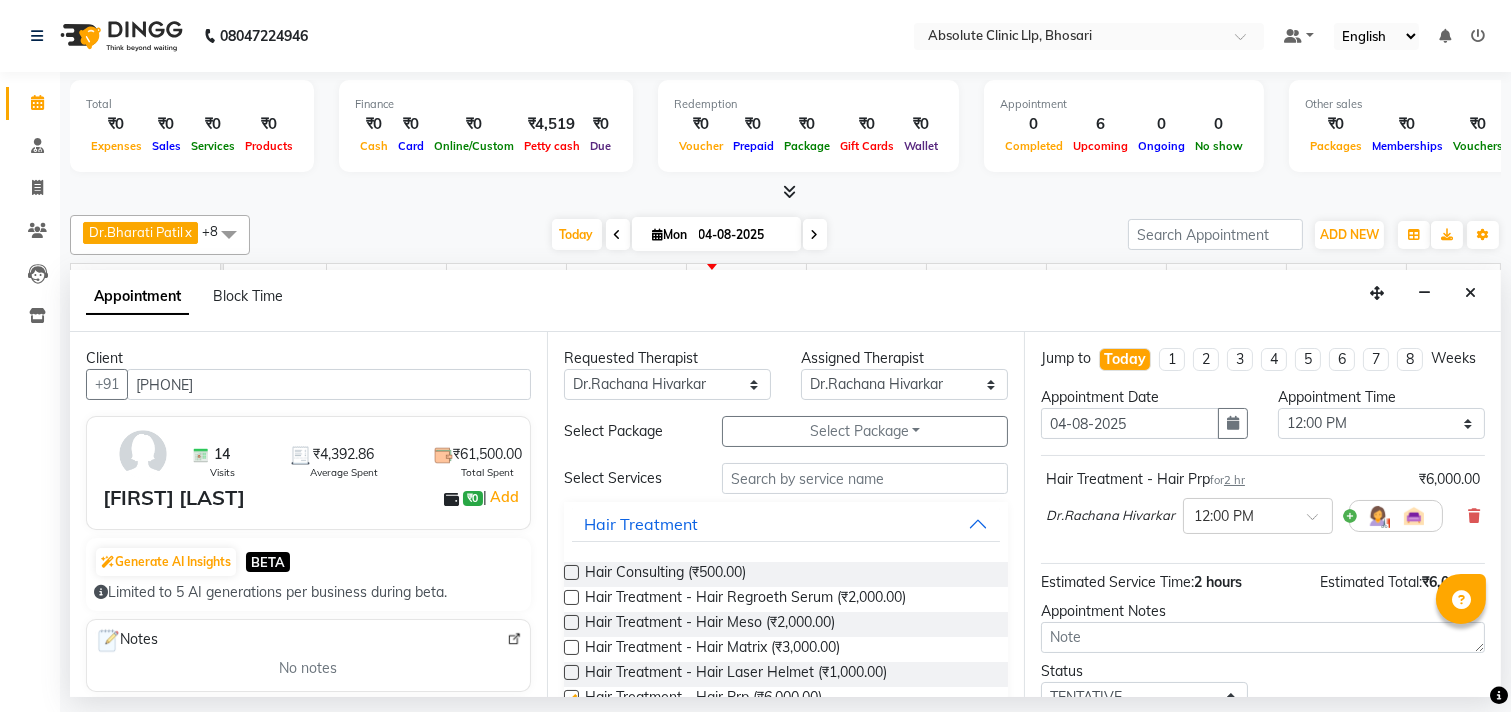 checkbox on "false" 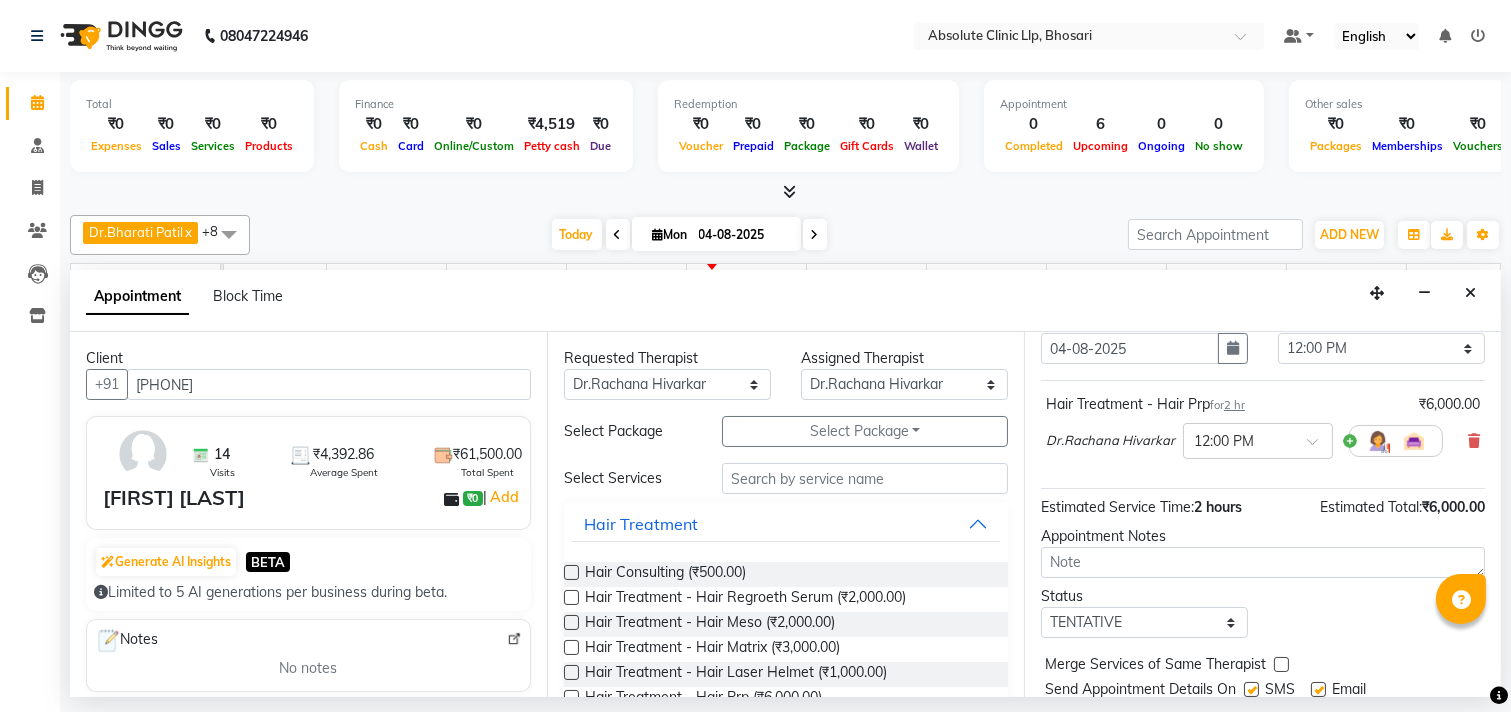 scroll, scrollTop: 161, scrollLeft: 0, axis: vertical 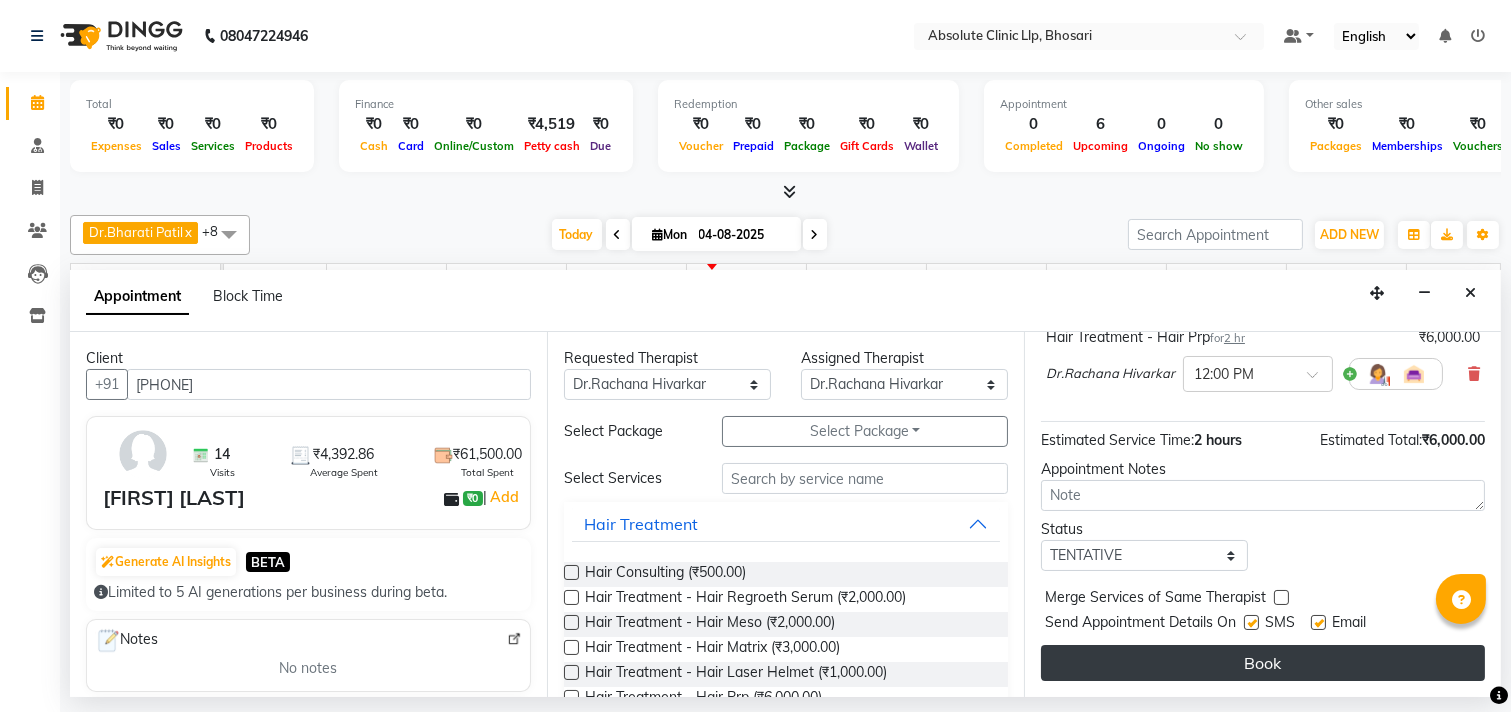 click on "Book" at bounding box center (1263, 663) 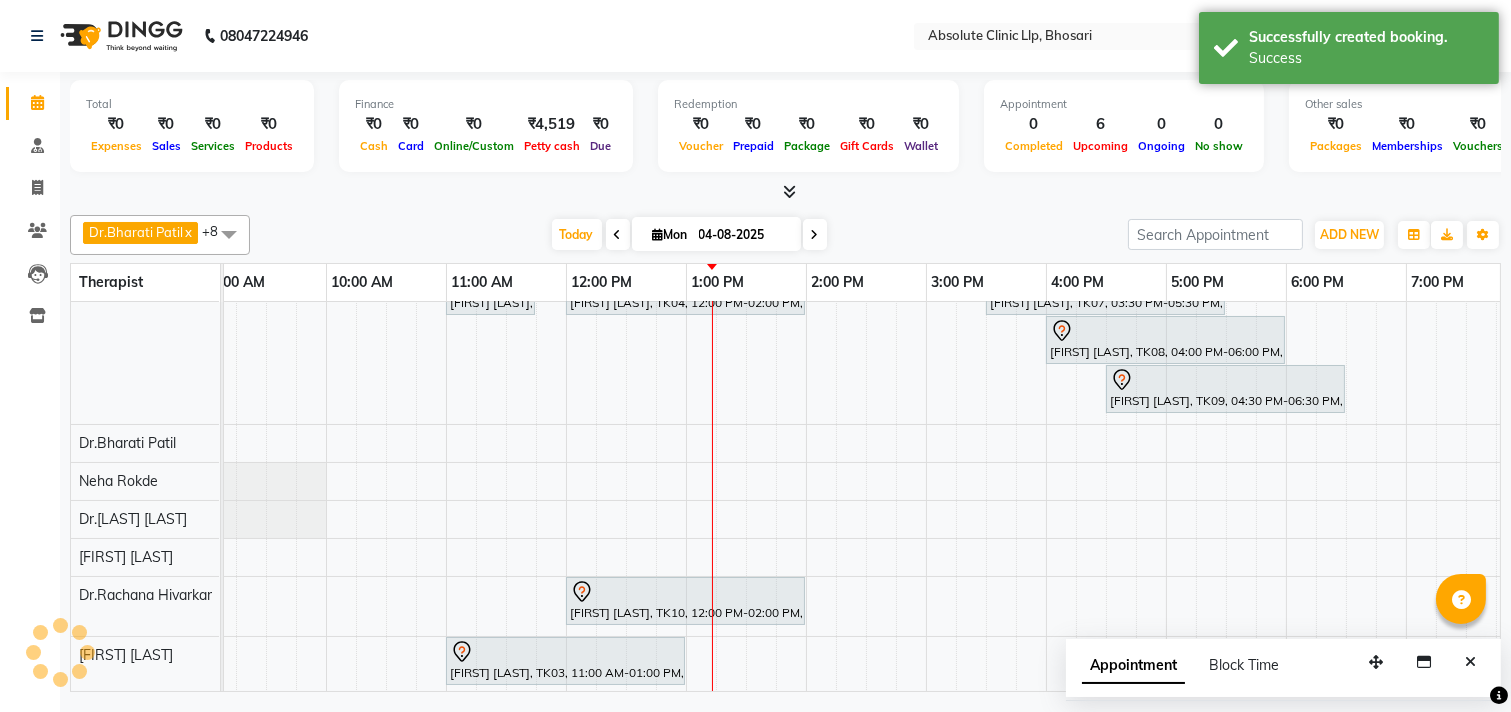 scroll, scrollTop: 226, scrollLeft: 258, axis: both 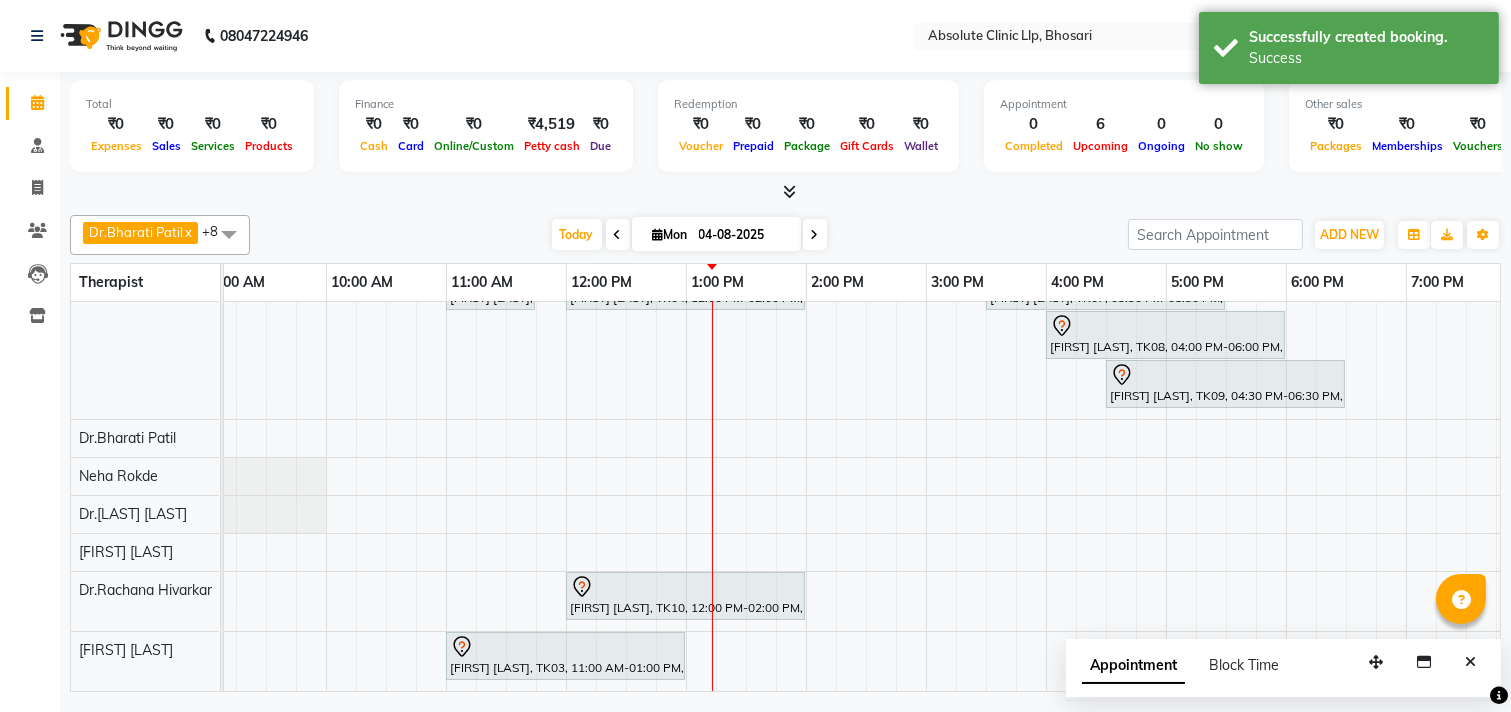 click on "[FIRST] [LAST], TK05, 01:00 PM-03:00 PM, Slimmimng Treatment - Wt Loss Per 1 Kg             [FIRST] [LAST], TK05, 03:00 PM-05:00 PM, Slimmimng Treatment - 4D Tummy Treatment             [FIRST] [LAST], TK06, 06:00 PM-08:00 PM, Slimmimng Treatment - Wt Loss Per 1 Kg             [FIRST] [LAST], TK06, 08:00 PM-10:00 PM, Slimmimng Treatment - Wt Loss Per 1 Kg             [FIRST] [LAST], TK01, 01:00 PM-03:00 PM, Skin Treatment - Medicine Insertion             [FIRST] [LAST], TK01, 03:00 PM-05:00 PM, Skin Treatment - Derma Needling             [FIRST] [LAST], TK02, 04:00 PM-06:00 PM, Skin Treatment - Medicine Insertion             [FIRST] [LAST], TK03, 11:00 AM-11:45 AM, Skin Treatment- EYE CELL Treatment             [FIRST] [LAST], TK04, 12:00 PM-02:00 PM, Skin Treatment - Ipl Laser             [FIRST] [LAST], TK07, 03:30 PM-05:30 PM, Hair Treatment - Hair Regroeth Serum             [FIRST] [LAST], TK08, 04:00 PM-06:00 PM, Skin Treatment - Peel(Face)" at bounding box center [866, 392] 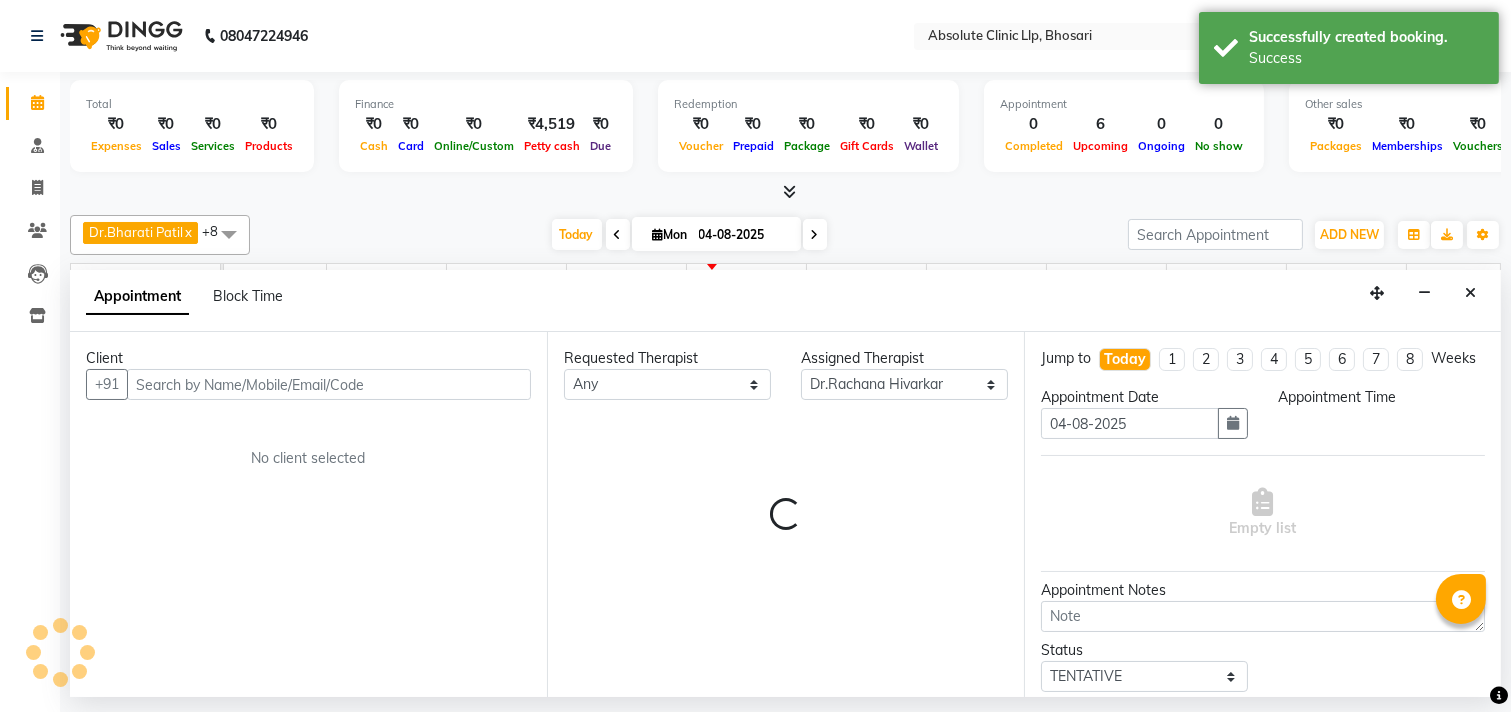 select on "750" 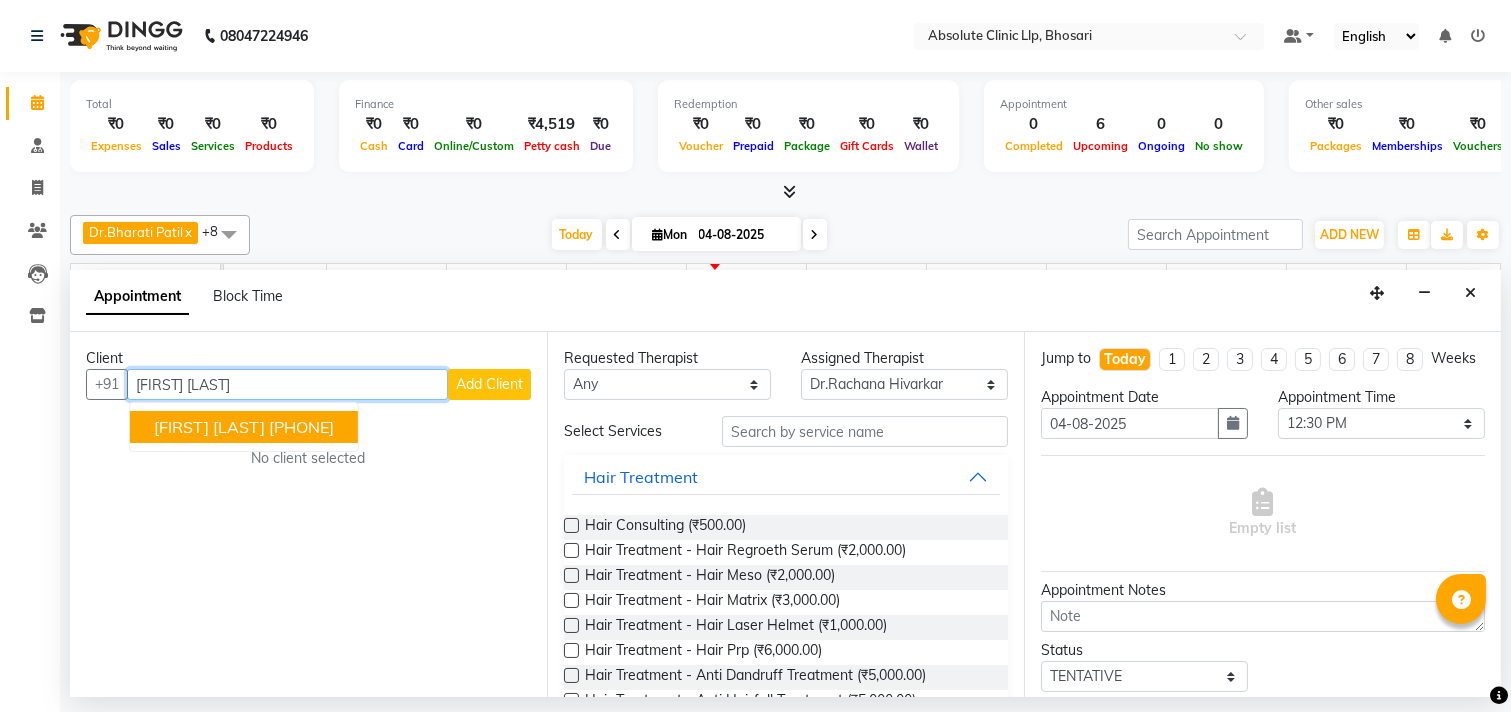click on "[FIRST] [LAST]" at bounding box center [209, 427] 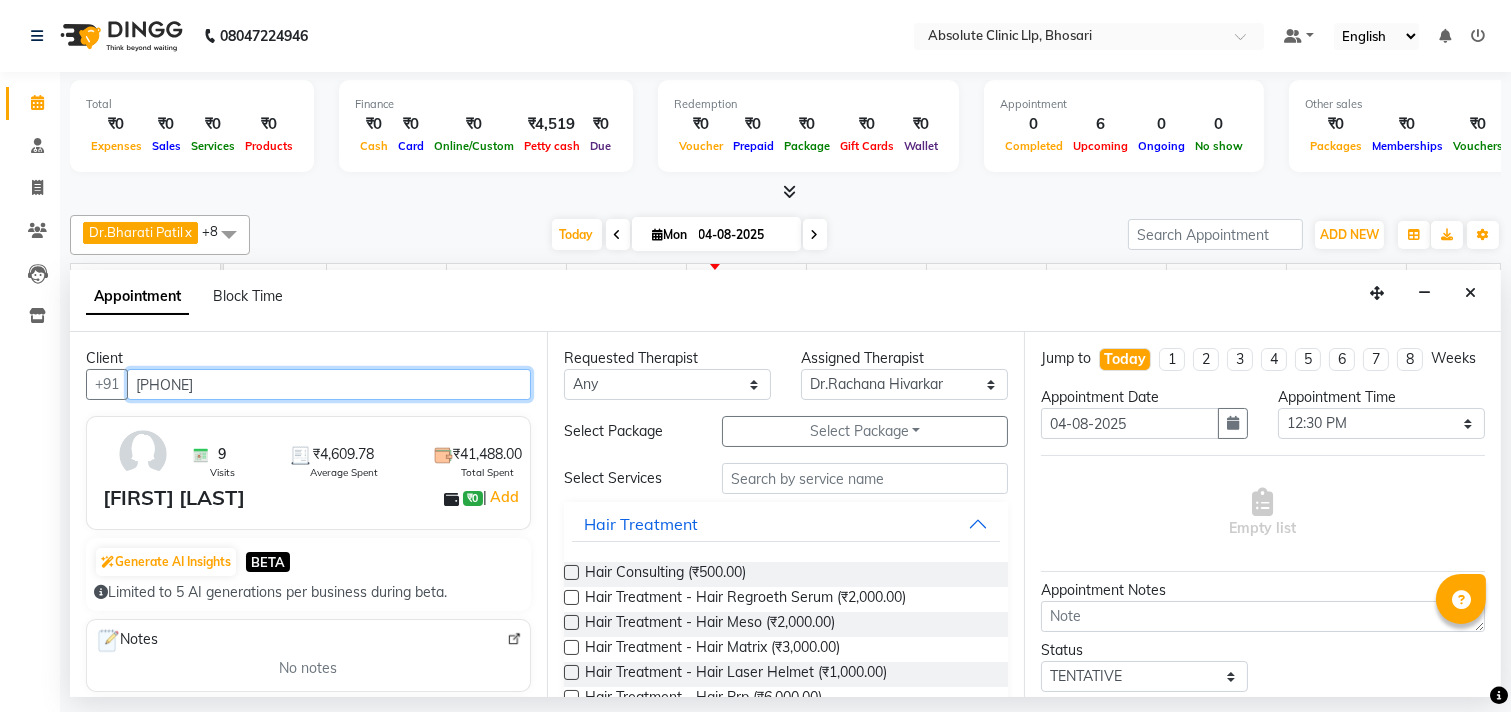type on "[PHONE]" 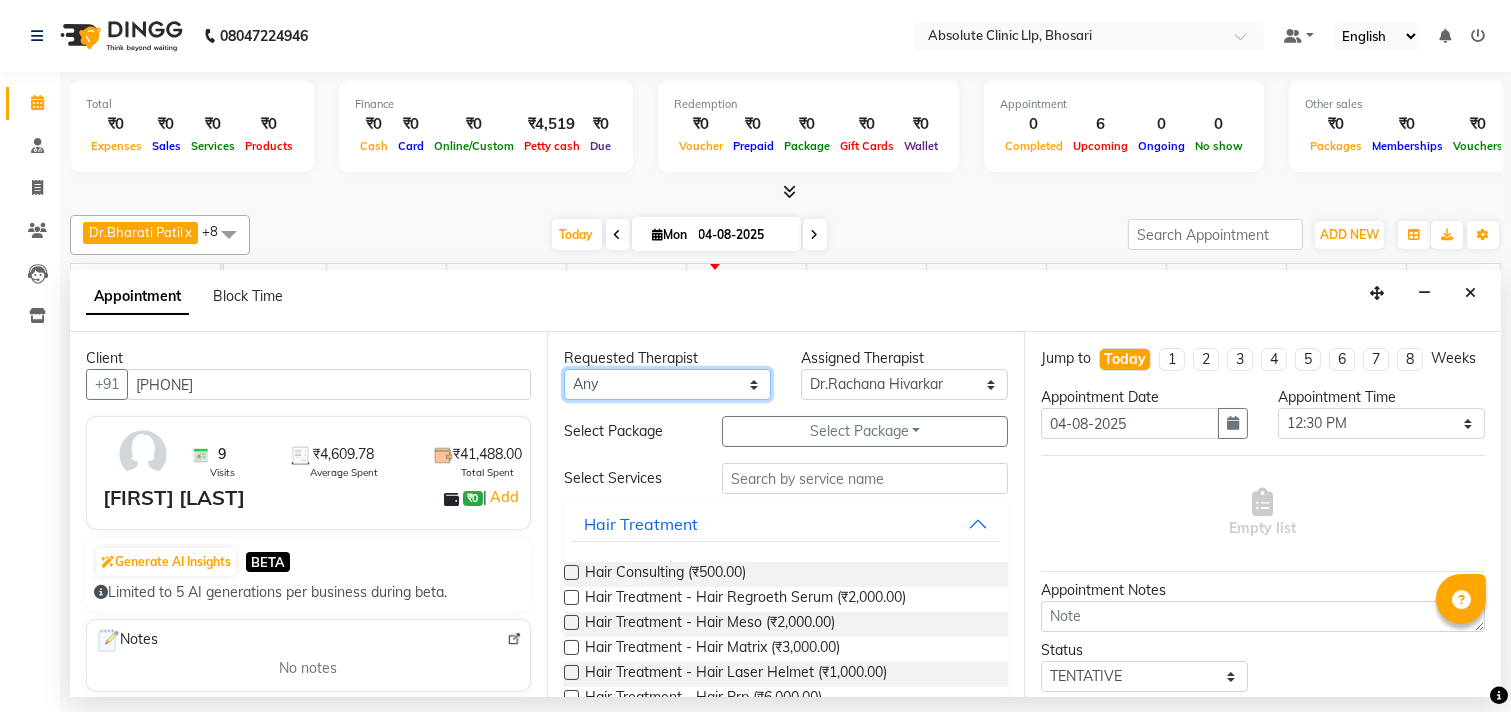 click on "Any Anita Gawli	 Dr.Bharati Patil Dr.Dhananjay Patil Dr.Rachana Hivarkar Neha Rokde Priyanka  More Sachin Kale	 Sanjivni Kale	 Sonali Naikre	 Vaishali Chowgule" at bounding box center (667, 384) 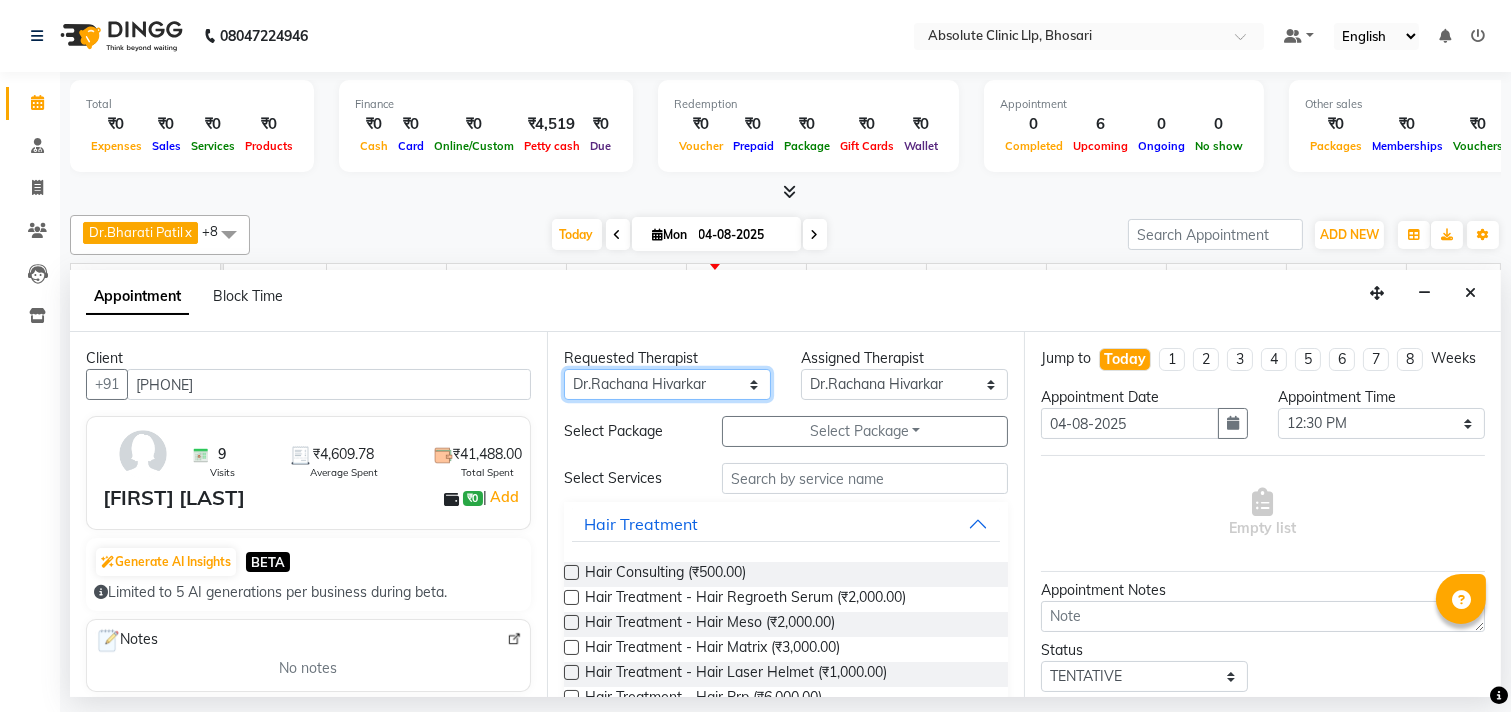 click on "Any Anita Gawli	 Dr.Bharati Patil Dr.Dhananjay Patil Dr.Rachana Hivarkar Neha Rokde Priyanka  More Sachin Kale	 Sanjivni Kale	 Sonali Naikre	 Vaishali Chowgule" at bounding box center (667, 384) 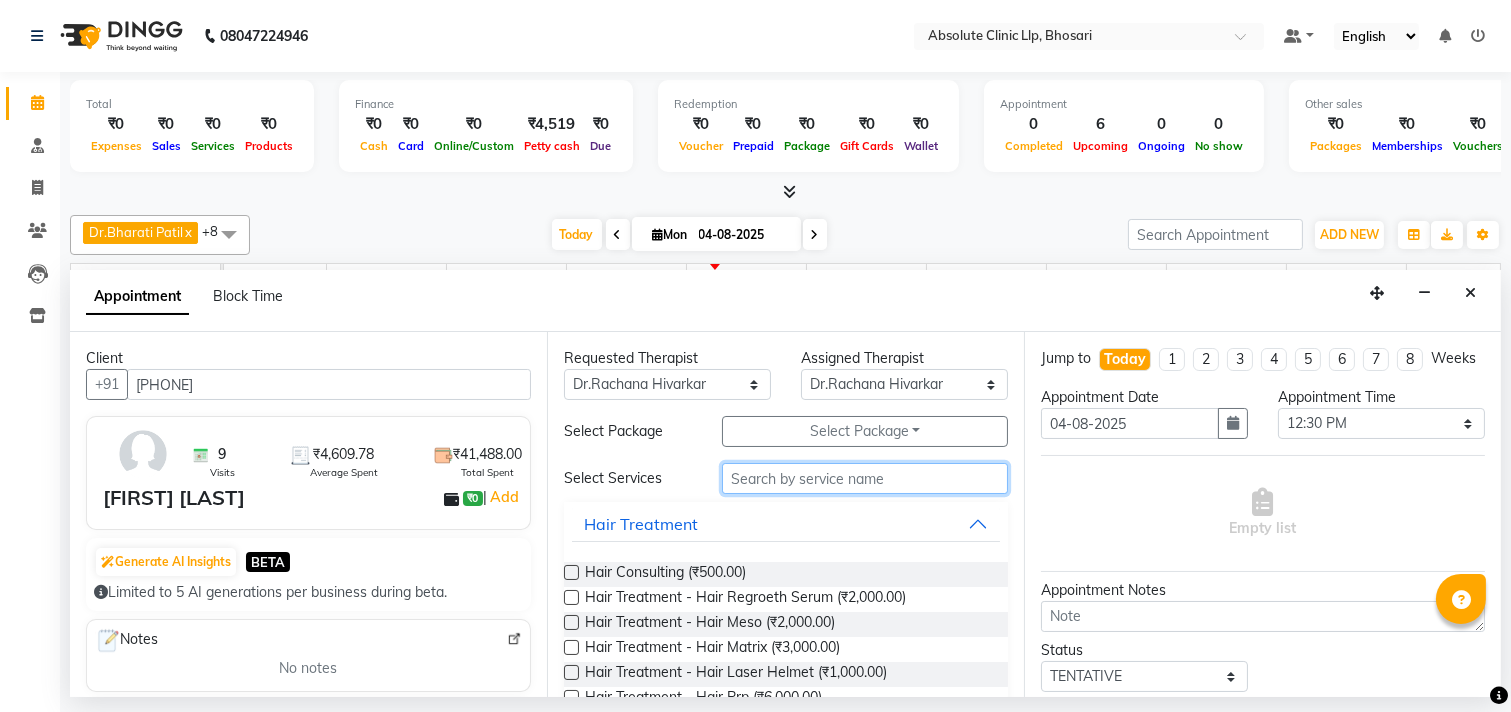 click at bounding box center (865, 478) 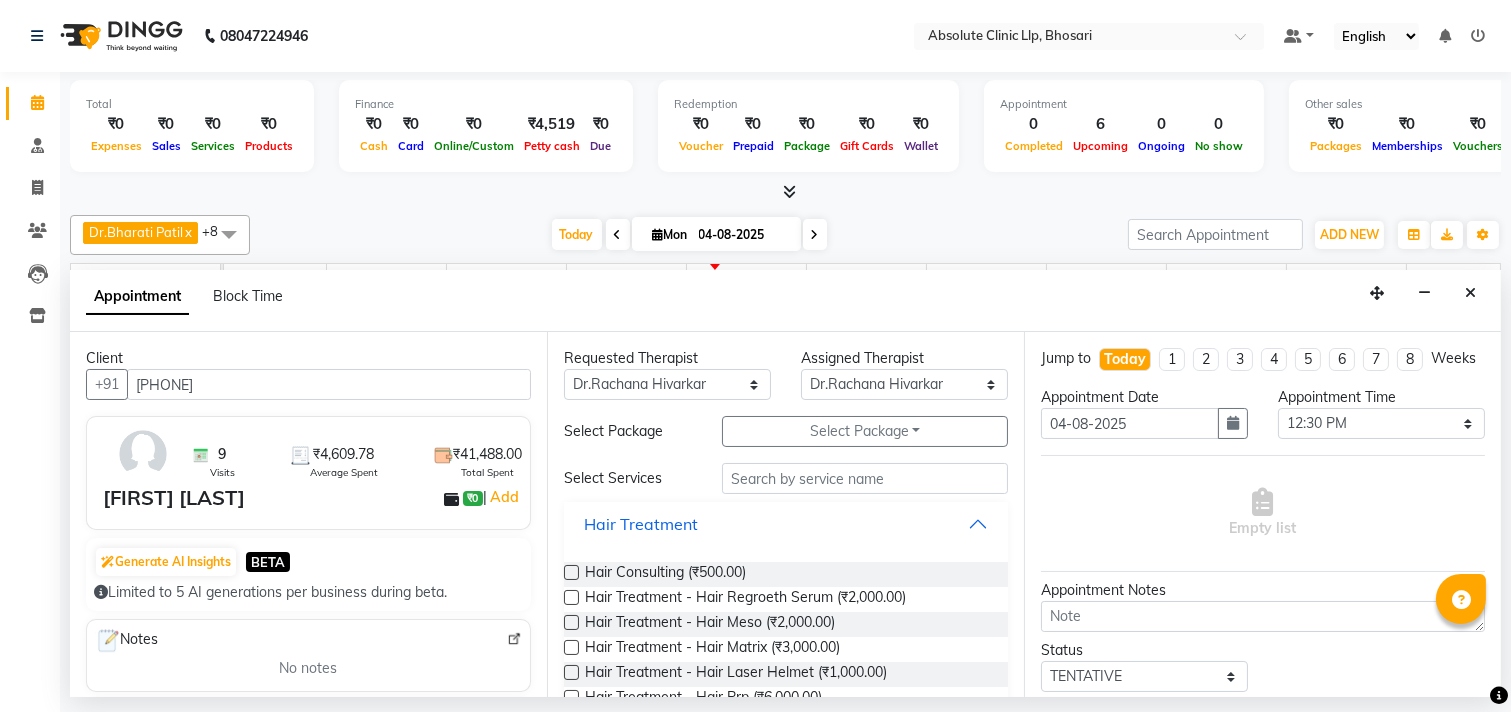 click on "Hair Treatment" at bounding box center [641, 524] 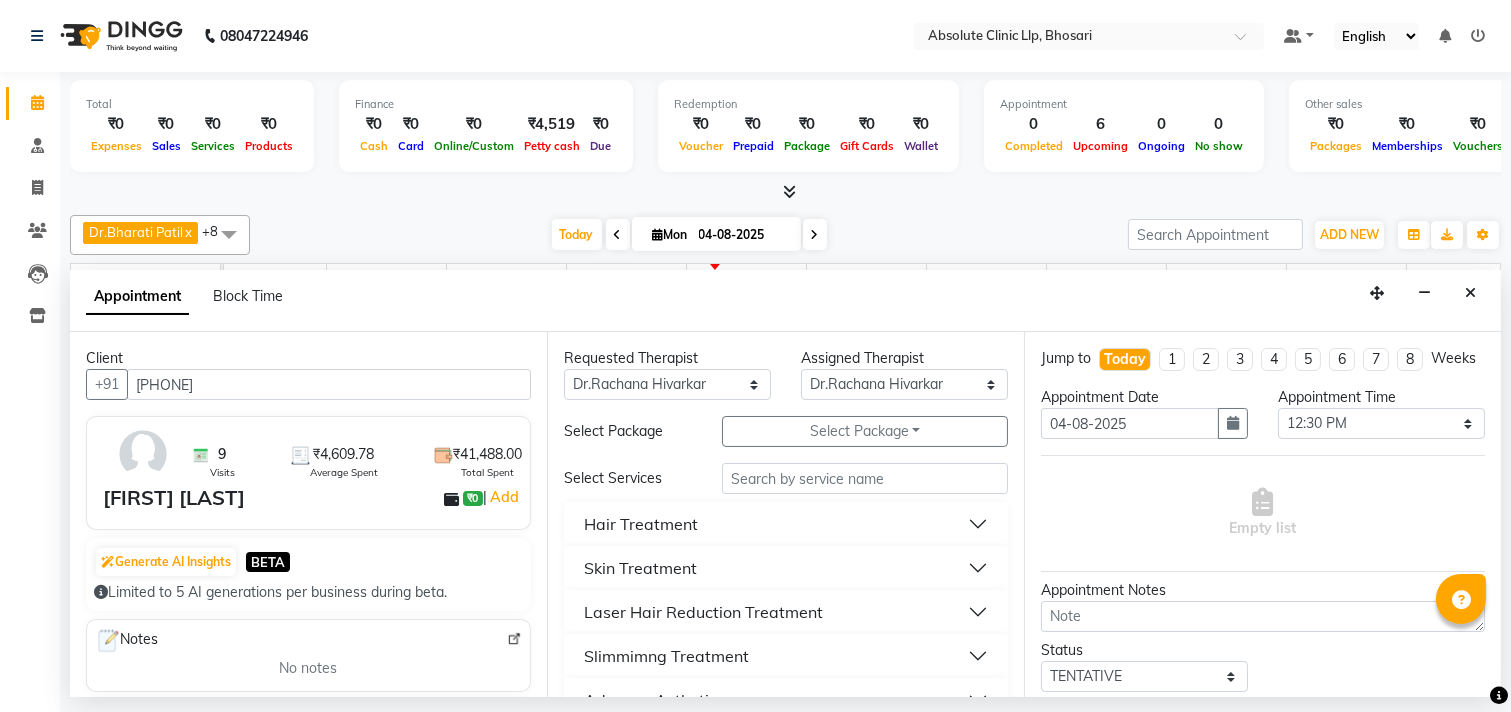 click on "Skin Treatment" at bounding box center [786, 568] 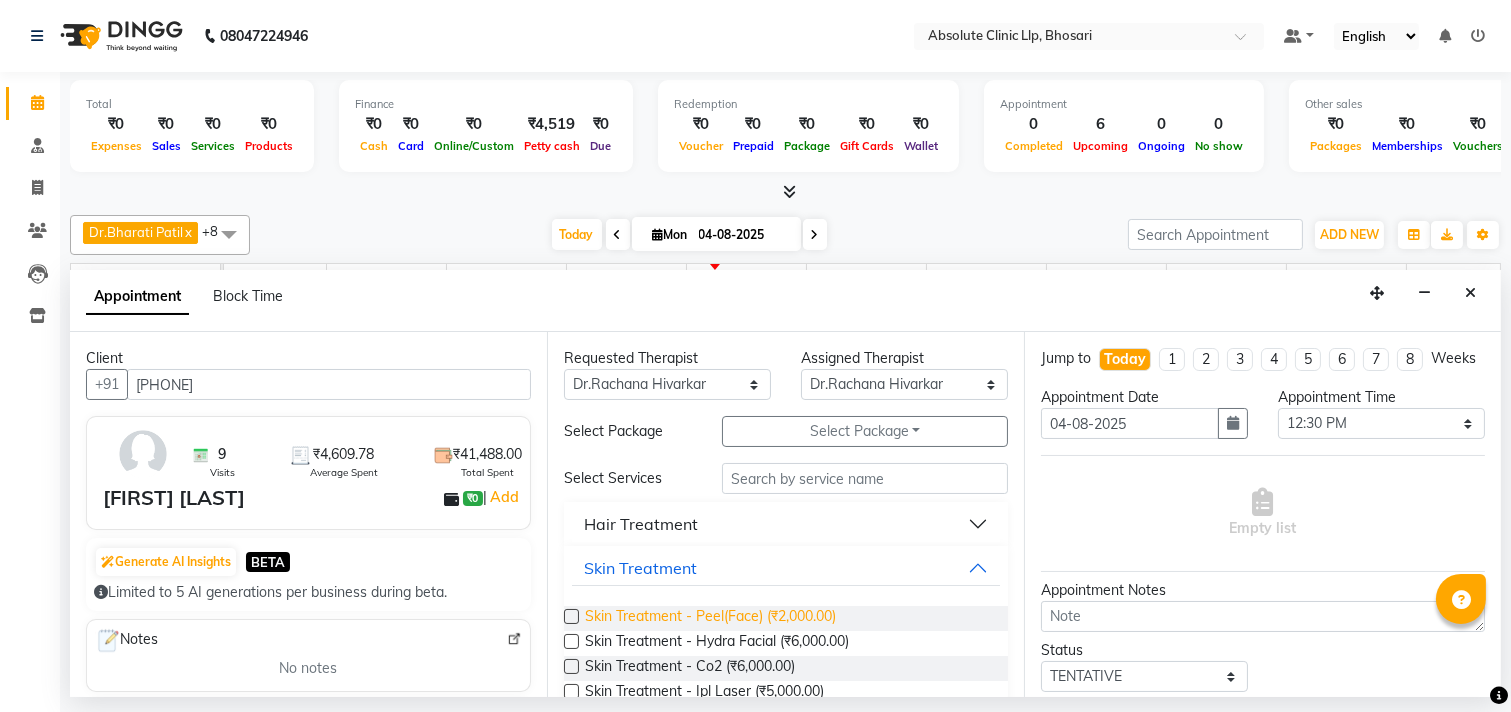 click on "Skin Treatment - Peel(Face) (₹2,000.00)" at bounding box center (710, 618) 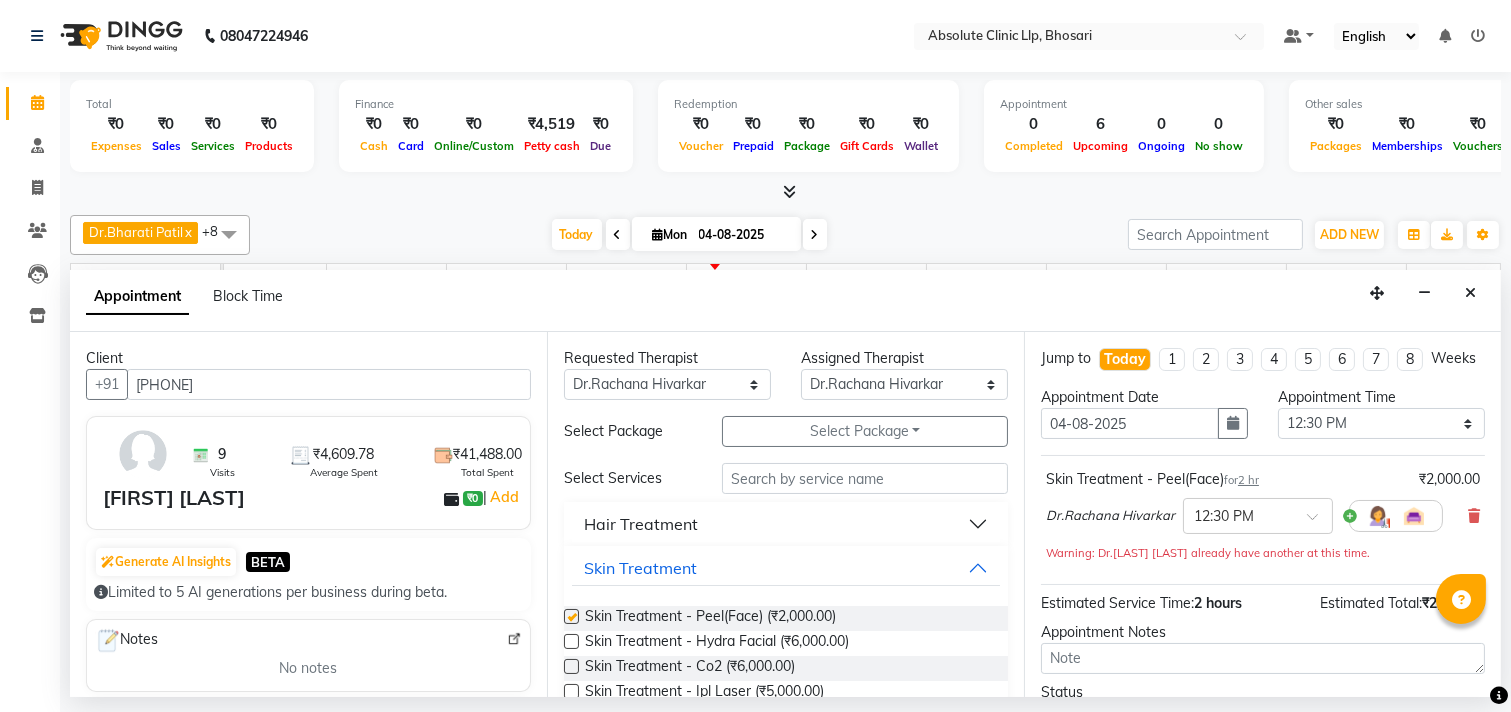 checkbox on "false" 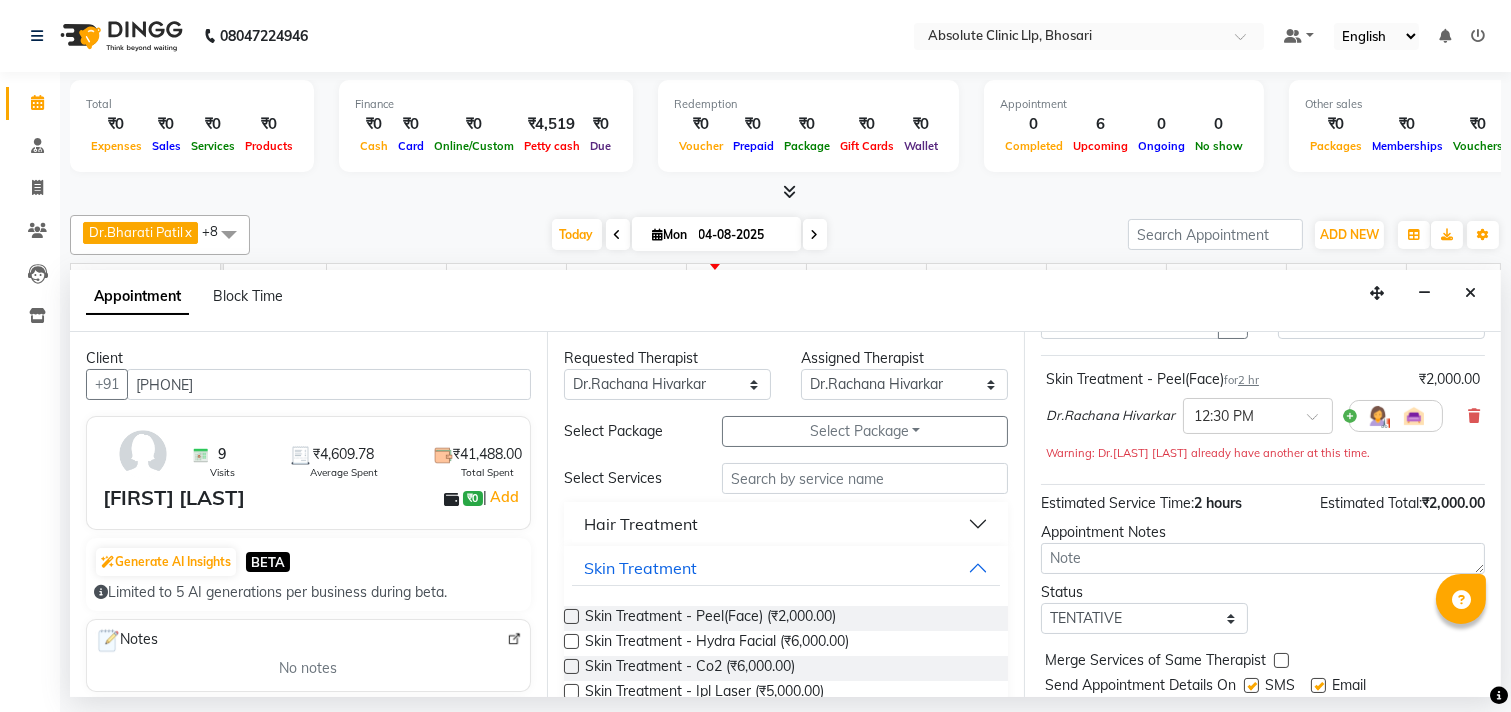 scroll, scrollTop: 182, scrollLeft: 0, axis: vertical 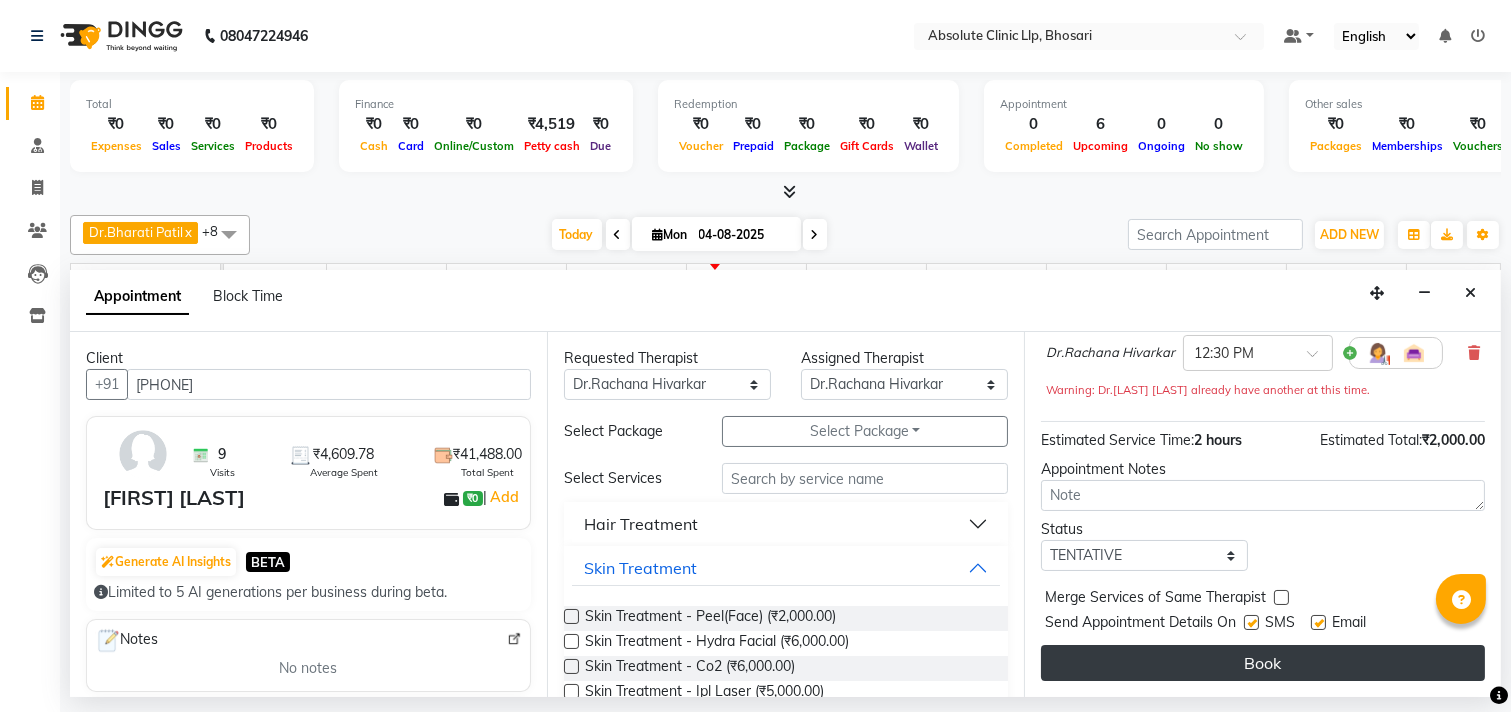 click on "Book" at bounding box center [1263, 663] 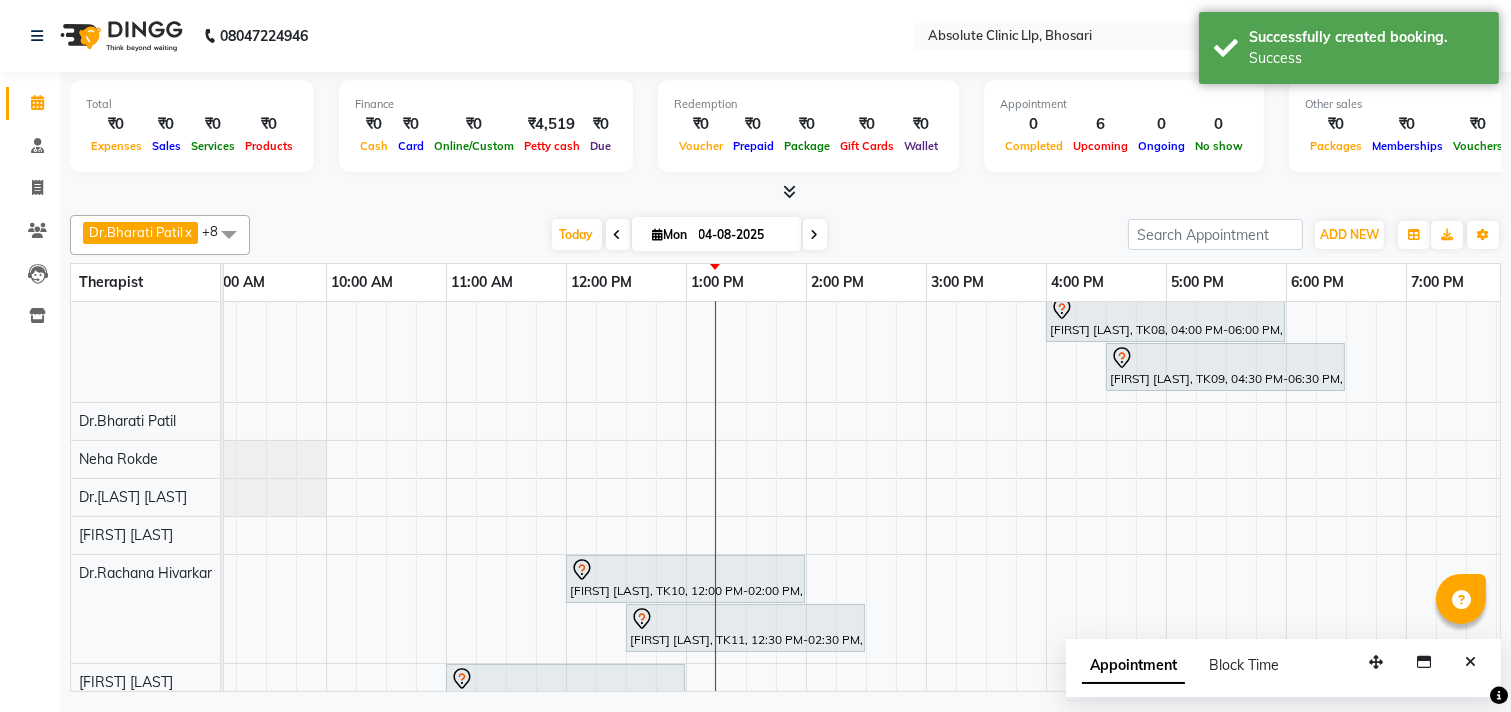 scroll, scrollTop: 226, scrollLeft: 331, axis: both 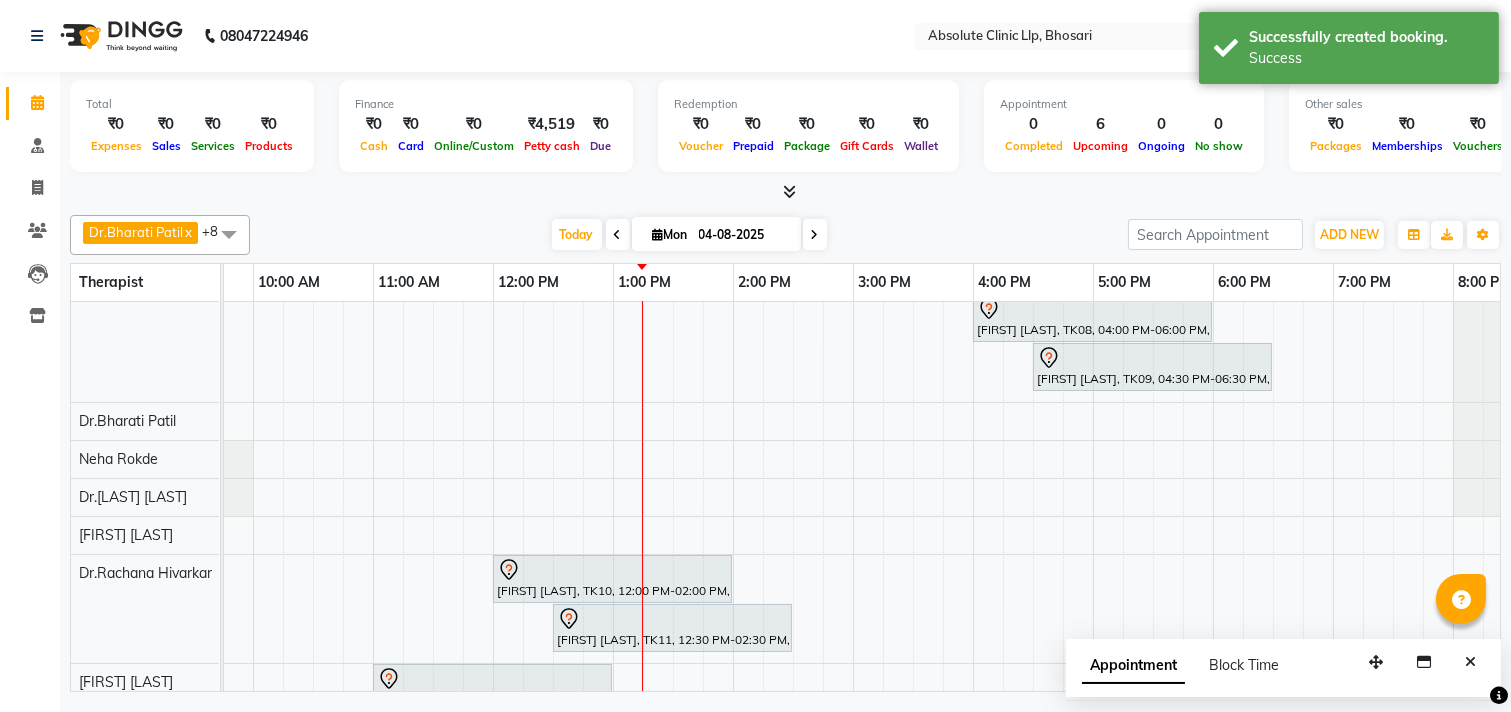 click on "[FIRST] [LAST], TK05, 01:00 PM-03:00 PM, Slimmimng Treatment - Wt Loss Per 1 Kg             [FIRST] [LAST], TK05, 03:00 PM-05:00 PM, Slimmimng Treatment - 4D Tummy Treatment             [FIRST] [LAST], TK06, 06:00 PM-08:00 PM, Slimmimng Treatment - Wt Loss Per 1 Kg             [FIRST] [LAST], TK06, 08:00 PM-10:00 PM, Slimmimng Treatment - Wt Loss Per 1 Kg             [FIRST] [LAST], TK01, 01:00 PM-03:00 PM, Skin Treatment - Medicine Insertion             [FIRST] [LAST], TK01, 03:00 PM-05:00 PM, Skin Treatment - Derma Needling             [FIRST] [LAST], TK02, 04:00 PM-06:00 PM, Skin Treatment - Medicine Insertion             [FIRST] [LAST], TK03, 11:00 AM-11:45 AM, Skin Treatment- EYE CELL Treatment             [FIRST] [LAST], TK04, 12:00 PM-02:00 PM, Skin Treatment - Ipl Laser             [FIRST] [LAST], TK07, 03:30 PM-05:30 PM, Hair Treatment - Hair Regroeth Serum             [FIRST] [LAST], TK08, 04:00 PM-06:00 PM, Skin Treatment - Peel(Face)" at bounding box center [793, 399] 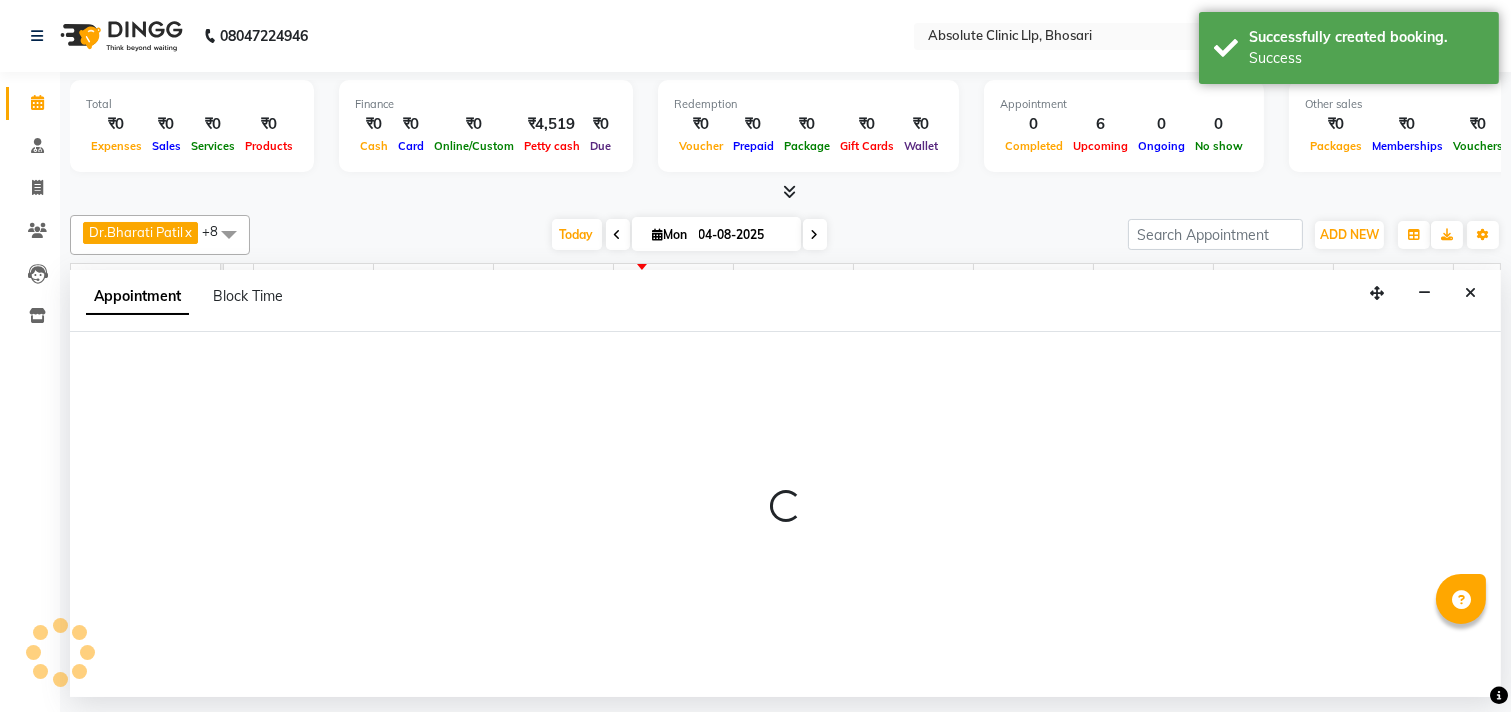 select on "70435" 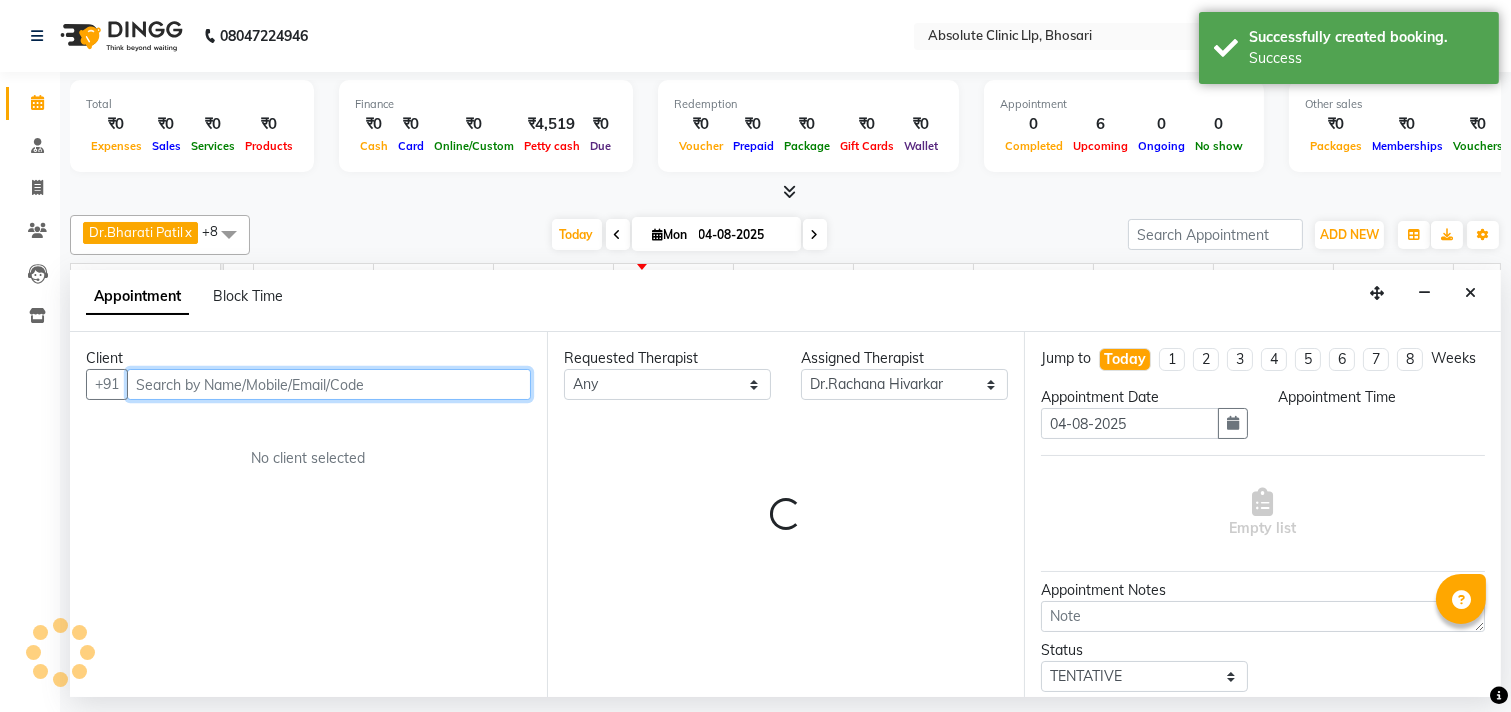 select on "780" 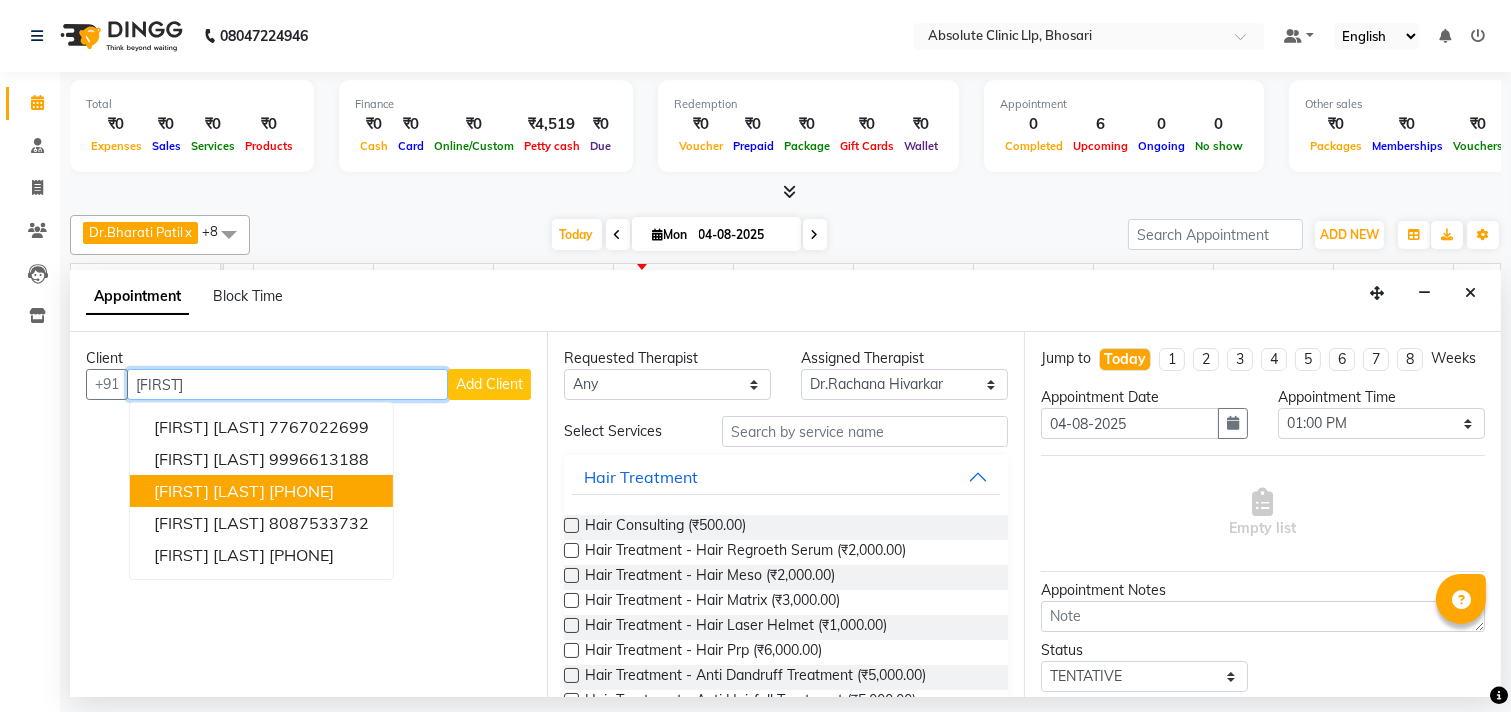 click on "[PHONE]" at bounding box center (301, 491) 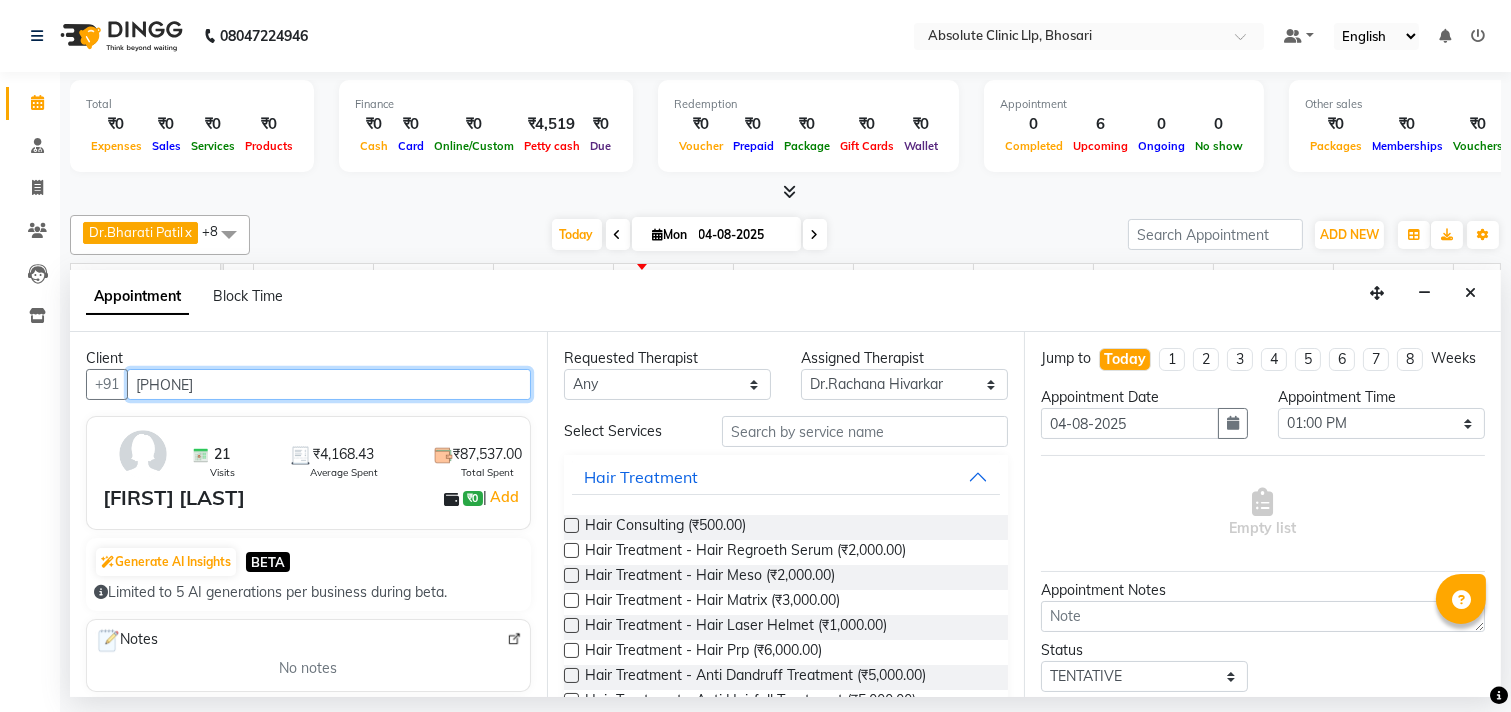 type on "[PHONE]" 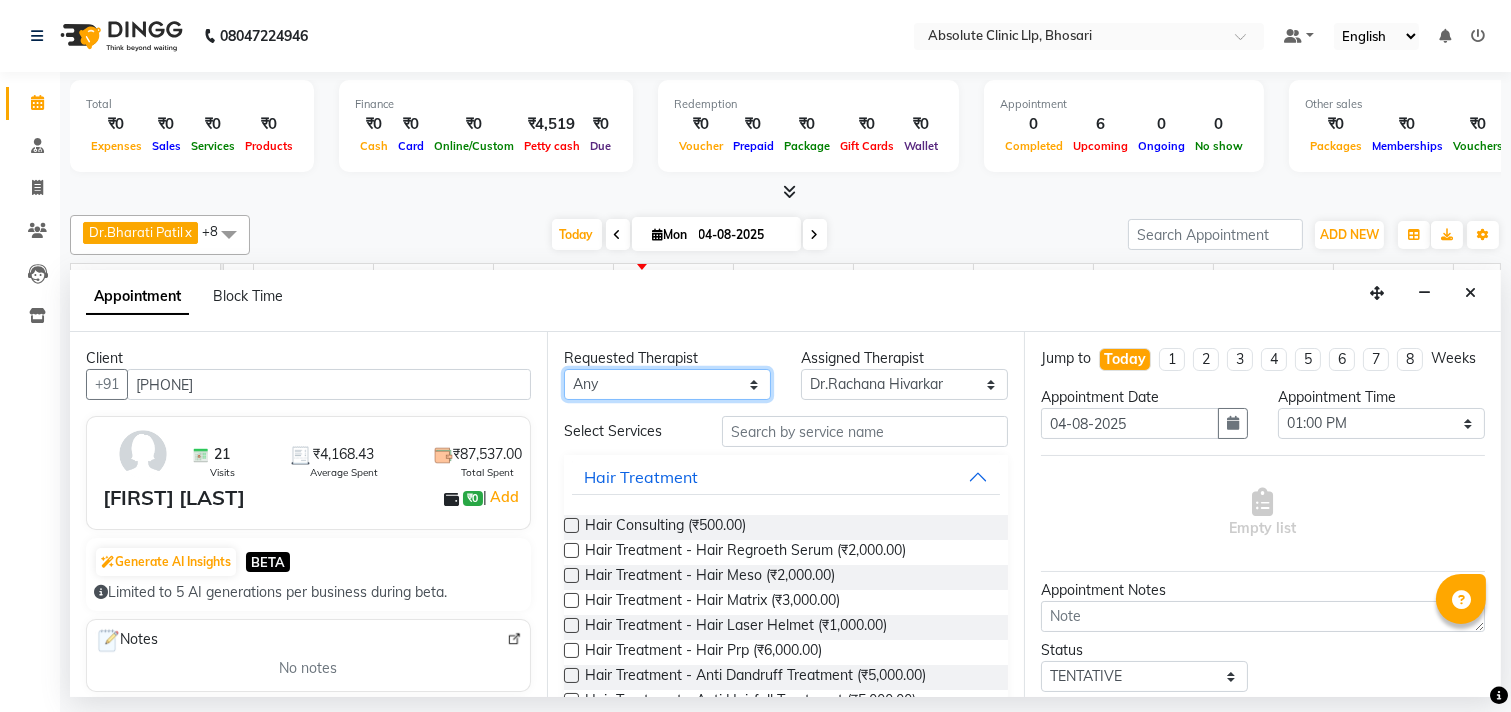 click on "Any Anita Gawli	 Dr.Bharati Patil Dr.Dhananjay Patil Dr.Rachana Hivarkar Neha Rokde Priyanka  More Sachin Kale	 Sanjivni Kale	 Sonali Naikre	 Vaishali Chowgule" at bounding box center [667, 384] 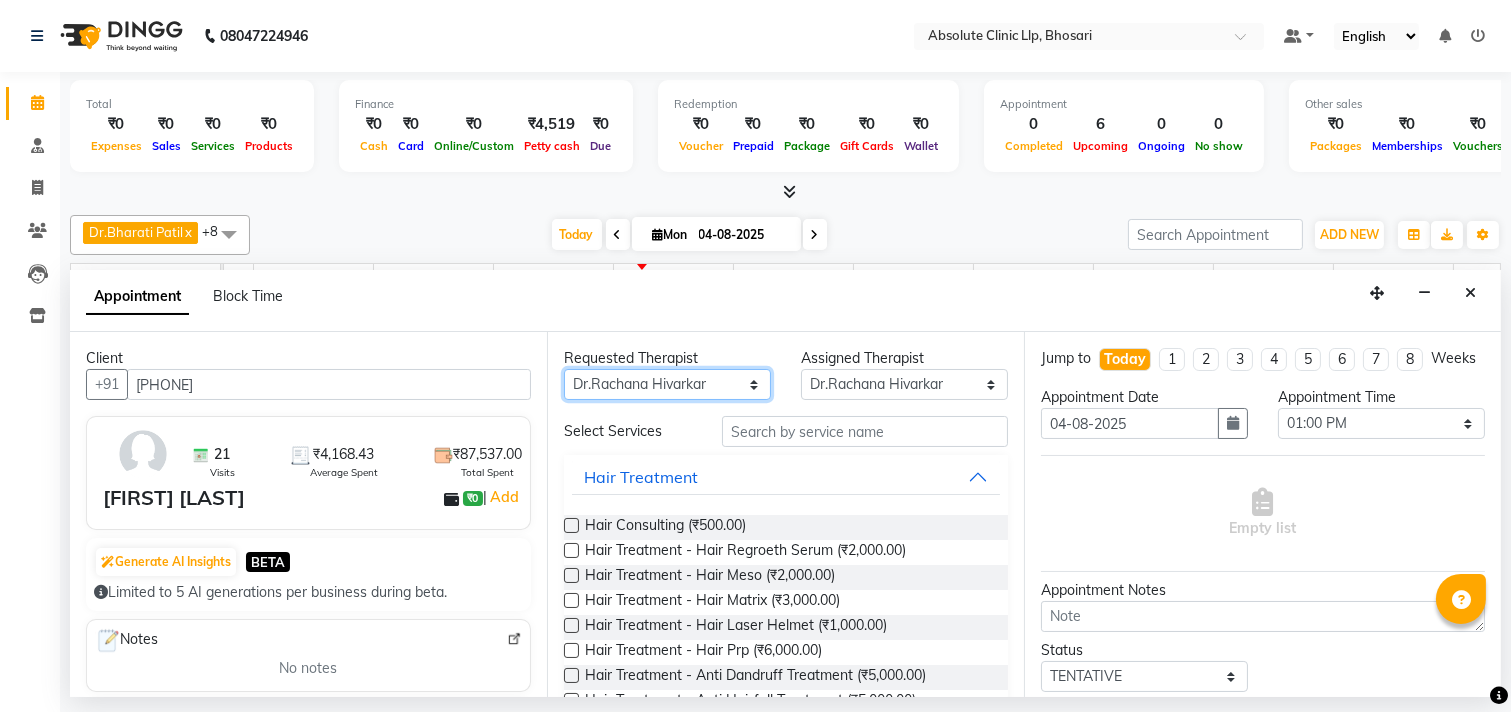 click on "Any Anita Gawli	 Dr.Bharati Patil Dr.Dhananjay Patil Dr.Rachana Hivarkar Neha Rokde Priyanka  More Sachin Kale	 Sanjivni Kale	 Sonali Naikre	 Vaishali Chowgule" at bounding box center (667, 384) 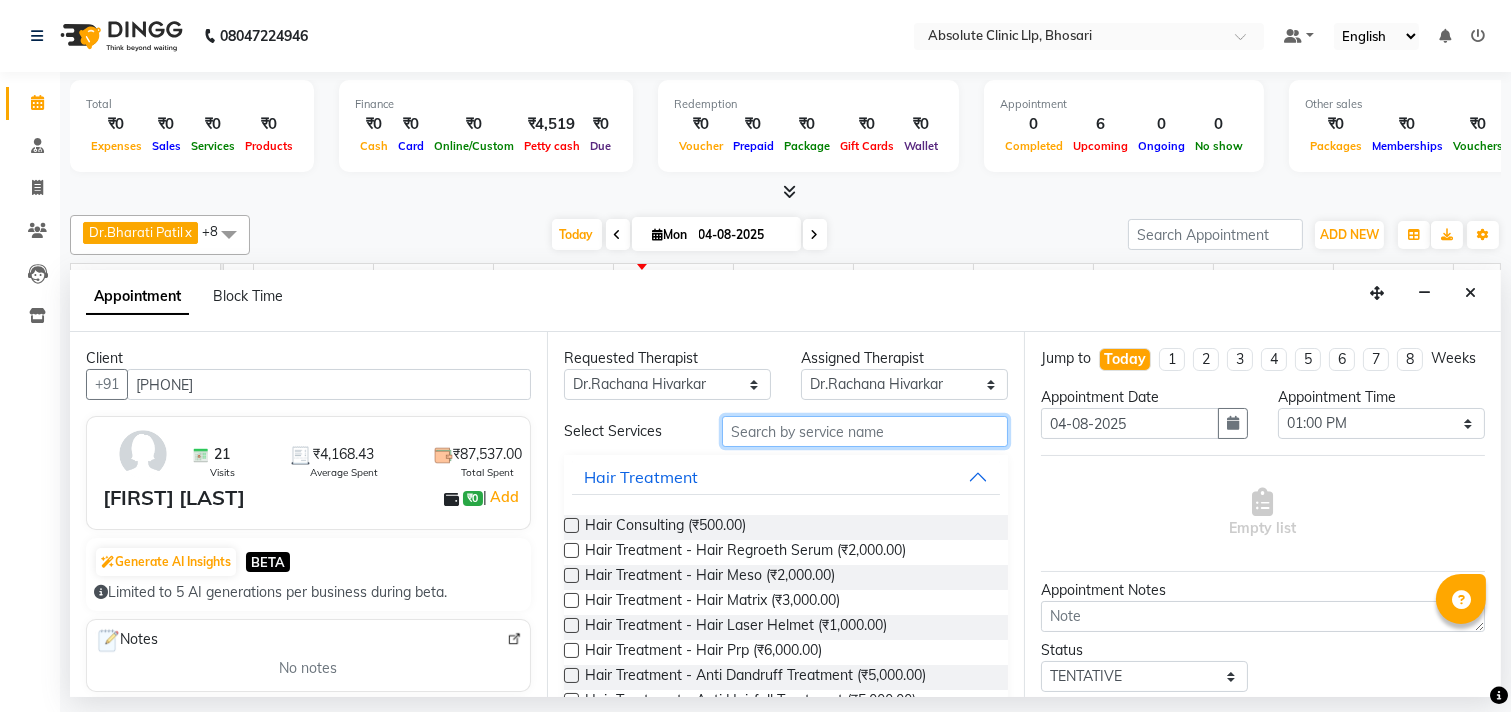 click at bounding box center [865, 431] 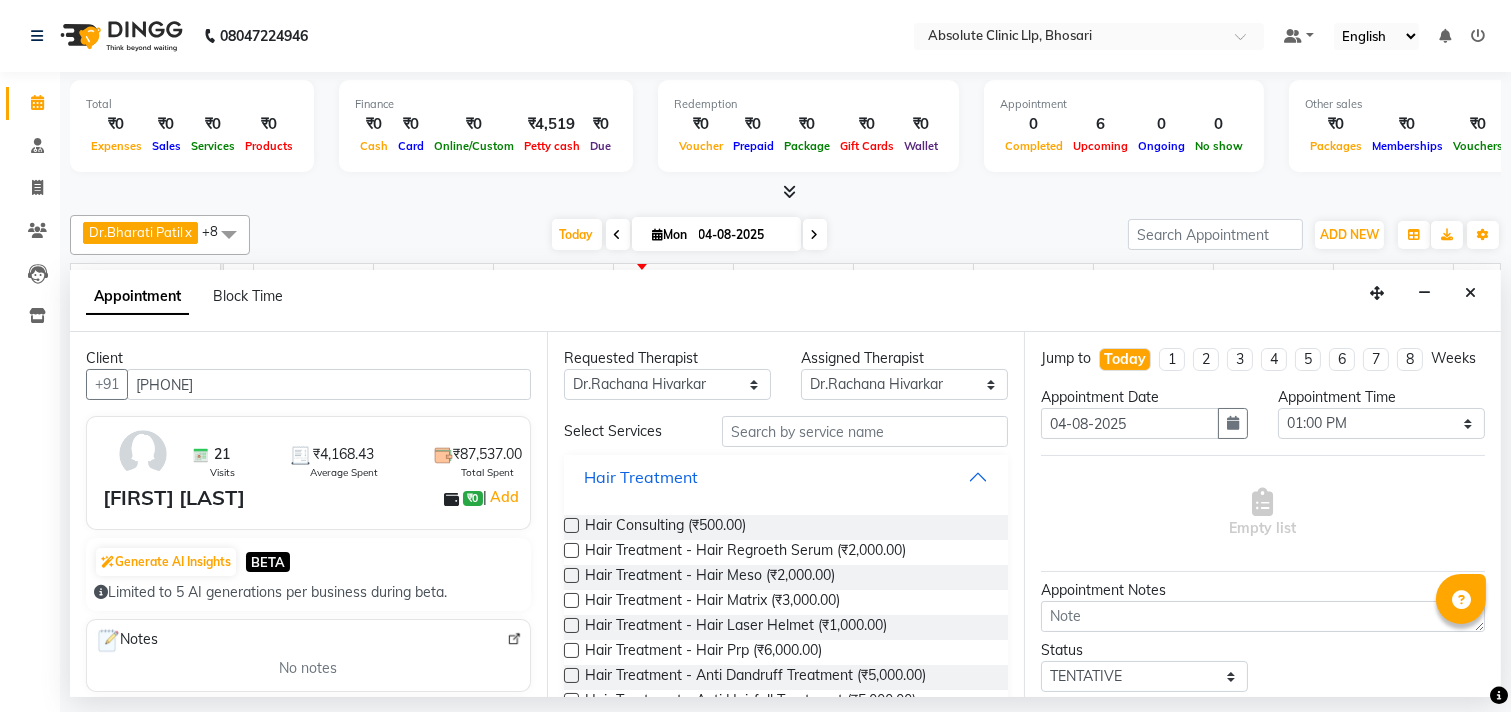 click on "Hair Treatment" at bounding box center (641, 477) 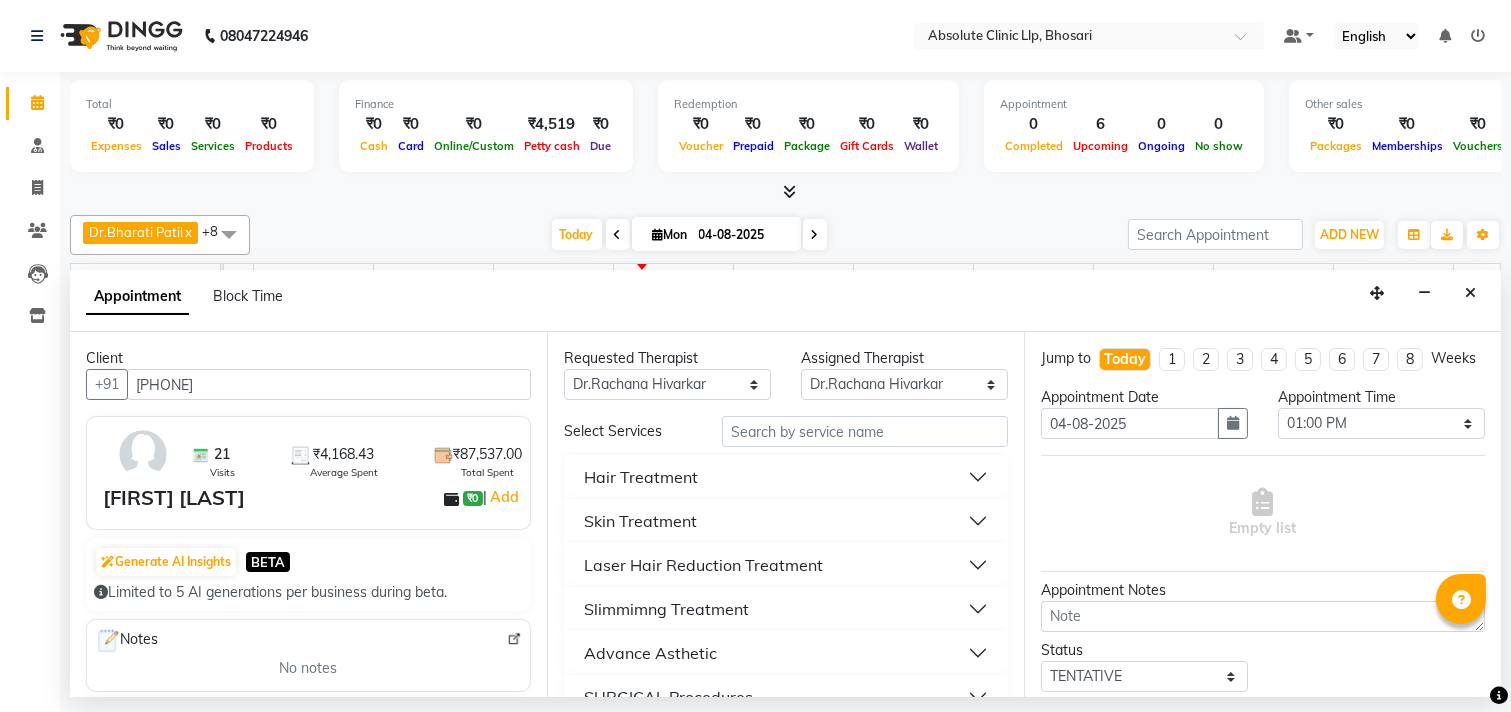 click on "Hair Treatment" at bounding box center [641, 477] 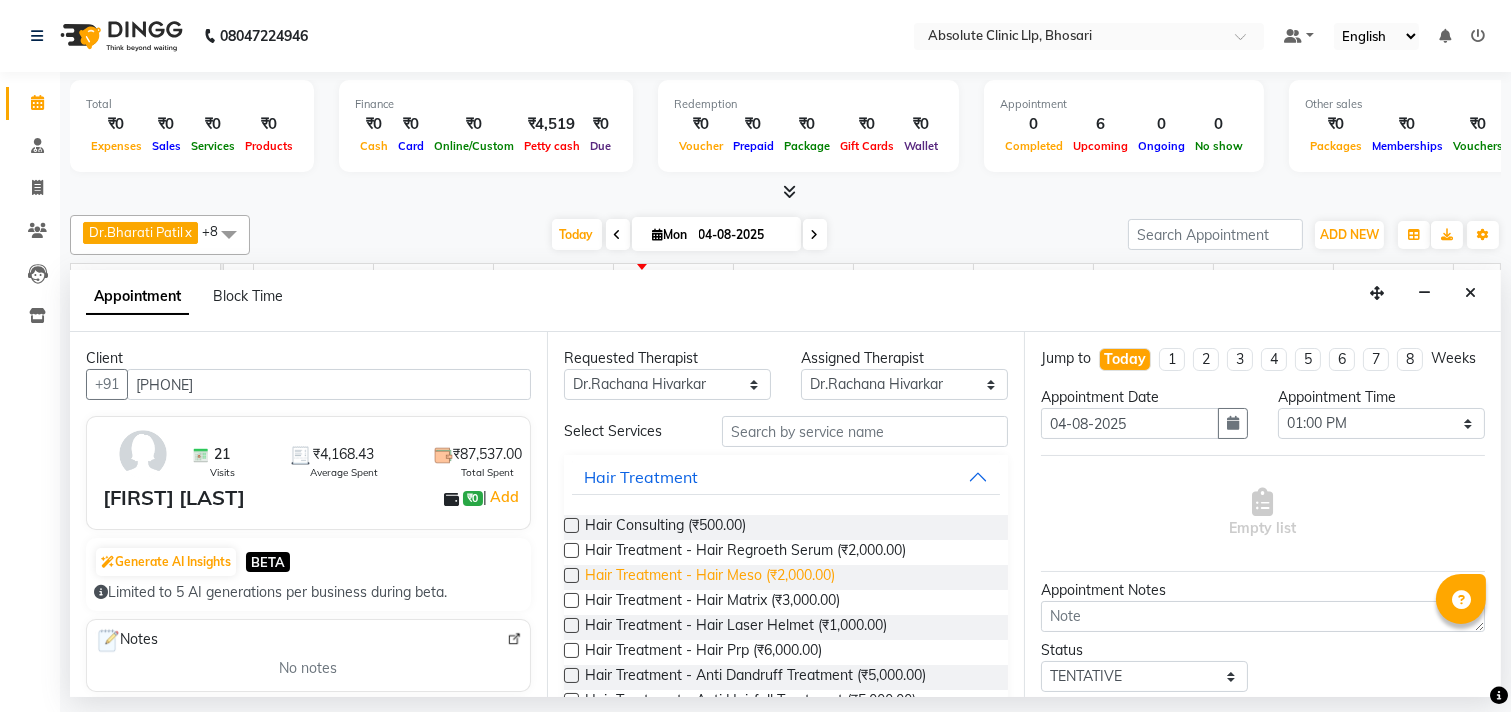 click on "Hair Treatment - Hair Meso (₹2,000.00)" at bounding box center (710, 577) 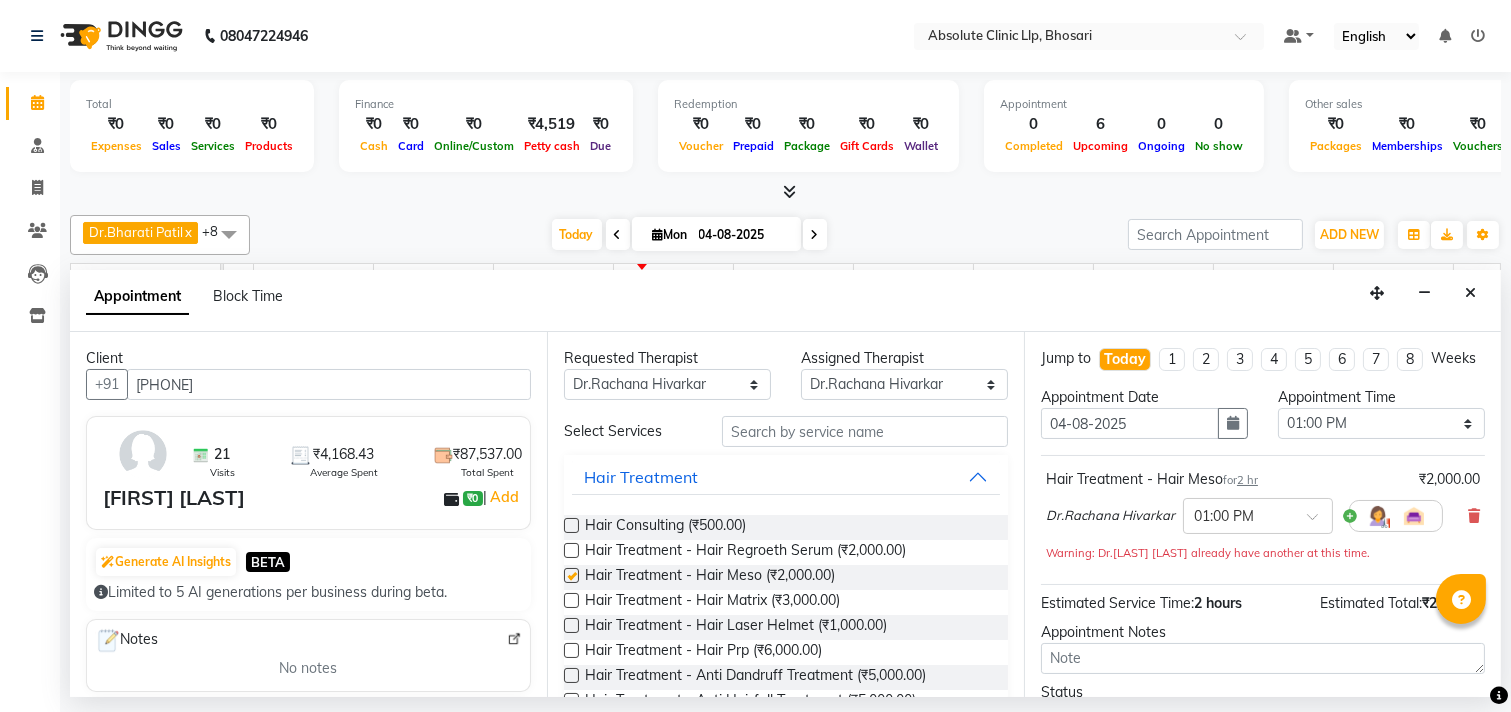 checkbox on "false" 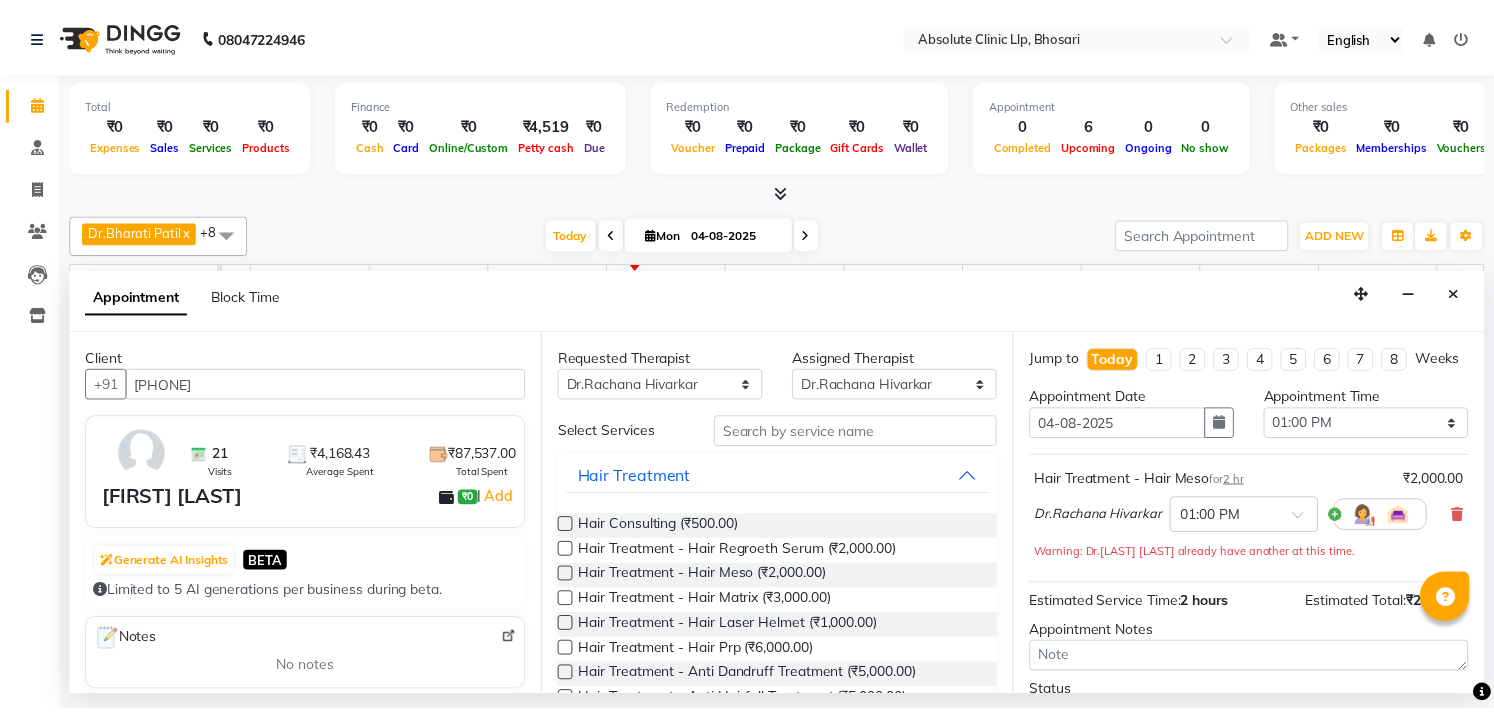 scroll, scrollTop: 182, scrollLeft: 0, axis: vertical 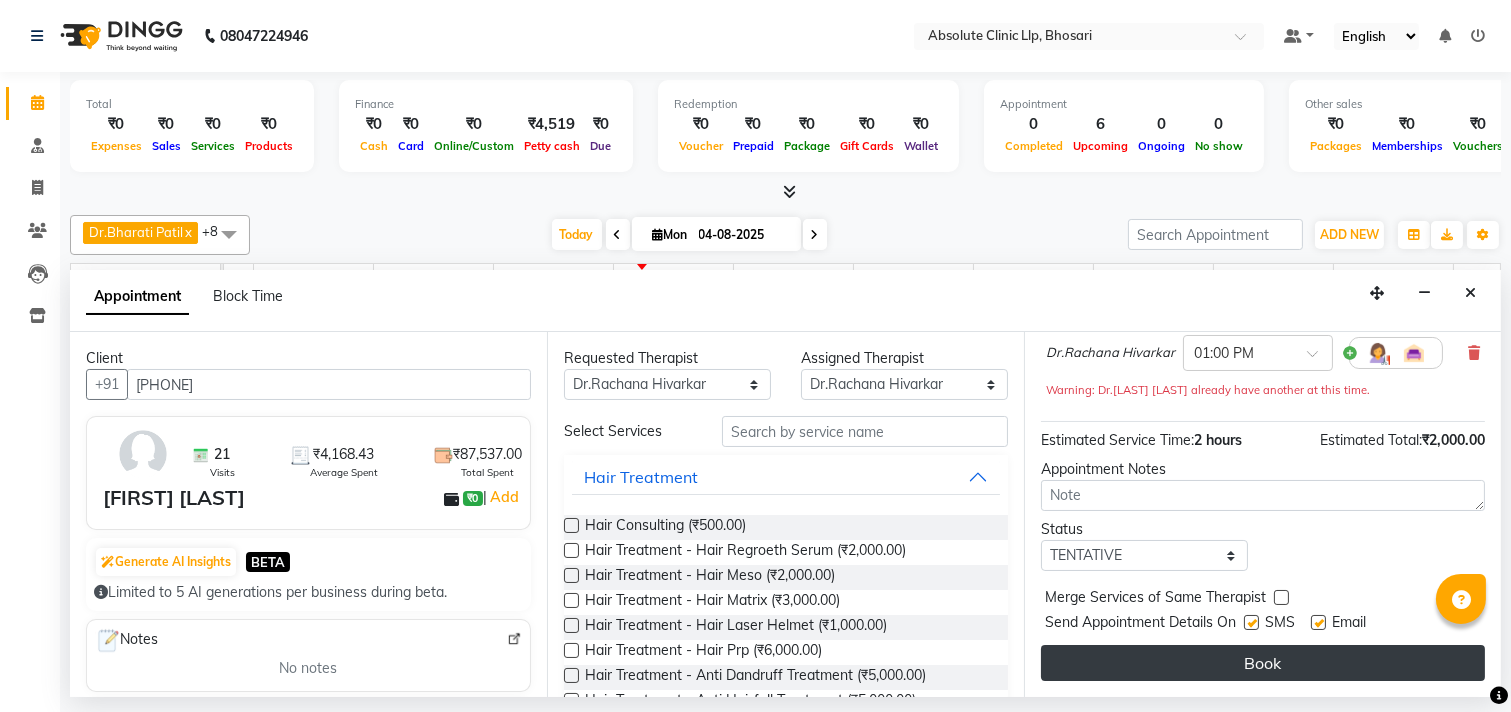 click on "Book" at bounding box center [1263, 663] 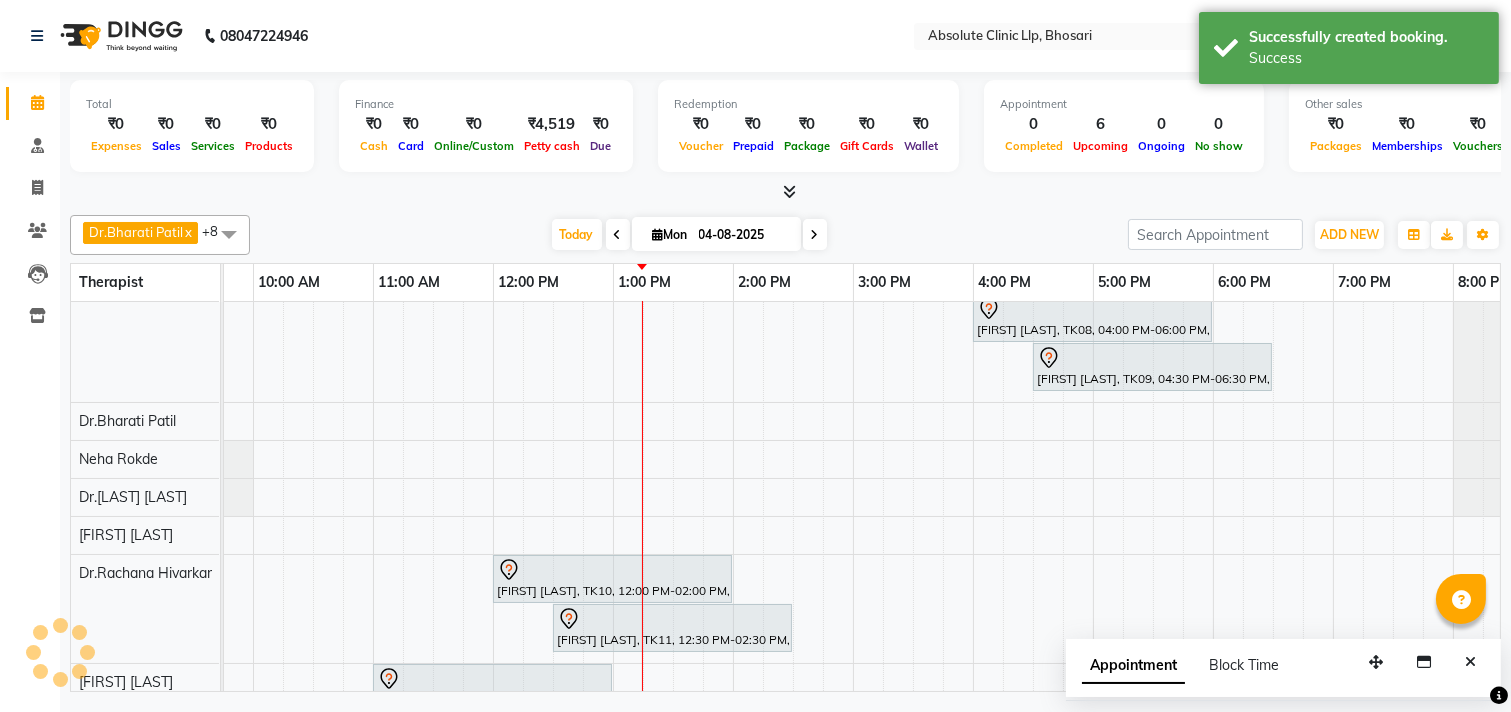 click 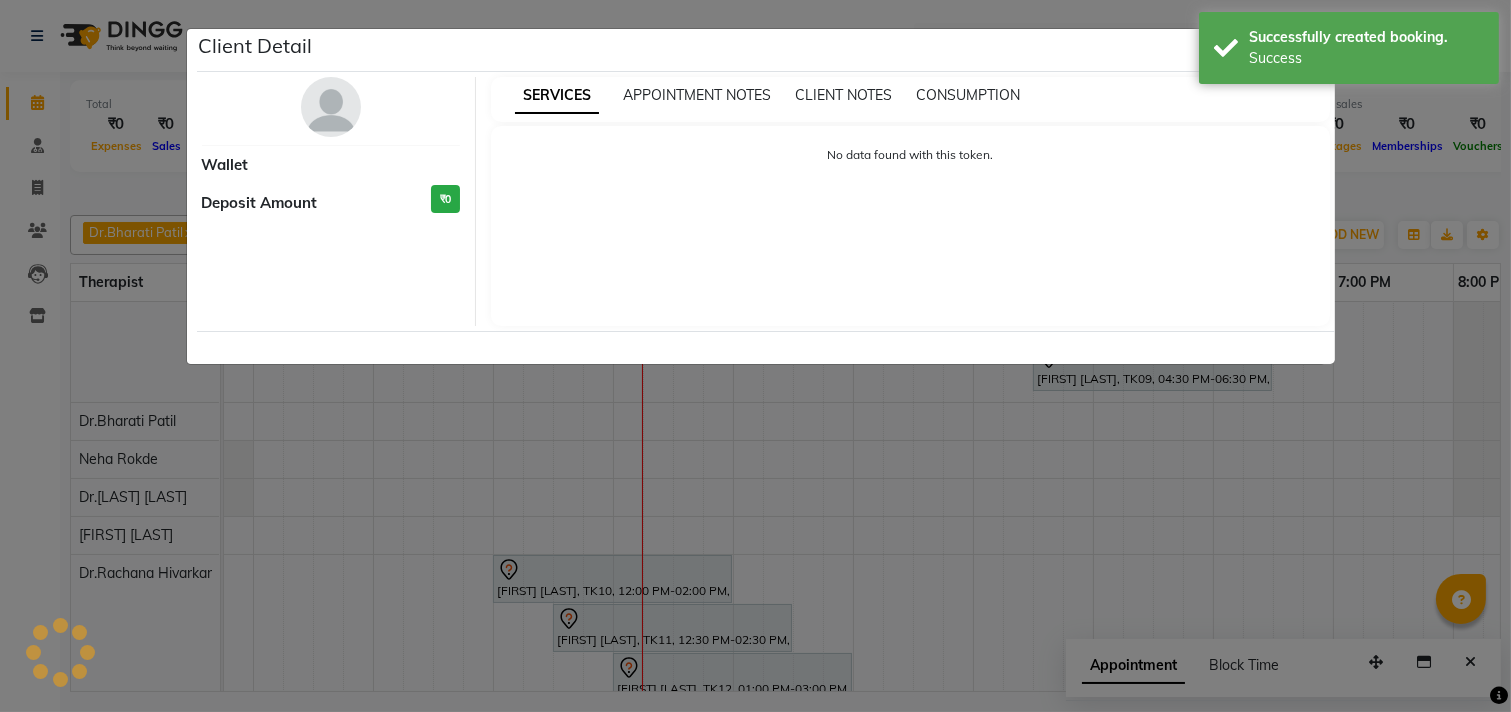 select on "7" 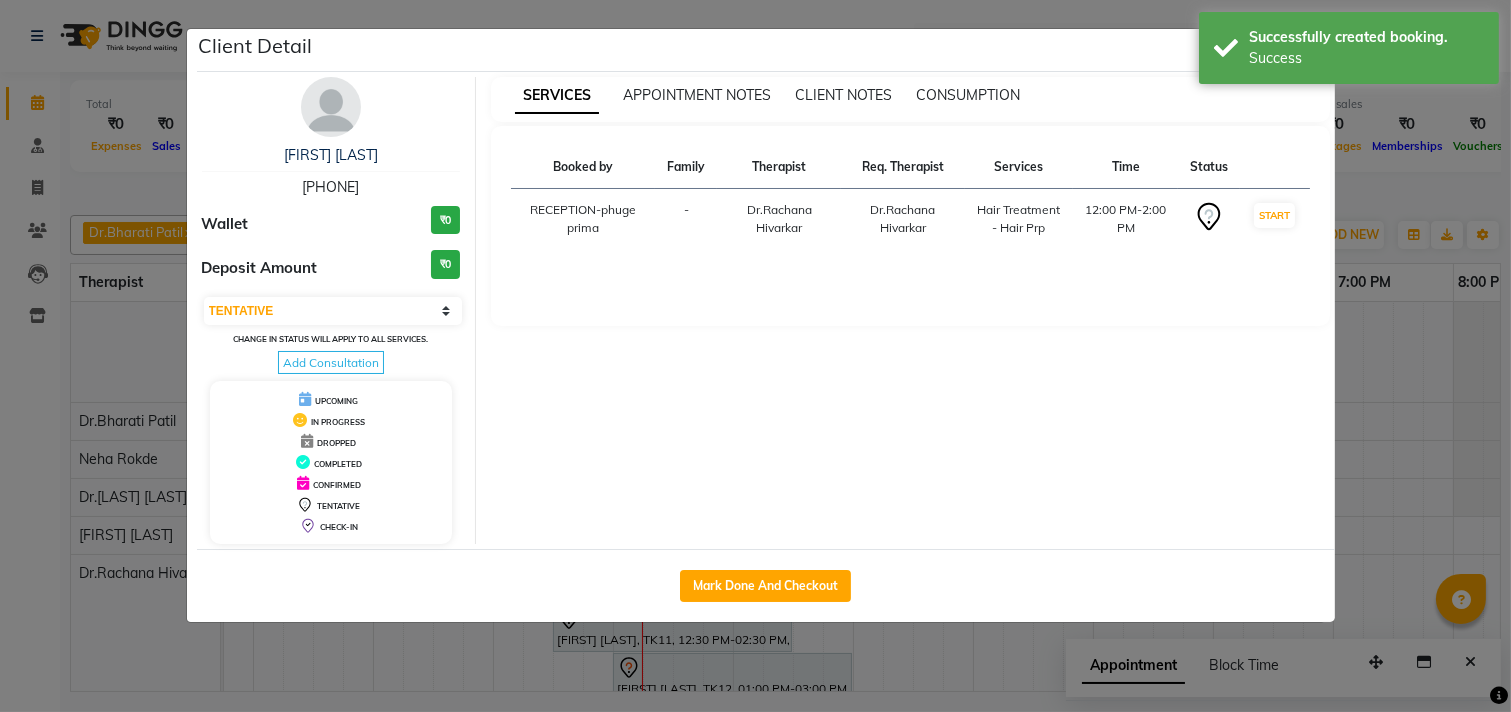 click on "Mark Done And Checkout" 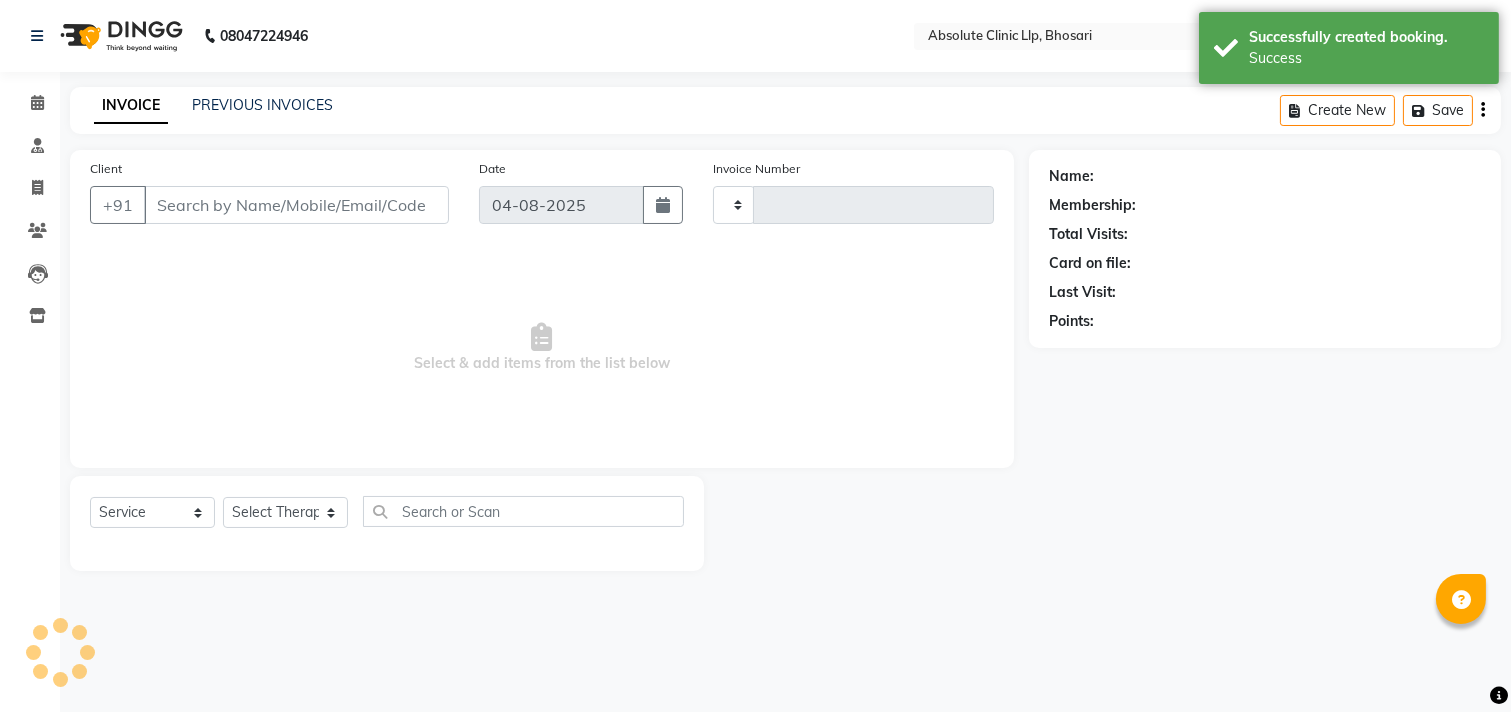 type on "1923" 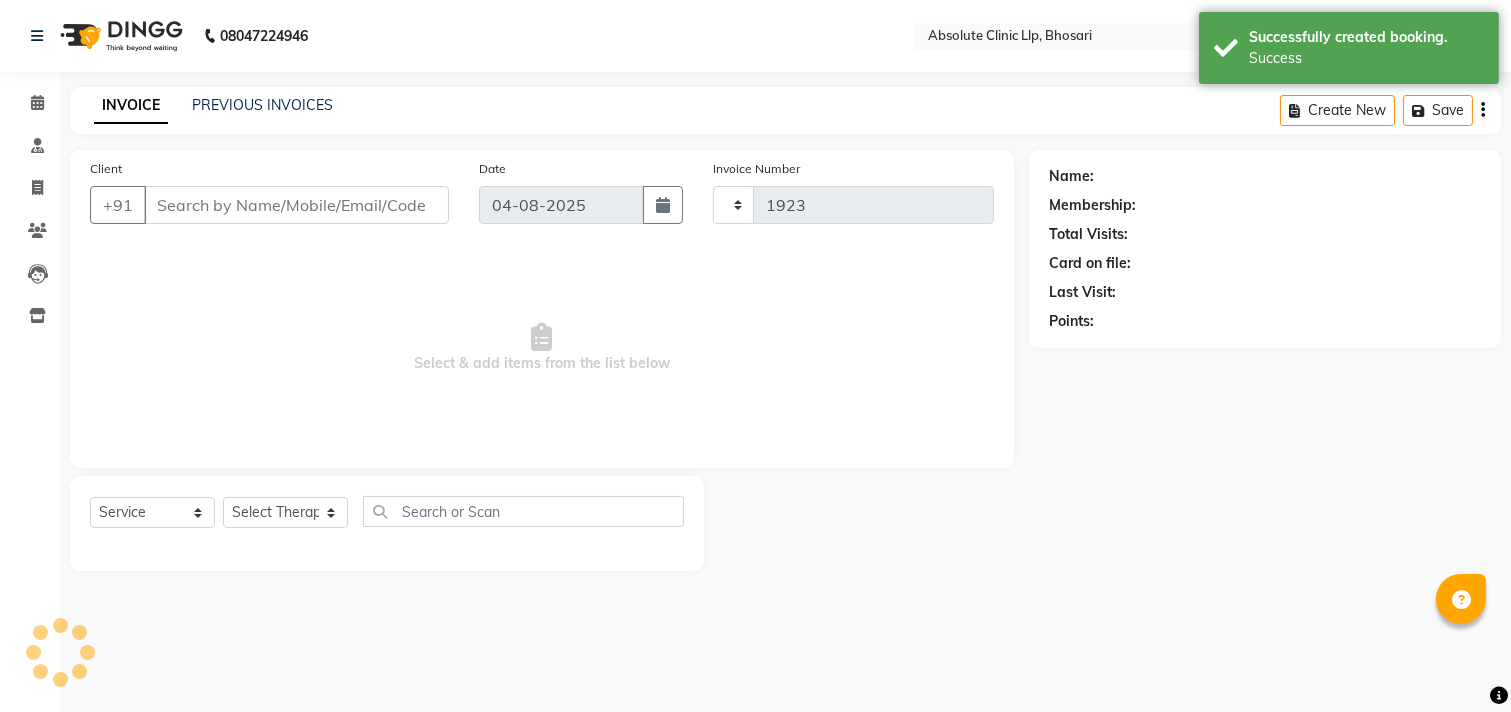 select on "4706" 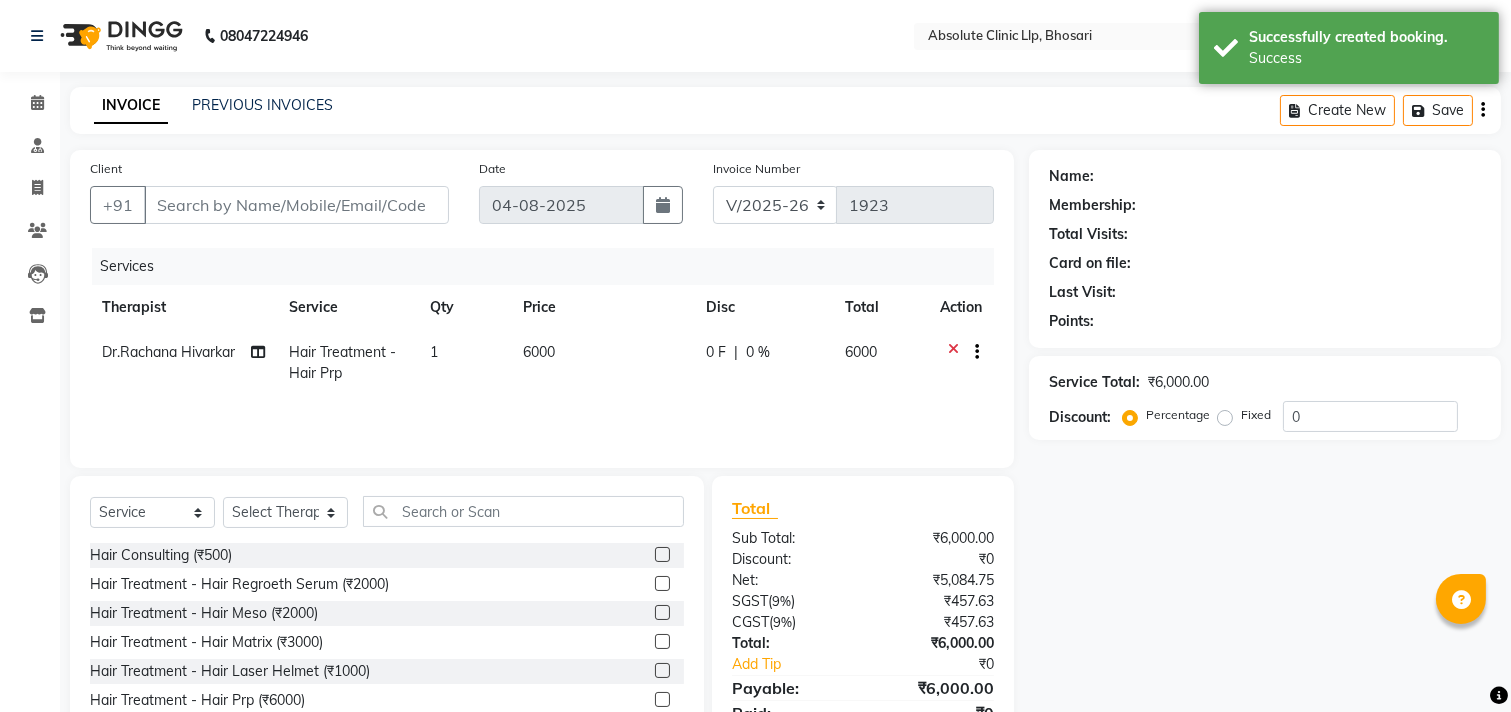 type on "[PHONE]" 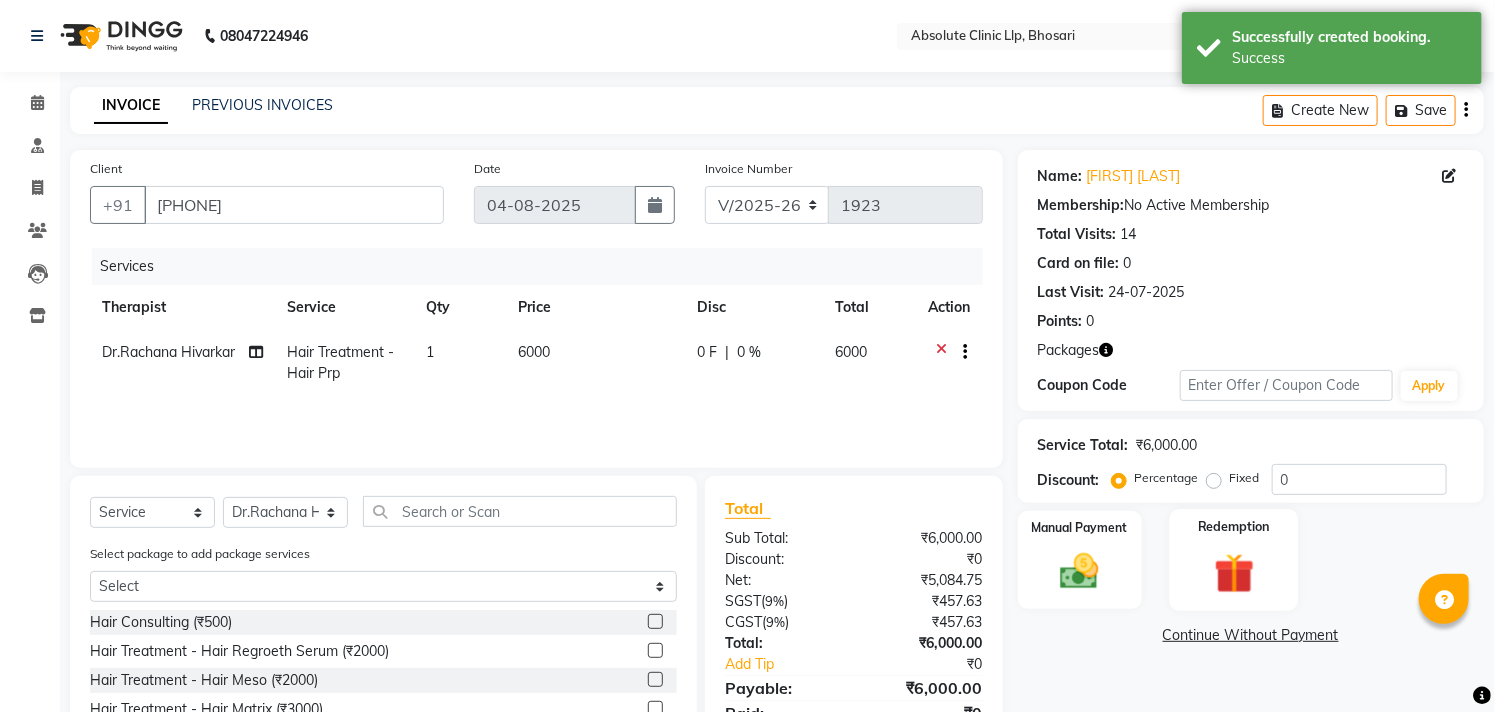 click 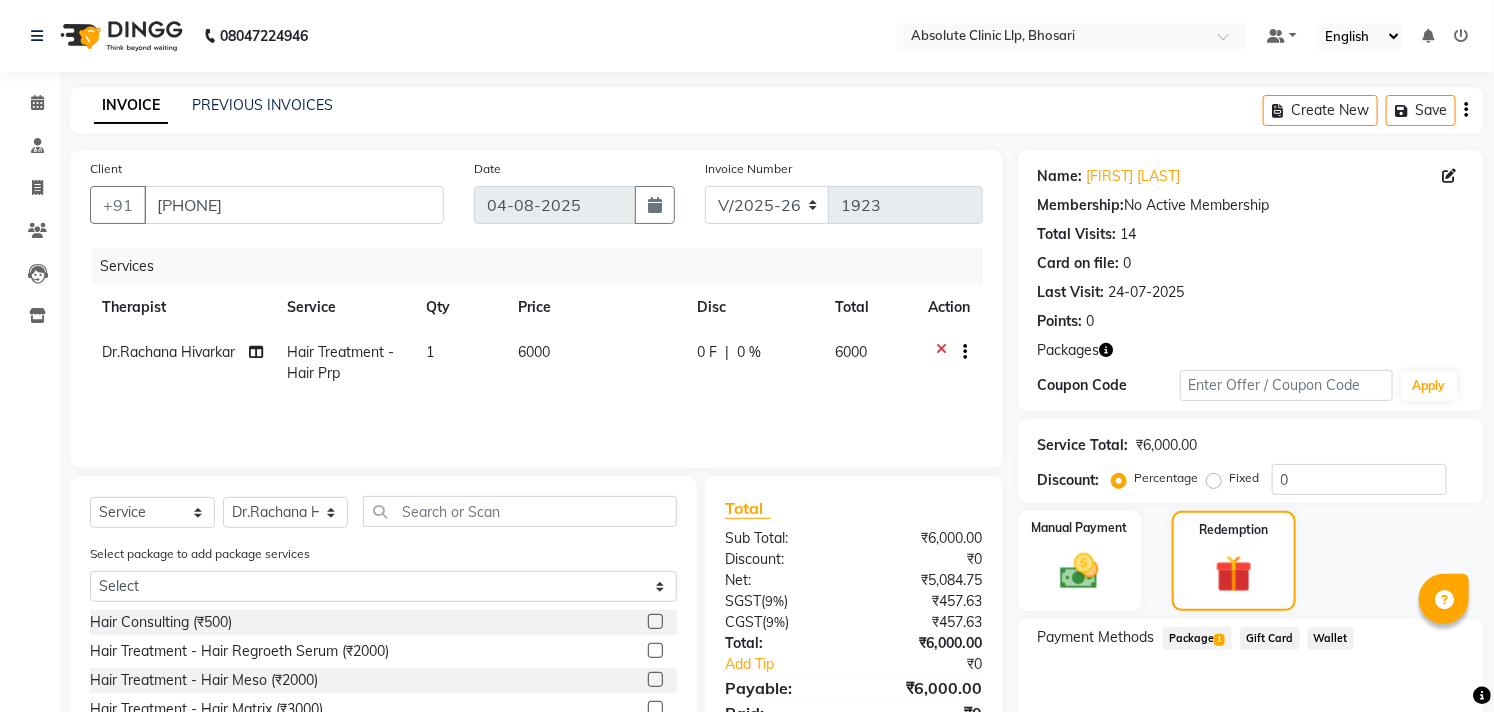 click on "Package  1" 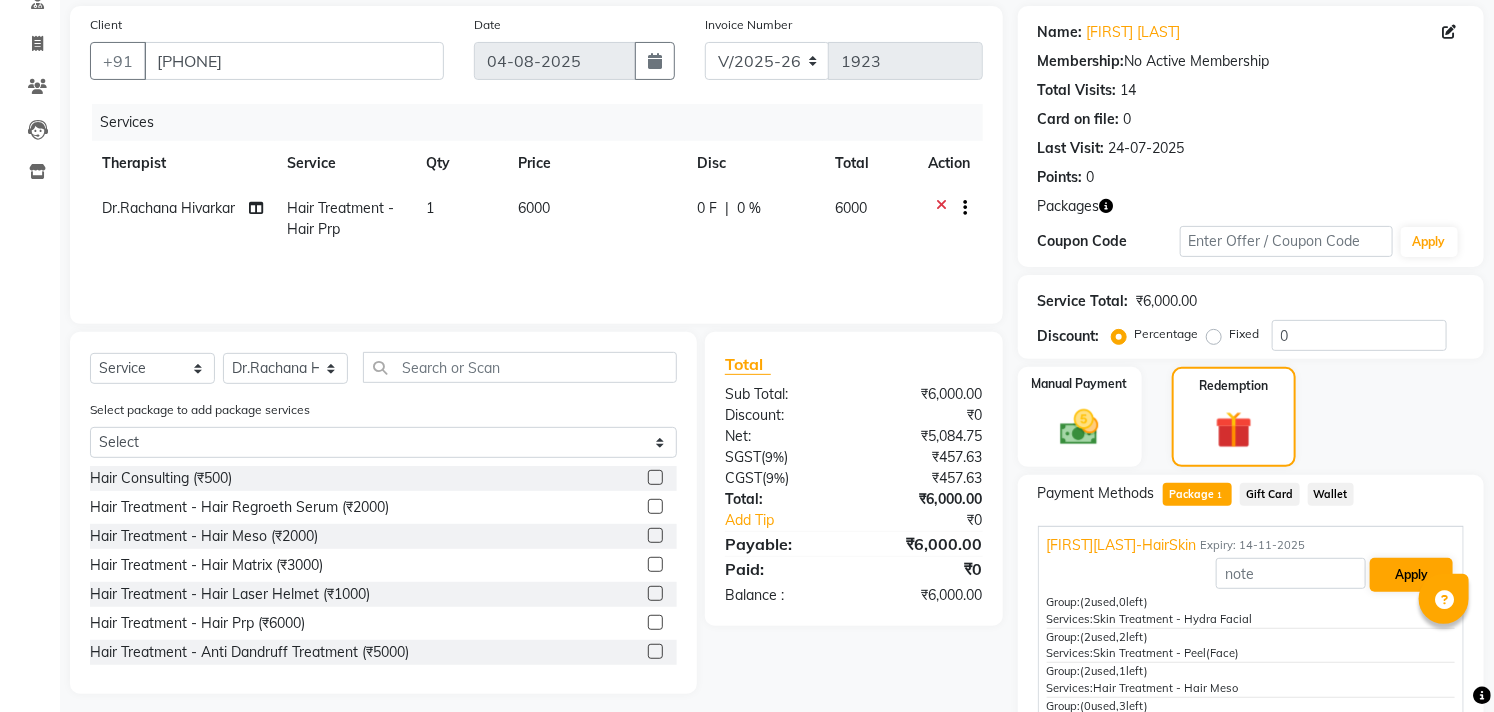 scroll, scrollTop: 257, scrollLeft: 0, axis: vertical 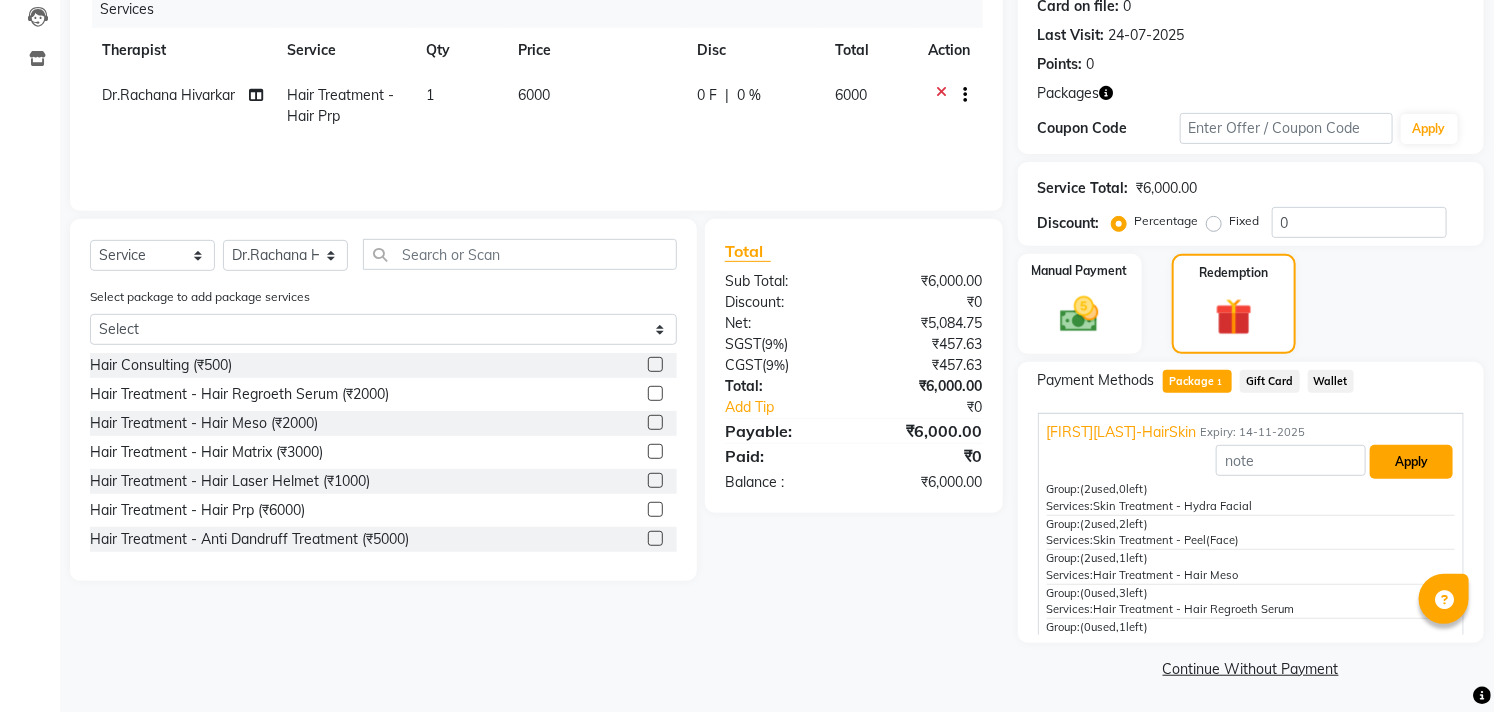 click on "Apply" at bounding box center (1411, 462) 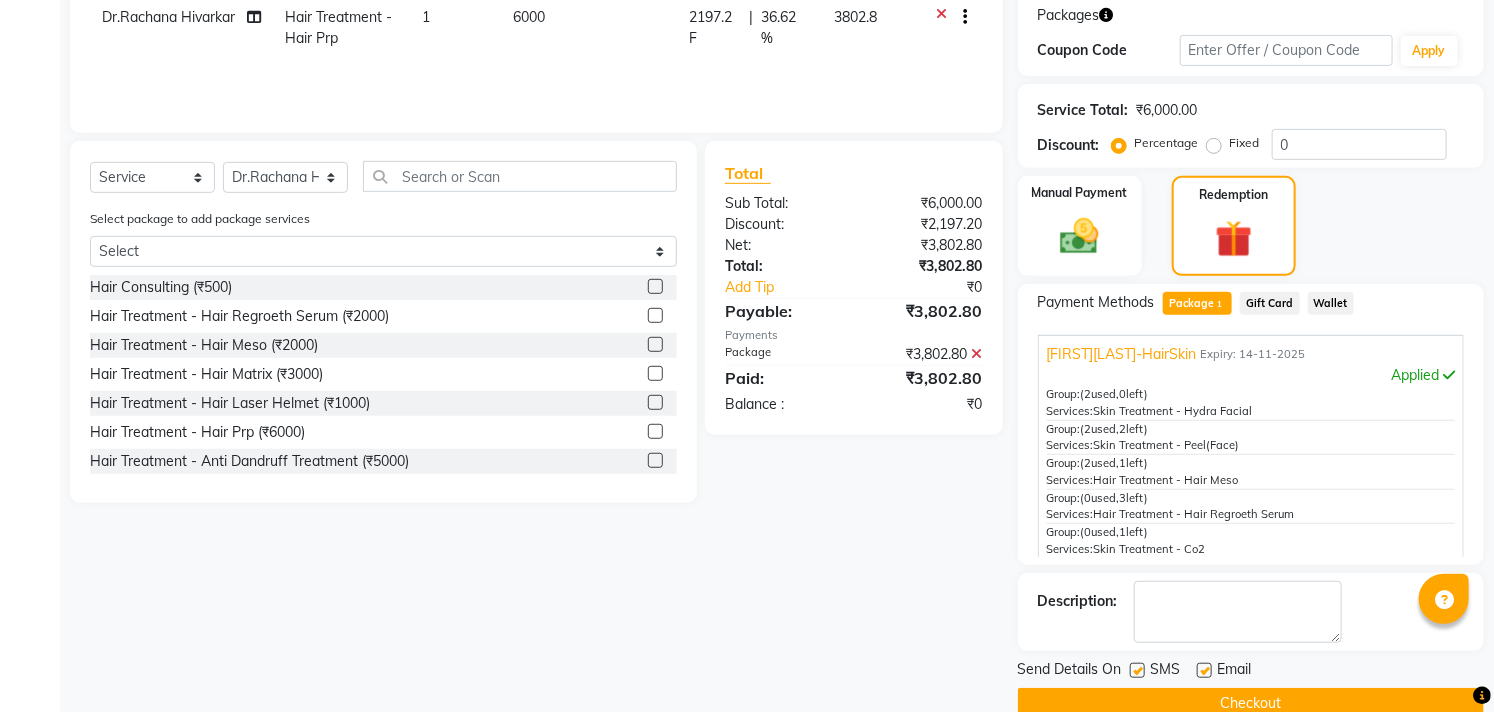 scroll, scrollTop: 371, scrollLeft: 0, axis: vertical 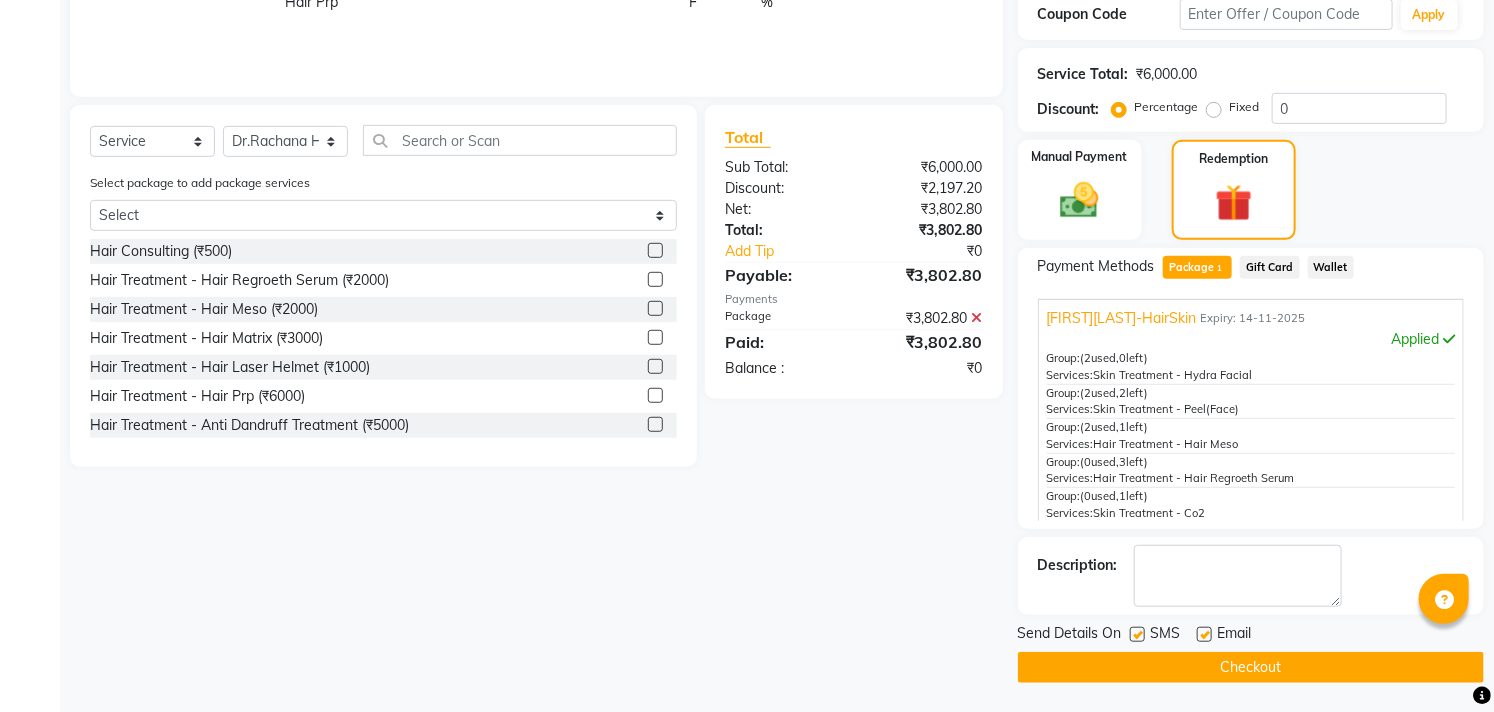 click on "Checkout" 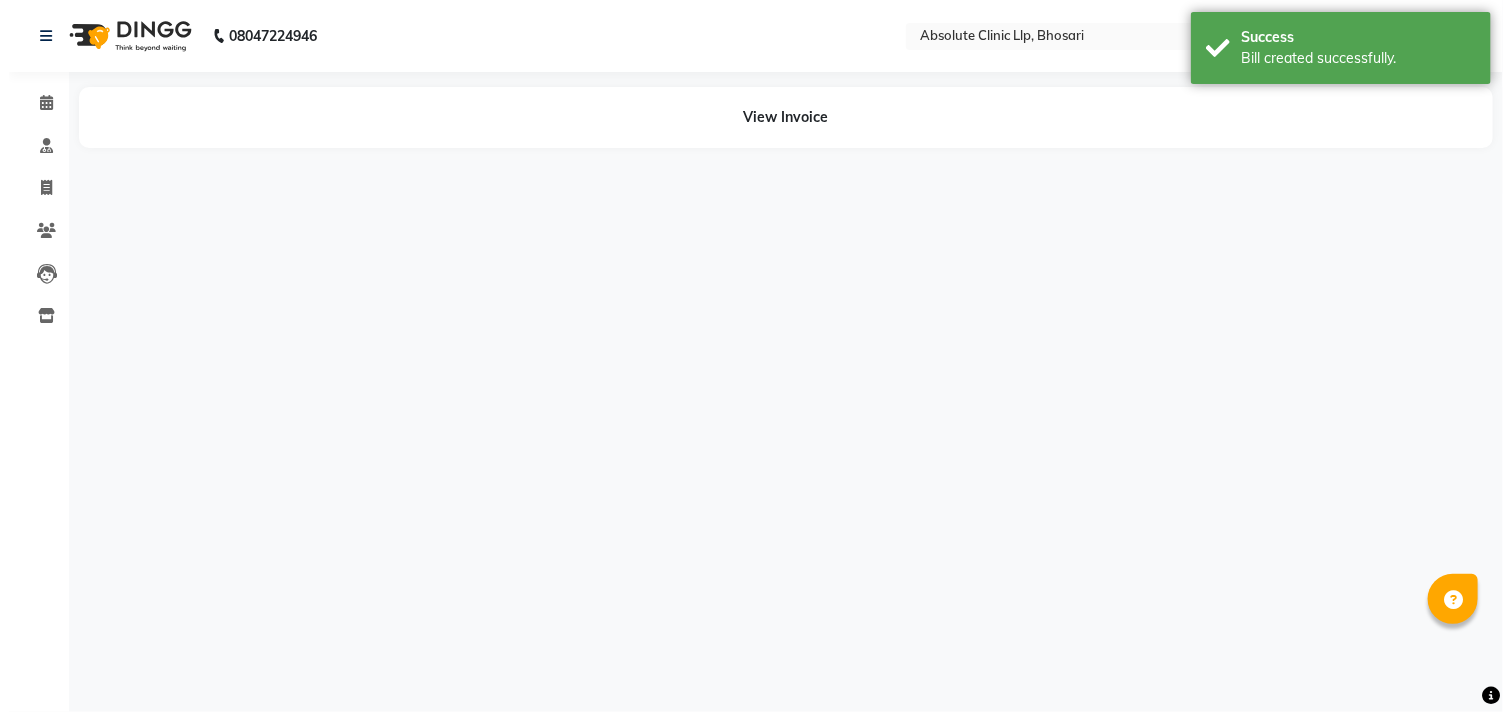 scroll, scrollTop: 0, scrollLeft: 0, axis: both 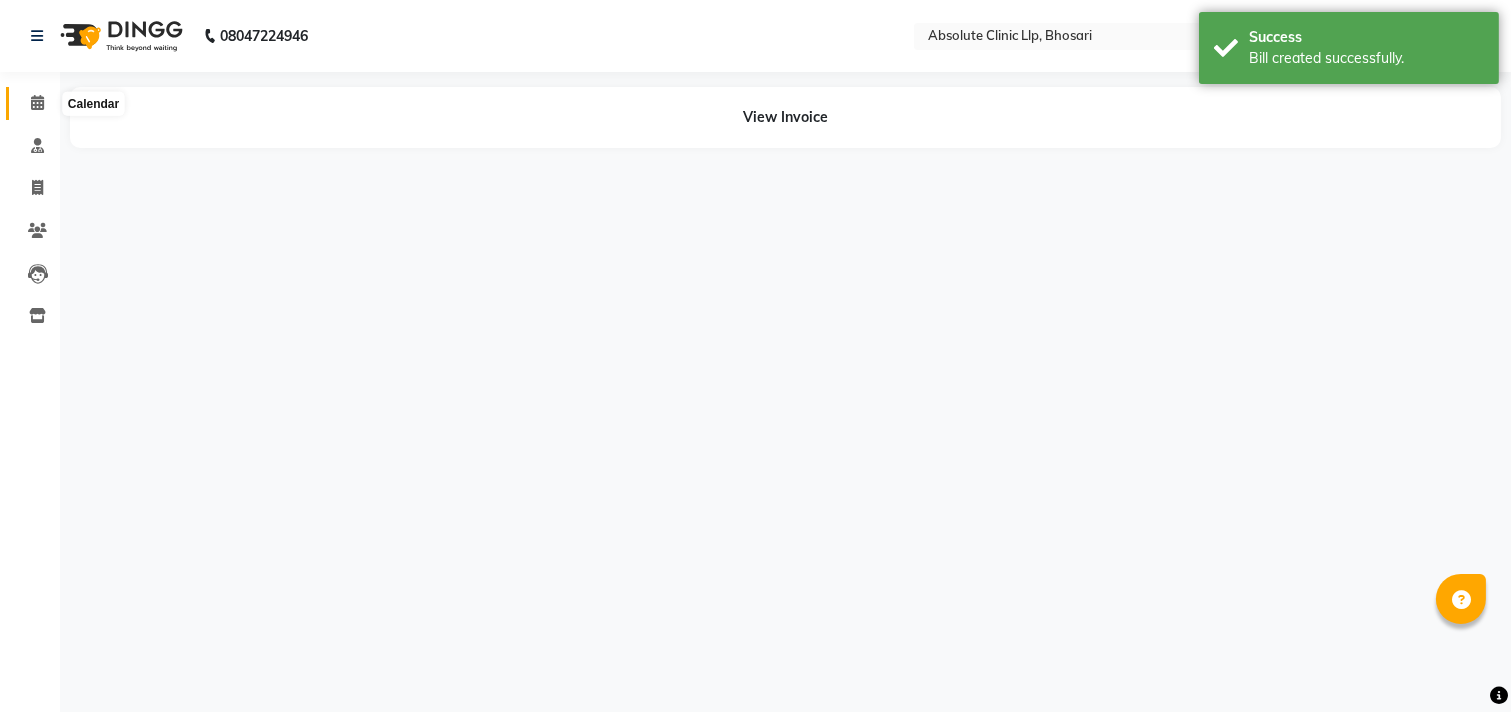 click 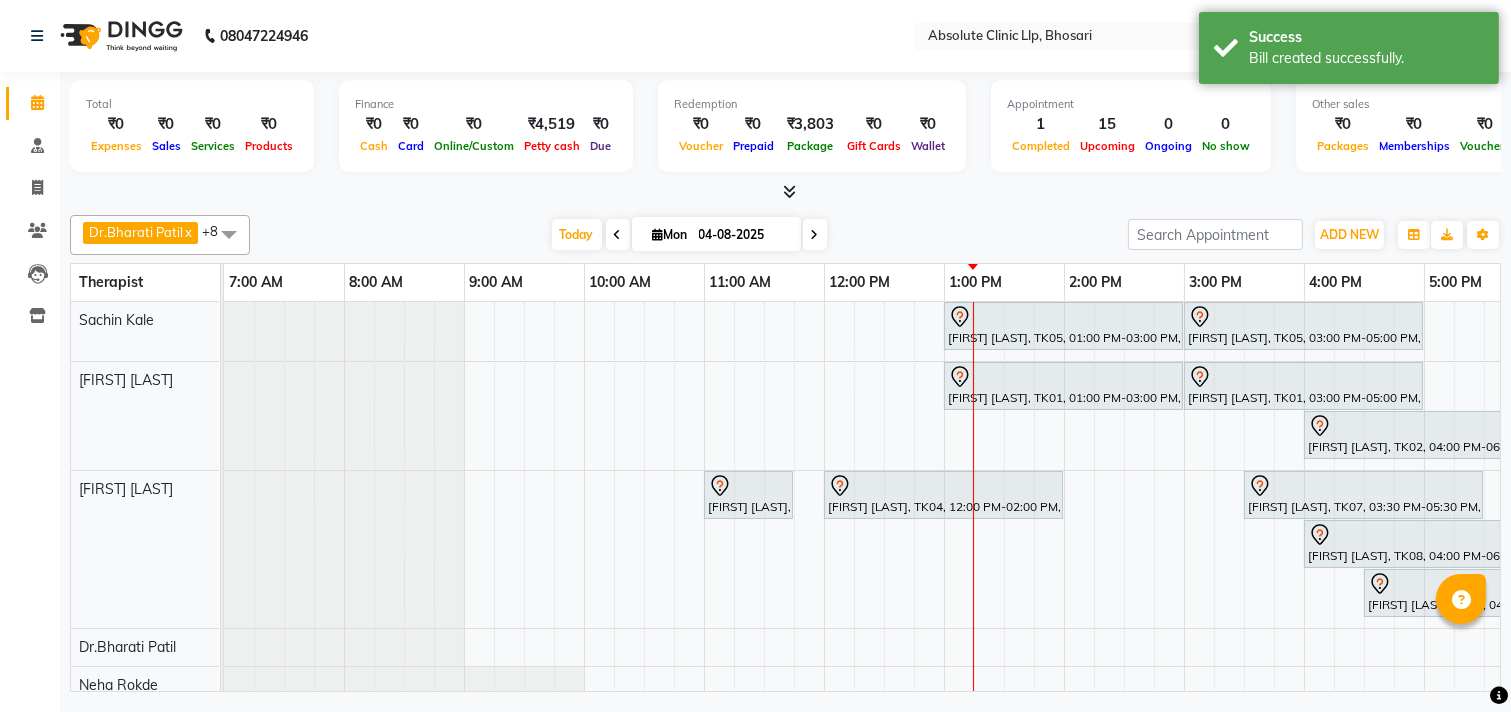 scroll, scrollTop: 320, scrollLeft: 0, axis: vertical 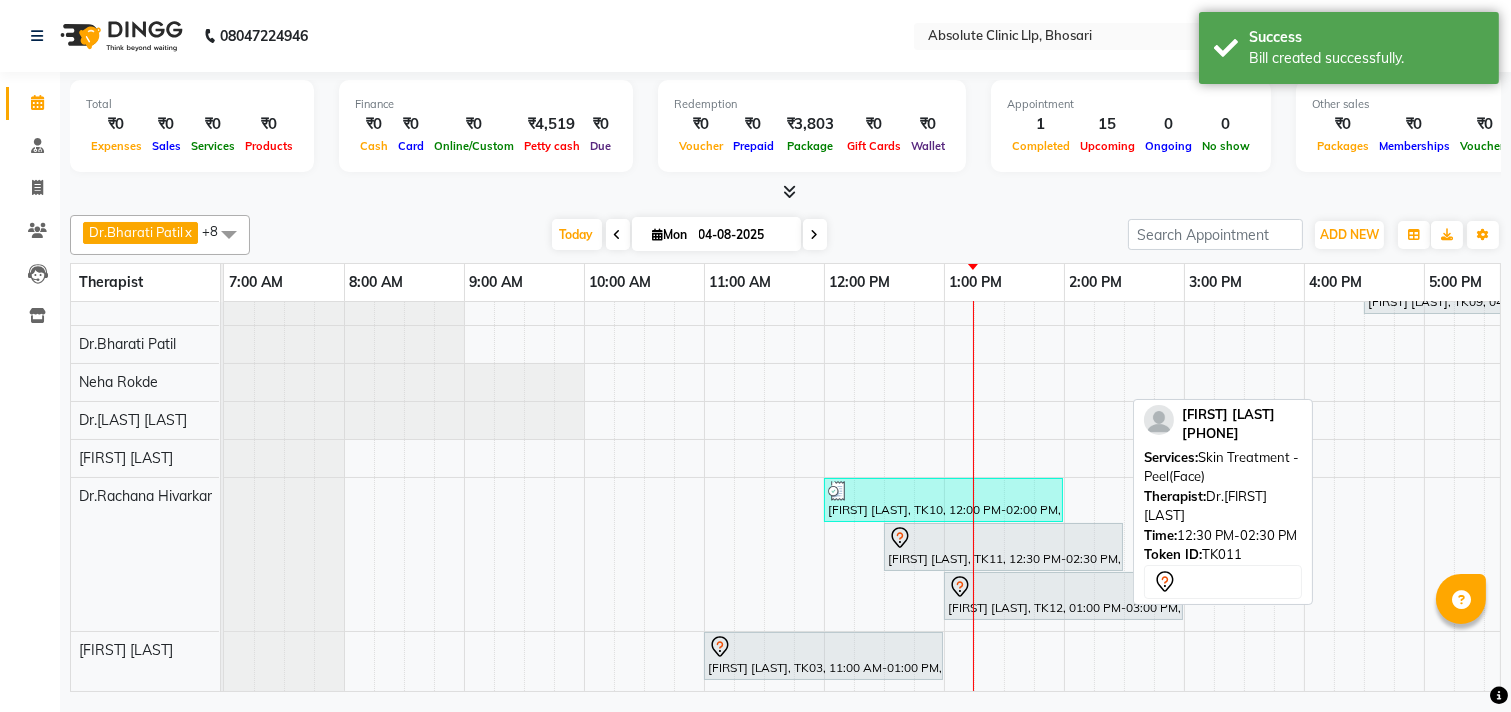 click on "[FIRST] [LAST], TK11, 12:30 PM-02:30 PM, Skin Treatment - Peel(Face)" at bounding box center [1003, 547] 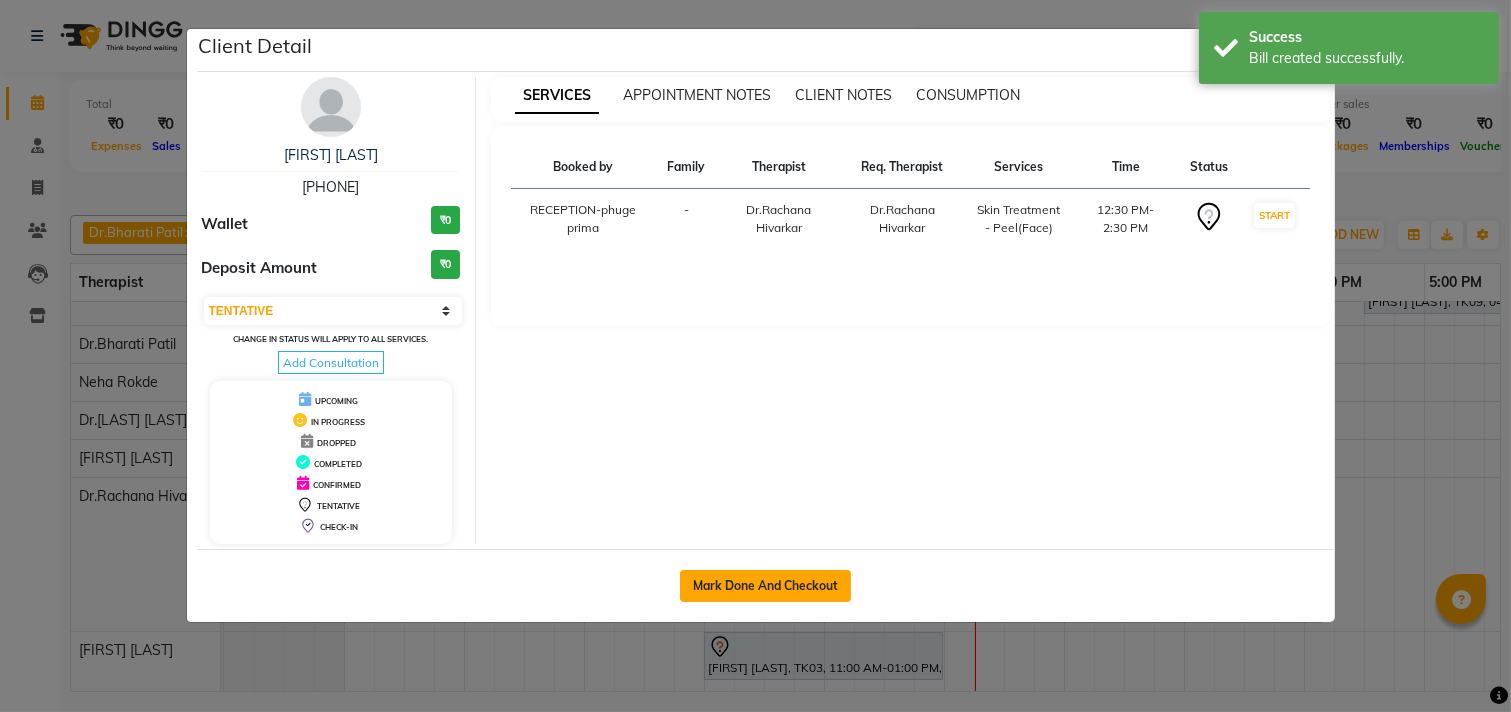 click on "Mark Done And Checkout" 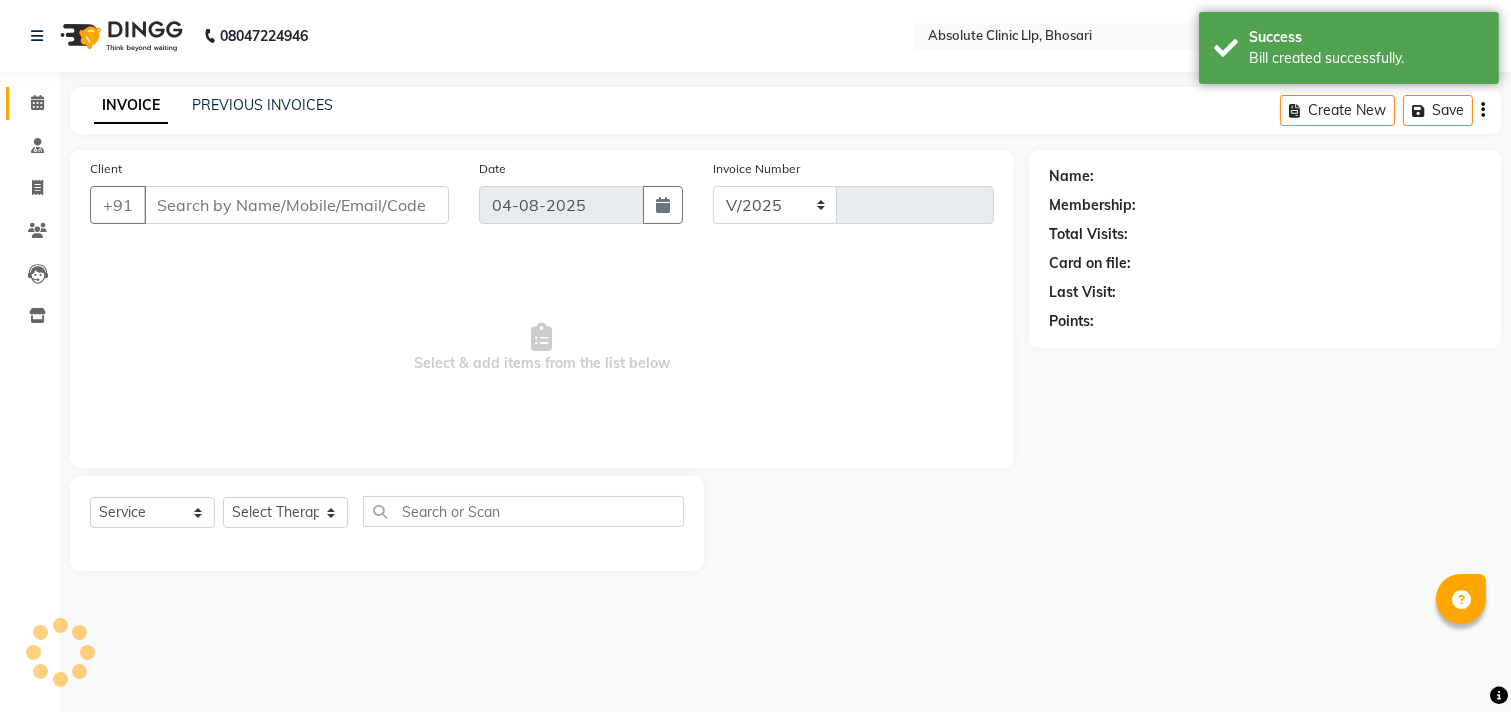 select on "4706" 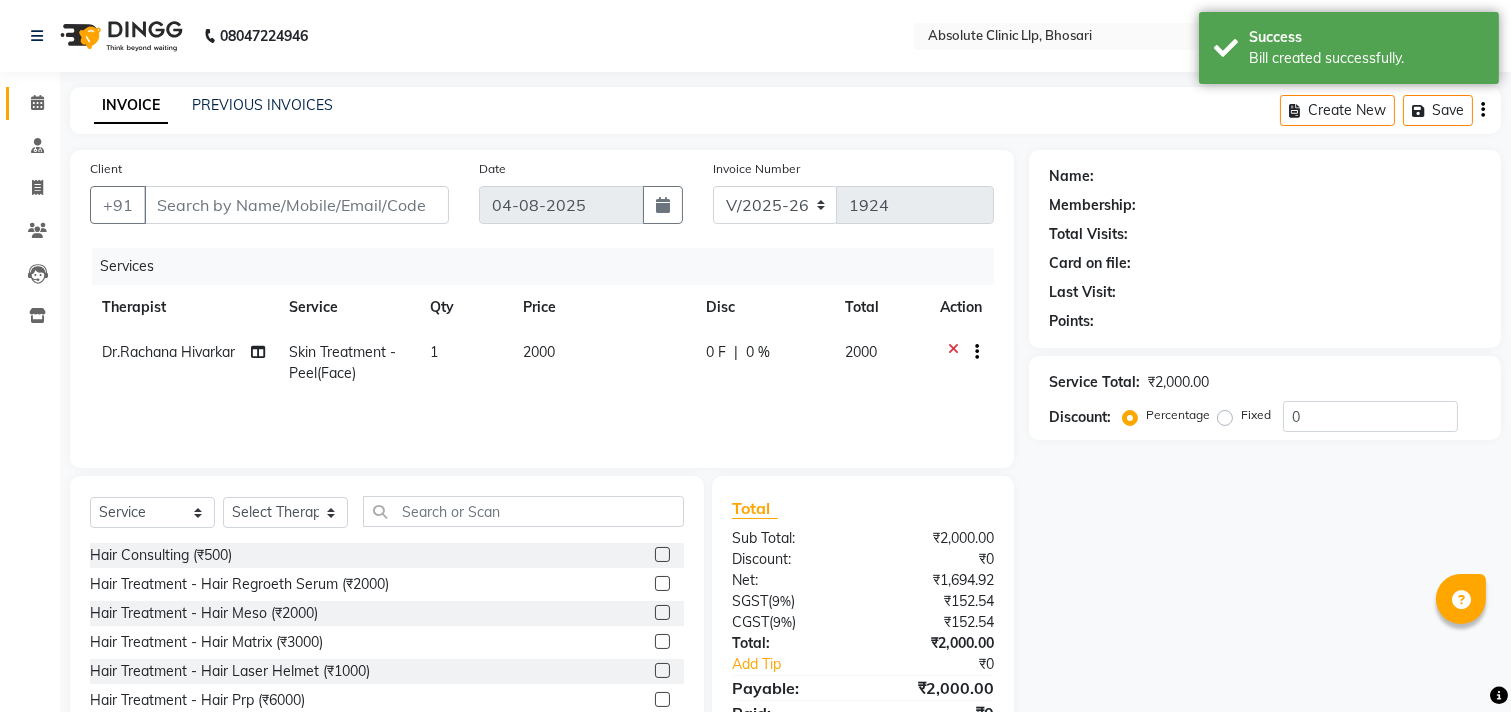 type on "[PHONE]" 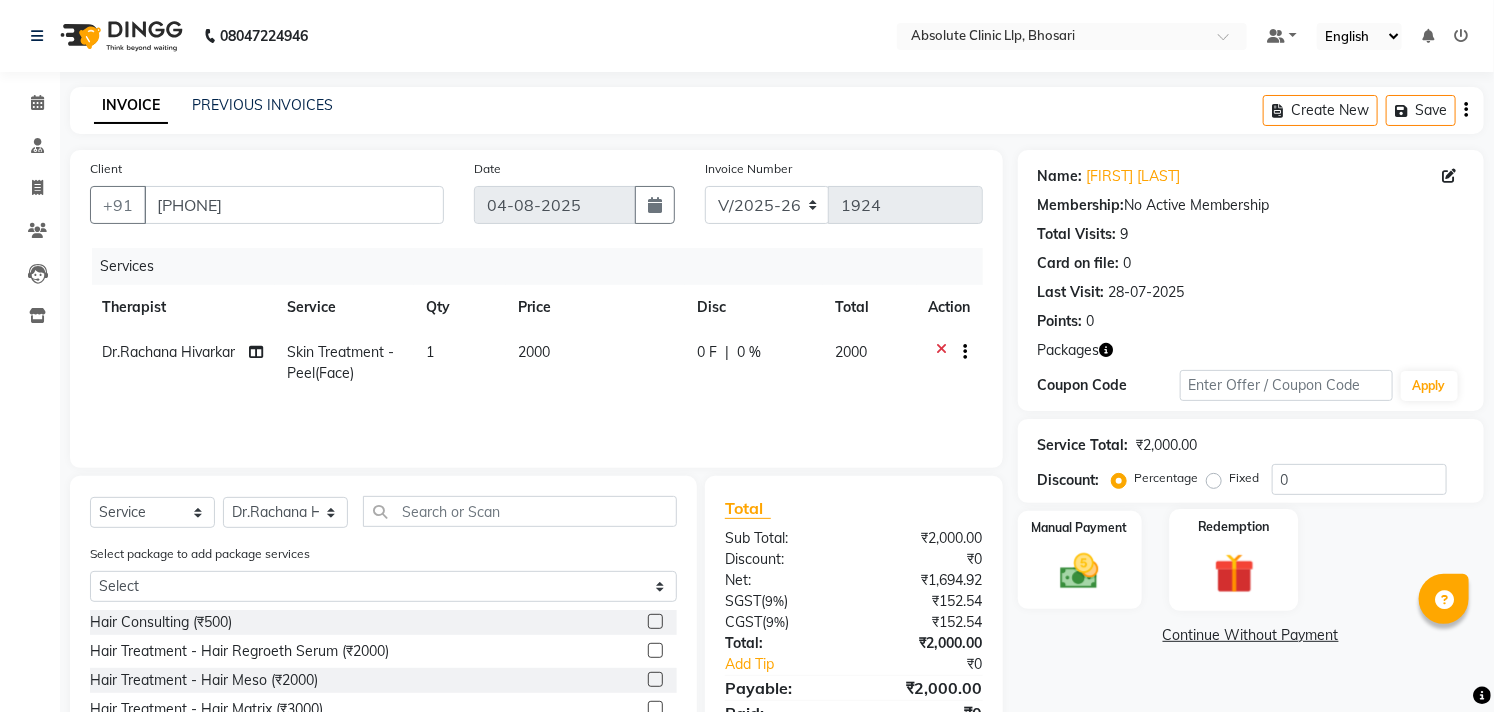 click 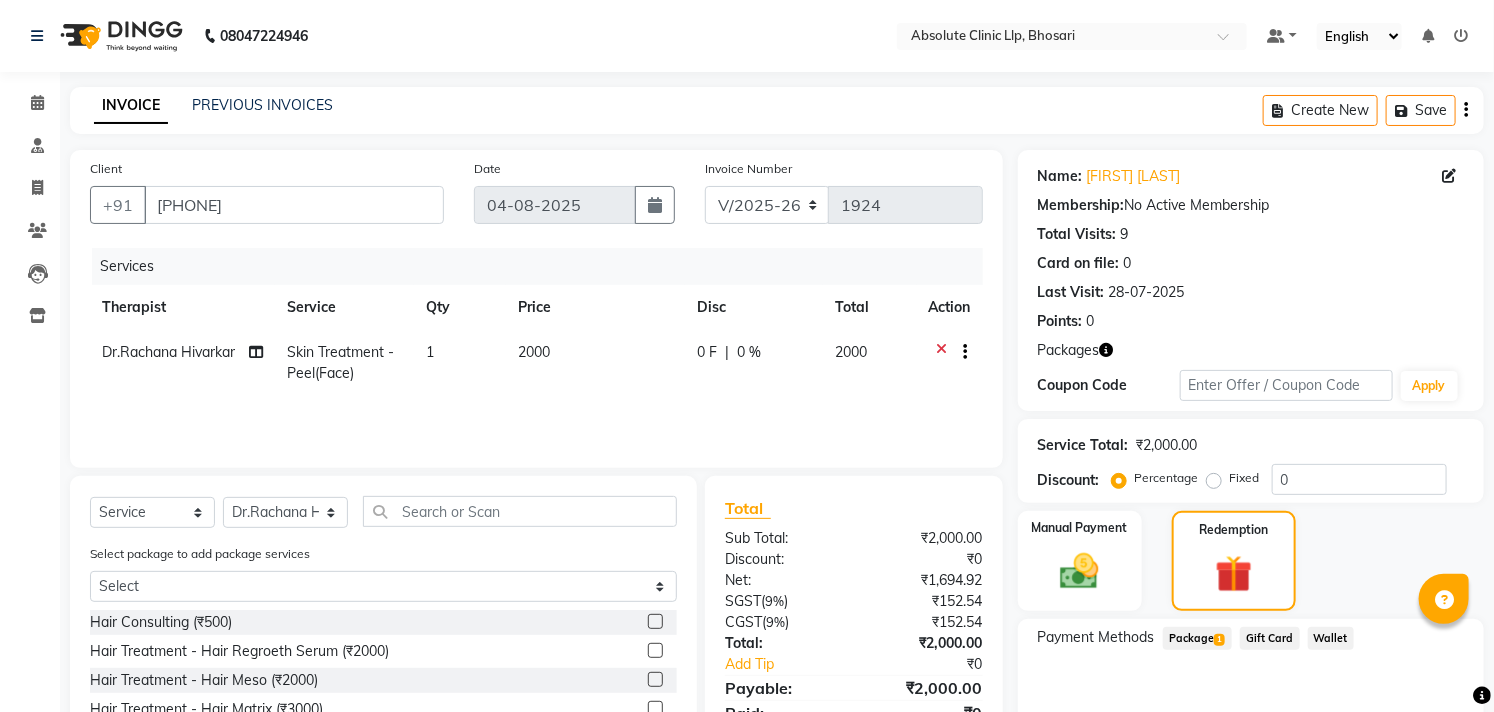 click on "Package  1" 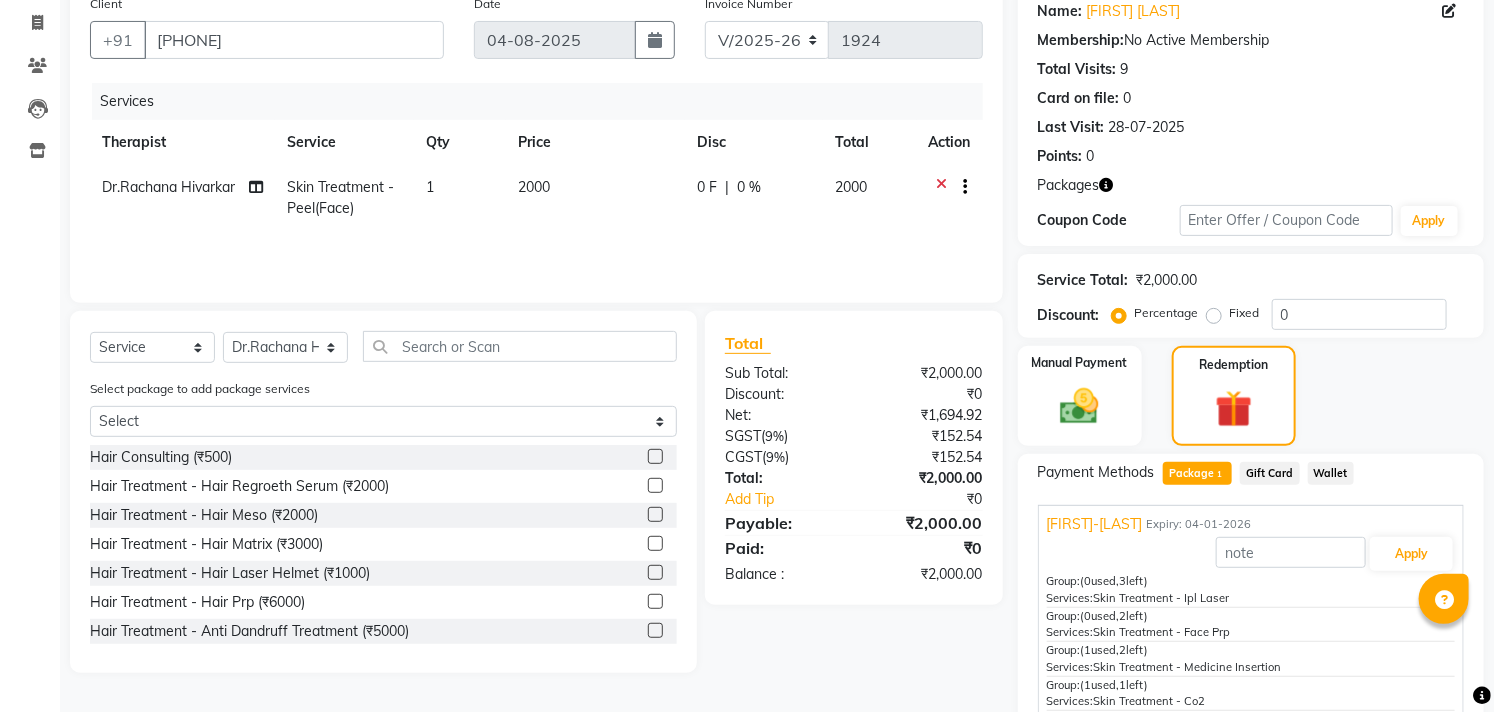 scroll, scrollTop: 257, scrollLeft: 0, axis: vertical 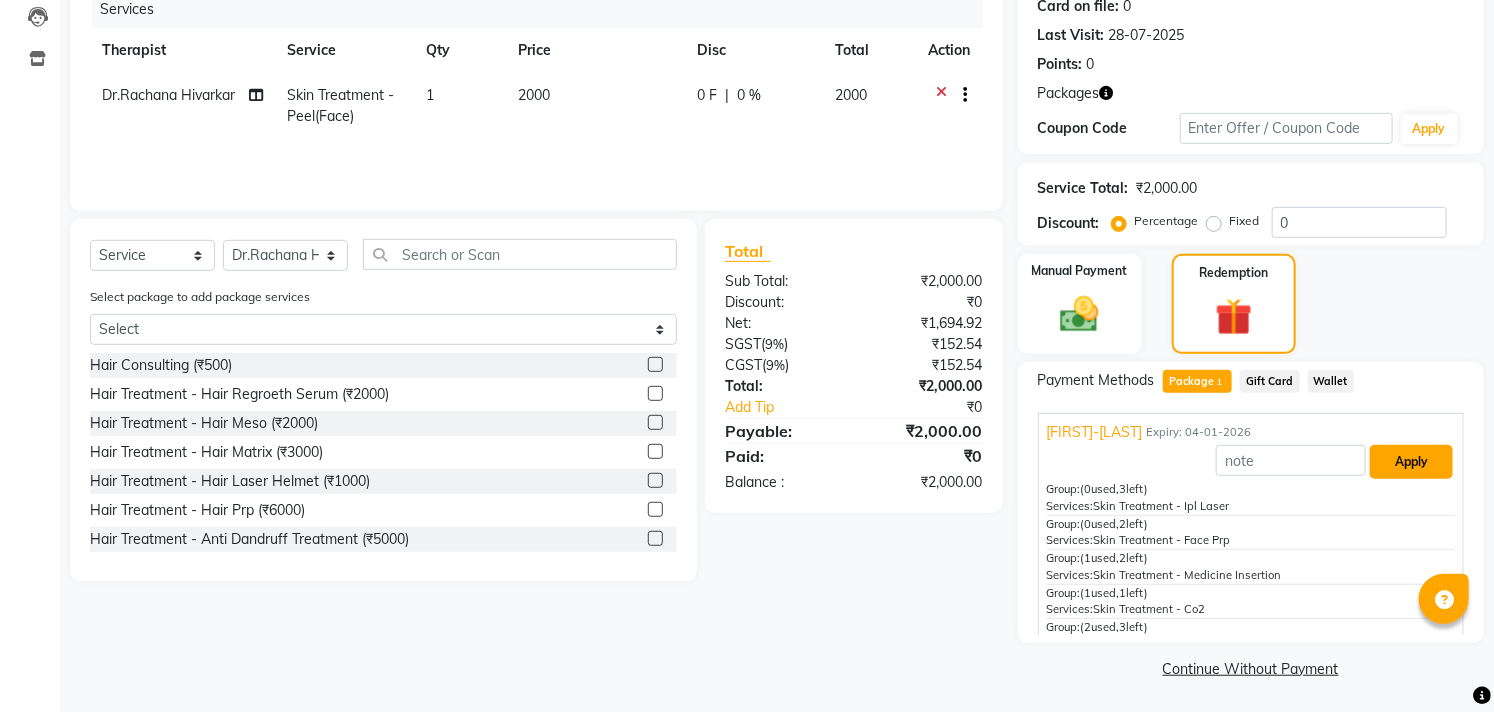click on "Apply" at bounding box center [1411, 462] 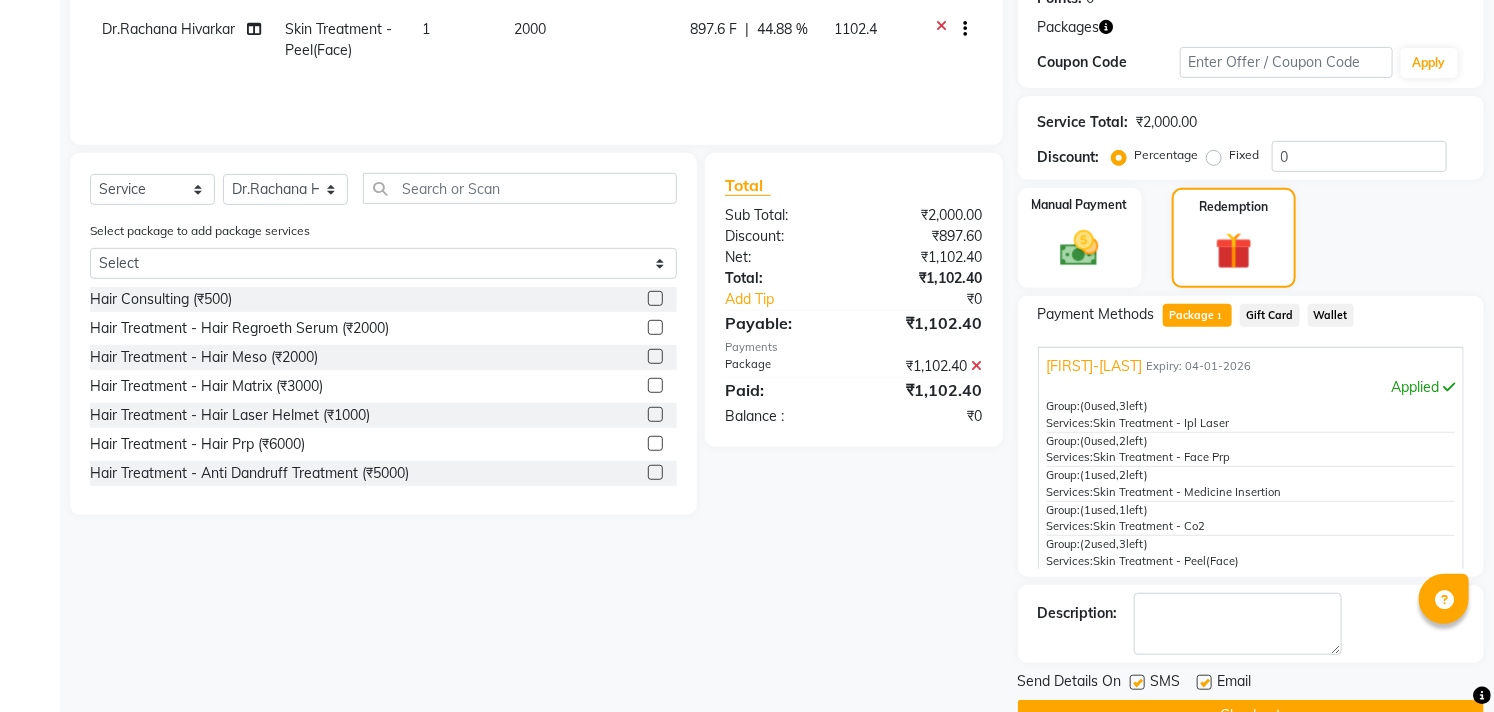 scroll, scrollTop: 371, scrollLeft: 0, axis: vertical 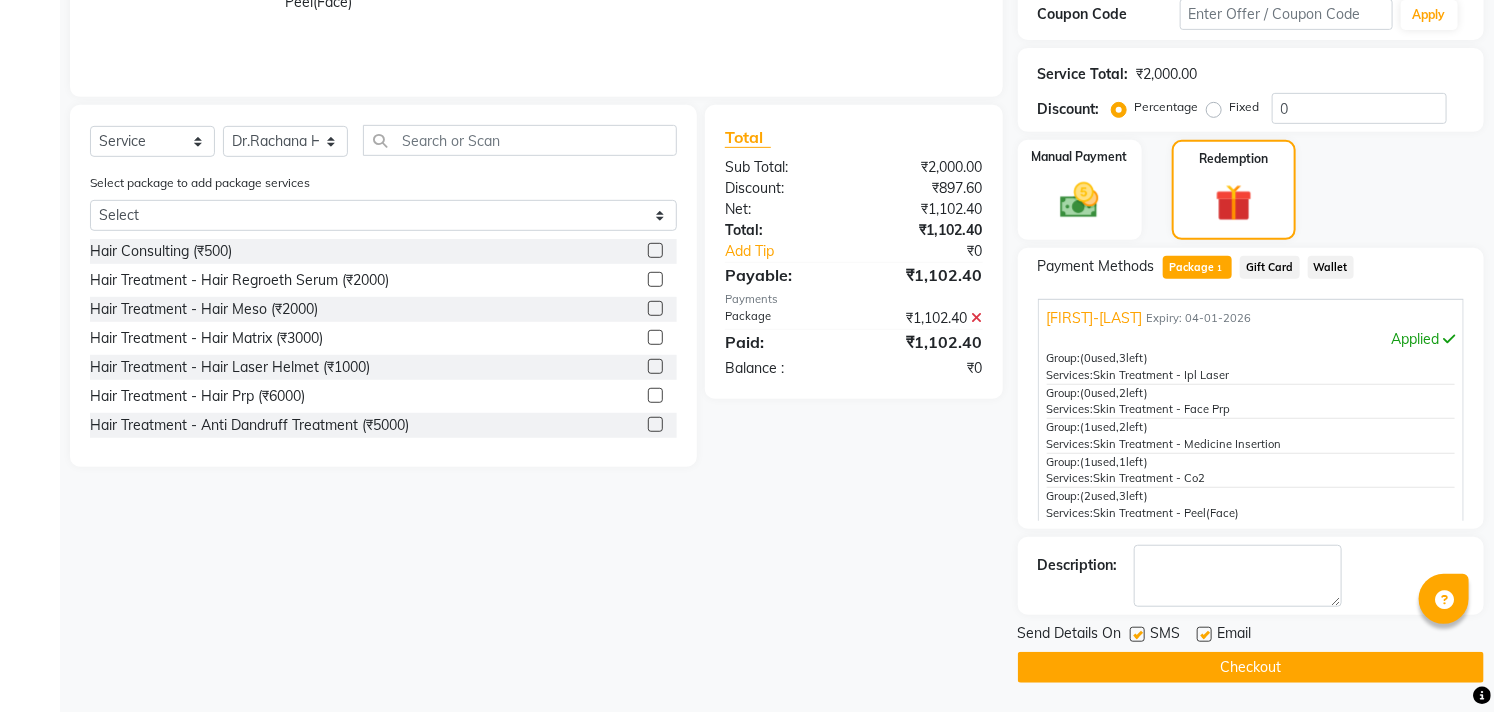 click on "Checkout" 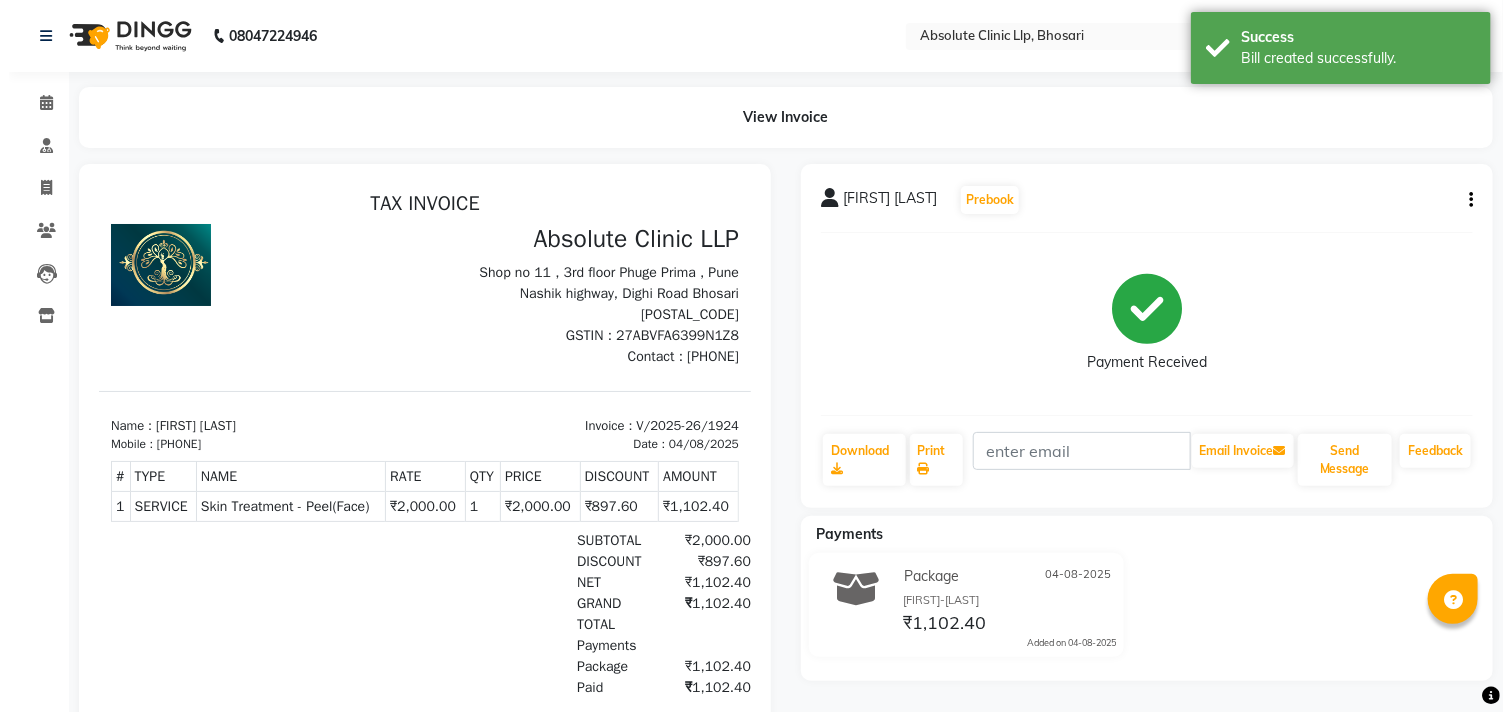 scroll, scrollTop: 0, scrollLeft: 0, axis: both 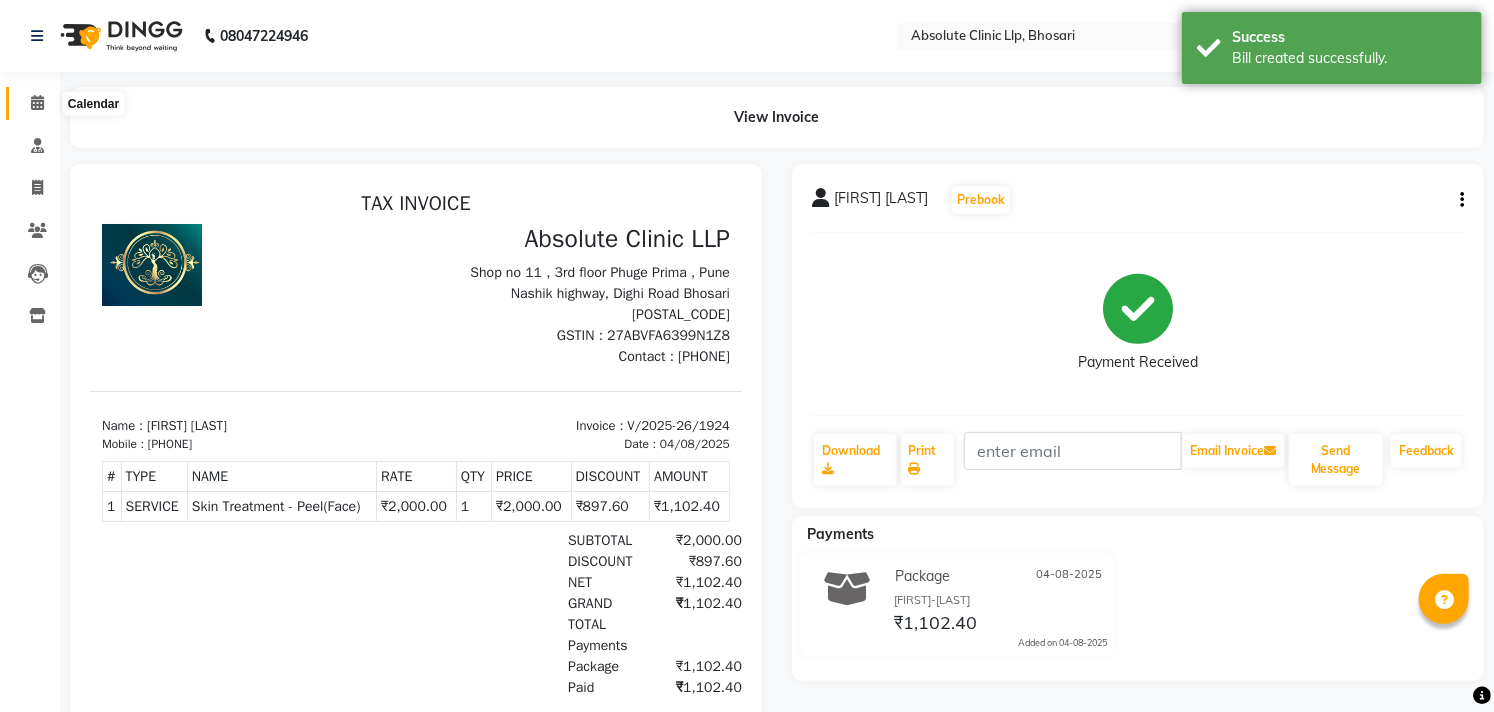 click 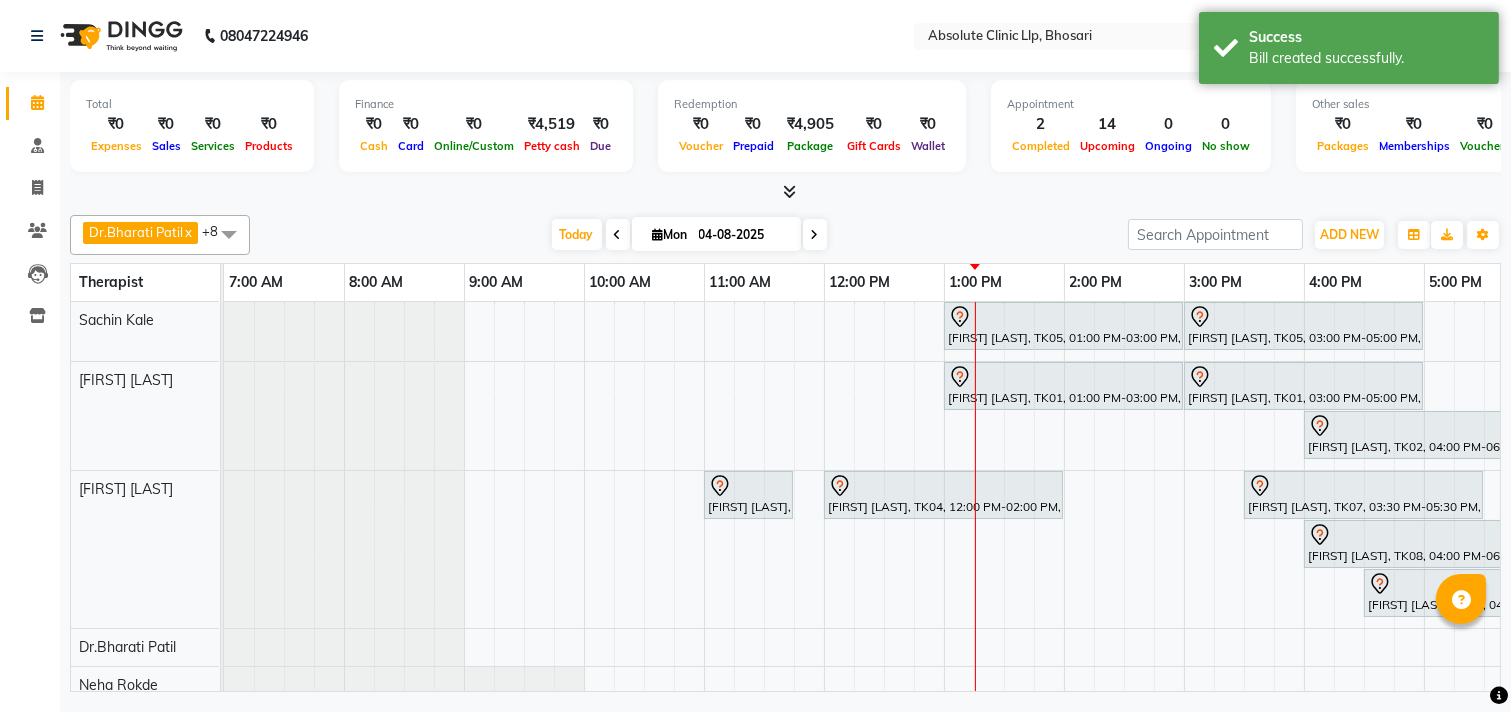 scroll, scrollTop: 0, scrollLeft: 345, axis: horizontal 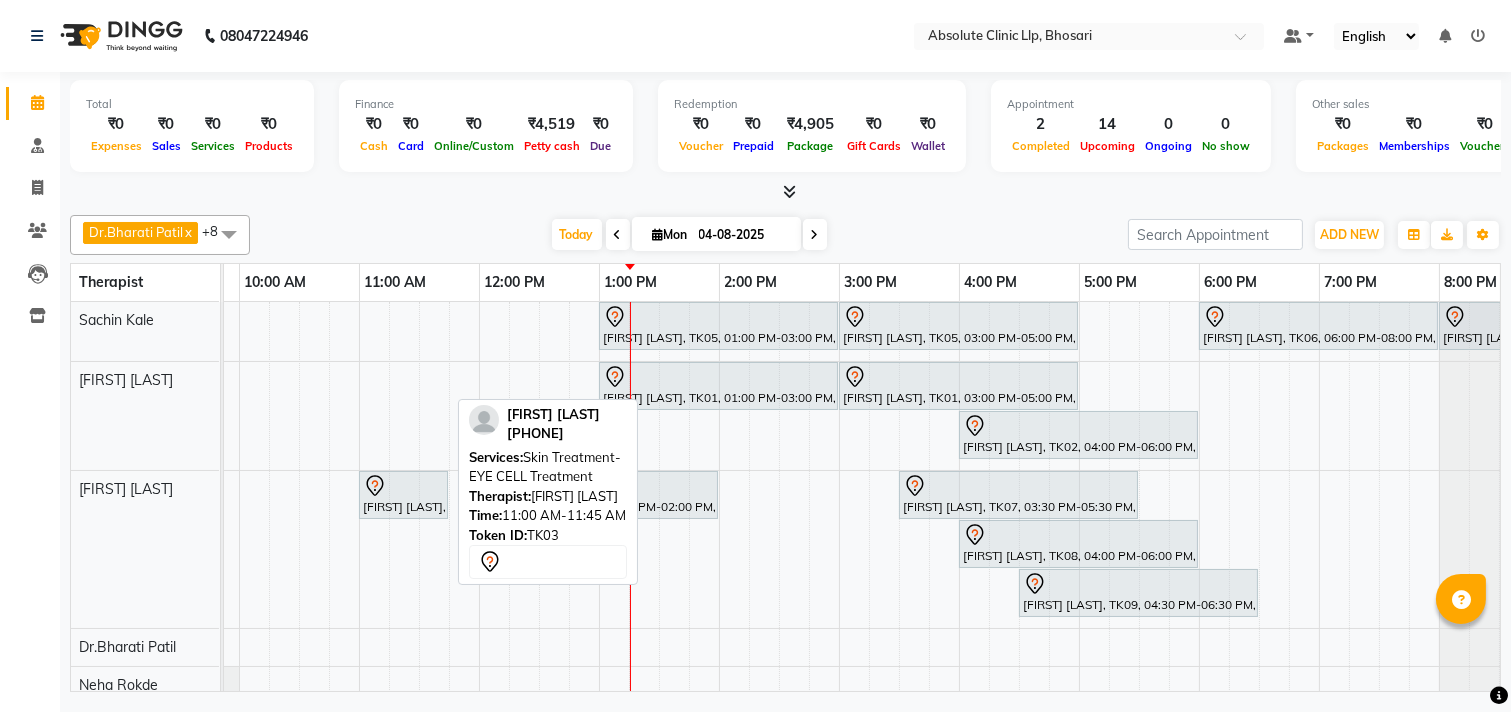 click 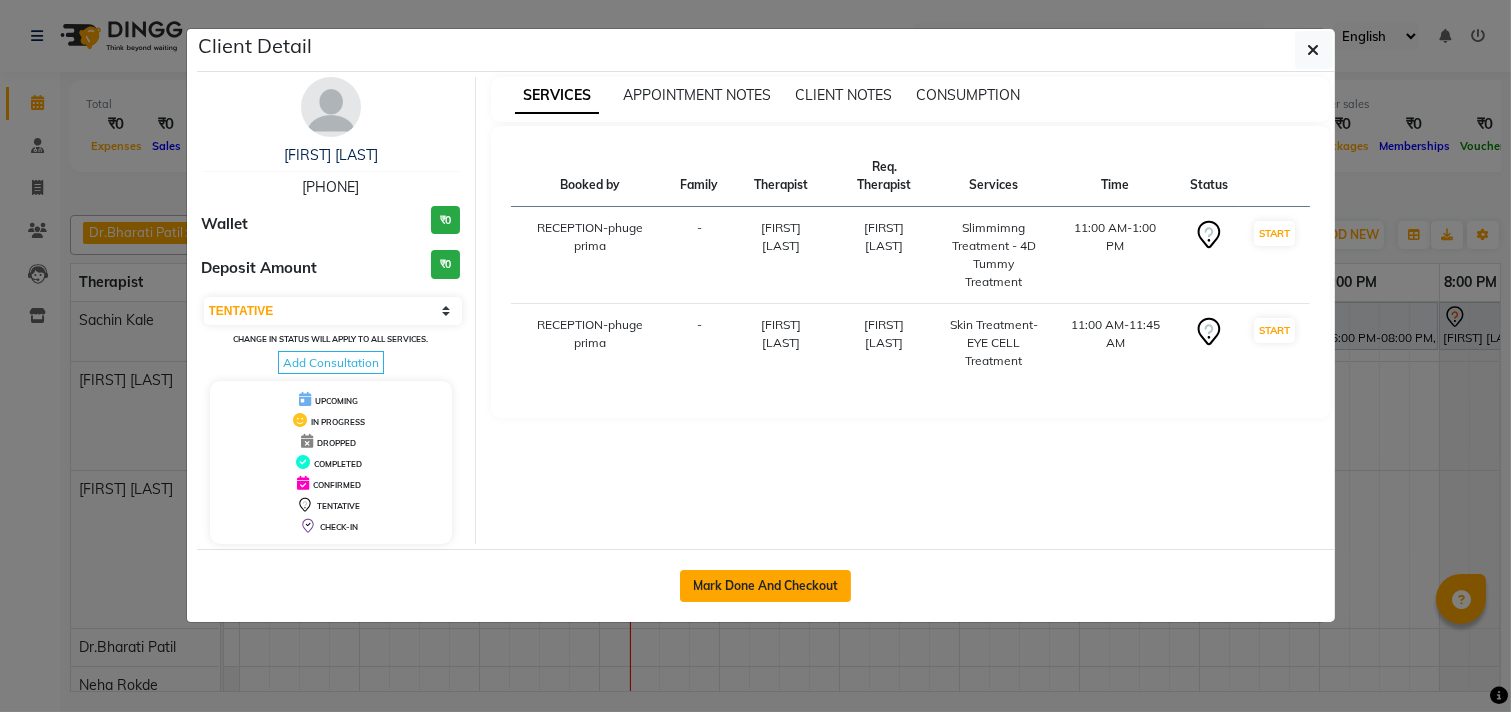 click on "Mark Done And Checkout" 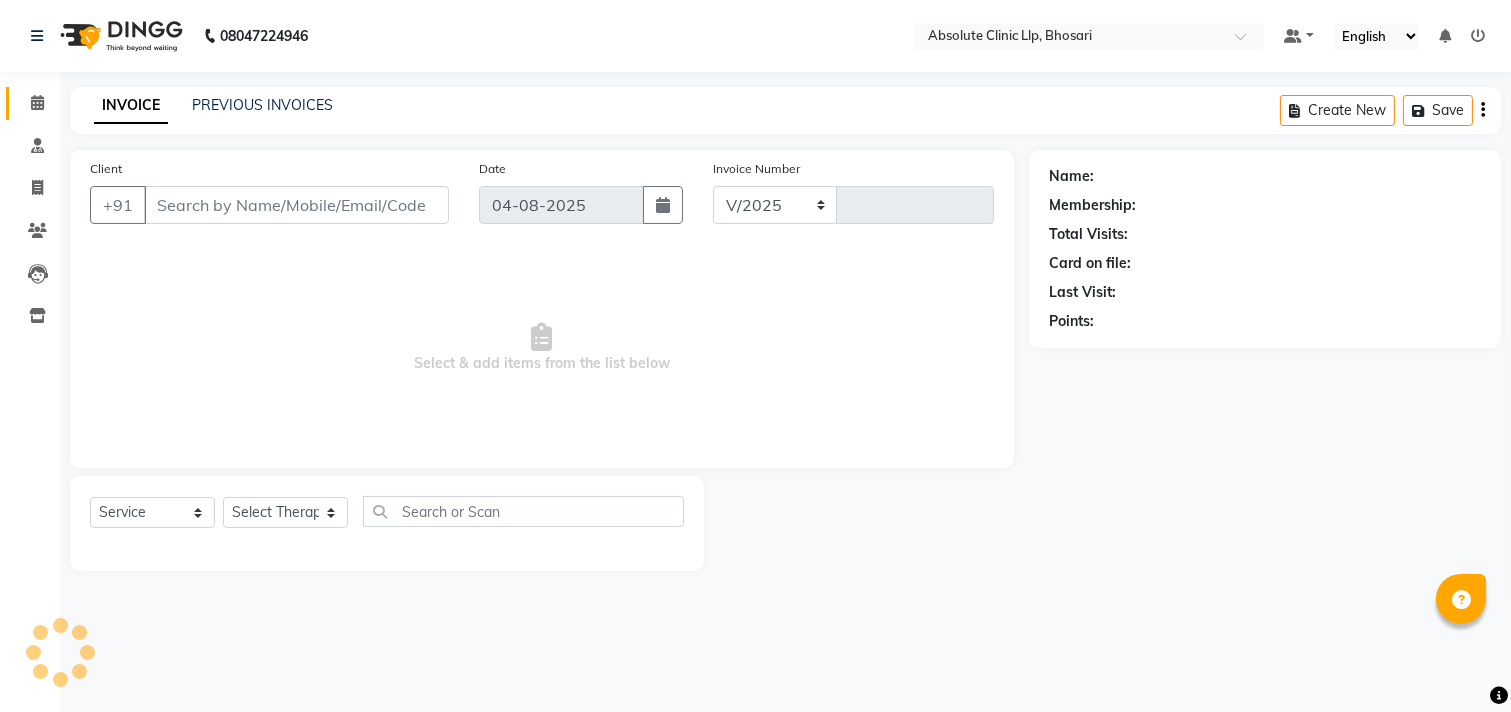 select on "4706" 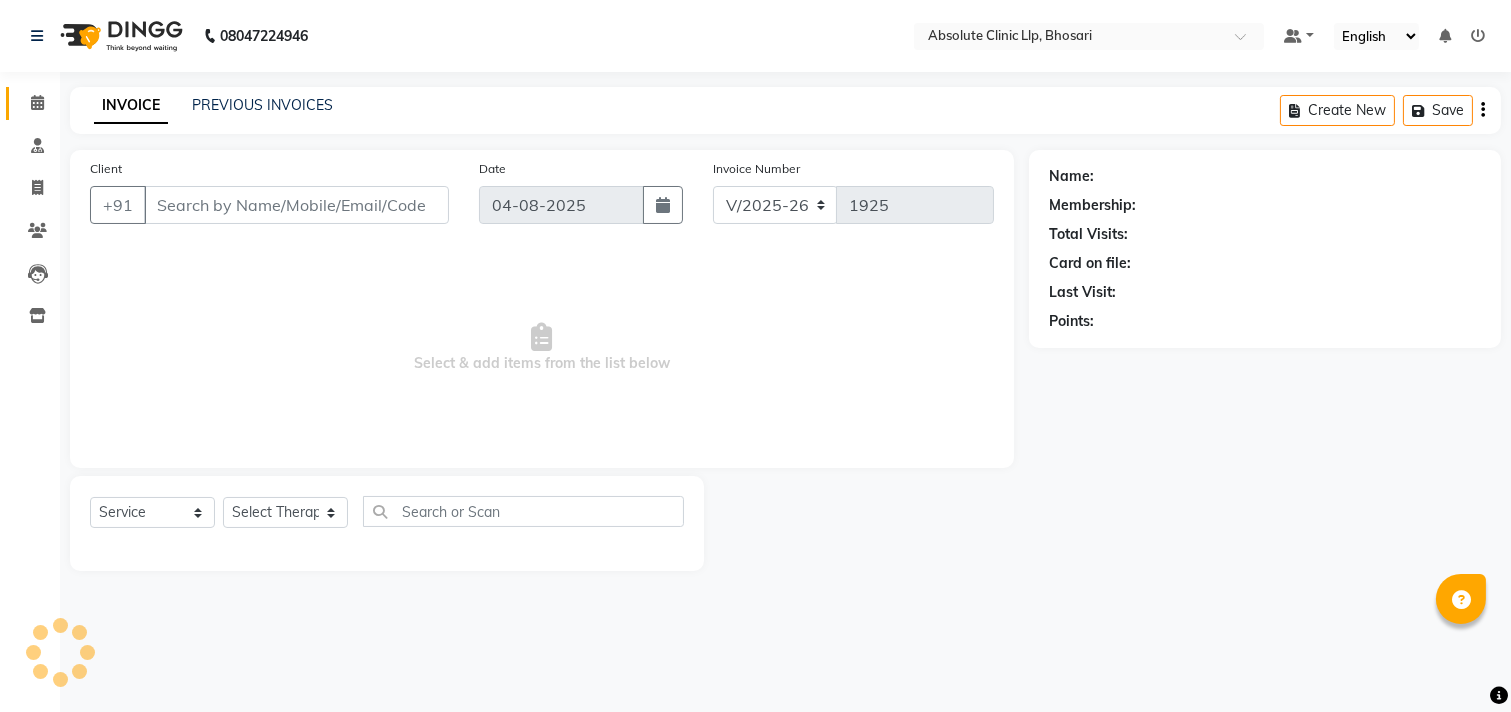 type on "[PHONE]" 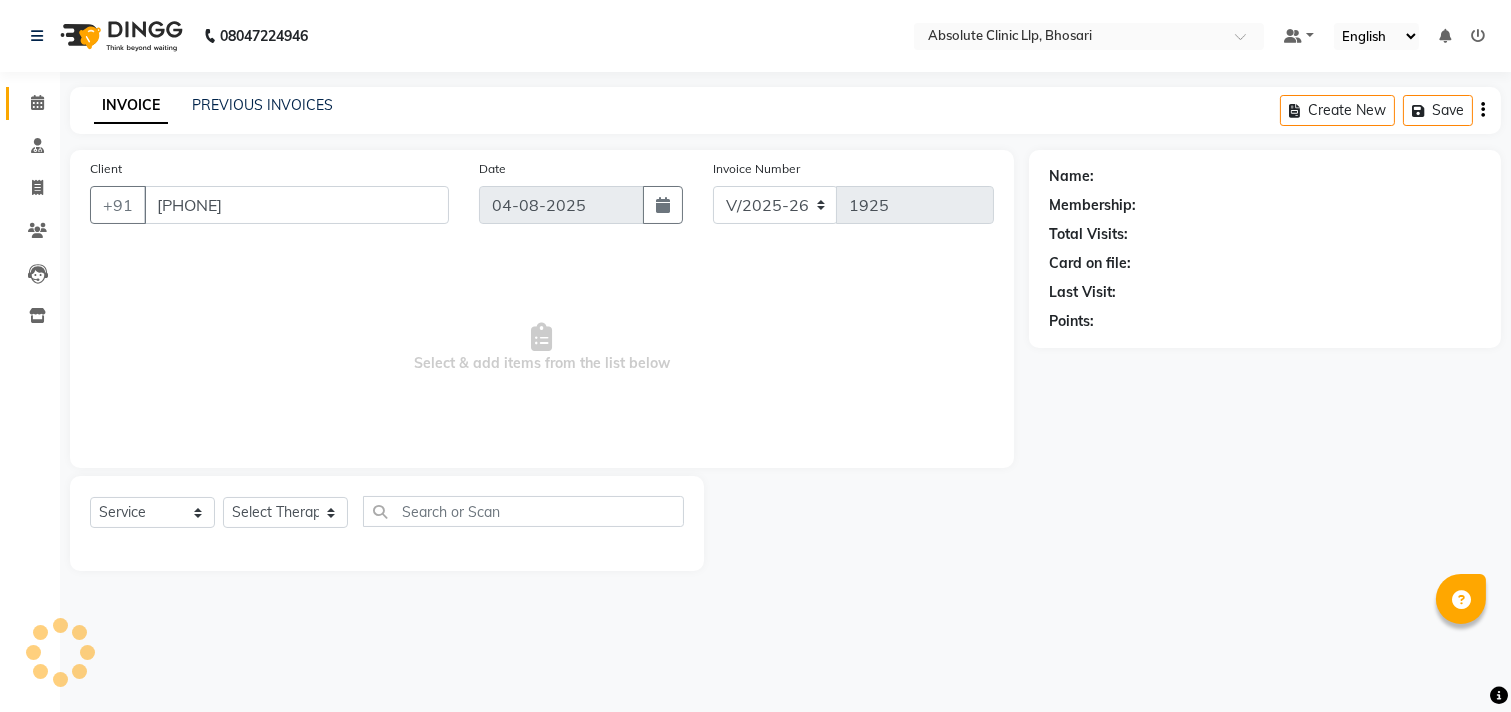 select on "77185" 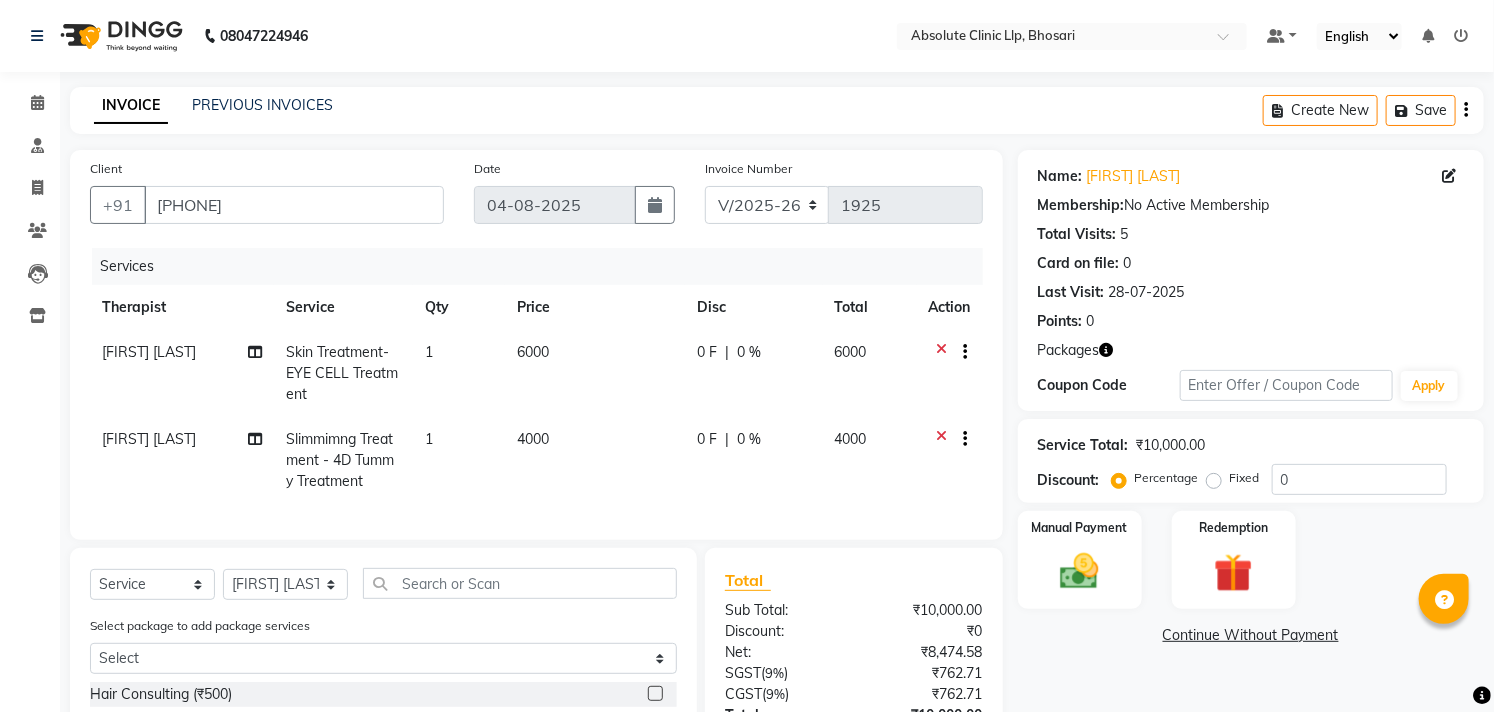 click 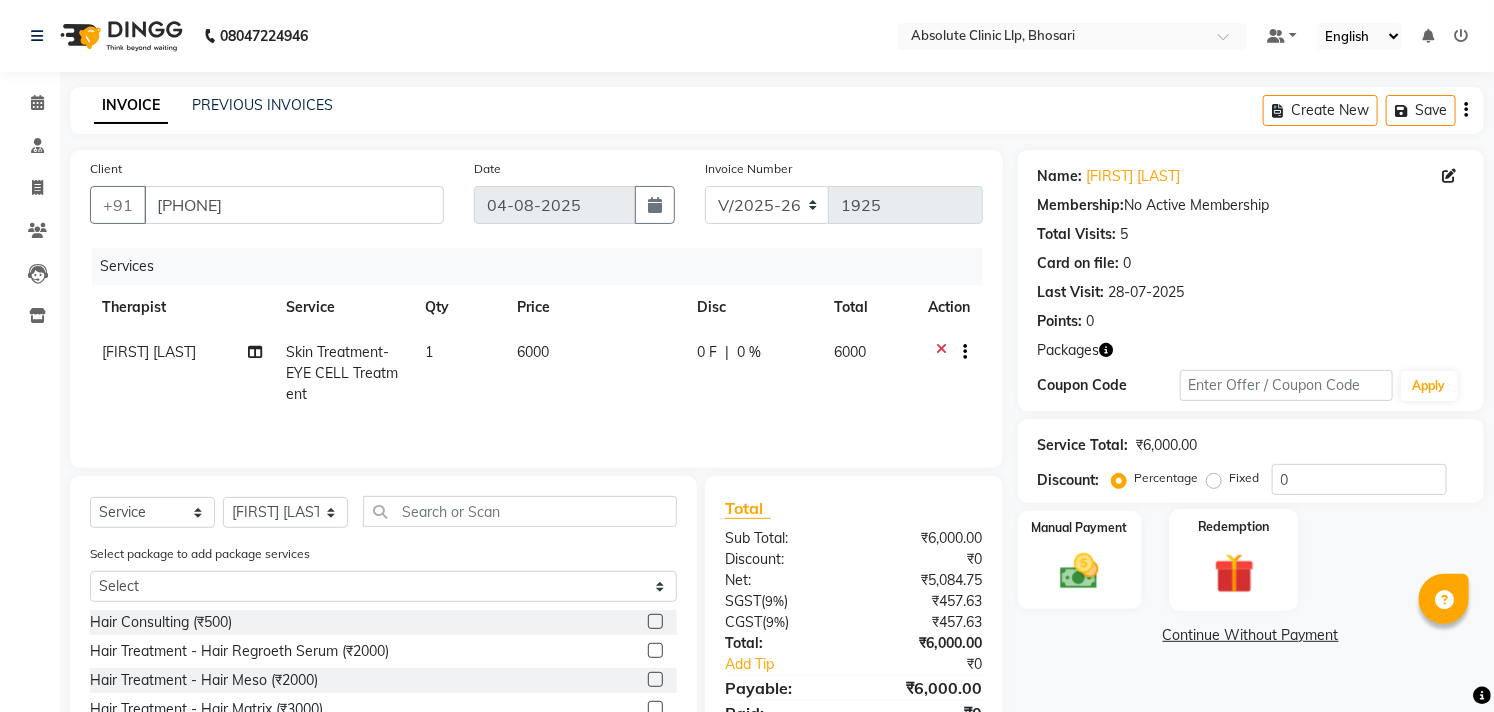 click 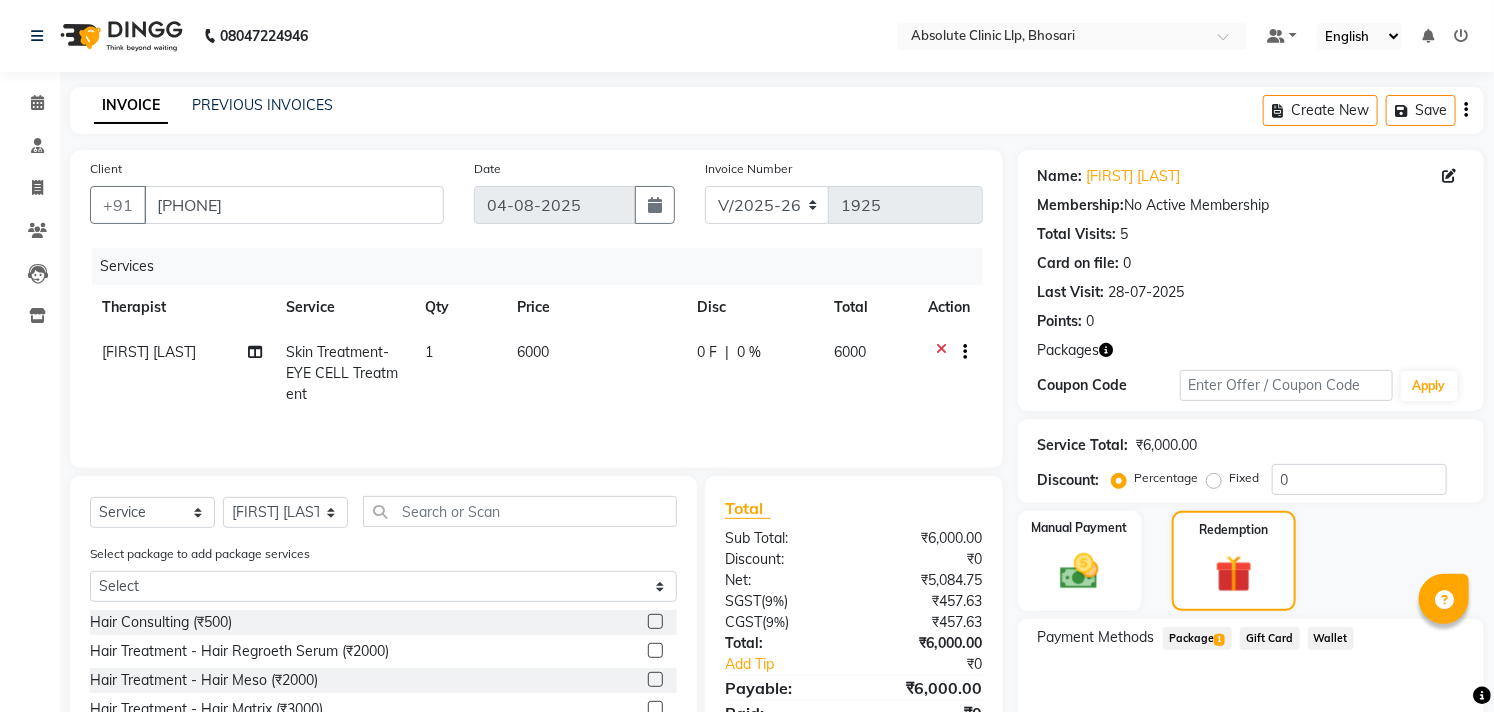 click on "Package  1" 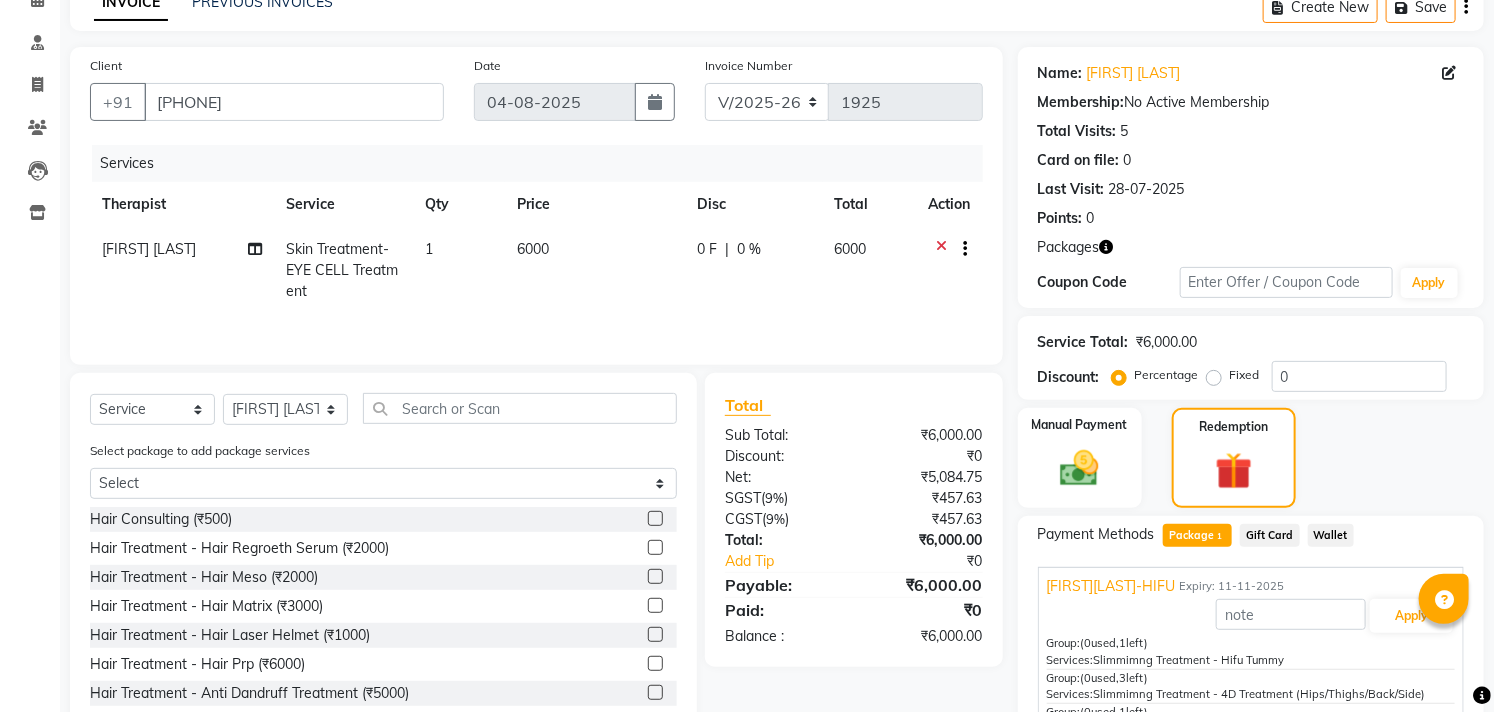 scroll, scrollTop: 232, scrollLeft: 0, axis: vertical 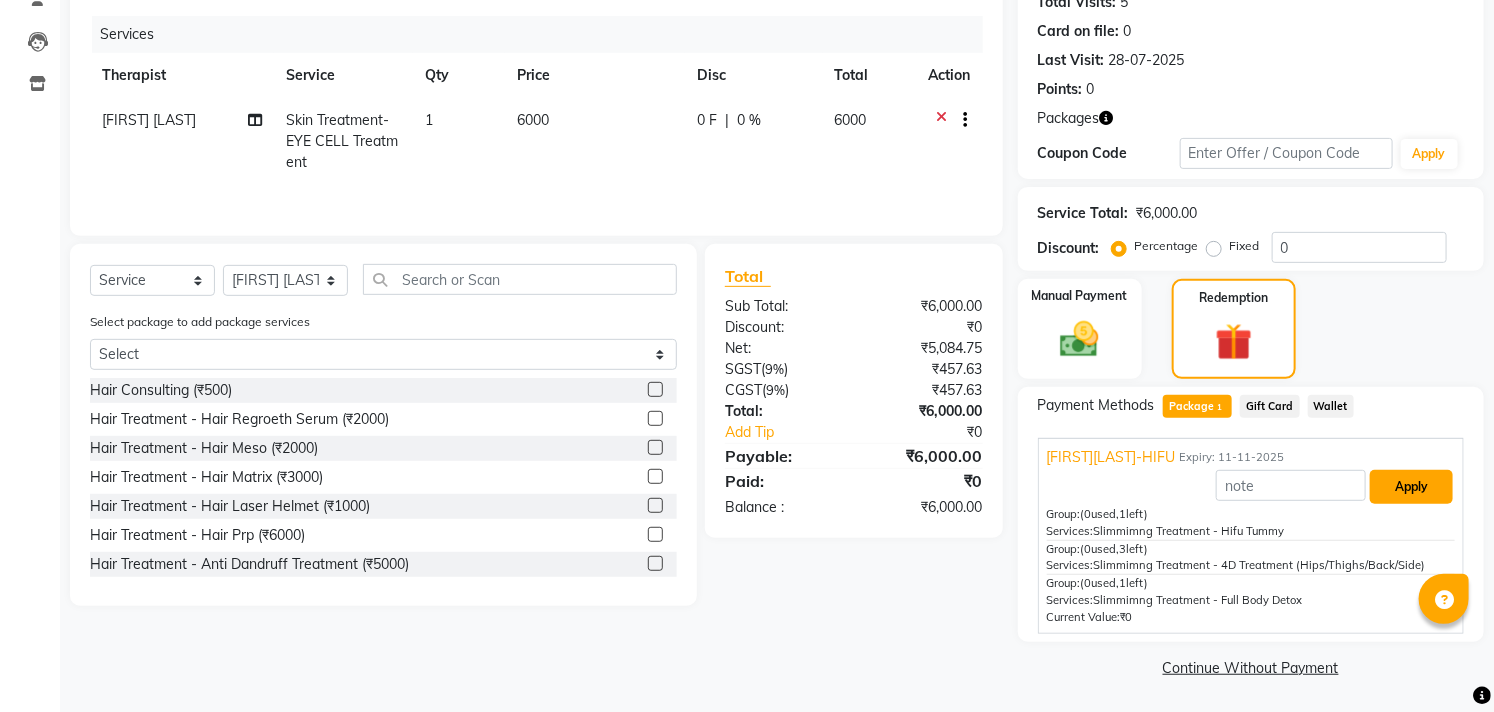 click on "Apply" at bounding box center (1411, 487) 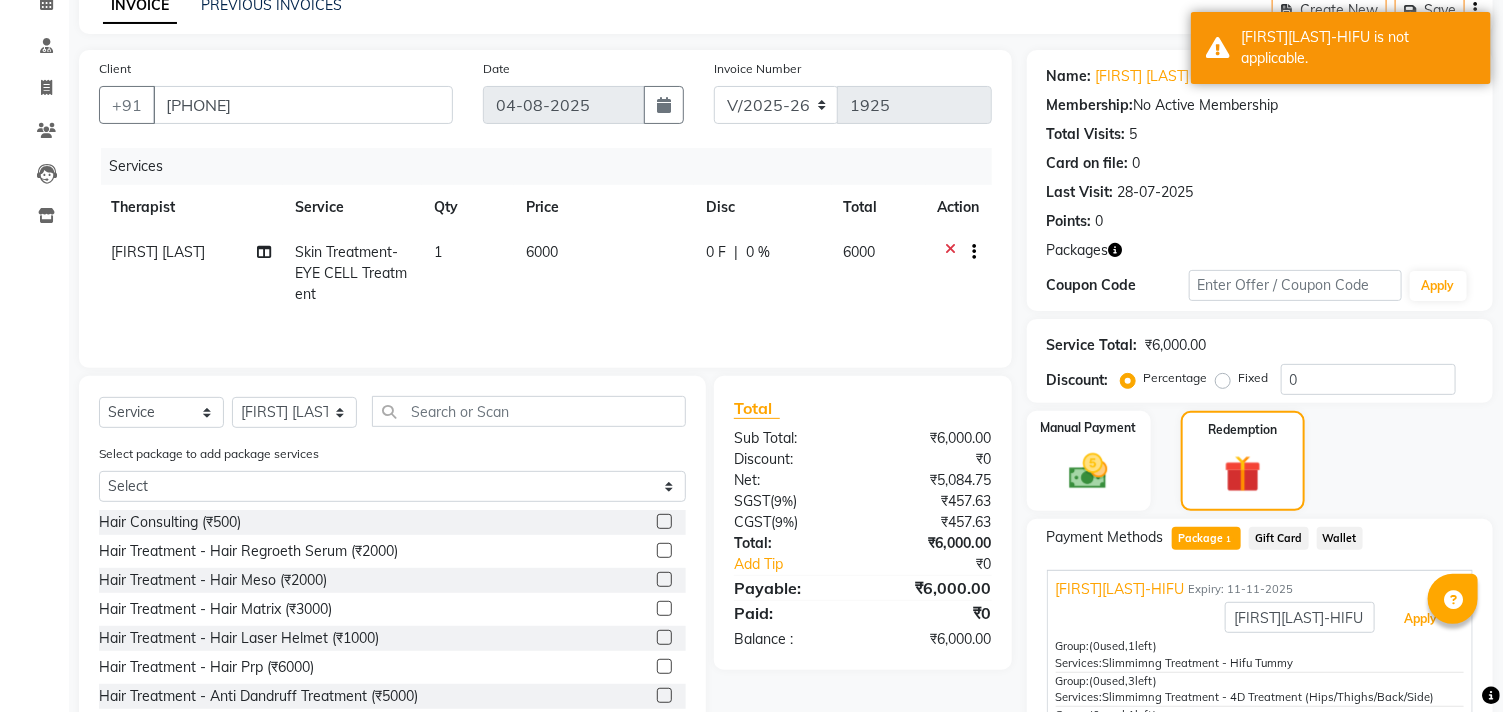 scroll, scrollTop: 0, scrollLeft: 0, axis: both 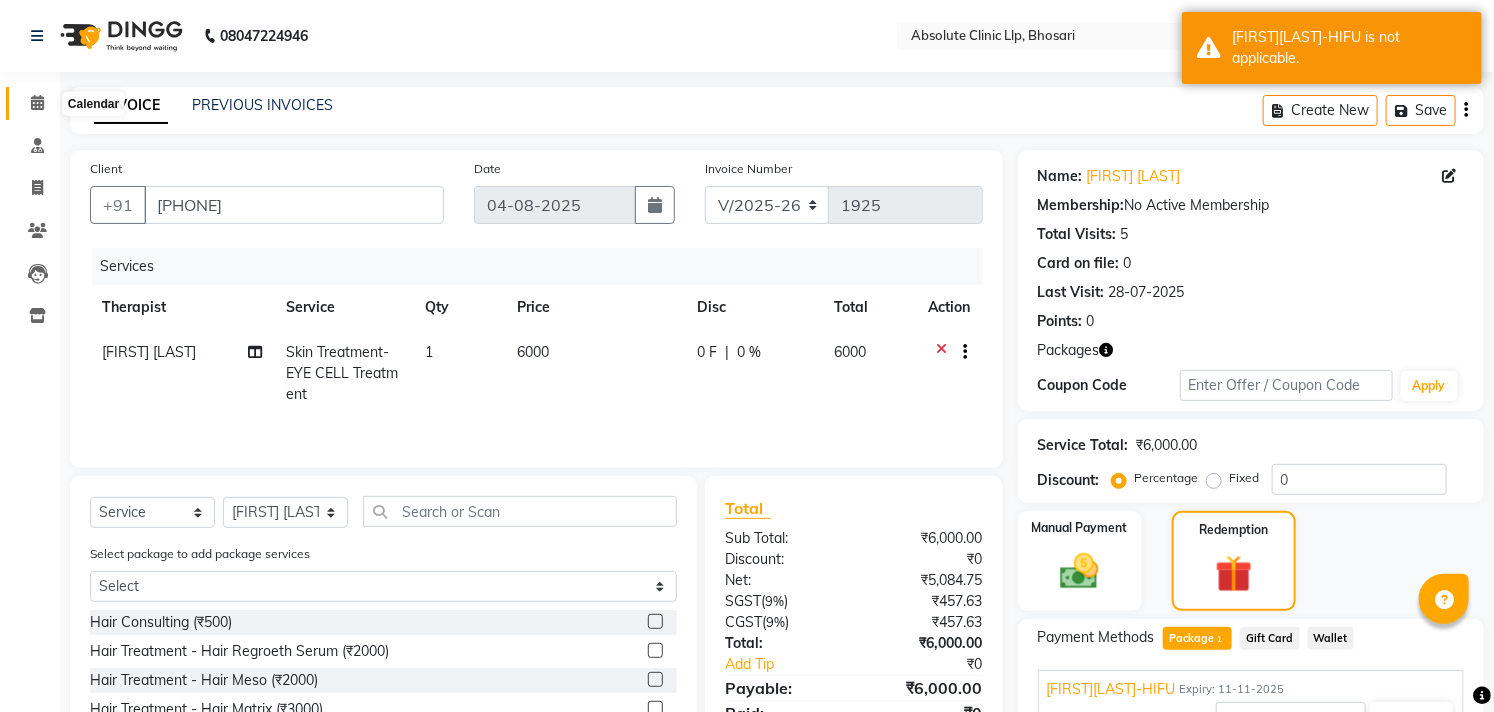 click 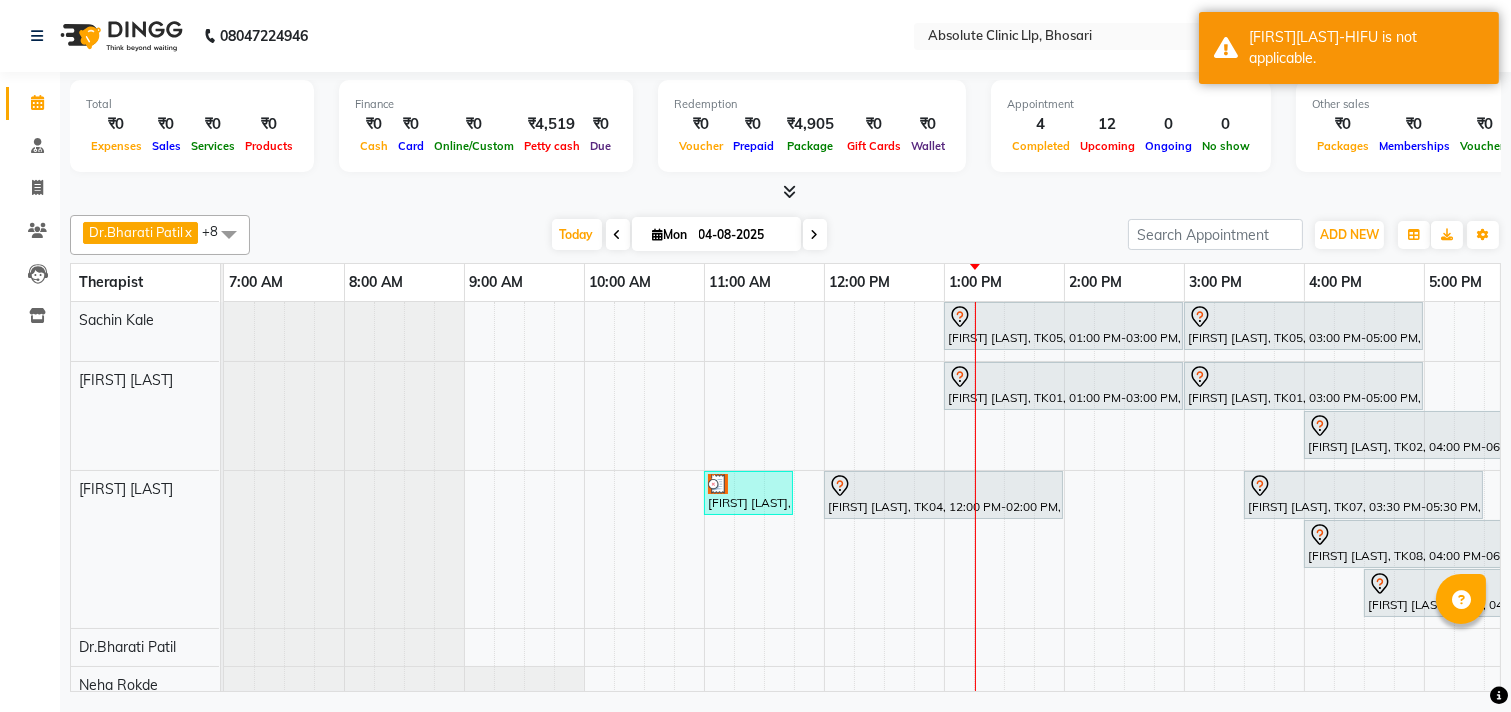 scroll, scrollTop: 0, scrollLeft: 361, axis: horizontal 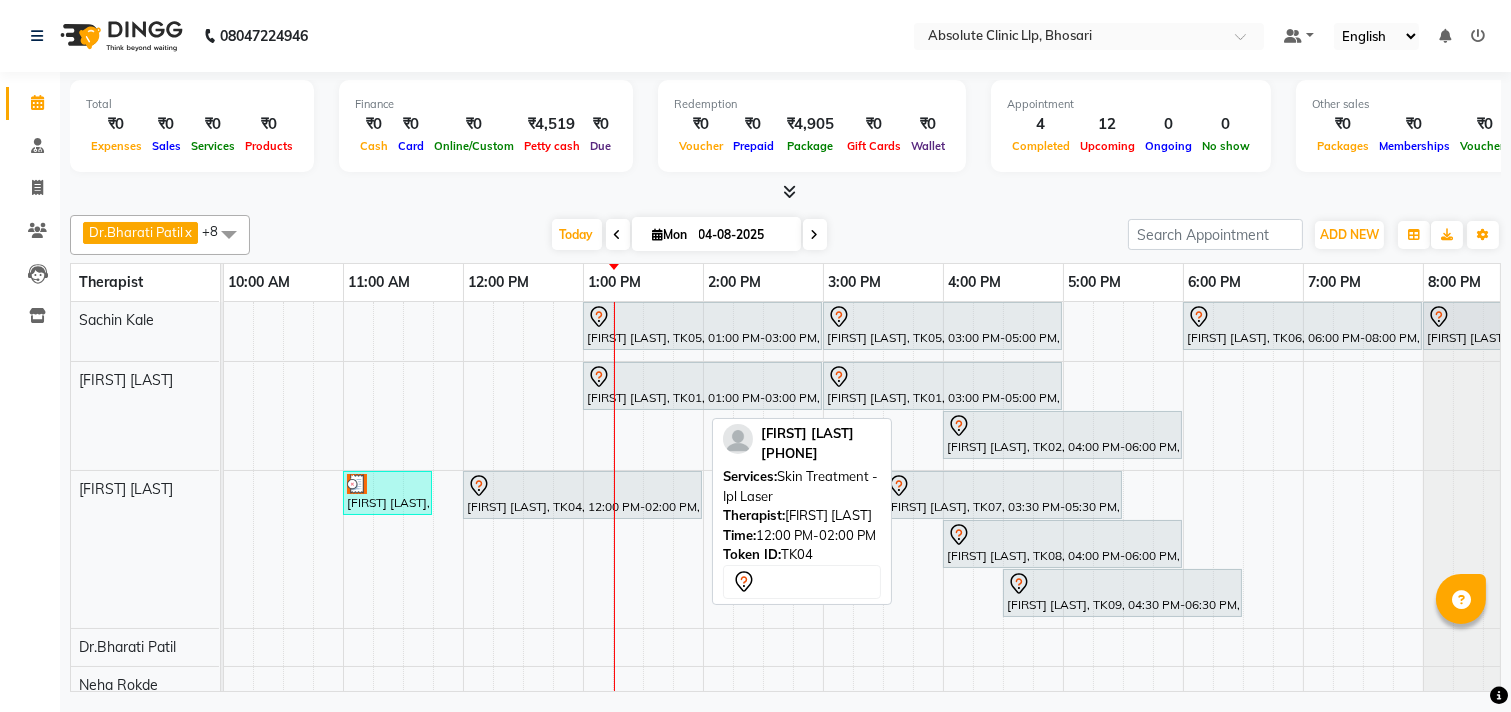 click at bounding box center [582, 486] 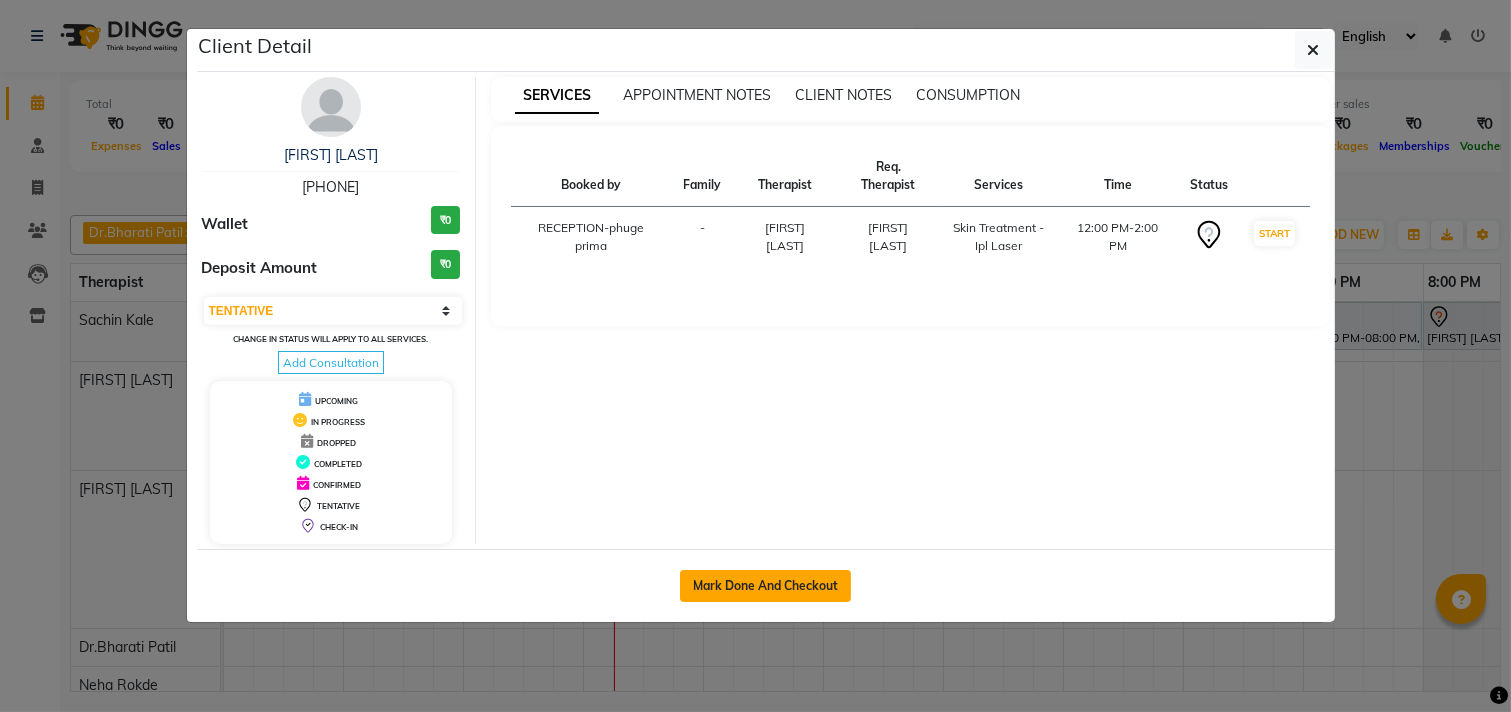 click on "Mark Done And Checkout" 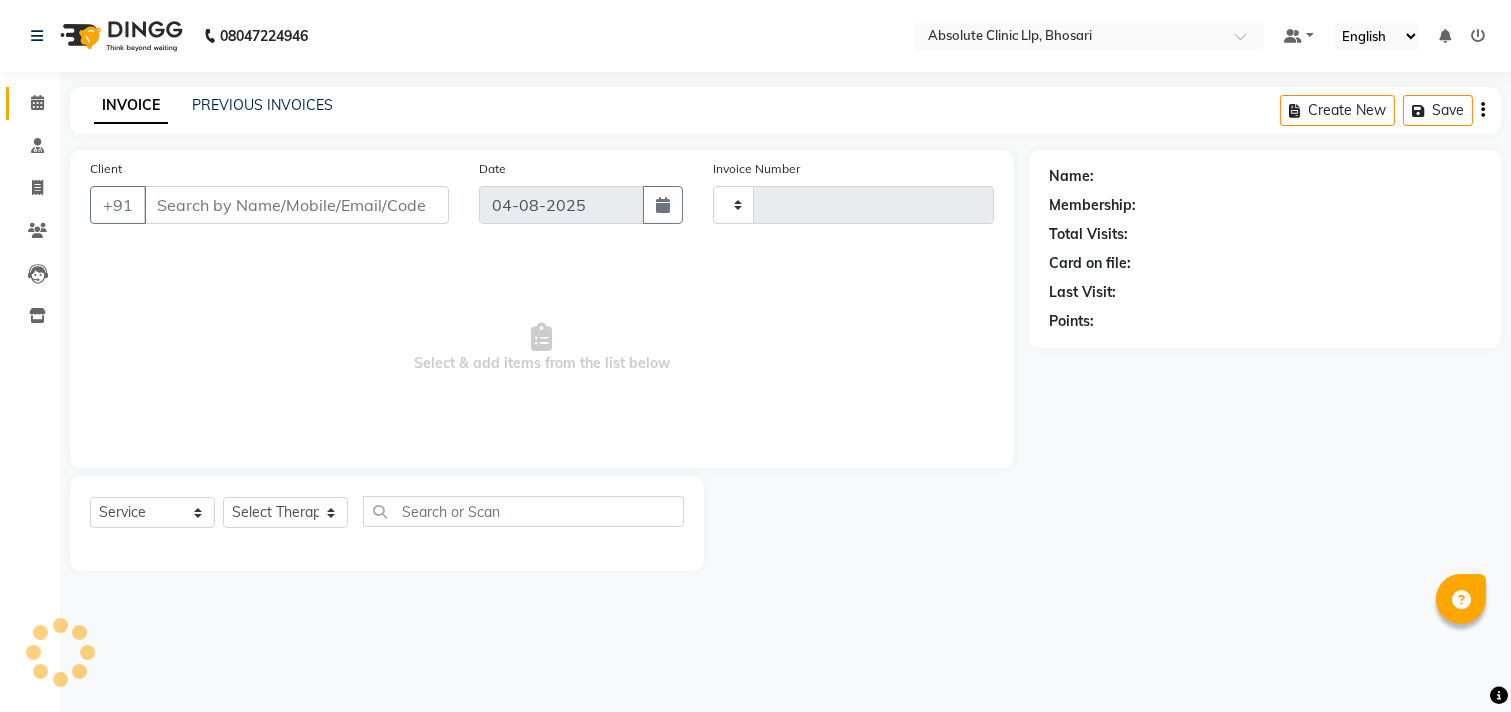 type on "1925" 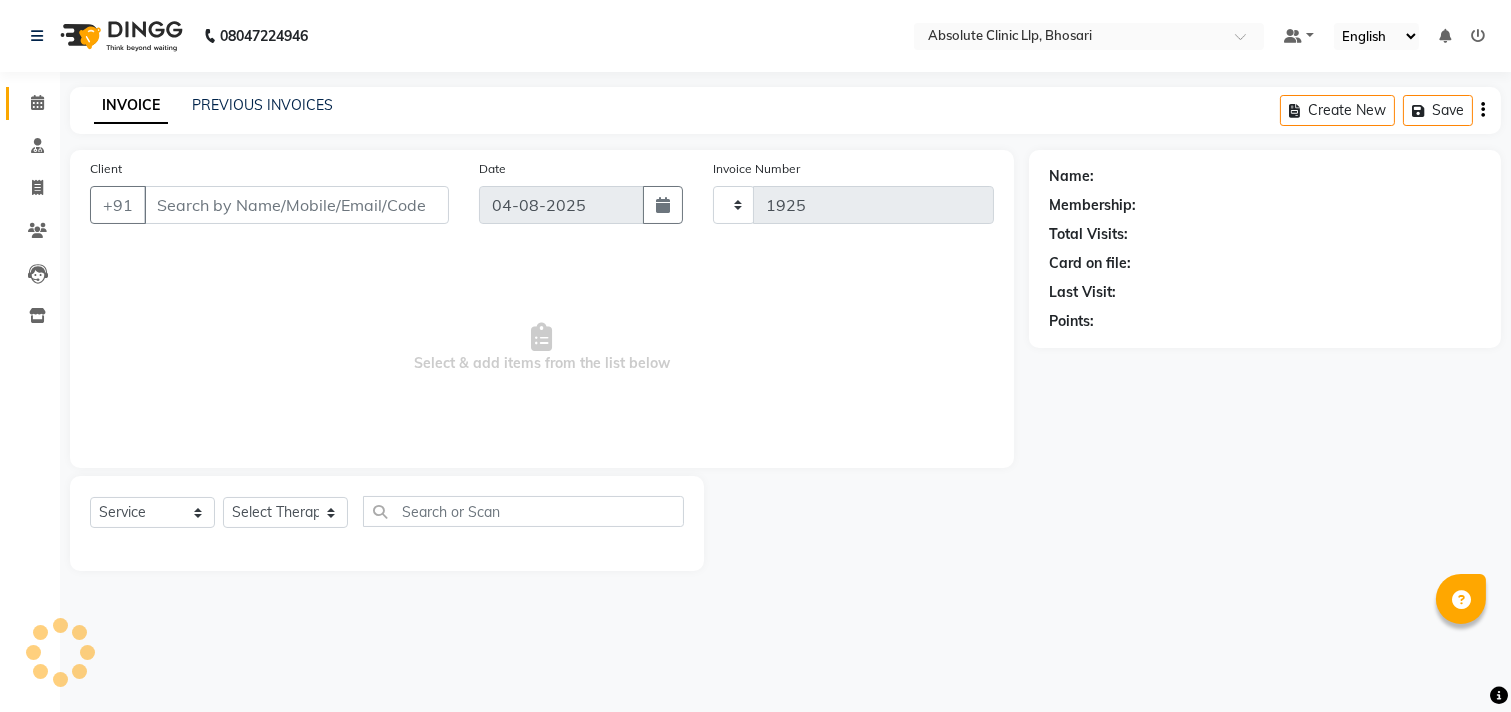 select on "4706" 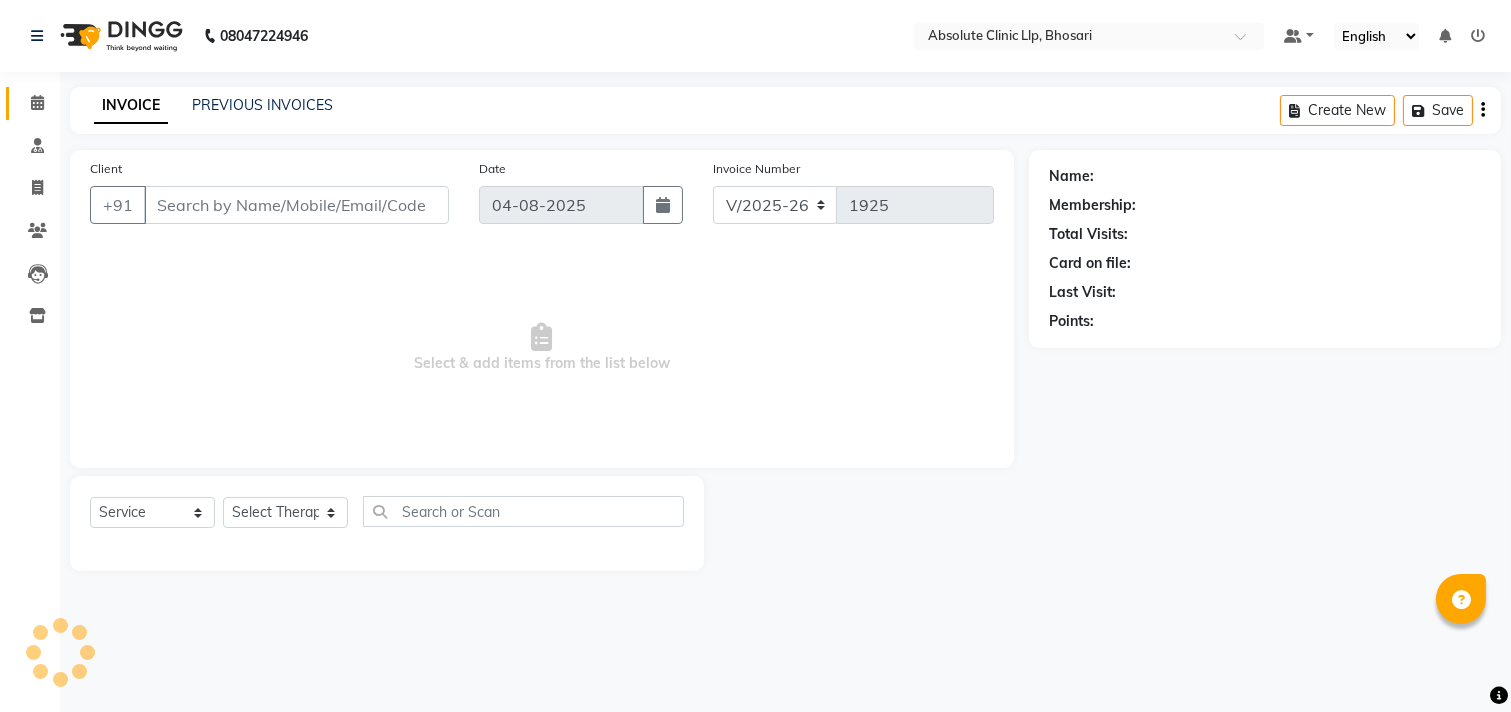 type on "[PHONE]" 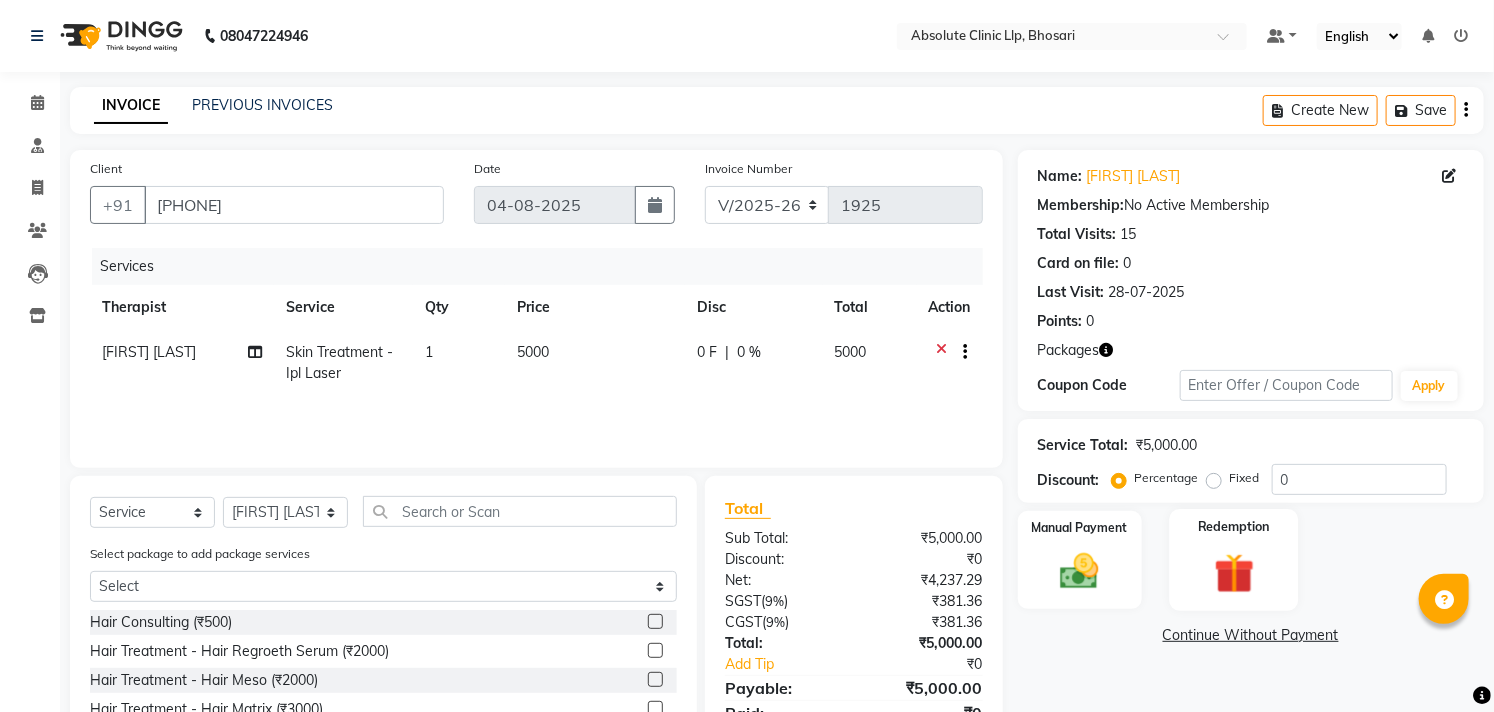 click 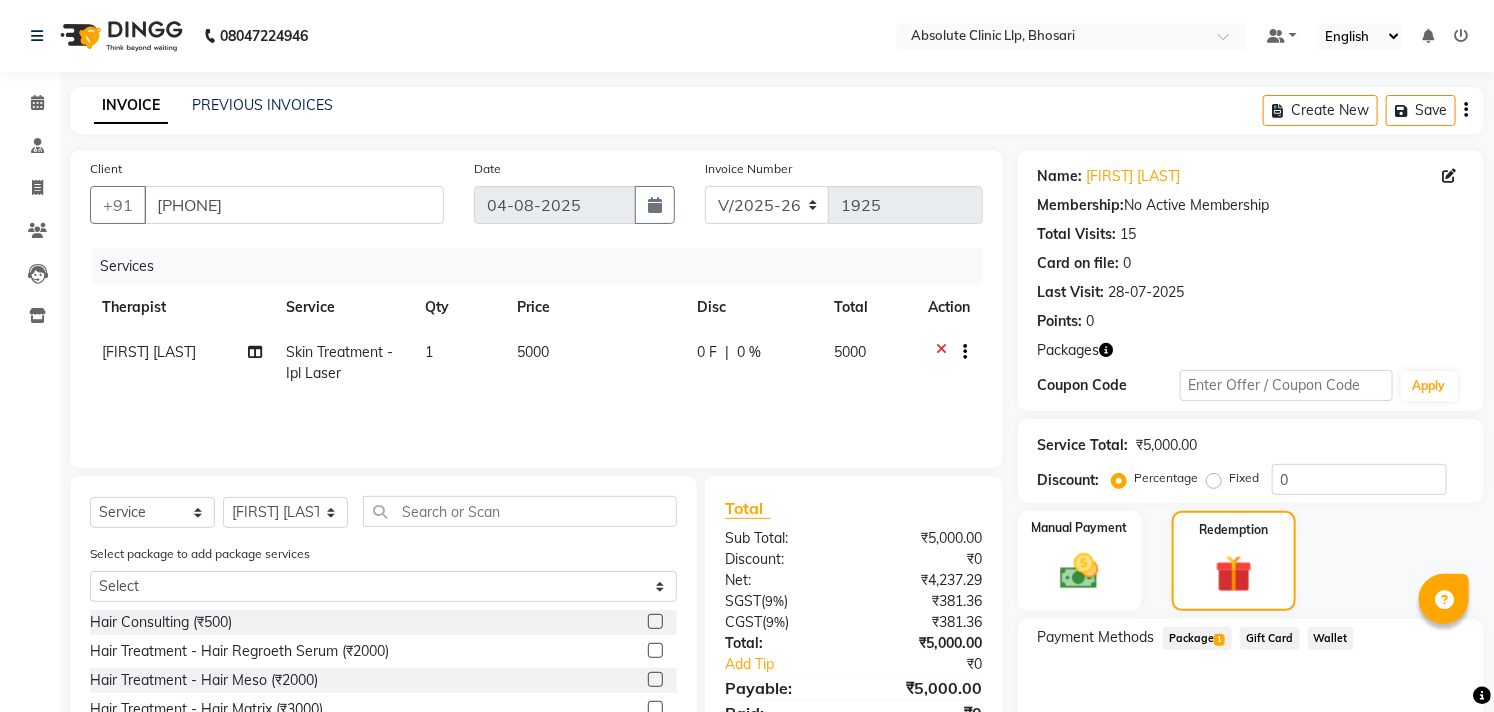 click on "Package  1" 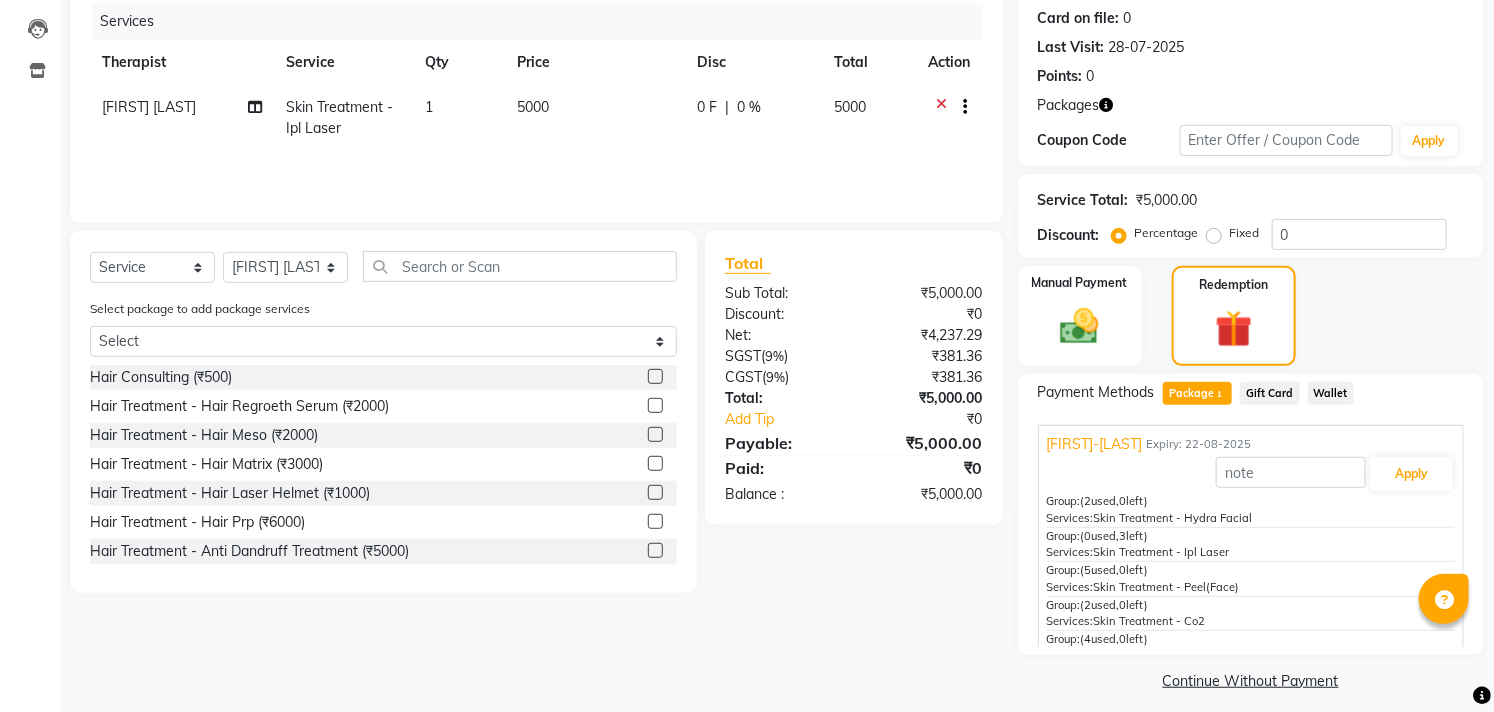 scroll, scrollTop: 257, scrollLeft: 0, axis: vertical 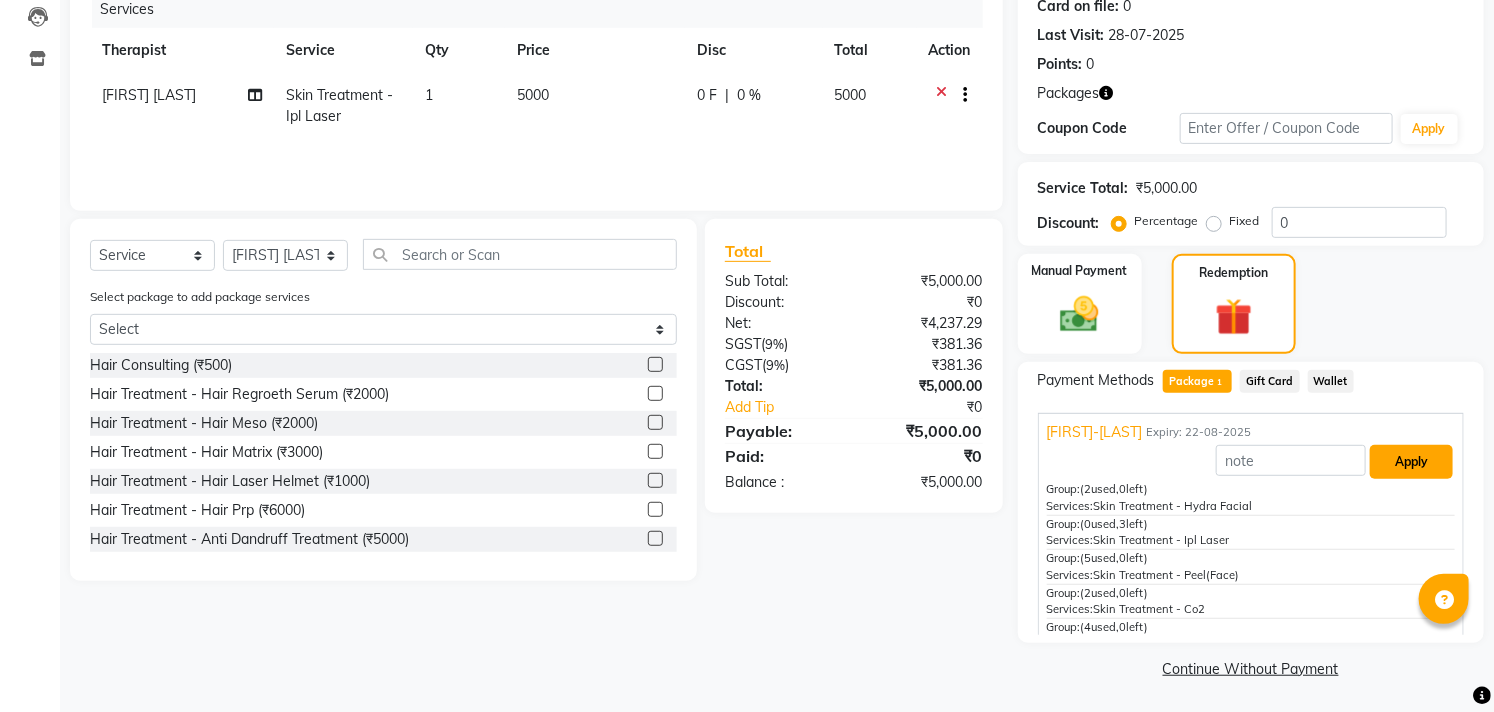 click on "Apply" at bounding box center [1411, 462] 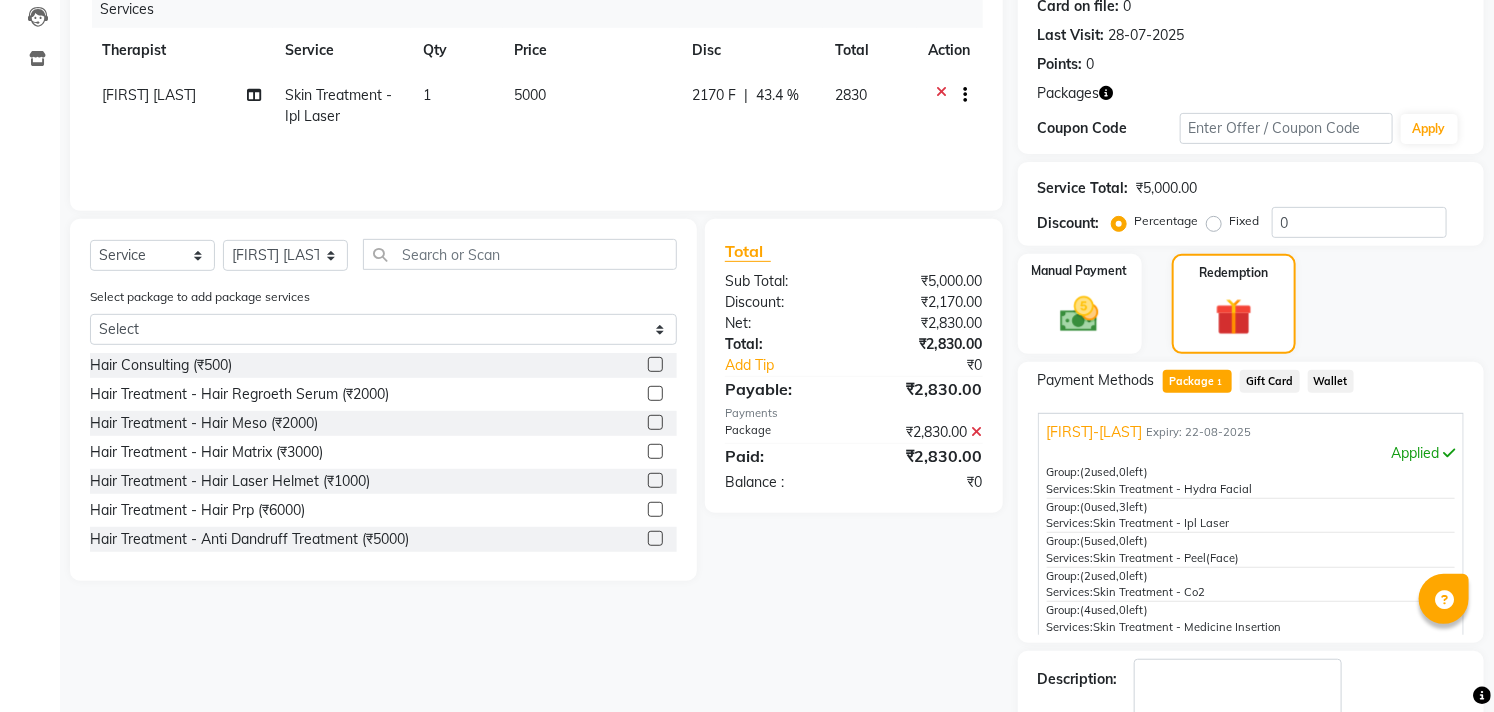 scroll, scrollTop: 371, scrollLeft: 0, axis: vertical 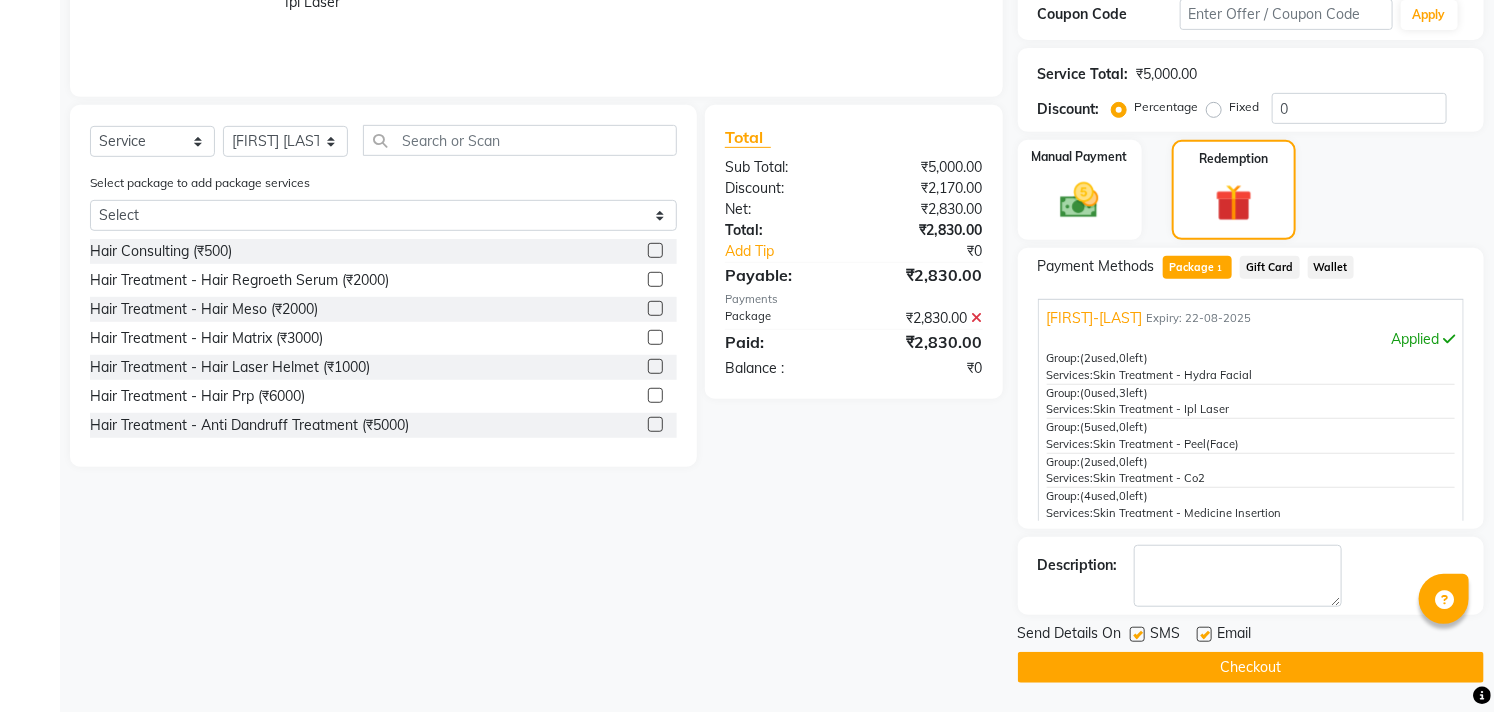 click on "Checkout" 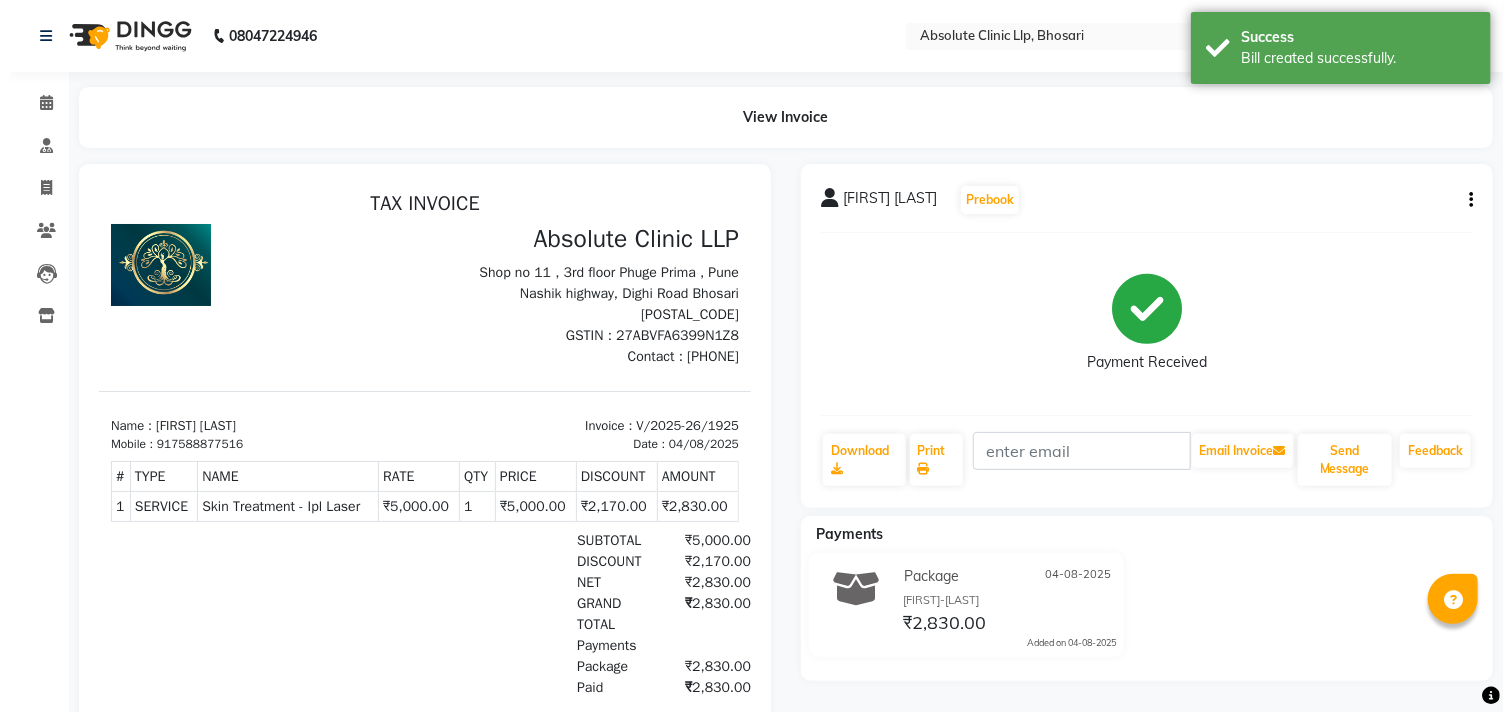 scroll, scrollTop: 0, scrollLeft: 0, axis: both 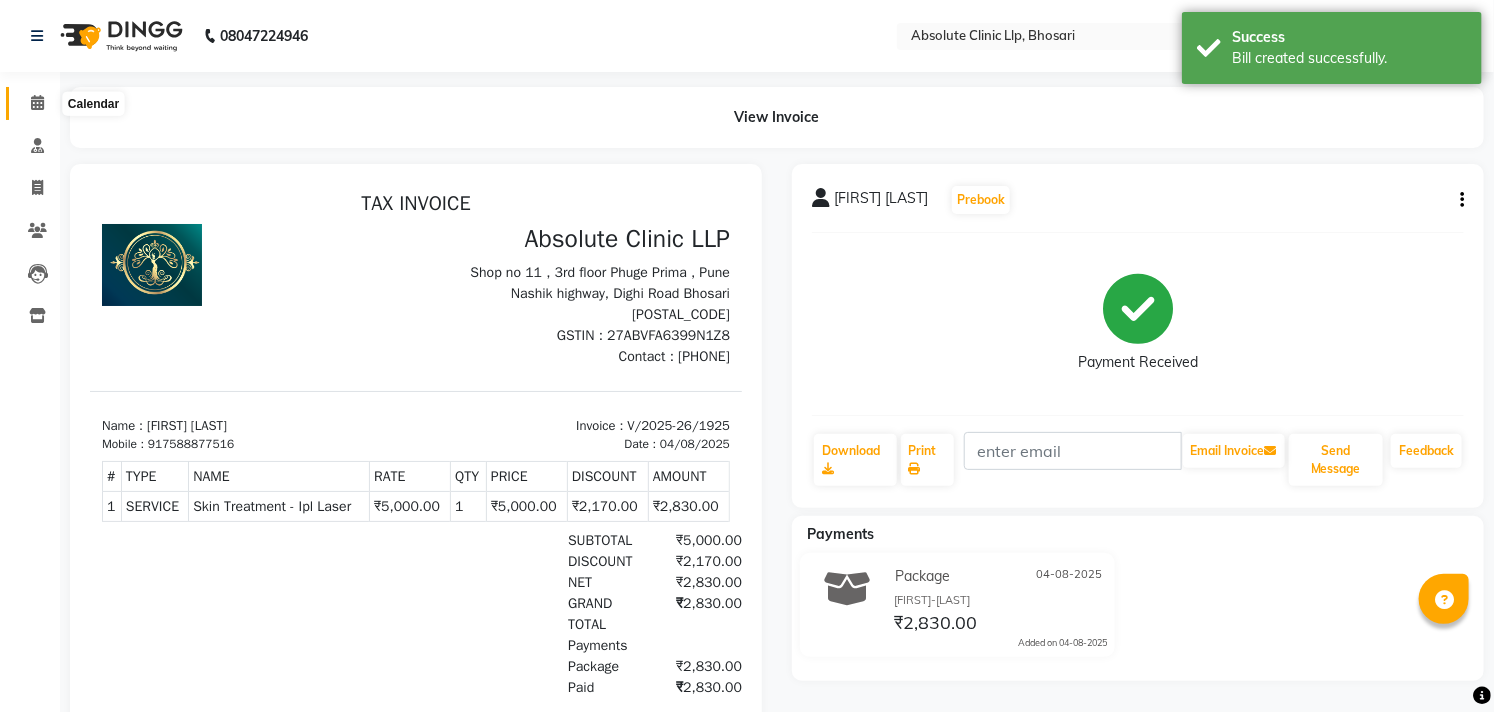 click 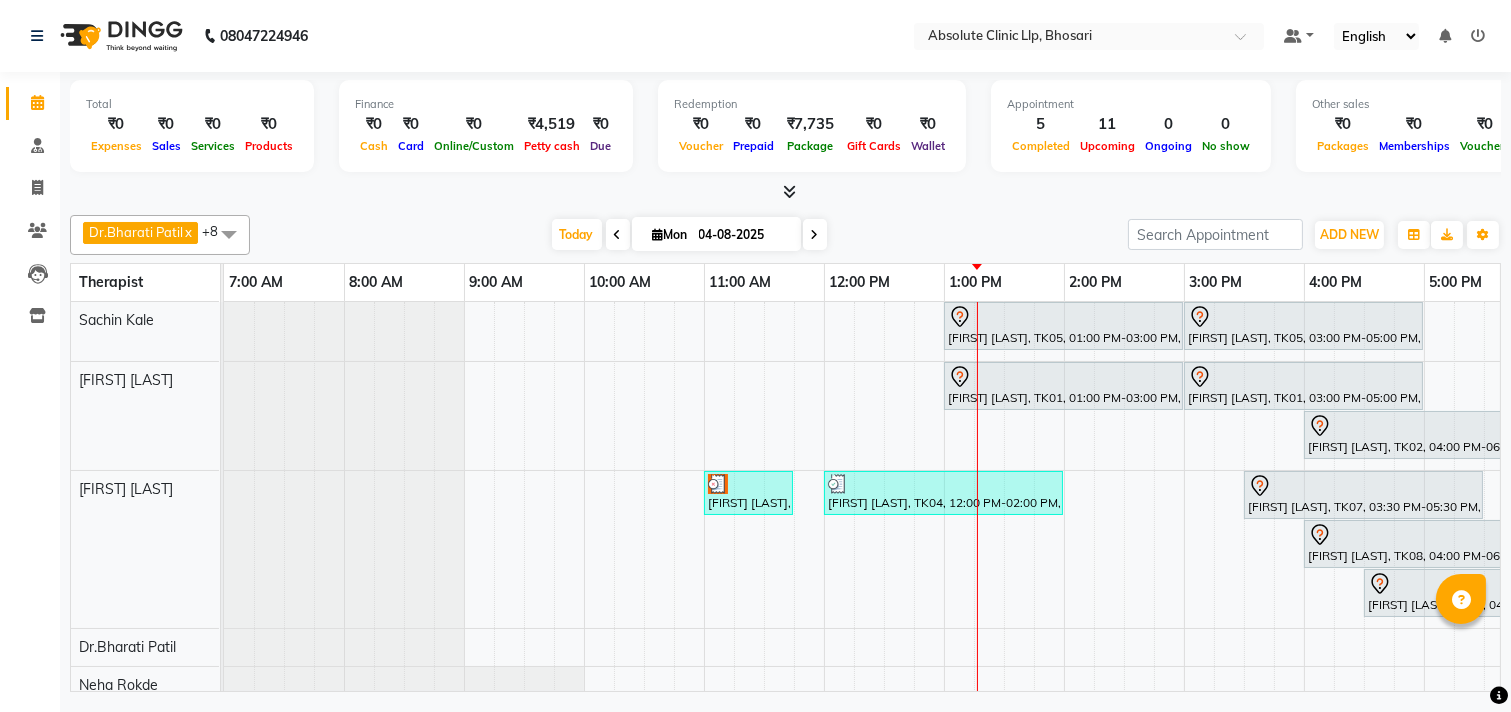 scroll, scrollTop: 0, scrollLeft: 20, axis: horizontal 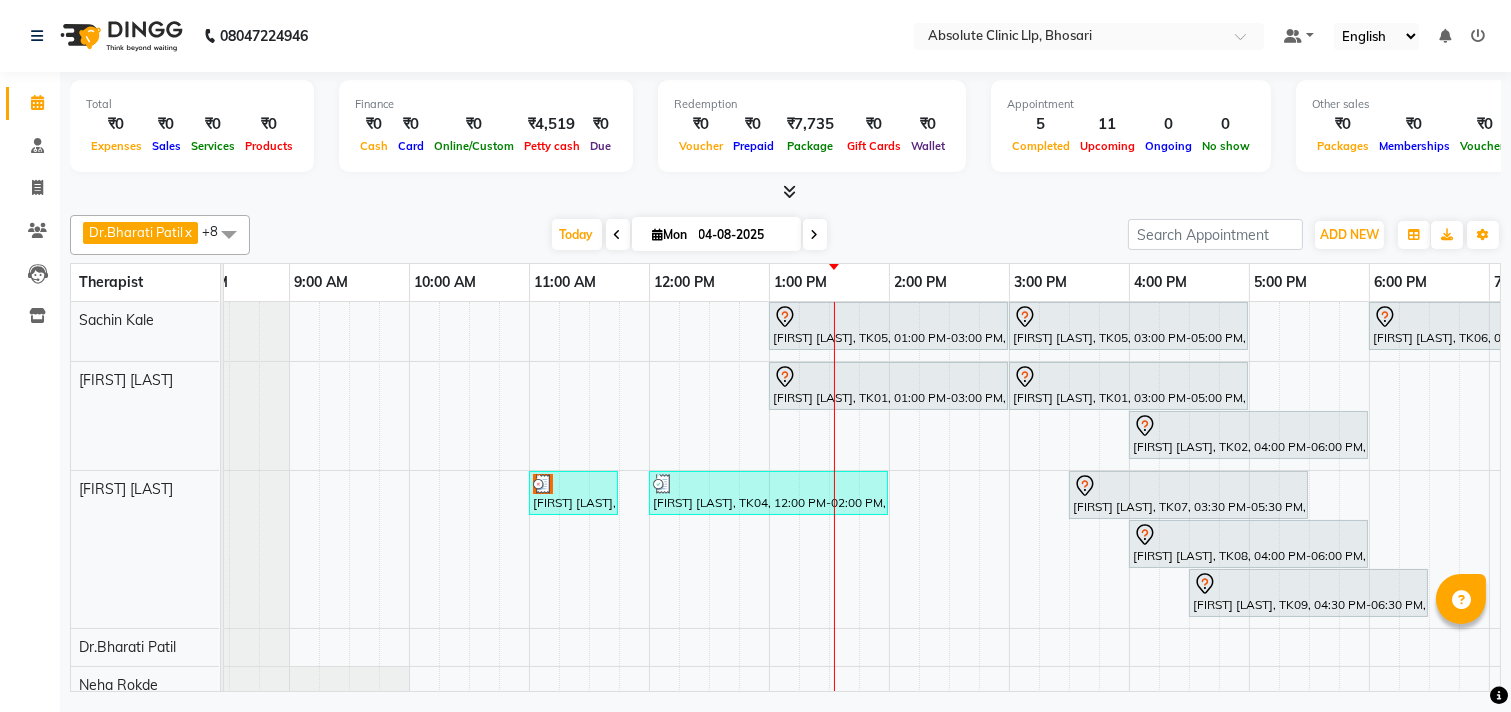 click at bounding box center (658, 234) 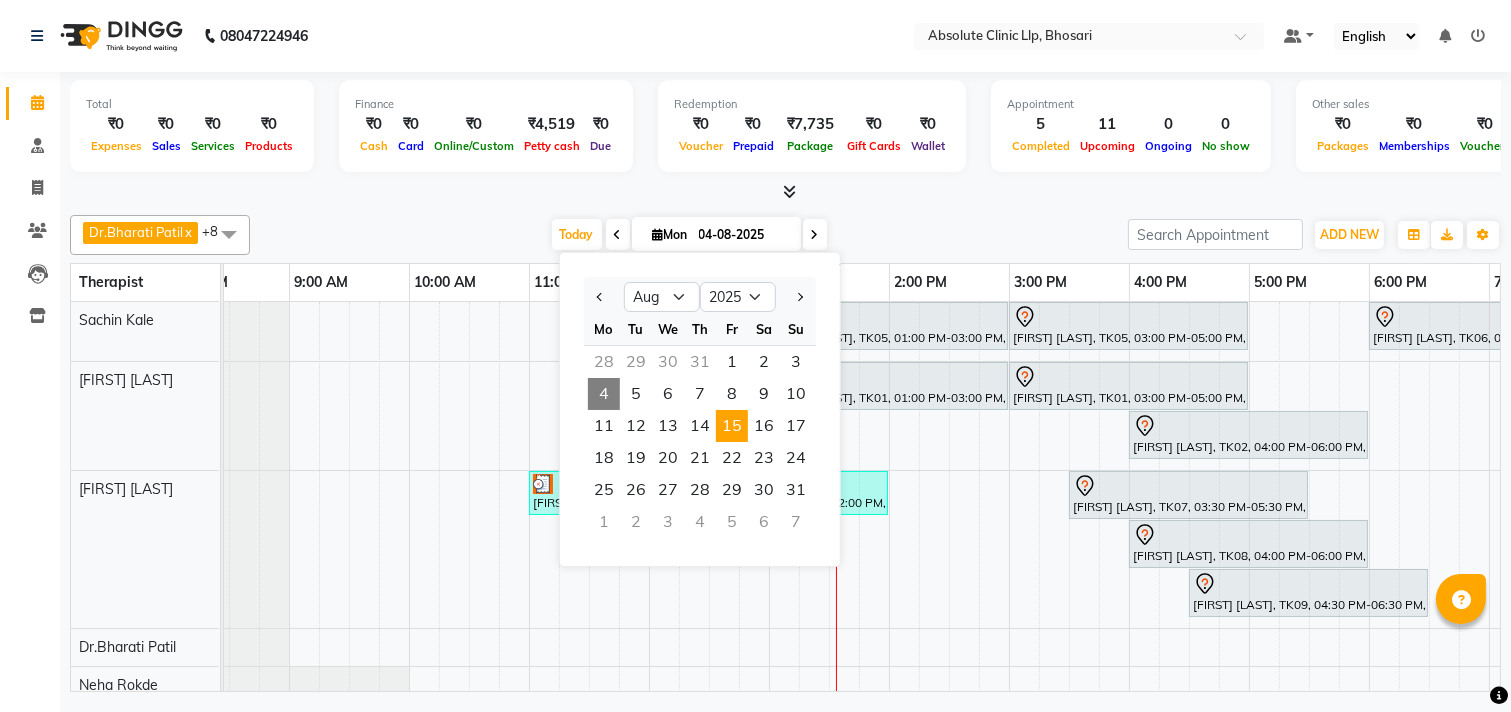 click on "15" at bounding box center [732, 426] 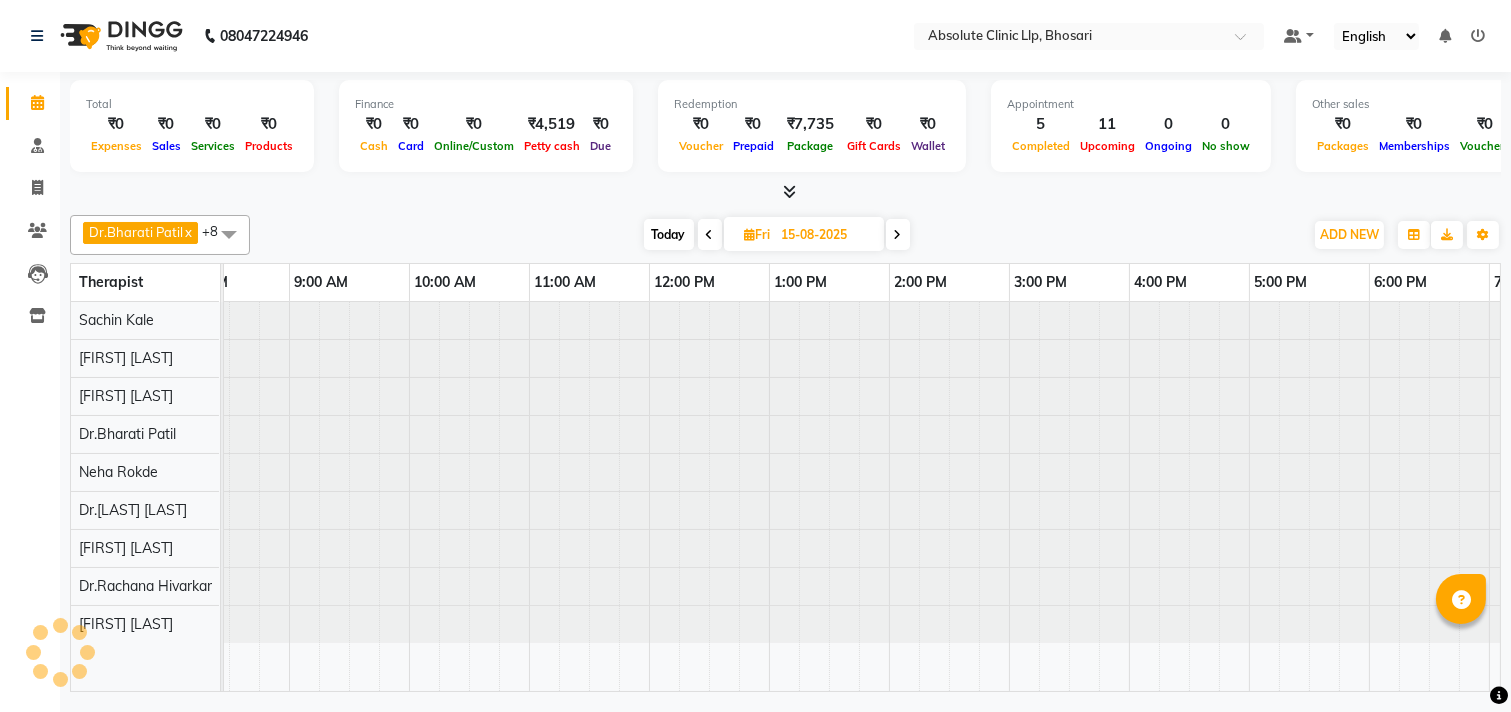 scroll, scrollTop: 0, scrollLeft: 0, axis: both 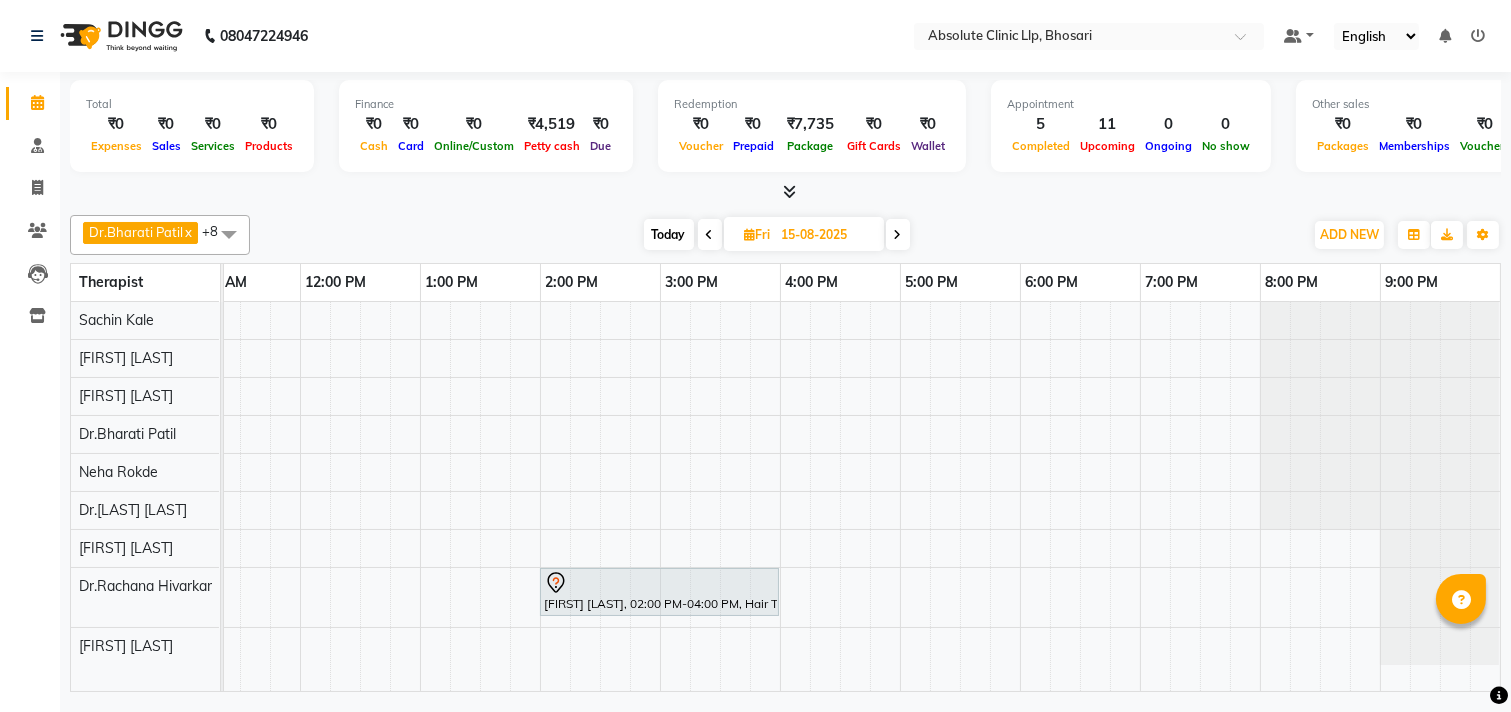 click at bounding box center (710, 235) 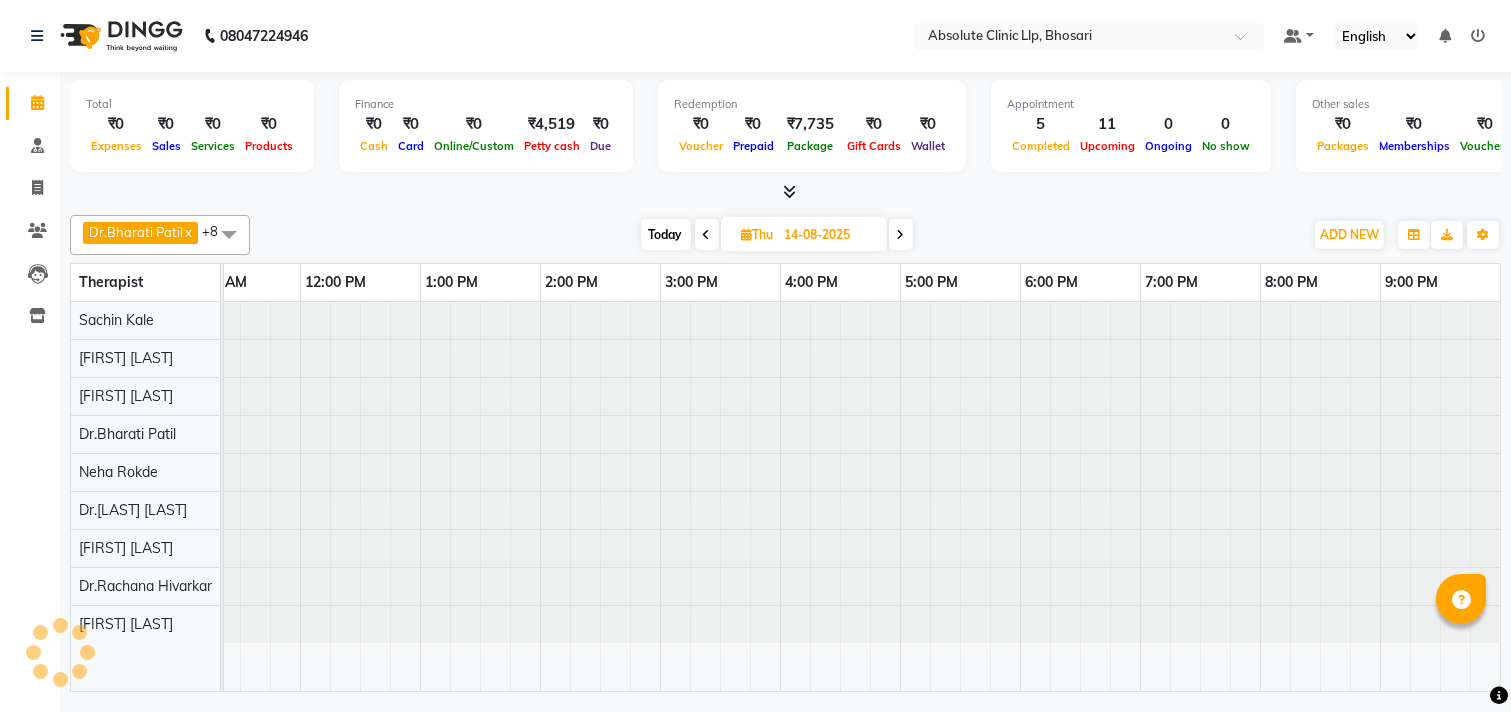 scroll, scrollTop: 0, scrollLeft: 0, axis: both 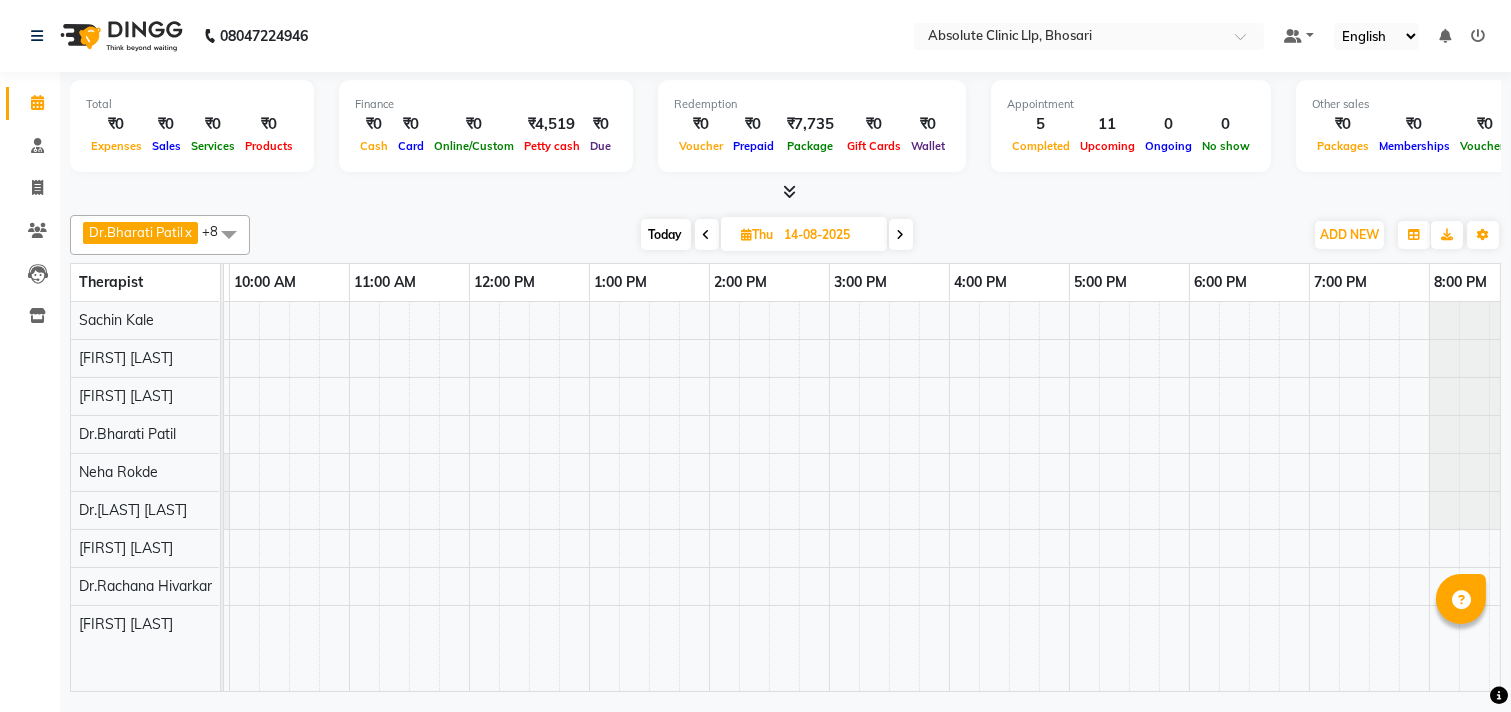 click at bounding box center (769, 496) 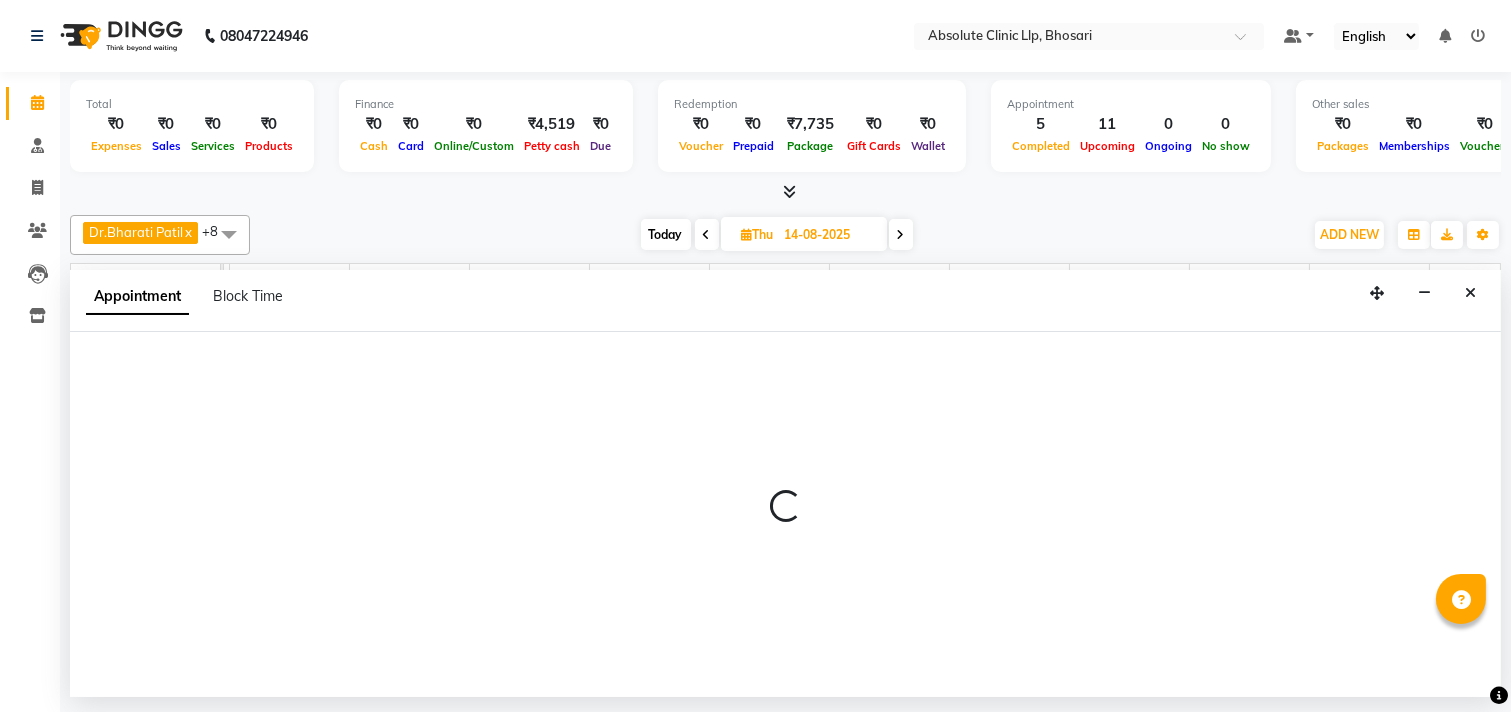select on "27987" 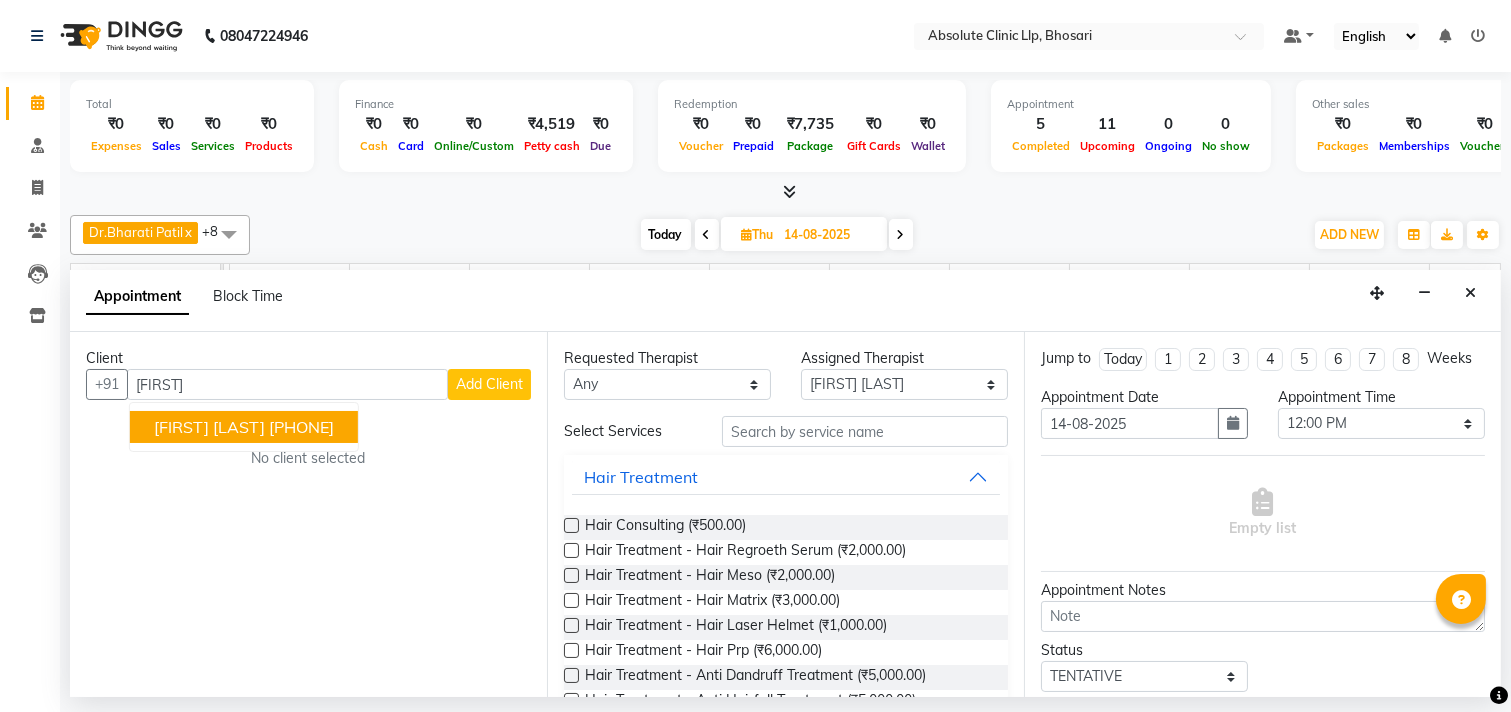 click on "[PHONE]" at bounding box center [301, 427] 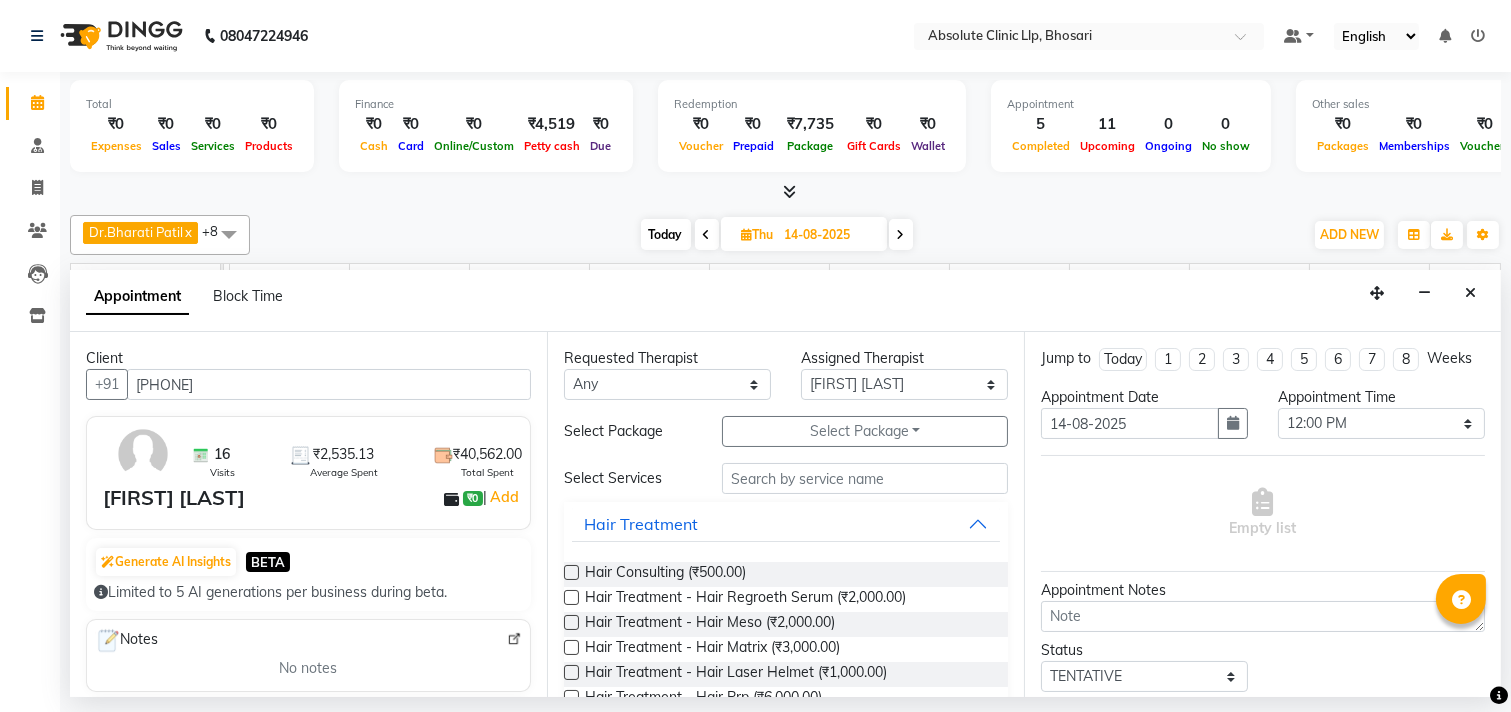 type on "[PHONE]" 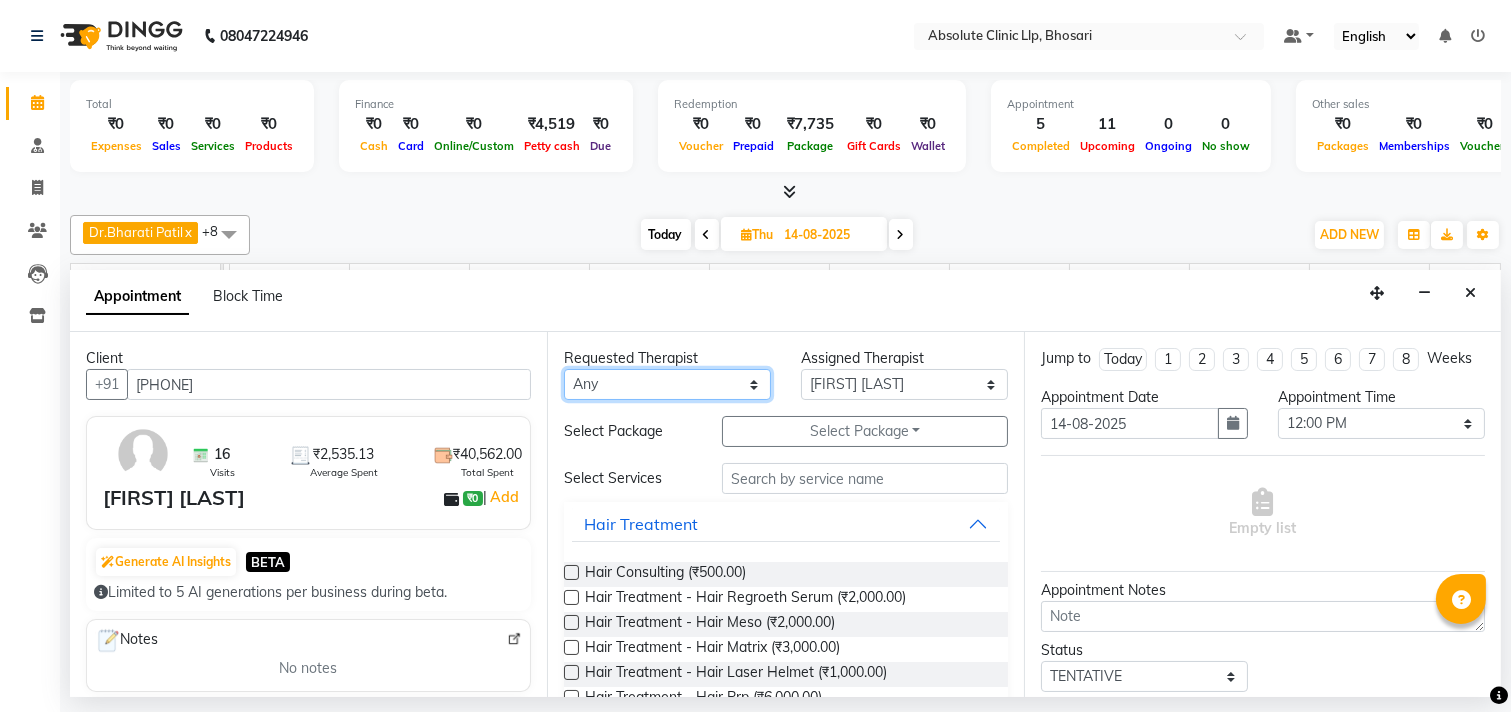 click on "Any Anita Gawli	 Dr.Bharati Patil Dr.Dhananjay Patil Dr.Rachana Hivarkar Neha Rokde Priyanka  More Sachin Kale	 Sanjivni Kale	 Sonali Naikre	 Vaishali Chowgule" at bounding box center [667, 384] 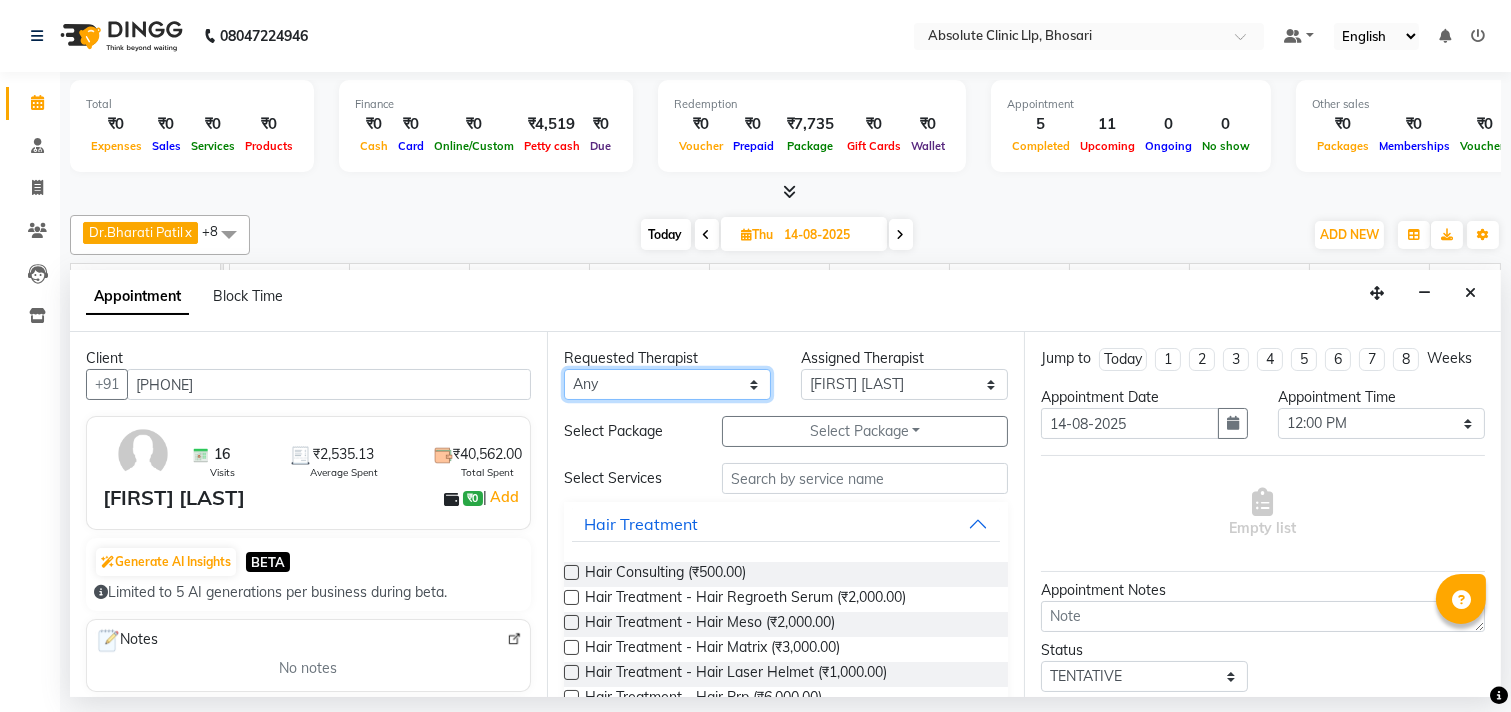 select on "27987" 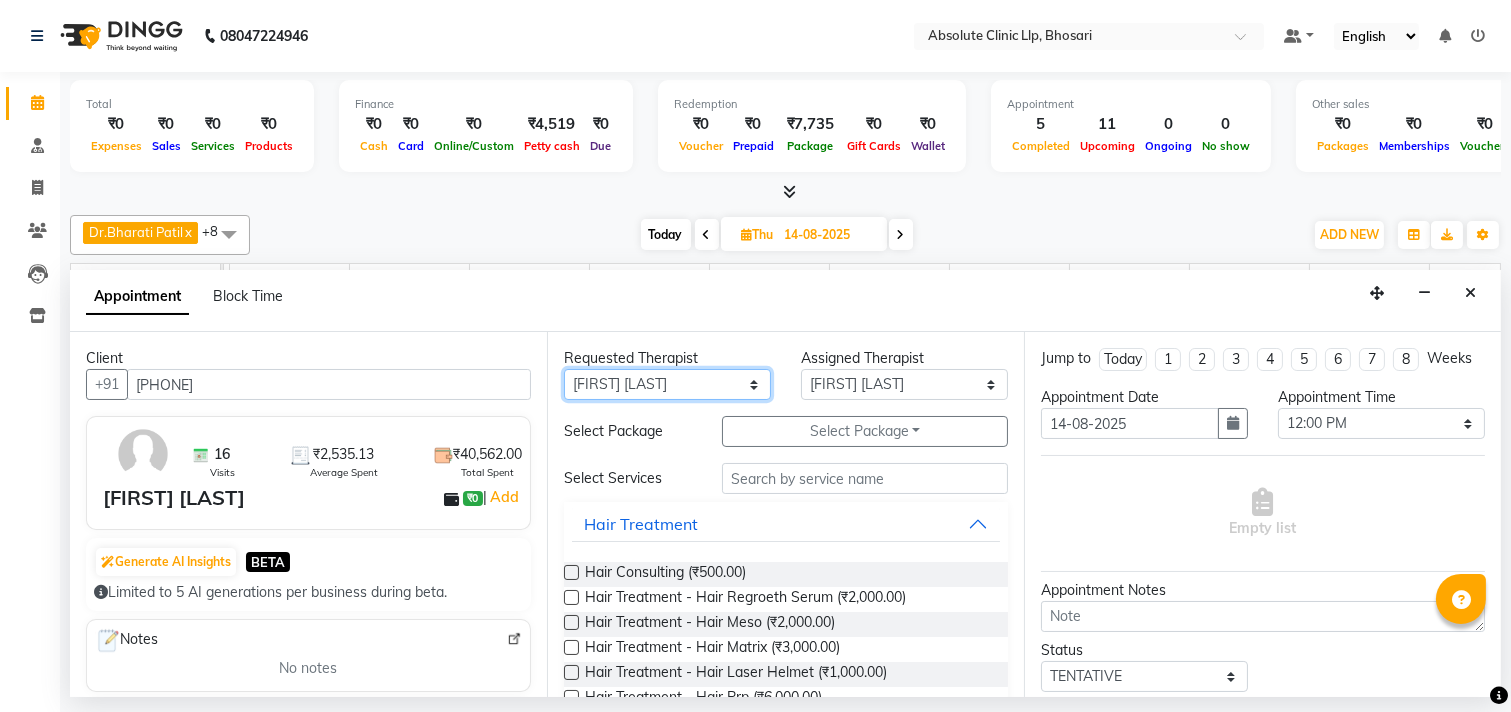 click on "Any Anita Gawli	 Dr.Bharati Patil Dr.Dhananjay Patil Dr.Rachana Hivarkar Neha Rokde Priyanka  More Sachin Kale	 Sanjivni Kale	 Sonali Naikre	 Vaishali Chowgule" at bounding box center [667, 384] 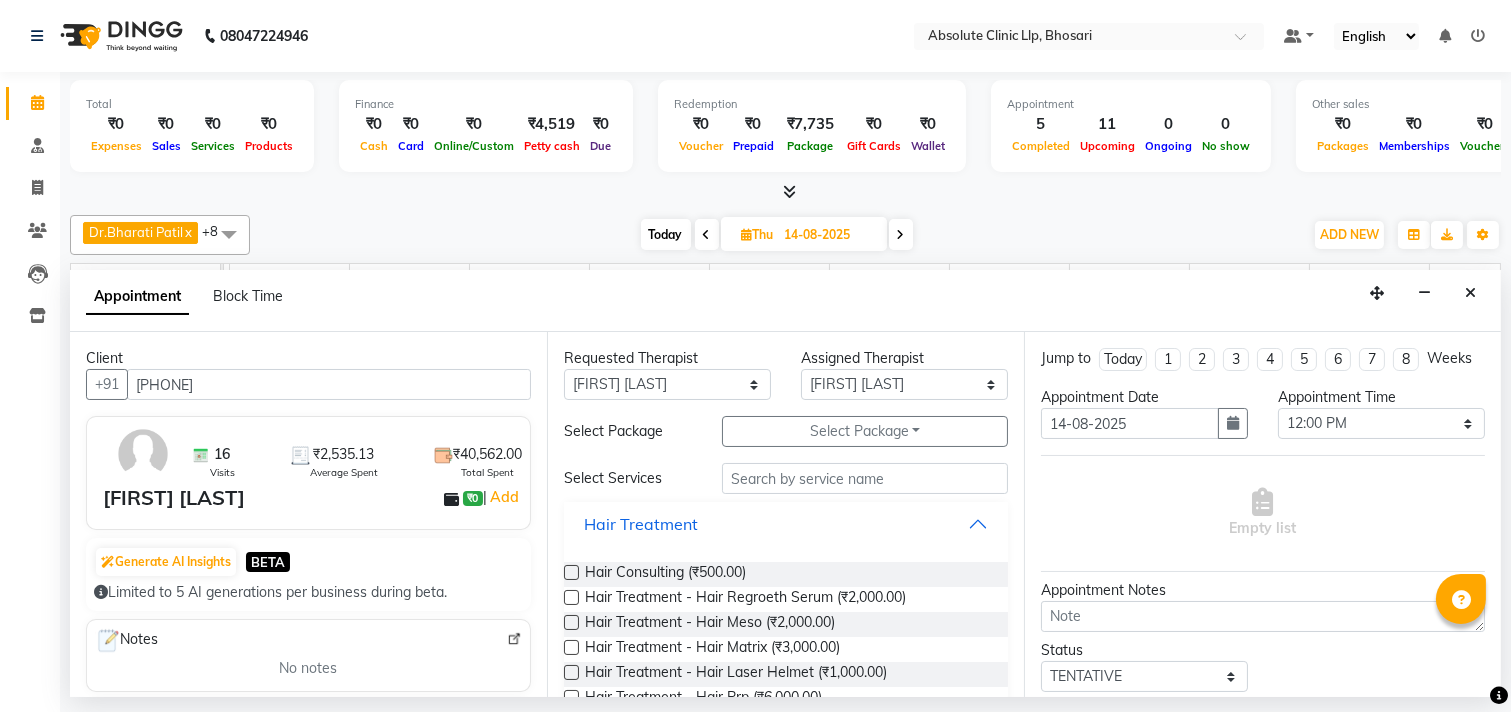 click on "Hair Treatment" at bounding box center (641, 524) 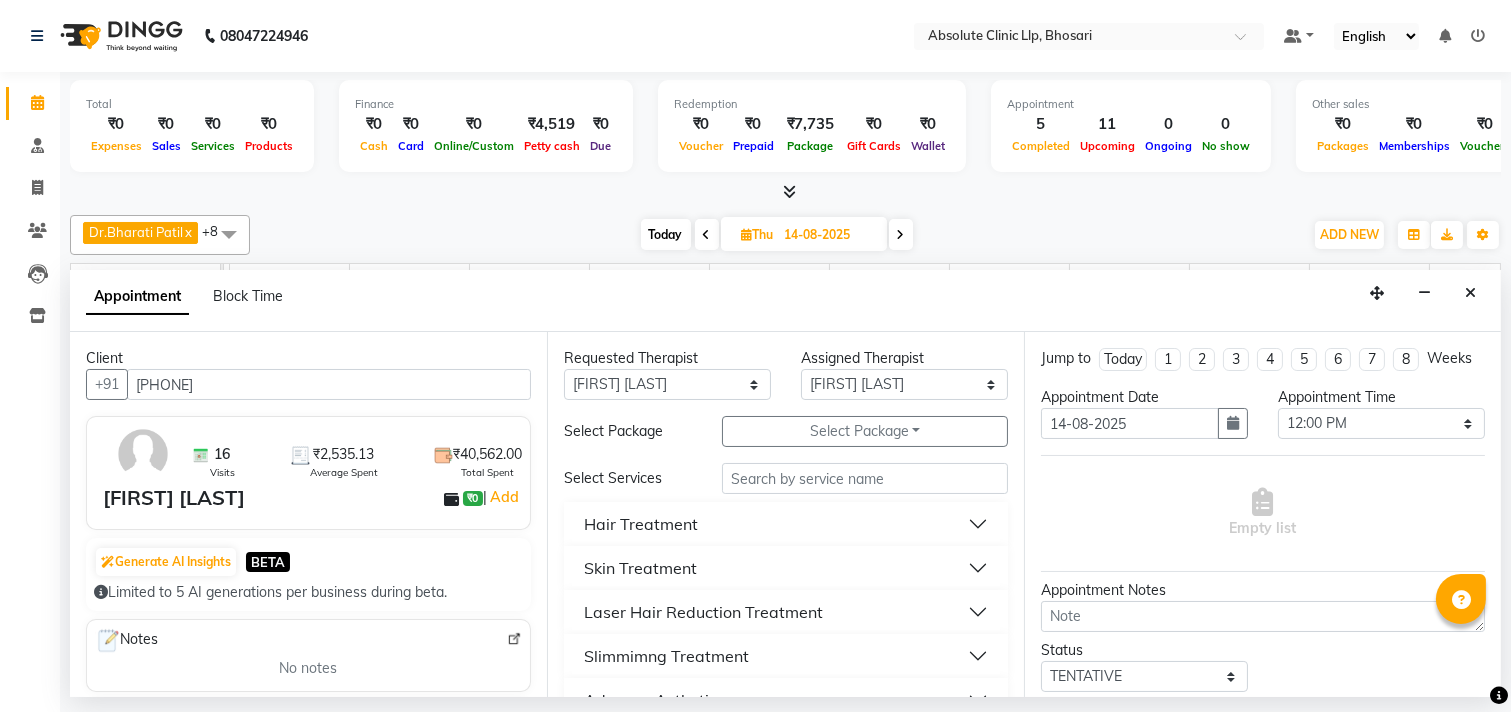 click on "Skin Treatment" at bounding box center (640, 568) 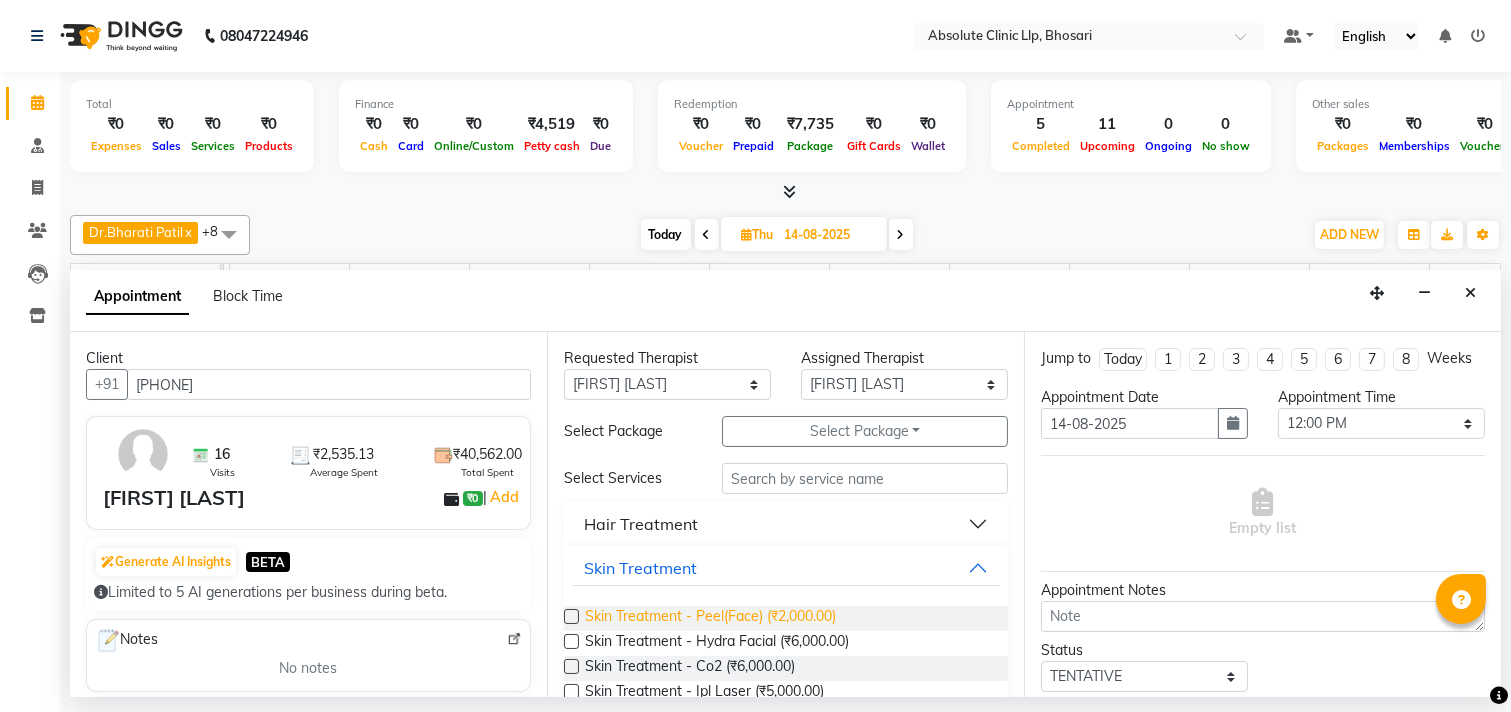 click on "Skin Treatment - Peel(Face) (₹2,000.00)" at bounding box center [710, 618] 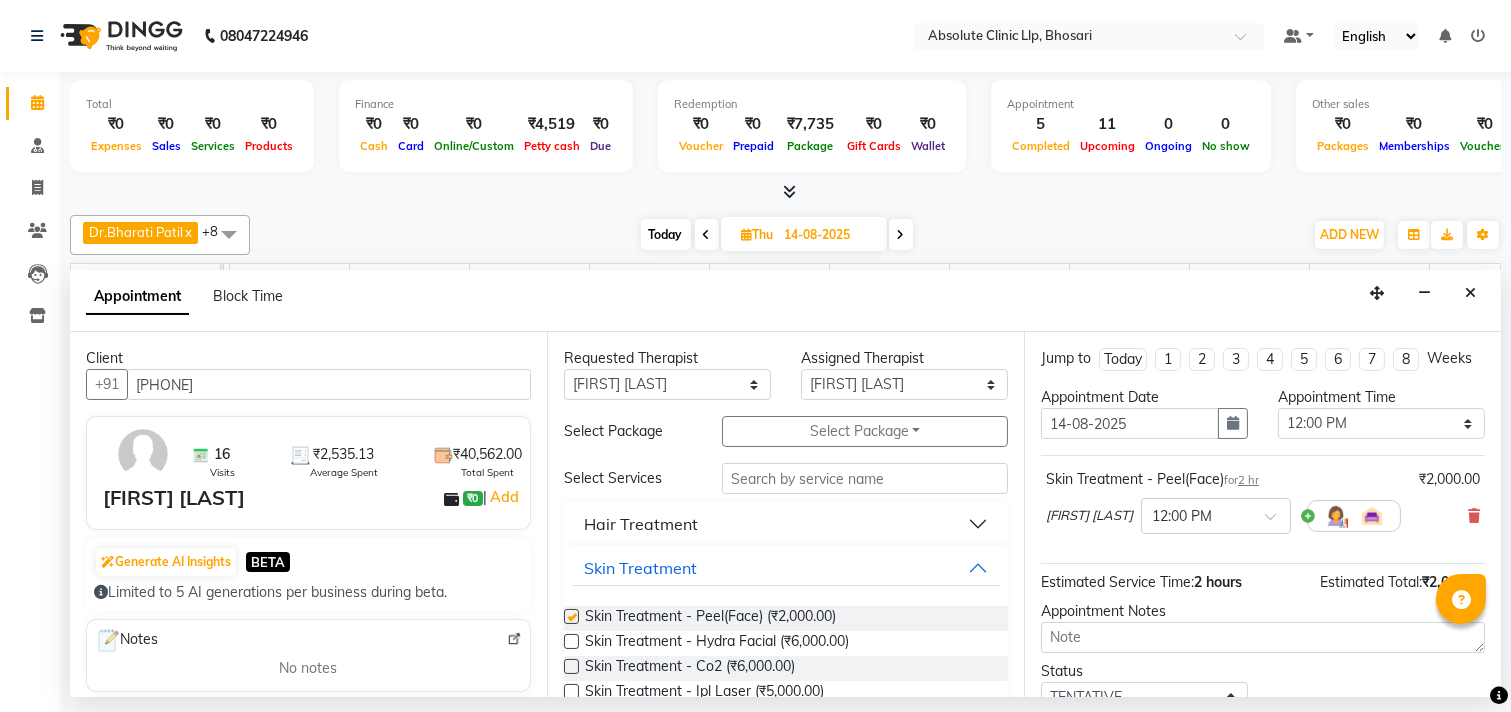checkbox on "false" 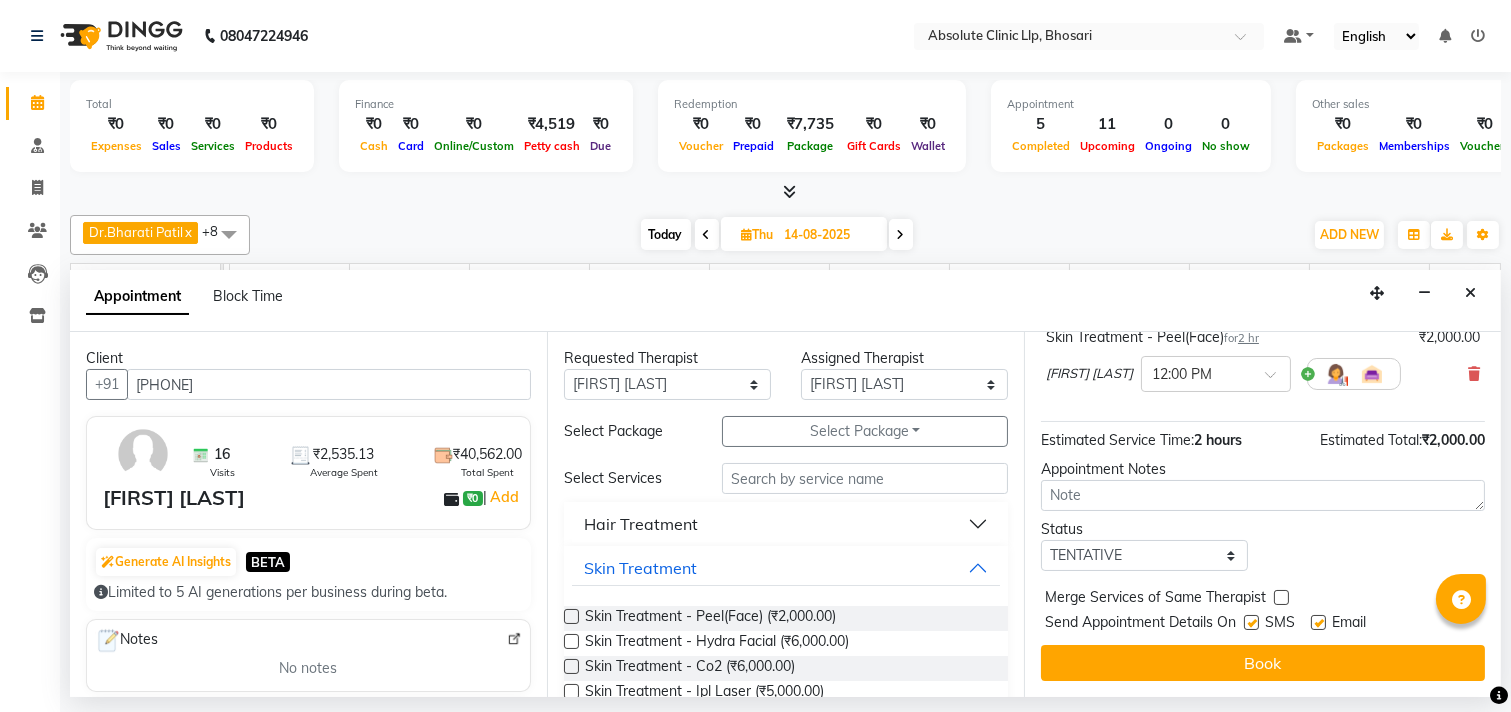 scroll, scrollTop: 0, scrollLeft: 0, axis: both 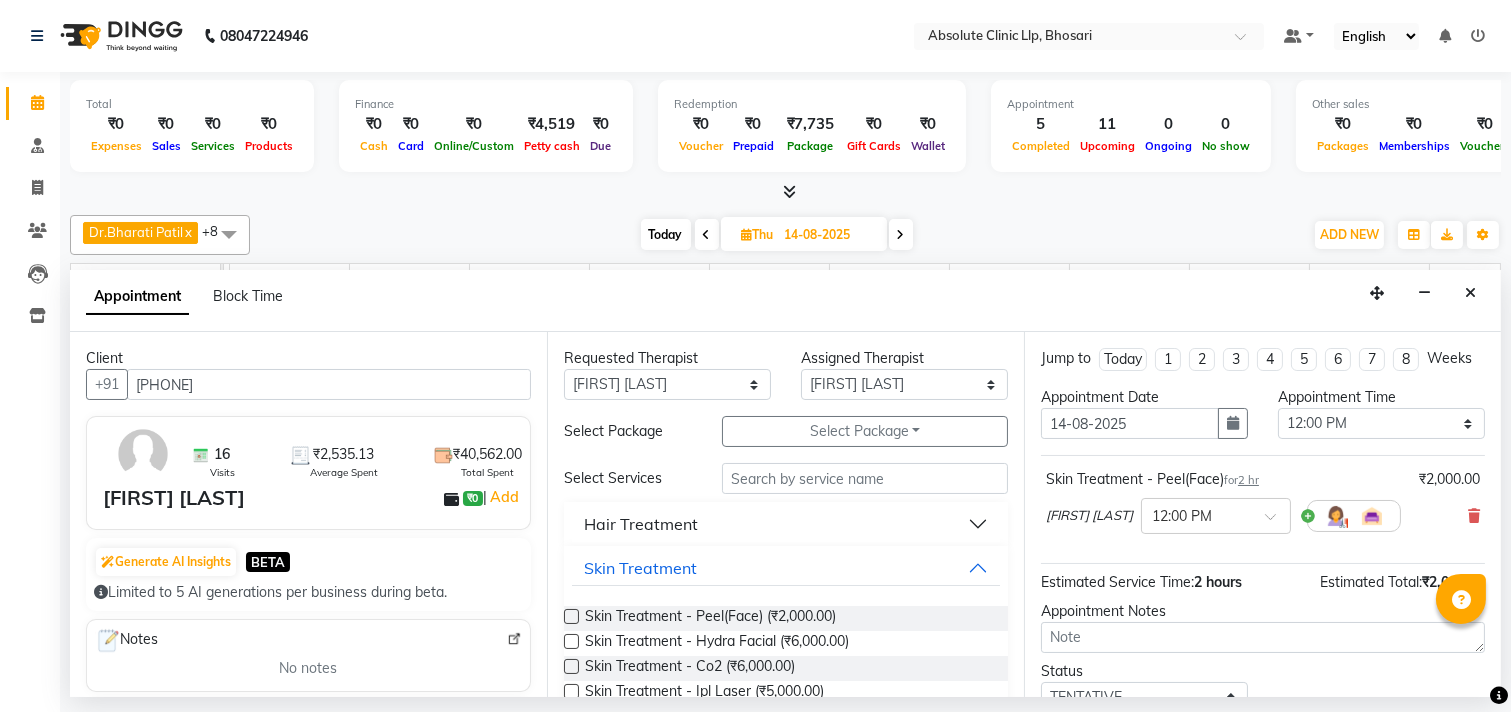 click on "[FIRST] [LAST]	 × 12:00 PM" at bounding box center (1263, 516) 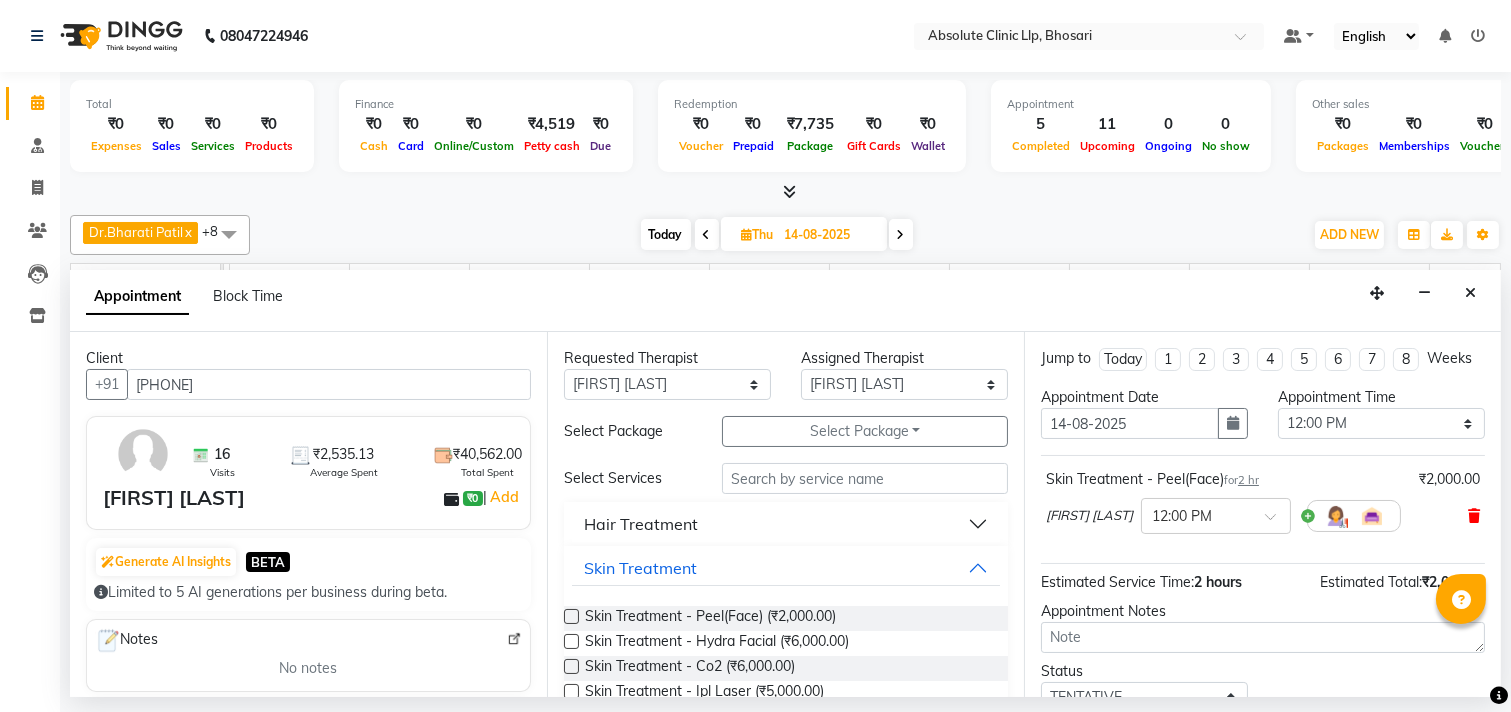 click at bounding box center (1474, 516) 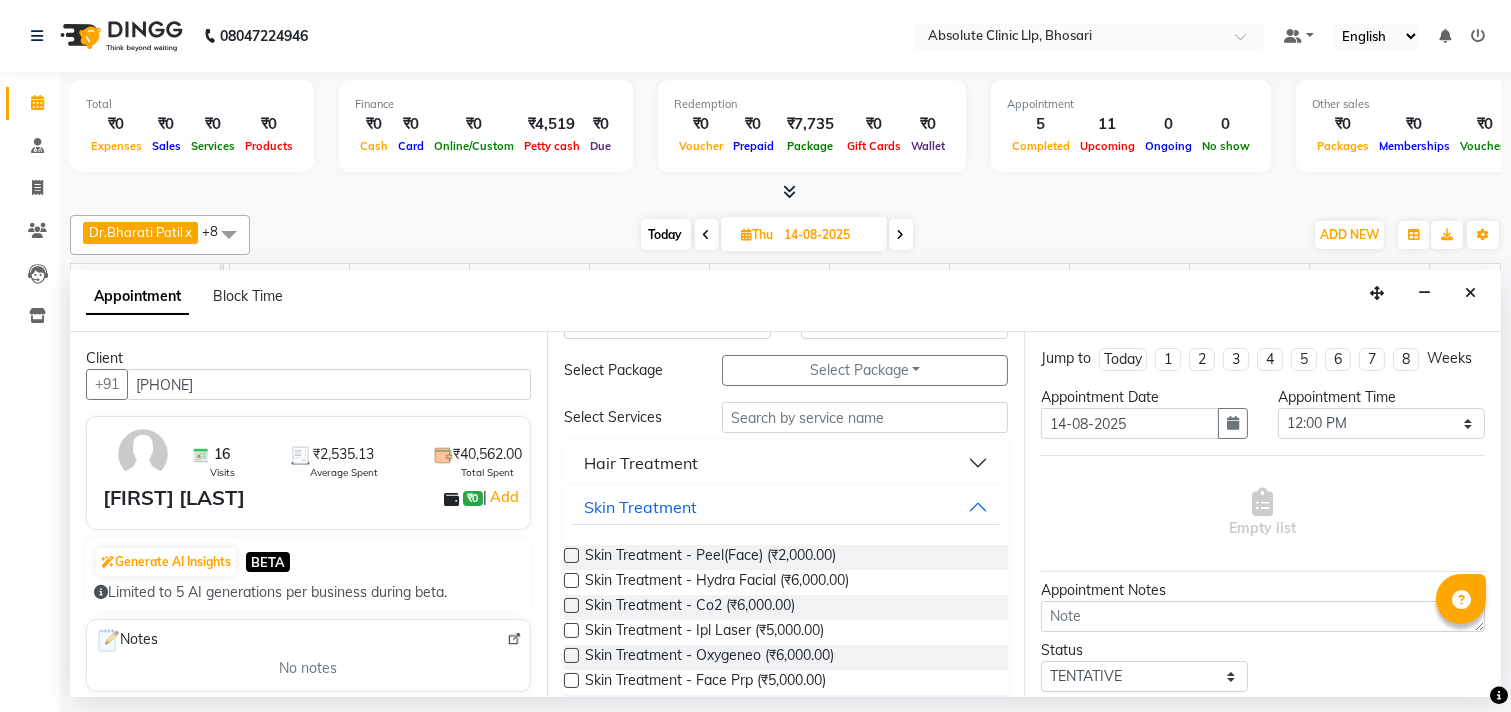 scroll, scrollTop: 0, scrollLeft: 0, axis: both 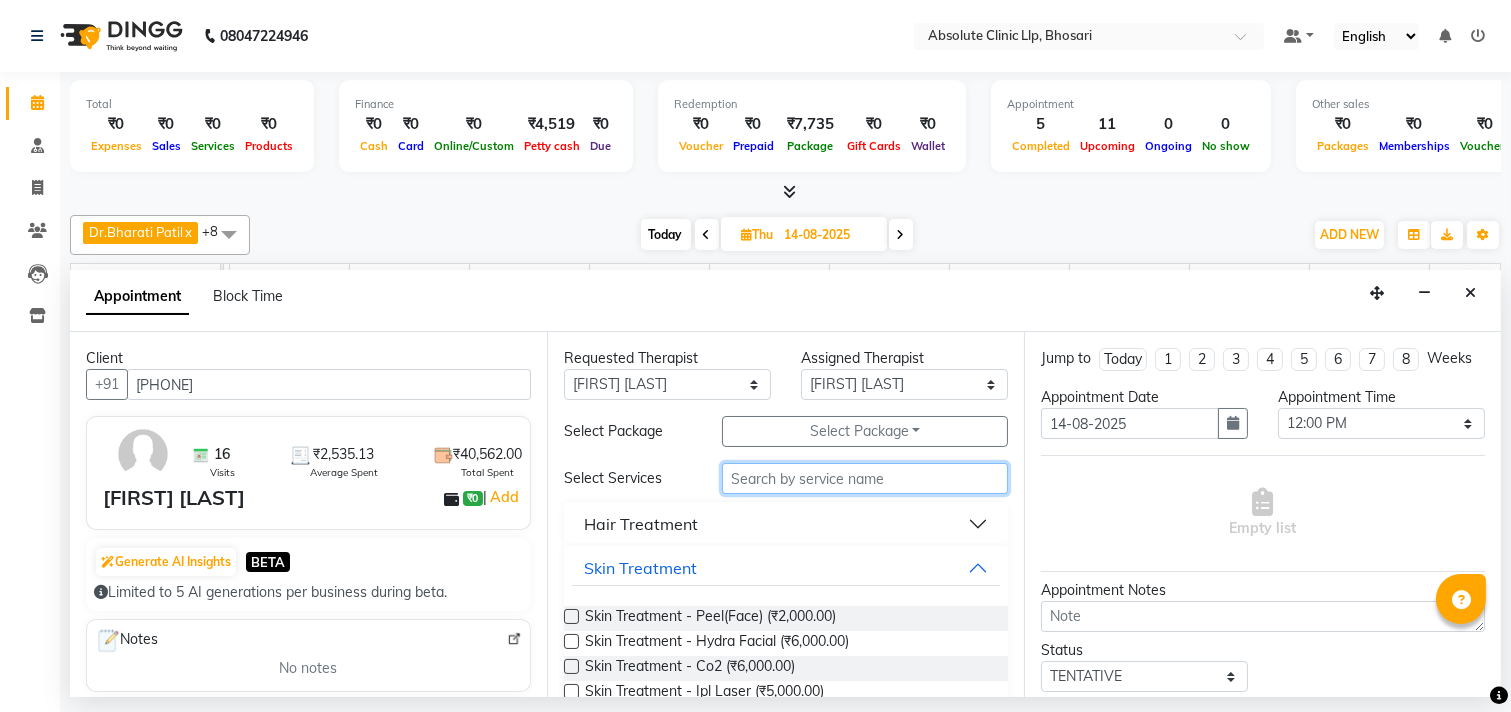 click at bounding box center (865, 478) 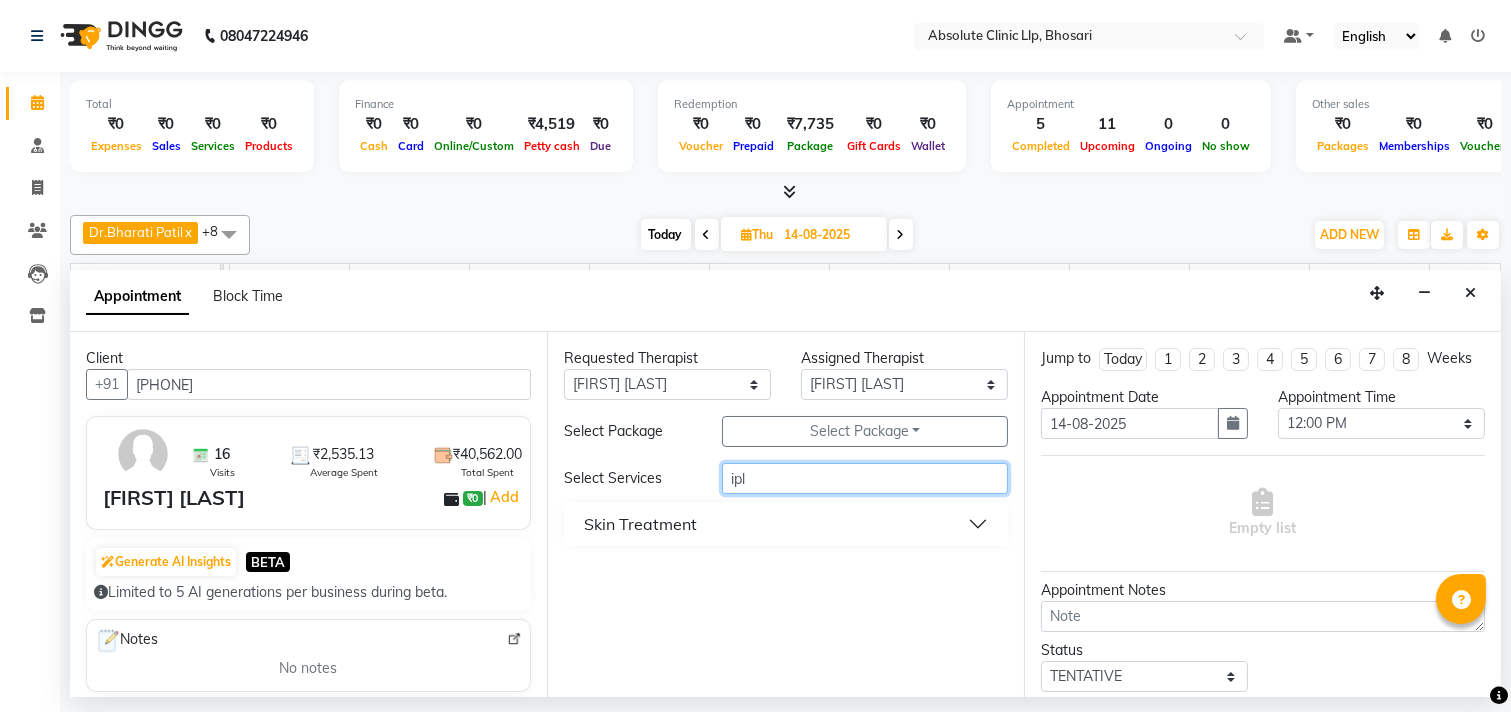 type on "ipl" 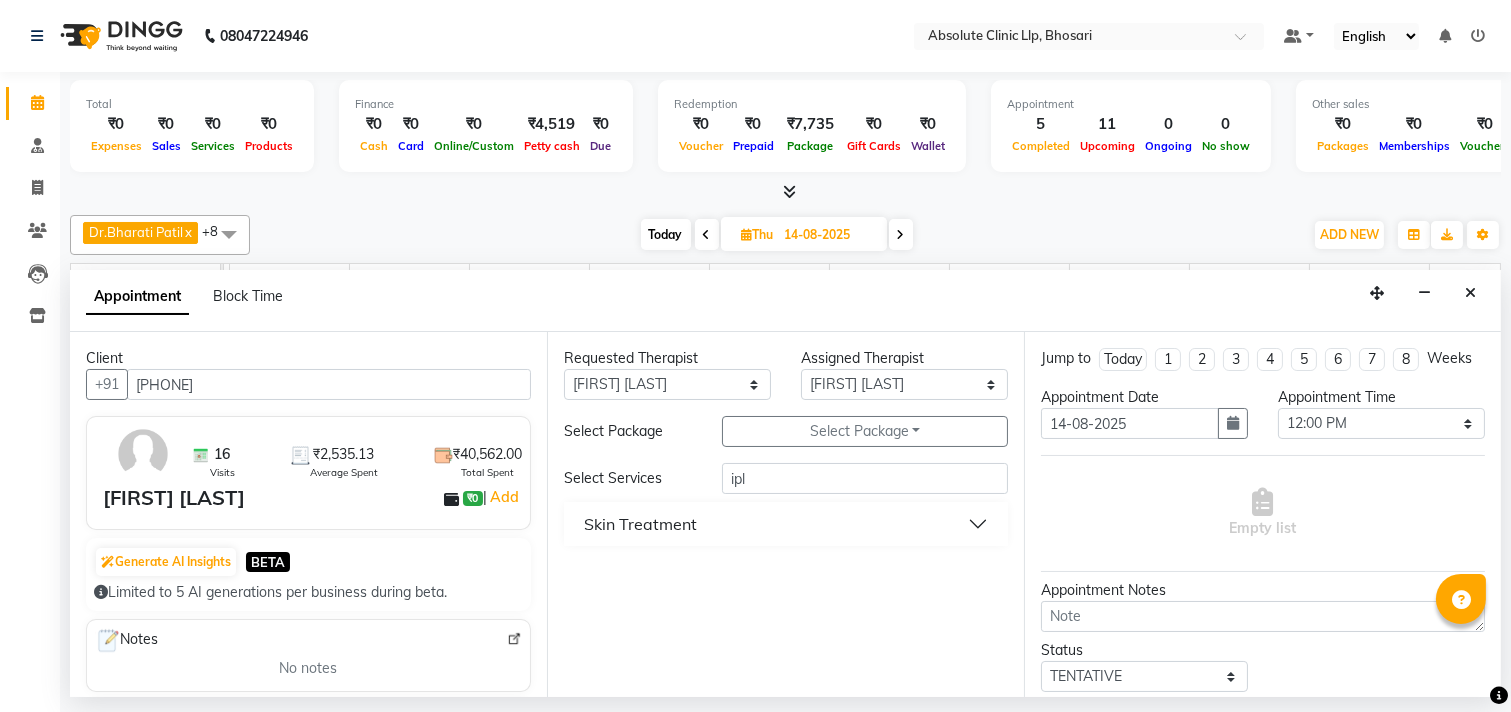 click on "Skin Treatment" at bounding box center [640, 524] 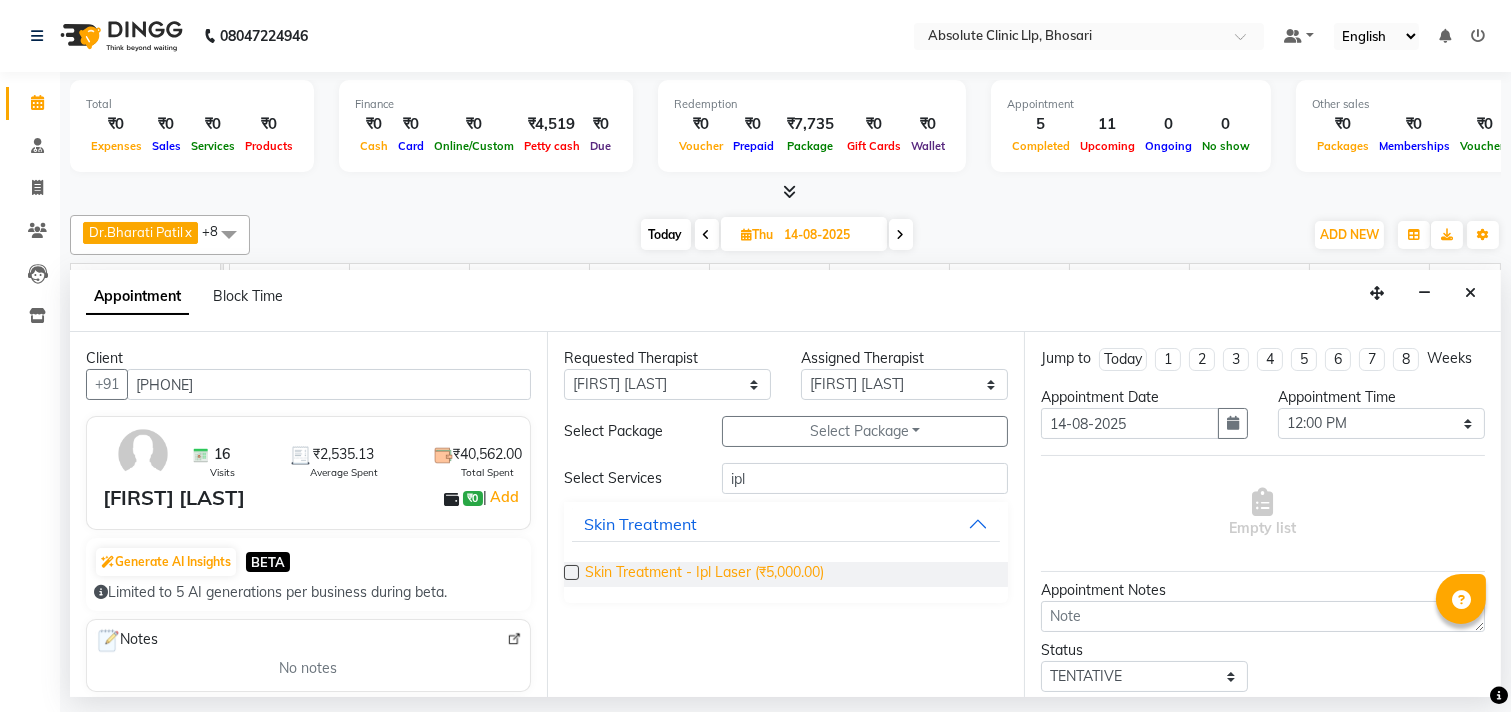 click on "Skin Treatment - Ipl Laser (₹5,000.00)" at bounding box center [704, 574] 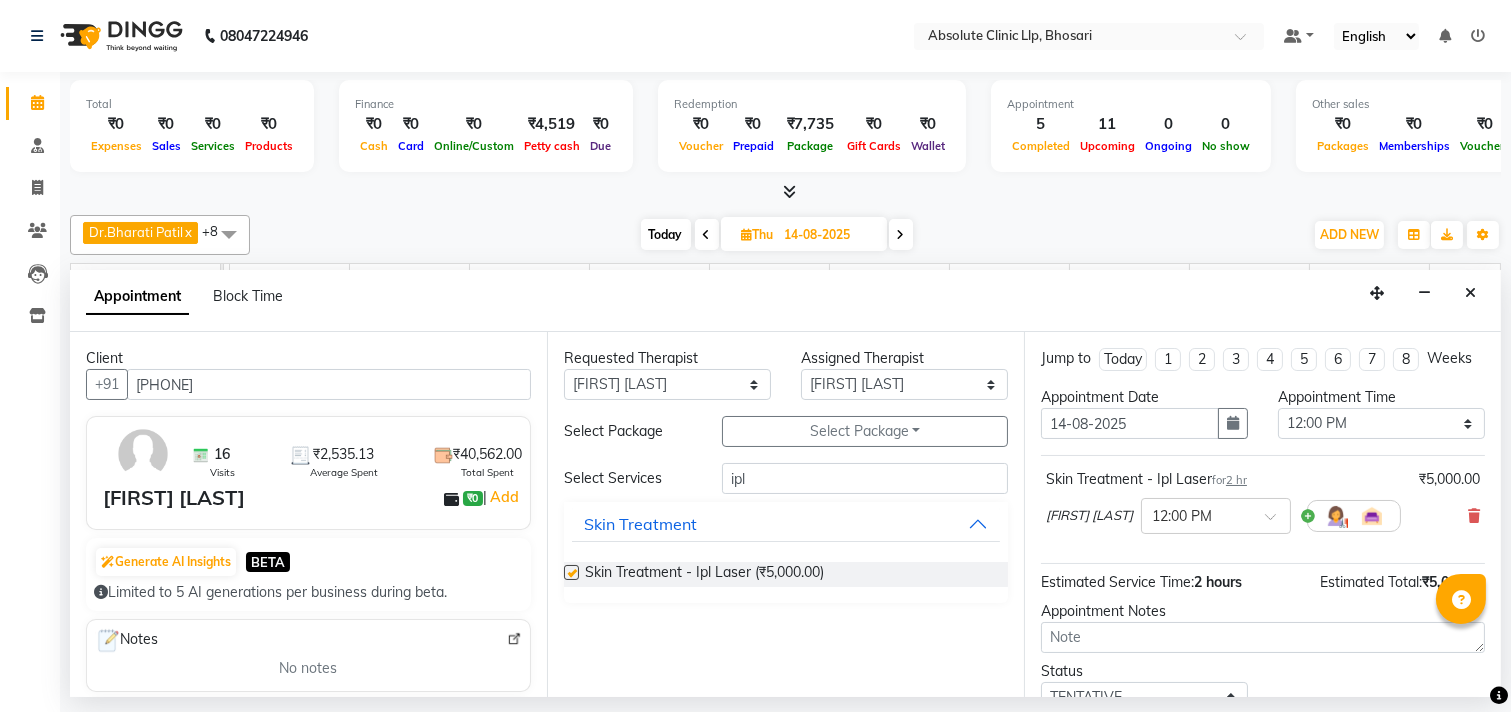 checkbox on "false" 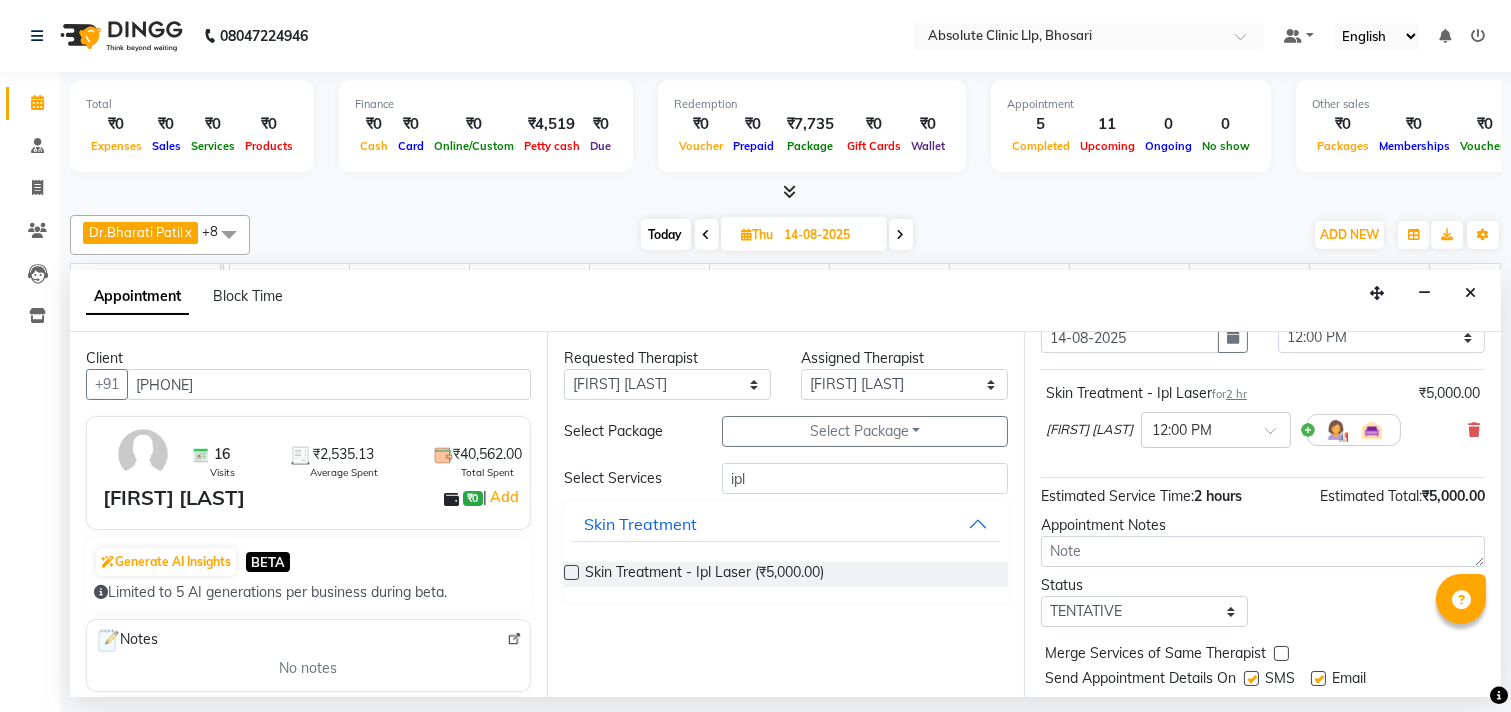 scroll, scrollTop: 161, scrollLeft: 0, axis: vertical 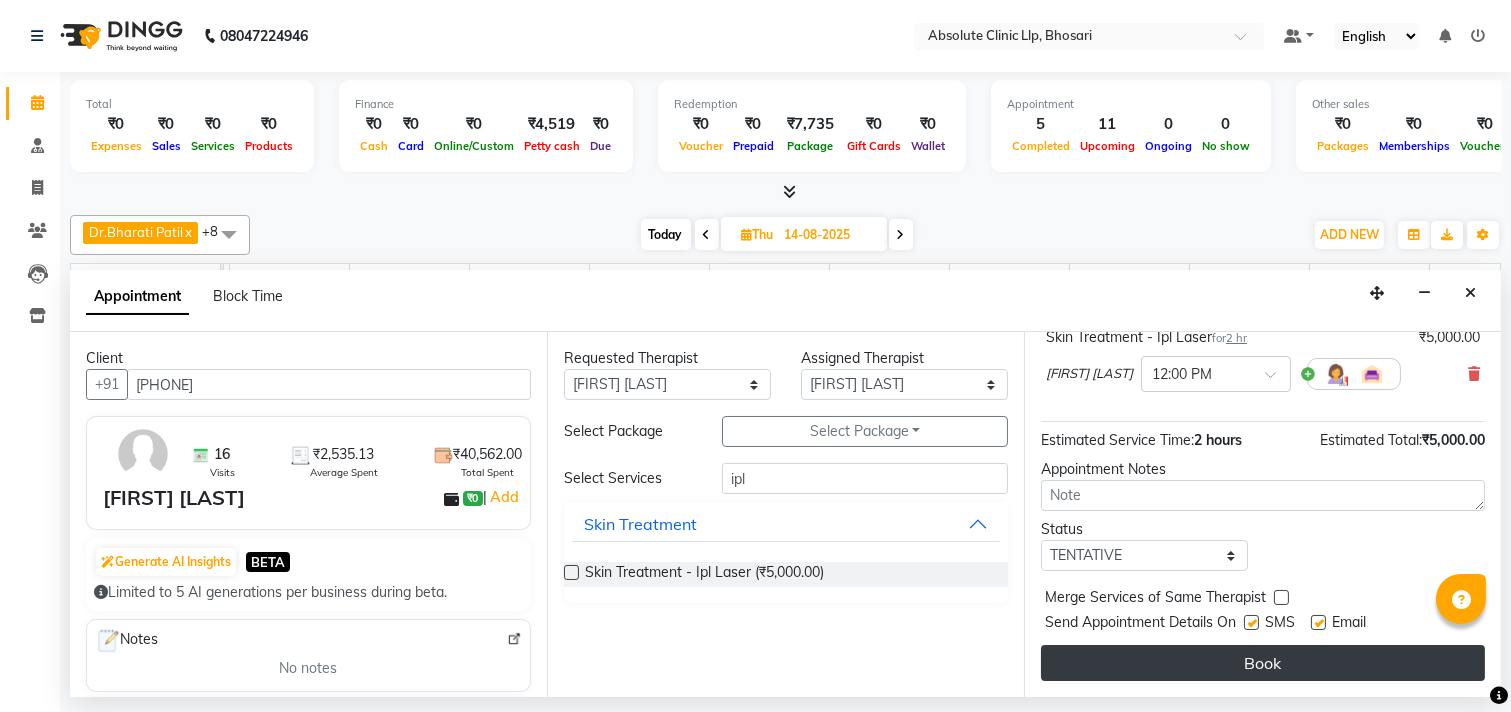 click on "Book" at bounding box center [1263, 663] 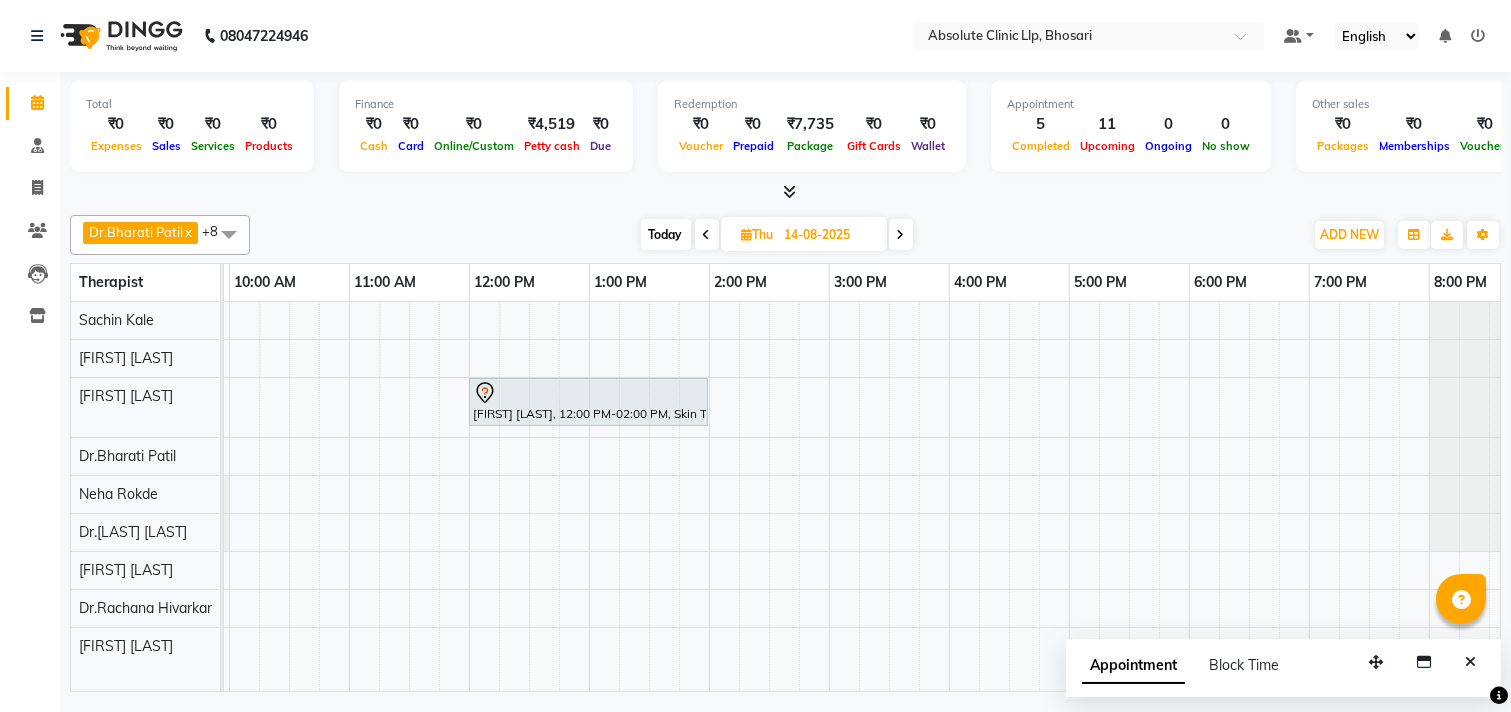 click at bounding box center [747, 234] 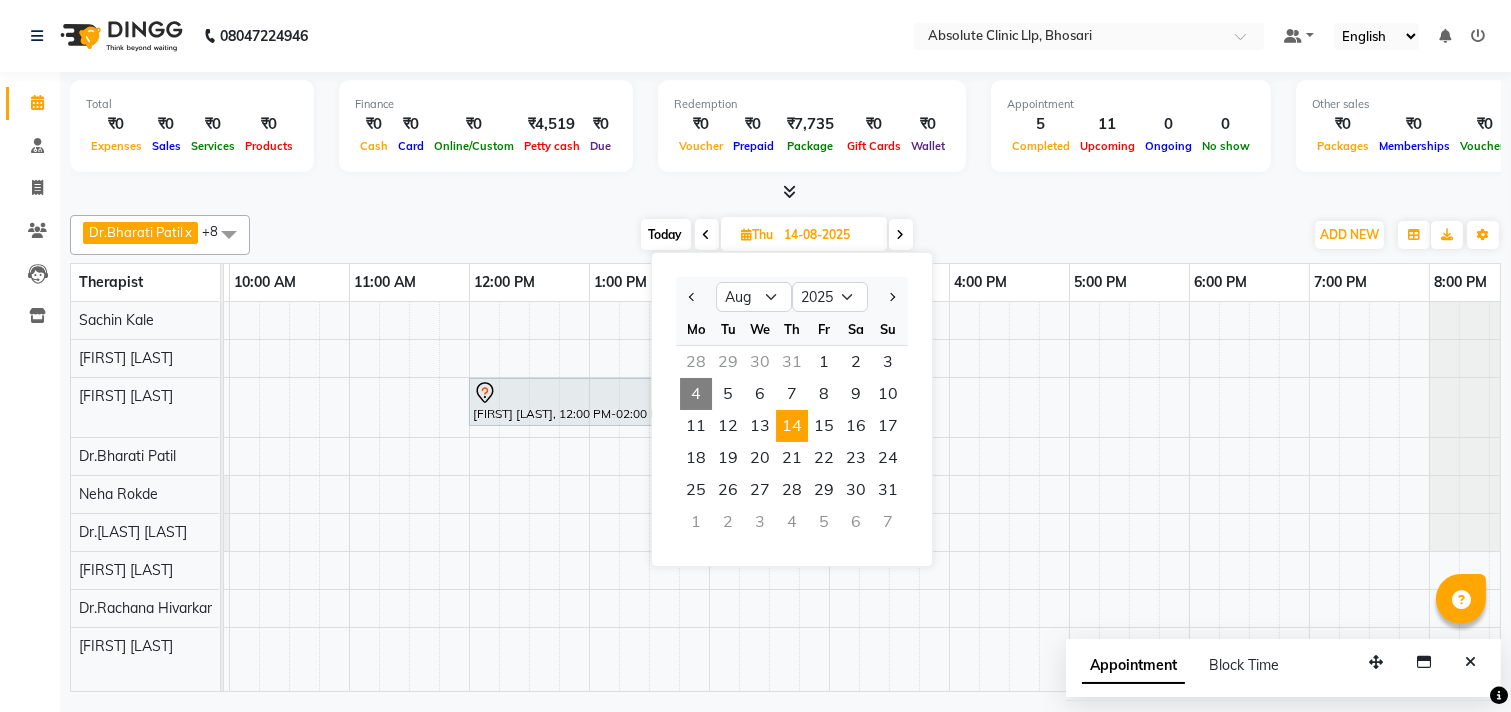 click on "4" at bounding box center (696, 394) 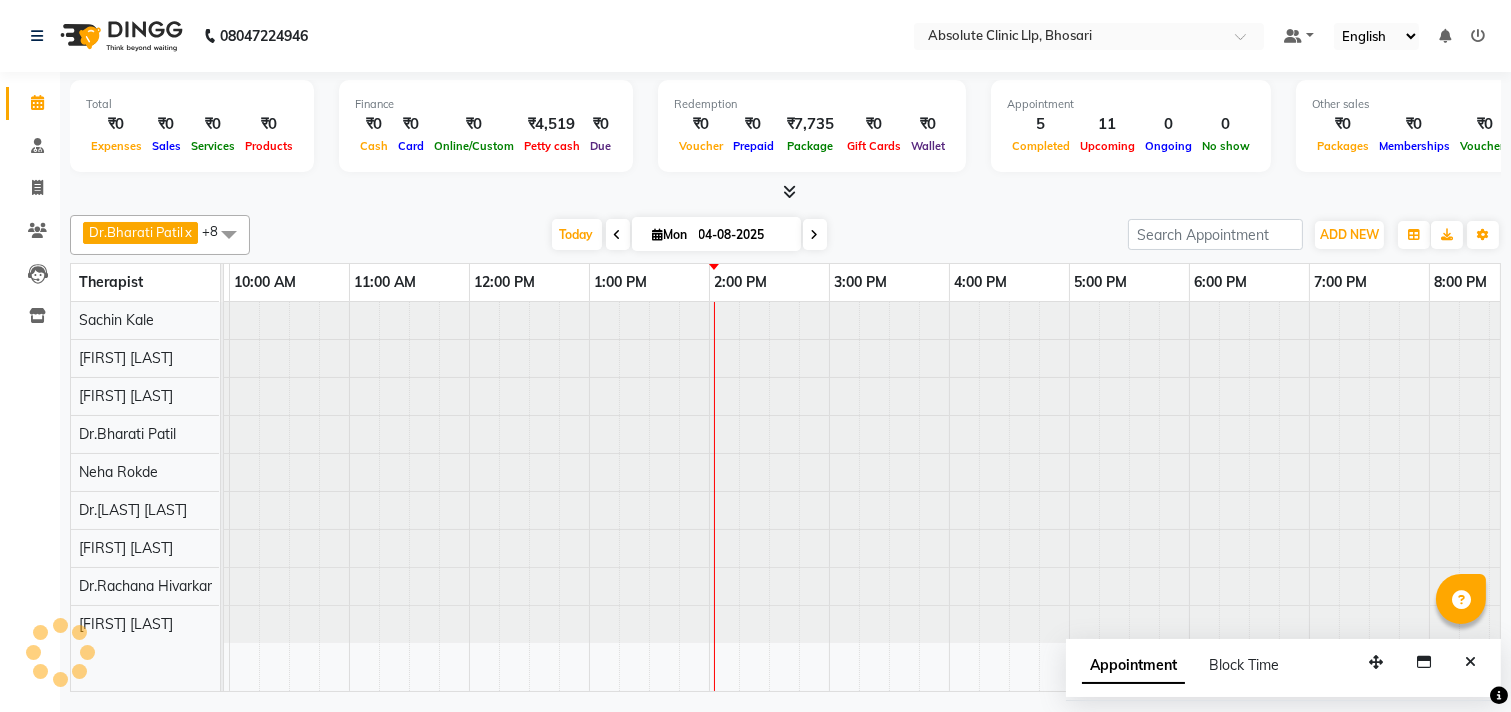 scroll, scrollTop: 0, scrollLeft: 0, axis: both 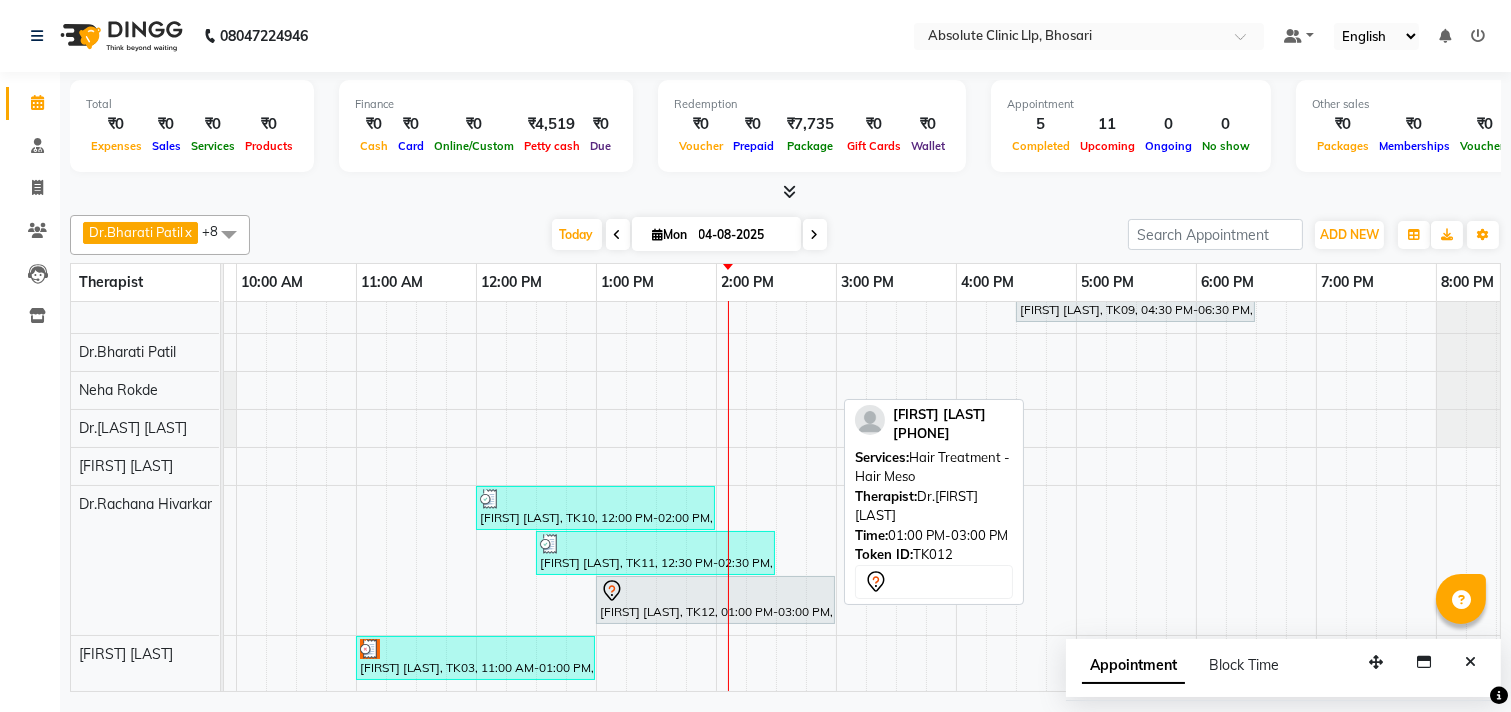 click on "[FIRST] [LAST], TK12, 01:00 PM-03:00 PM, Hair Treatment - Hair Meso" at bounding box center (715, 600) 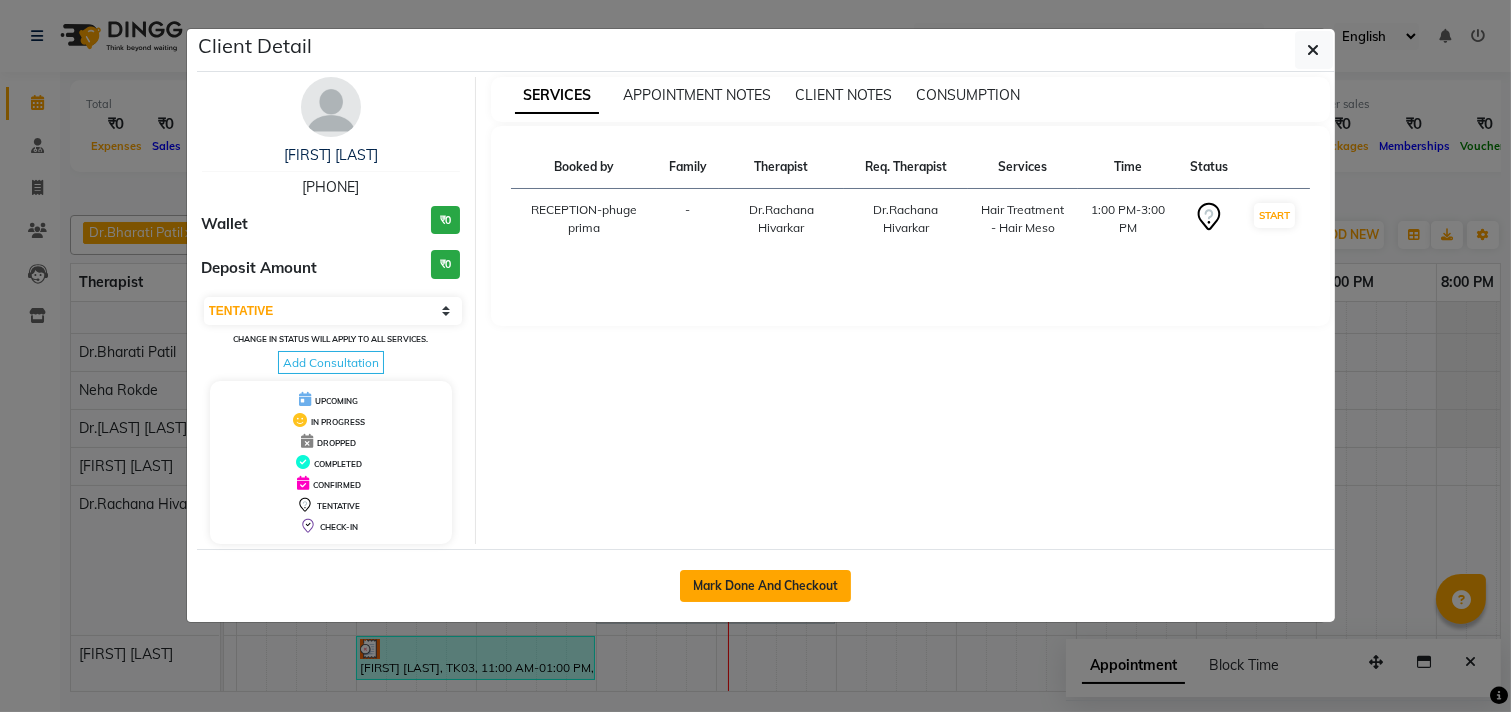 click on "Mark Done And Checkout" 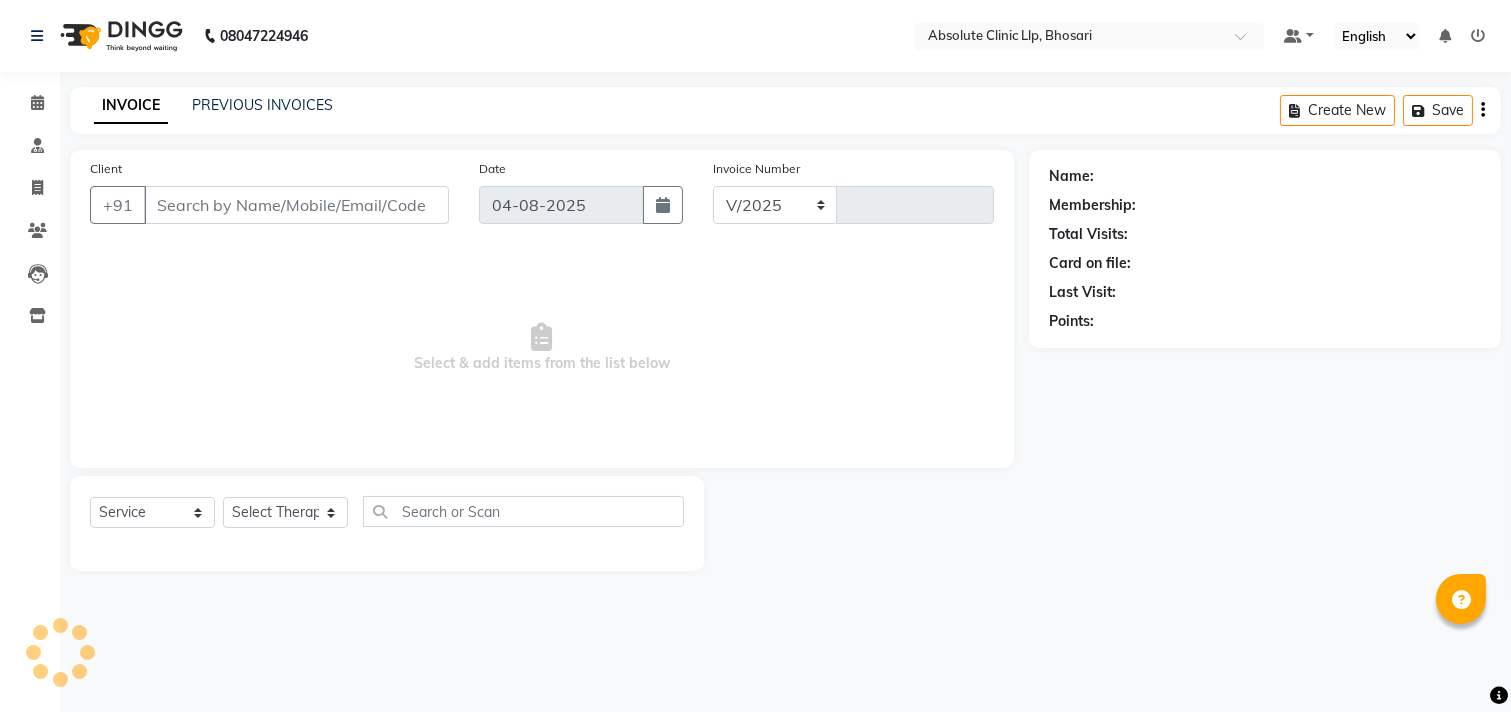 select on "4706" 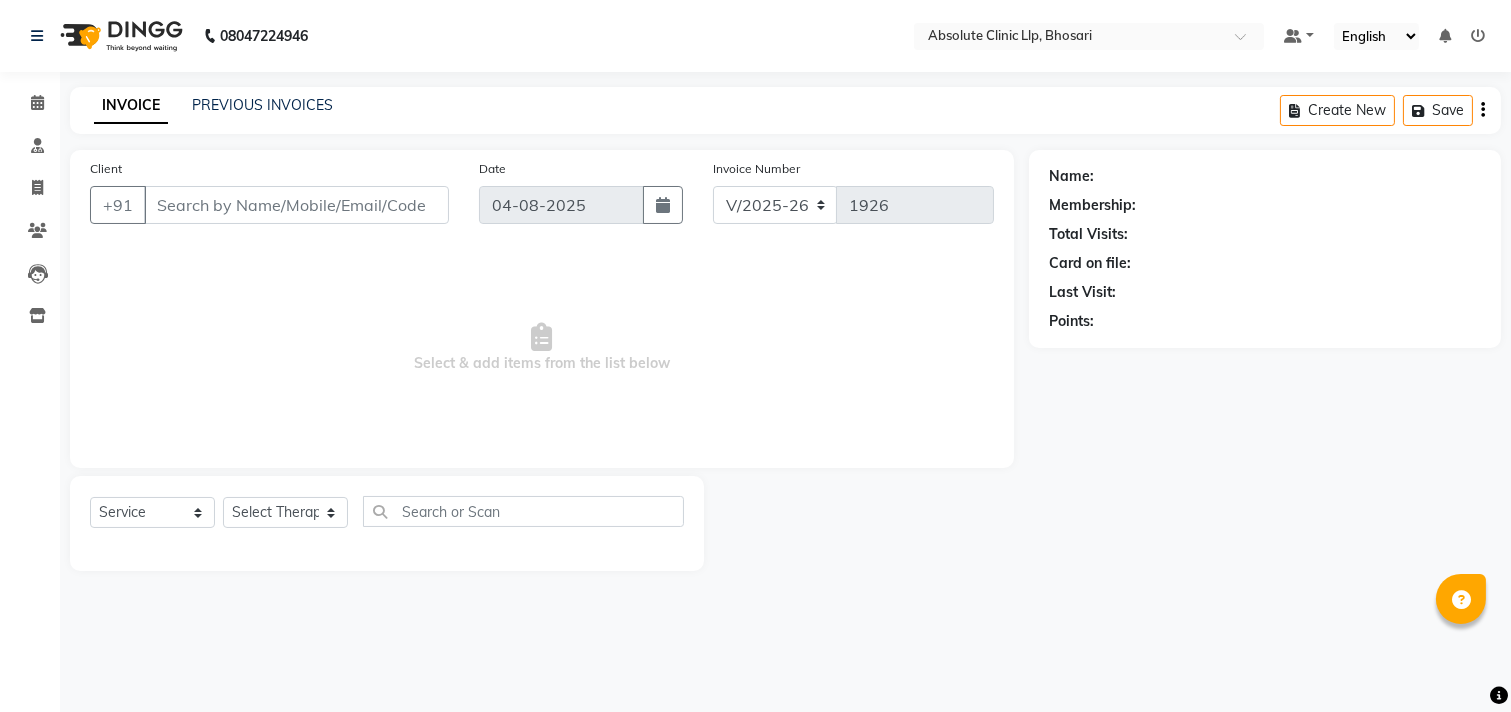 type on "[PHONE]" 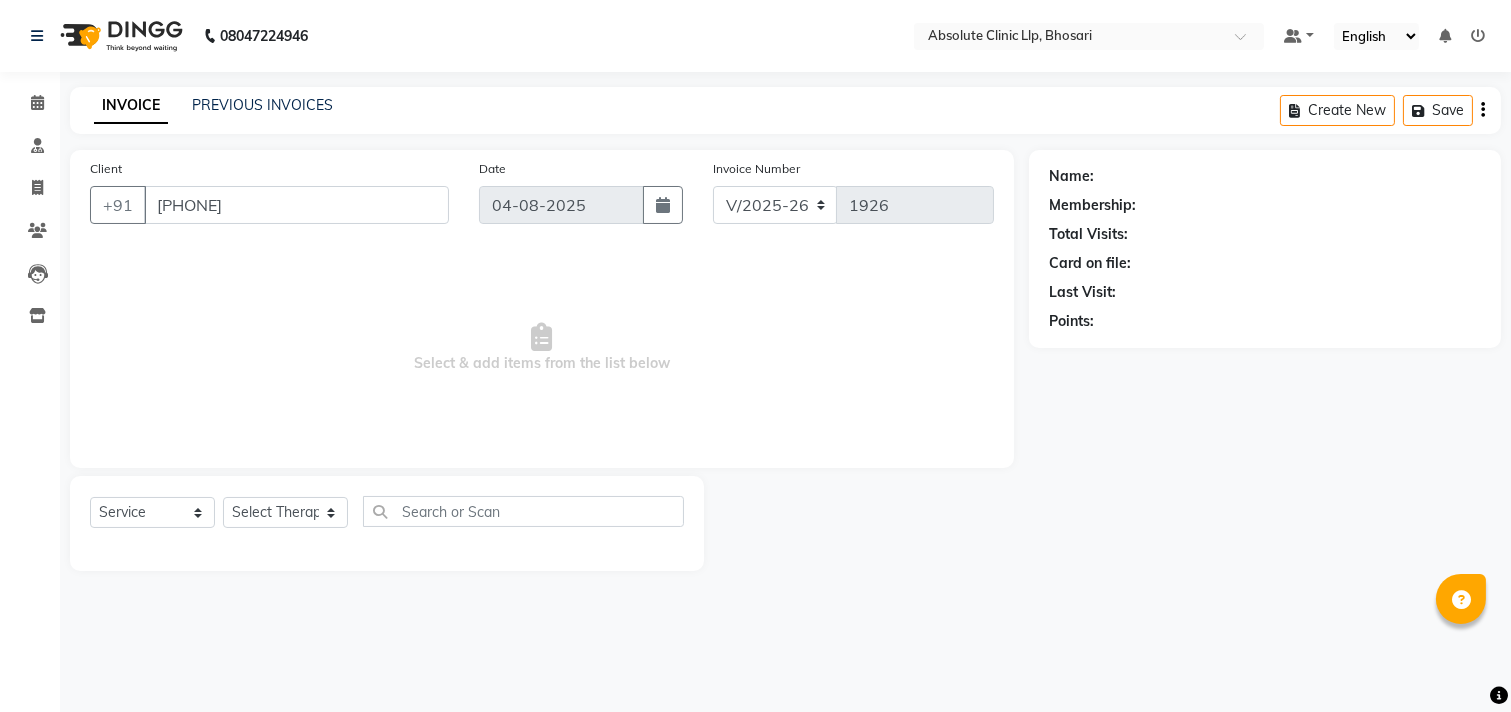 select on "70435" 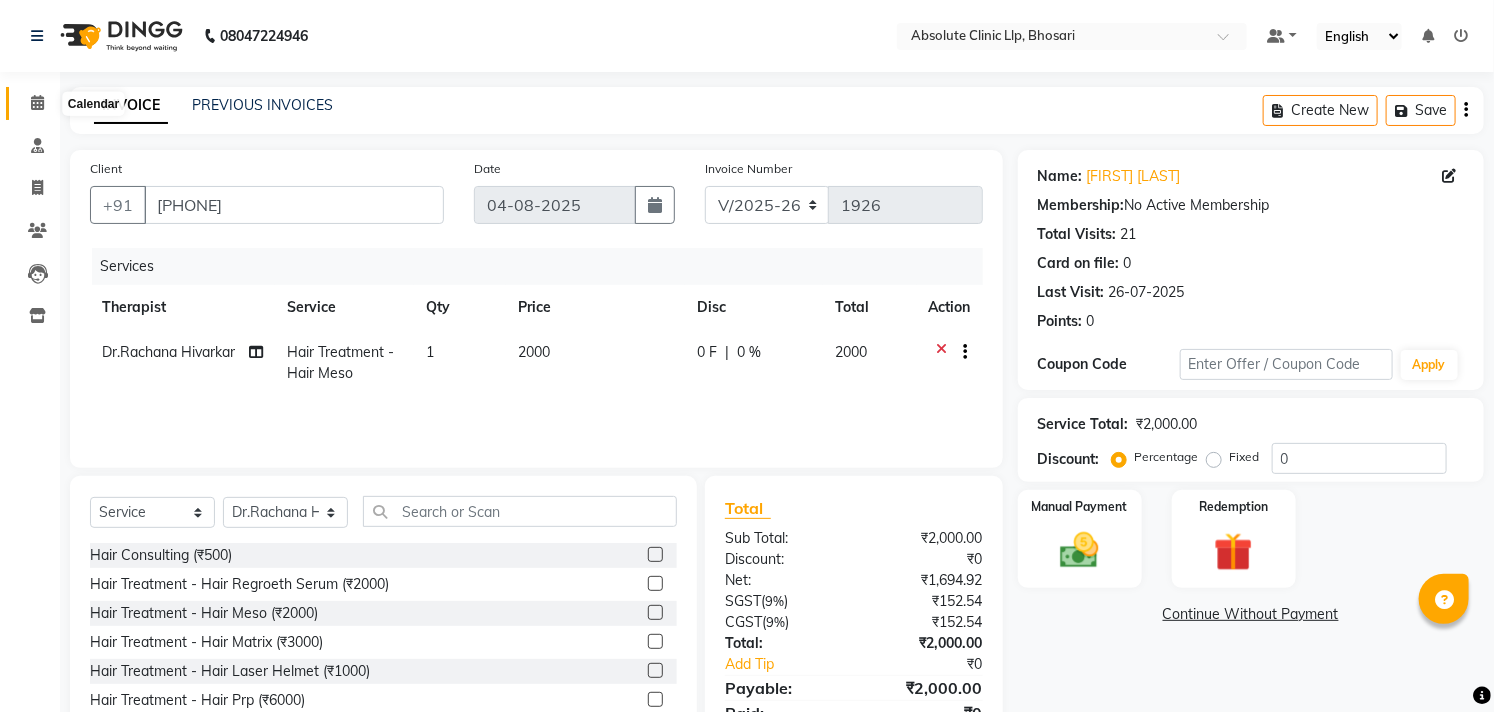 click 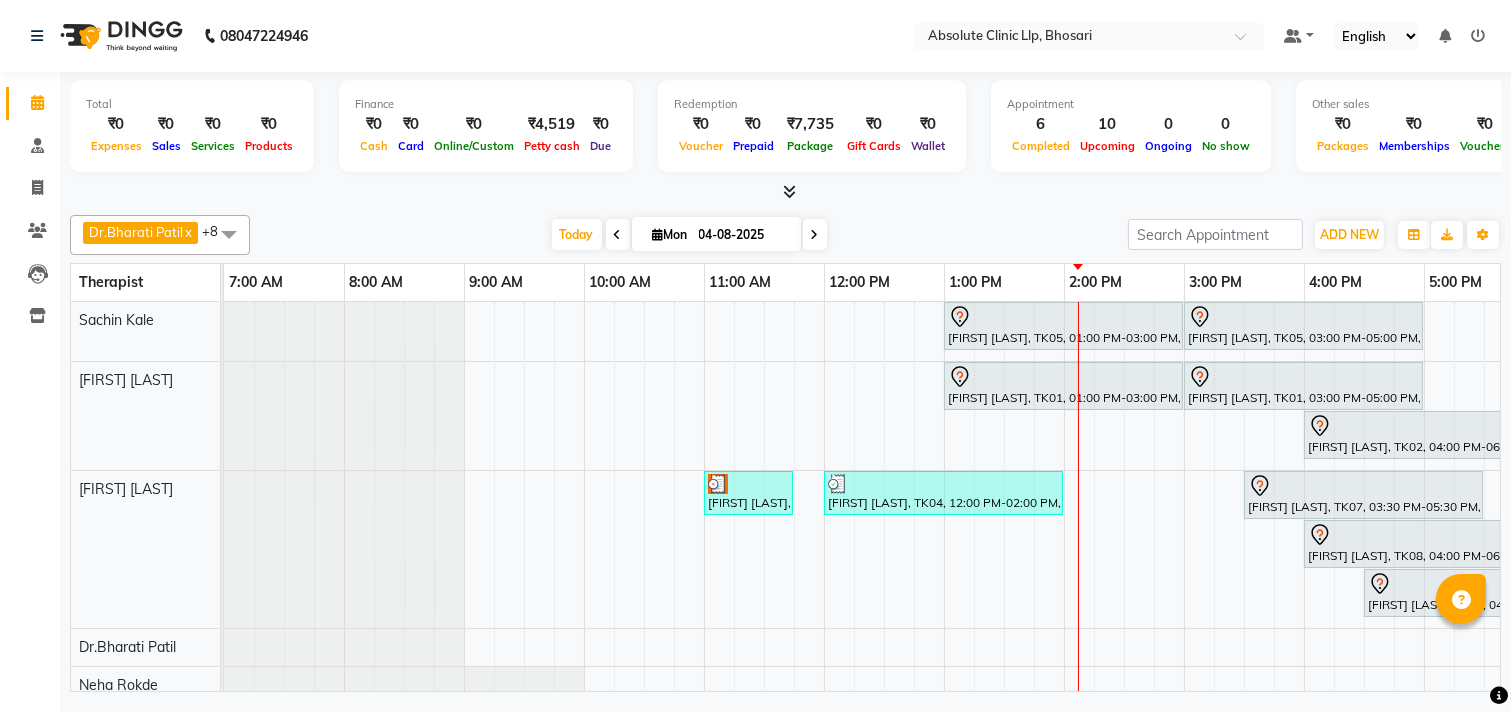 scroll, scrollTop: 0, scrollLeft: 288, axis: horizontal 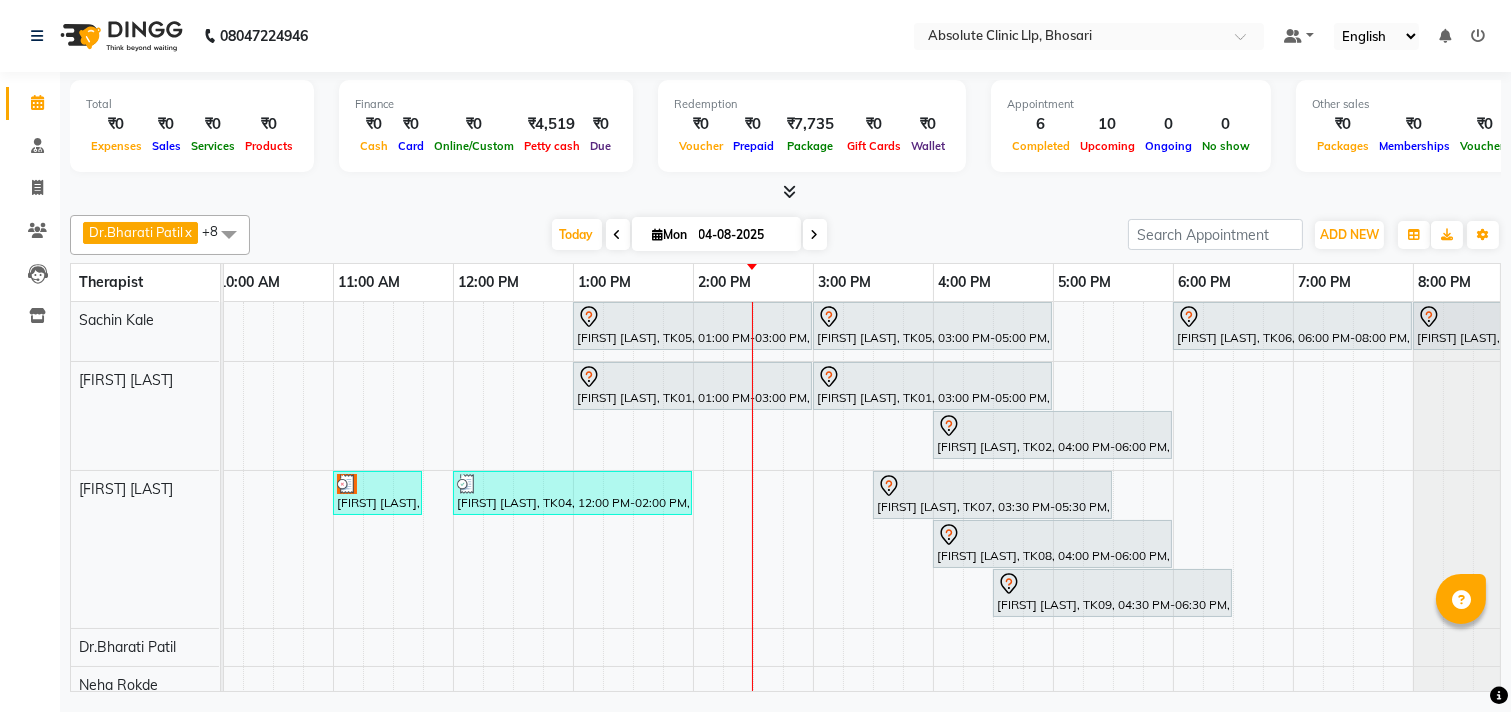 click at bounding box center (658, 234) 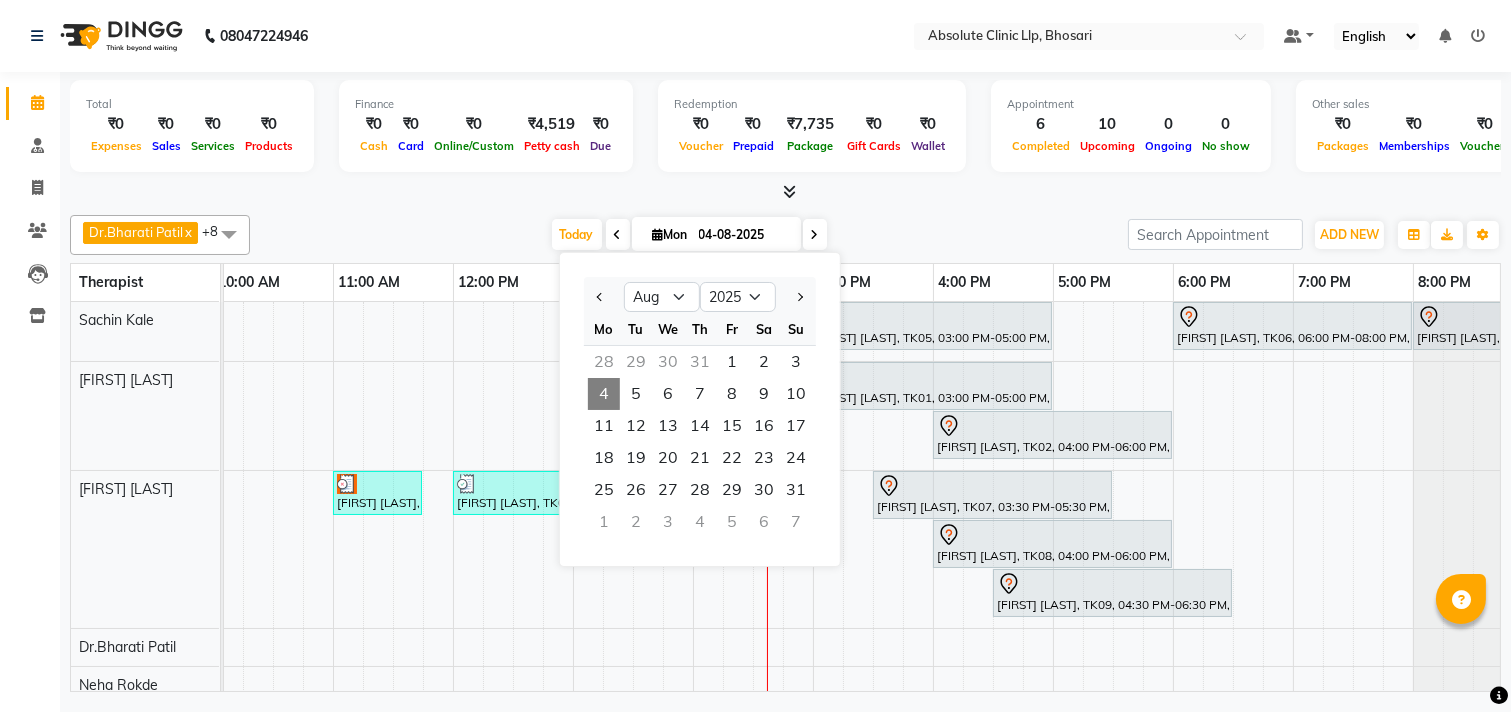 click on "[PHONE] Select Location × Absolute Clinic Llp, Bhosari Default Panel My Panel English ENGLISH Español العربية मराठी हिंदी ગુજરાતી தமிழ் 中文 Notifications nothing to show" 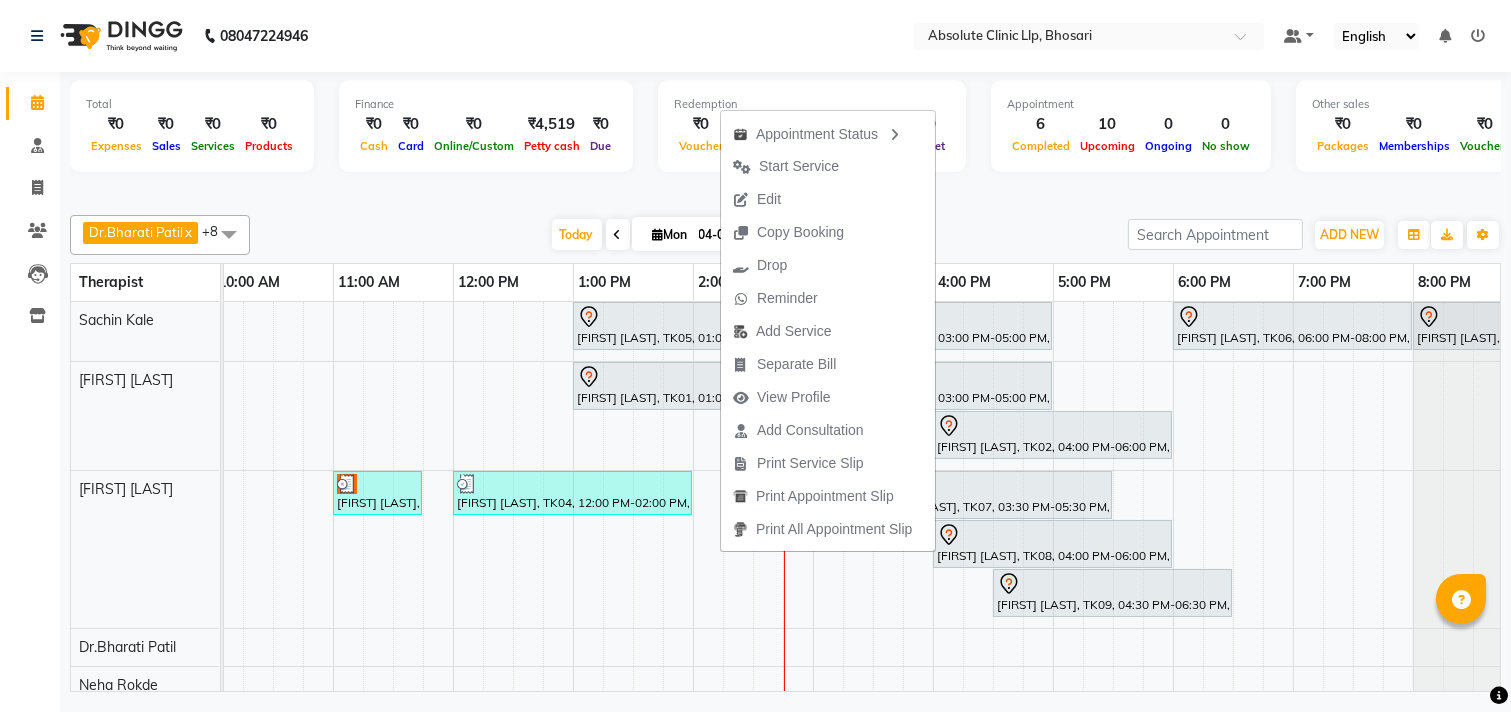 click at bounding box center (785, 192) 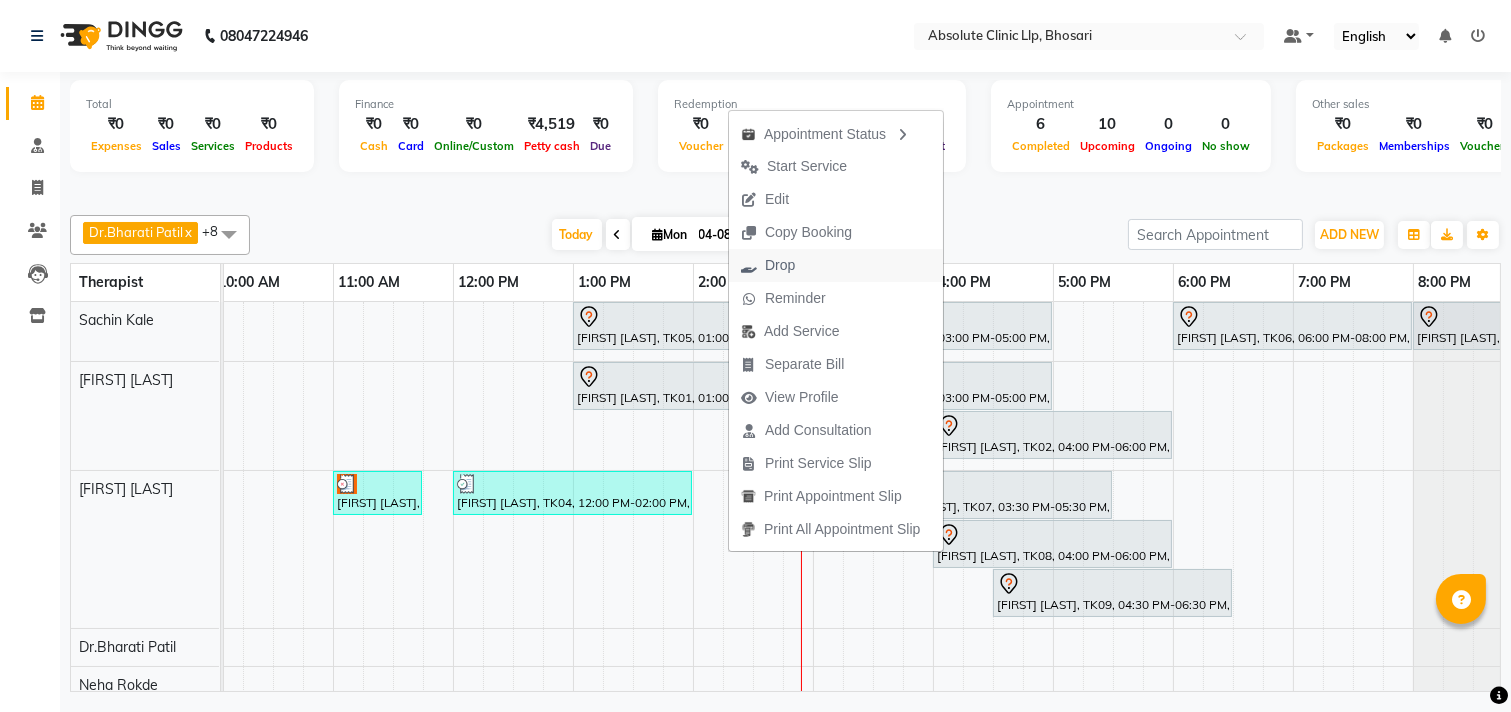 click on "Drop" at bounding box center [780, 265] 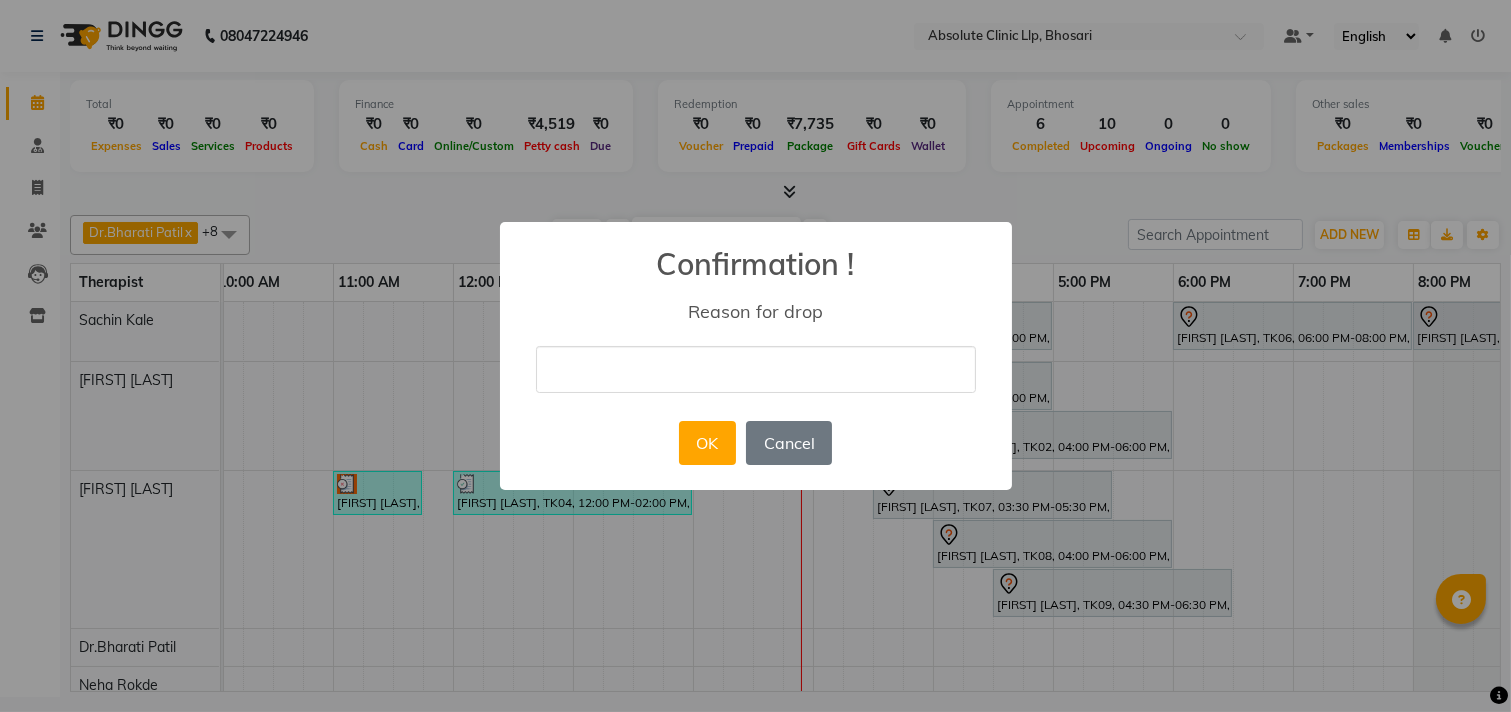 click at bounding box center (756, 369) 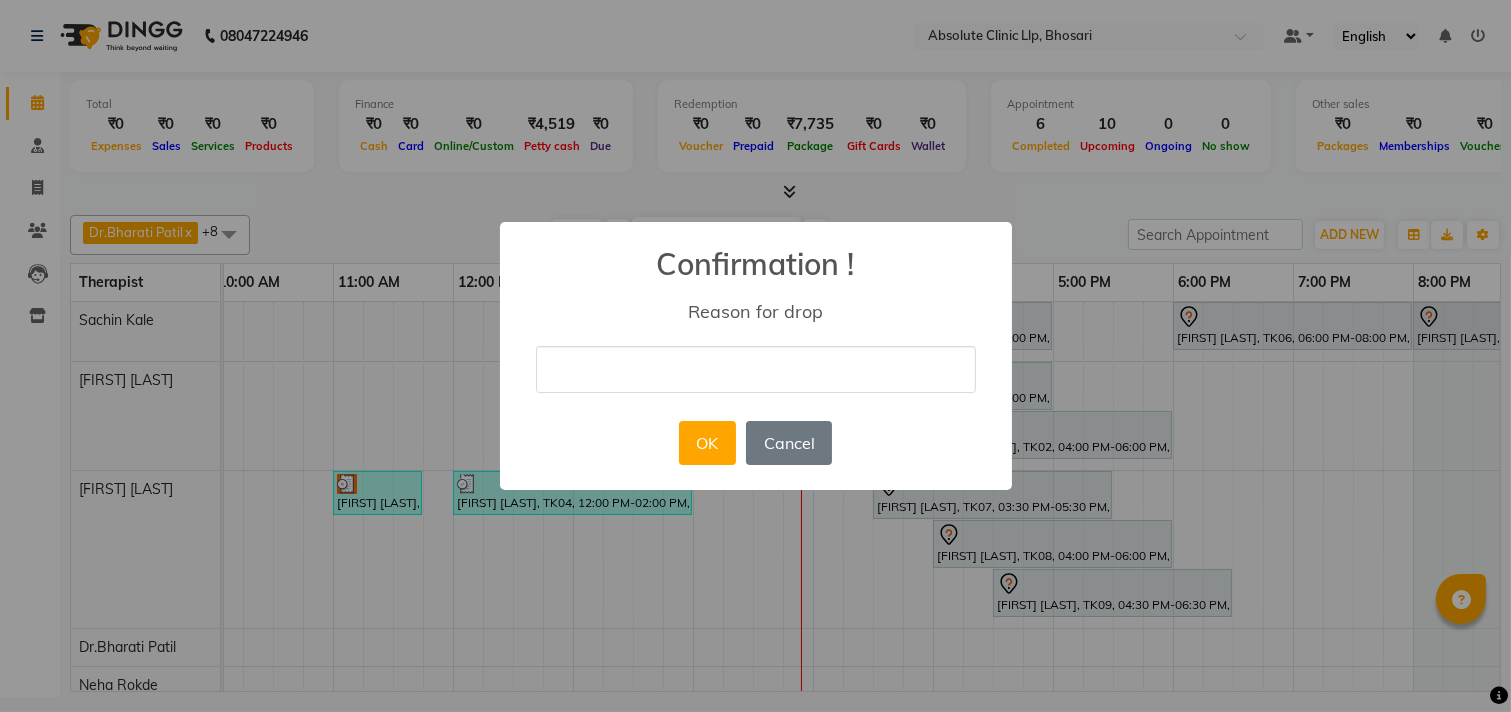 type on "cancel appoitment" 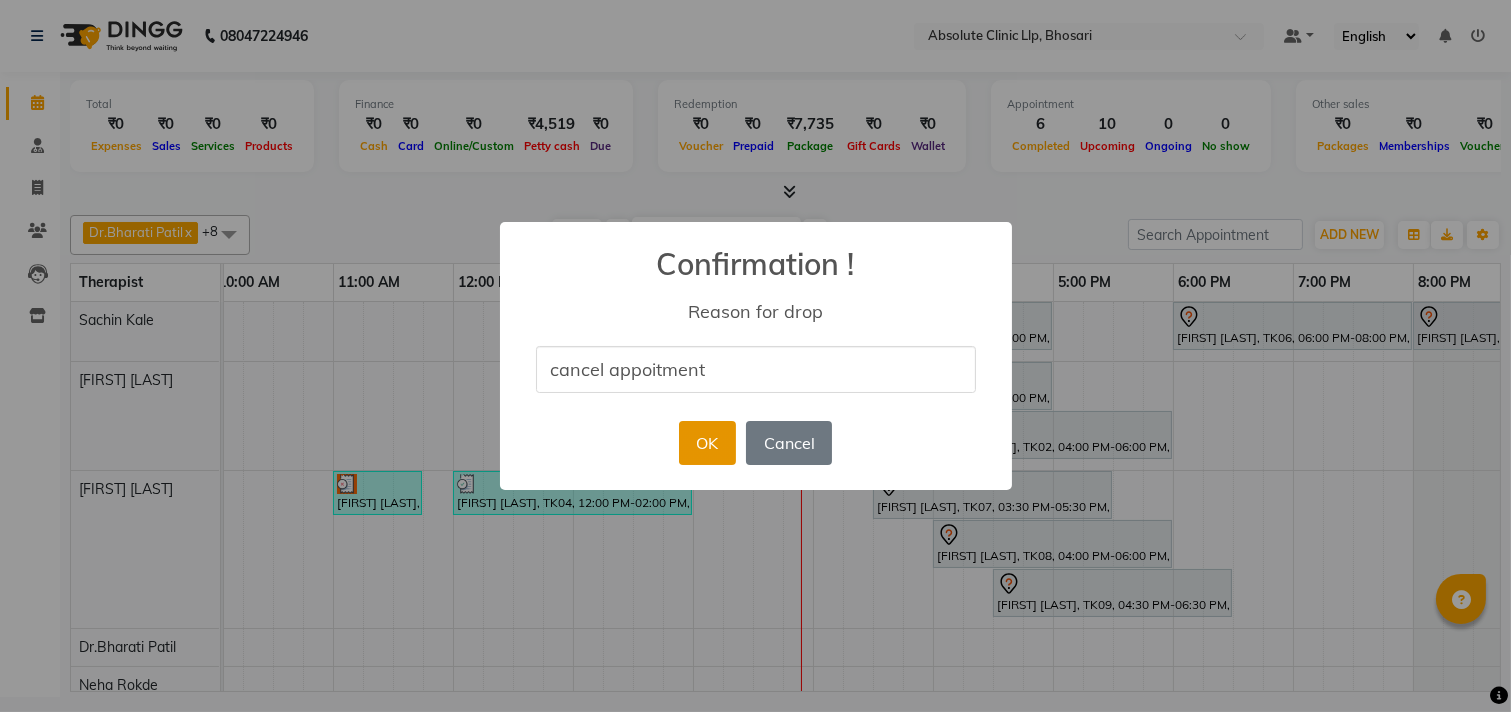 click on "OK" at bounding box center (707, 443) 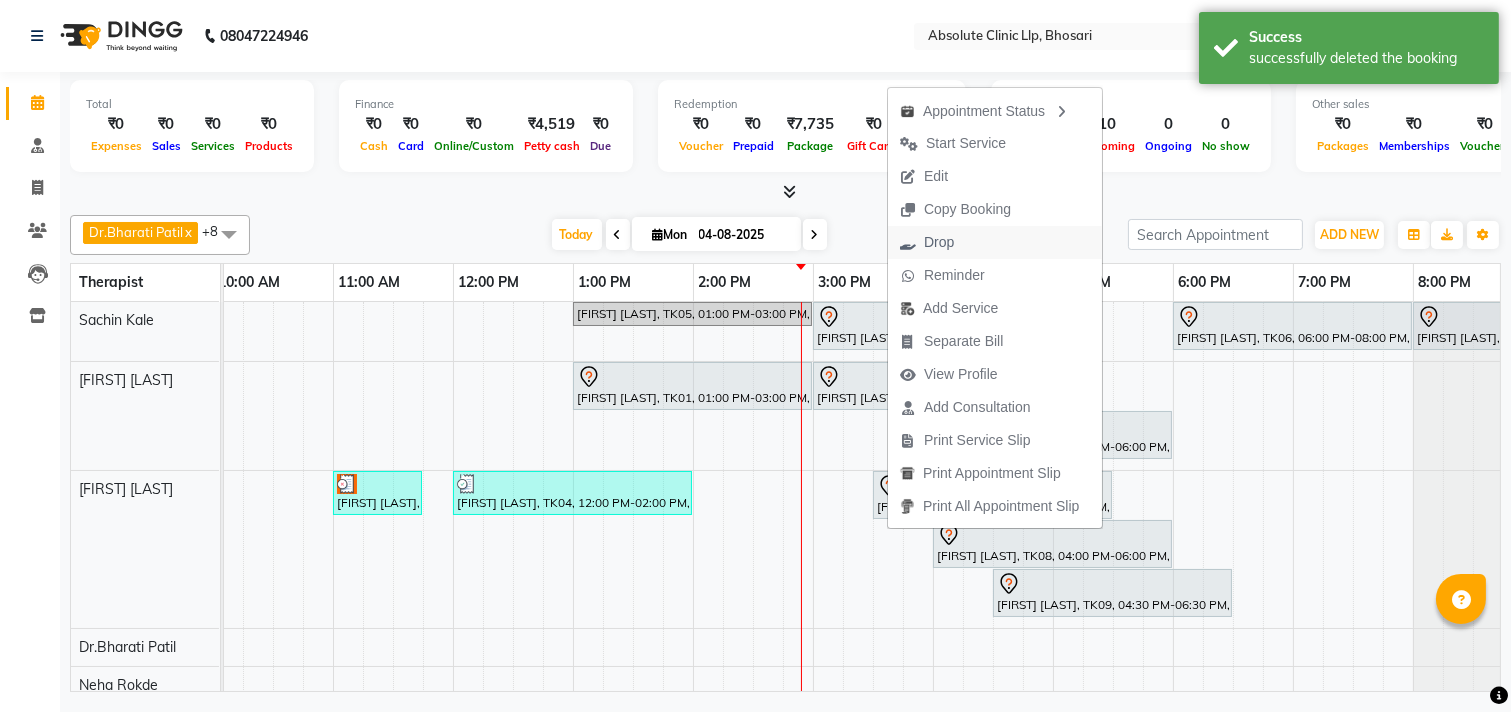click on "Drop" at bounding box center [927, 242] 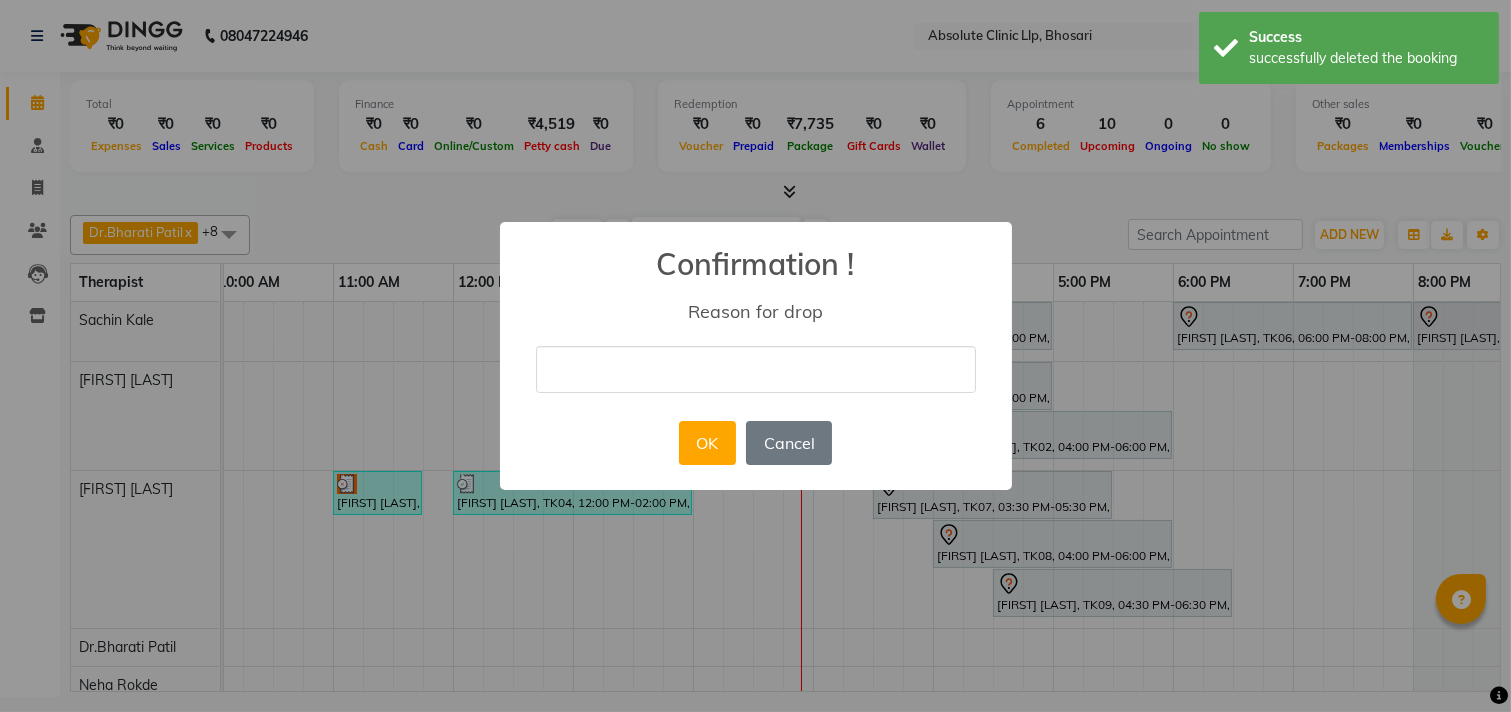 click at bounding box center [756, 369] 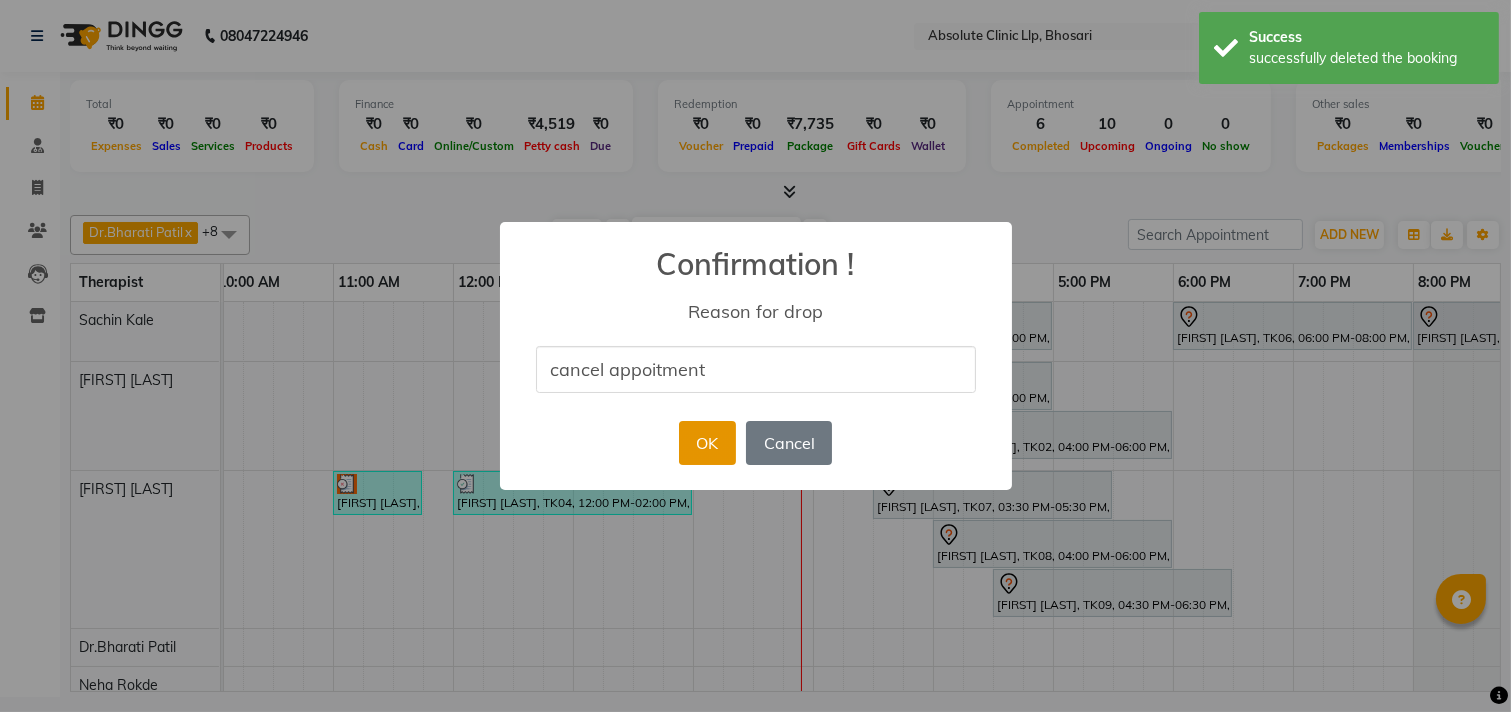 click on "OK" at bounding box center (707, 443) 